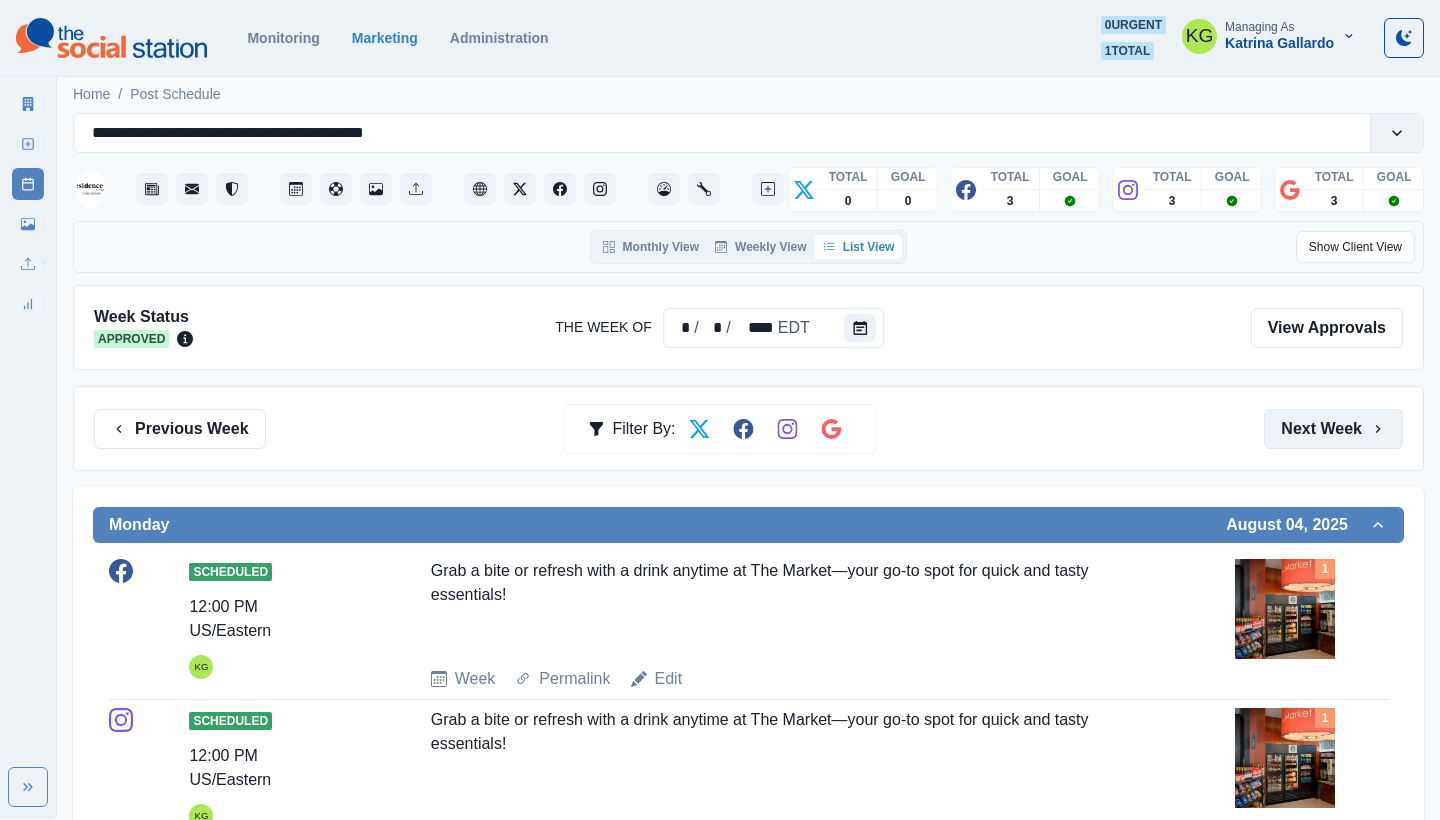 scroll, scrollTop: 0, scrollLeft: 0, axis: both 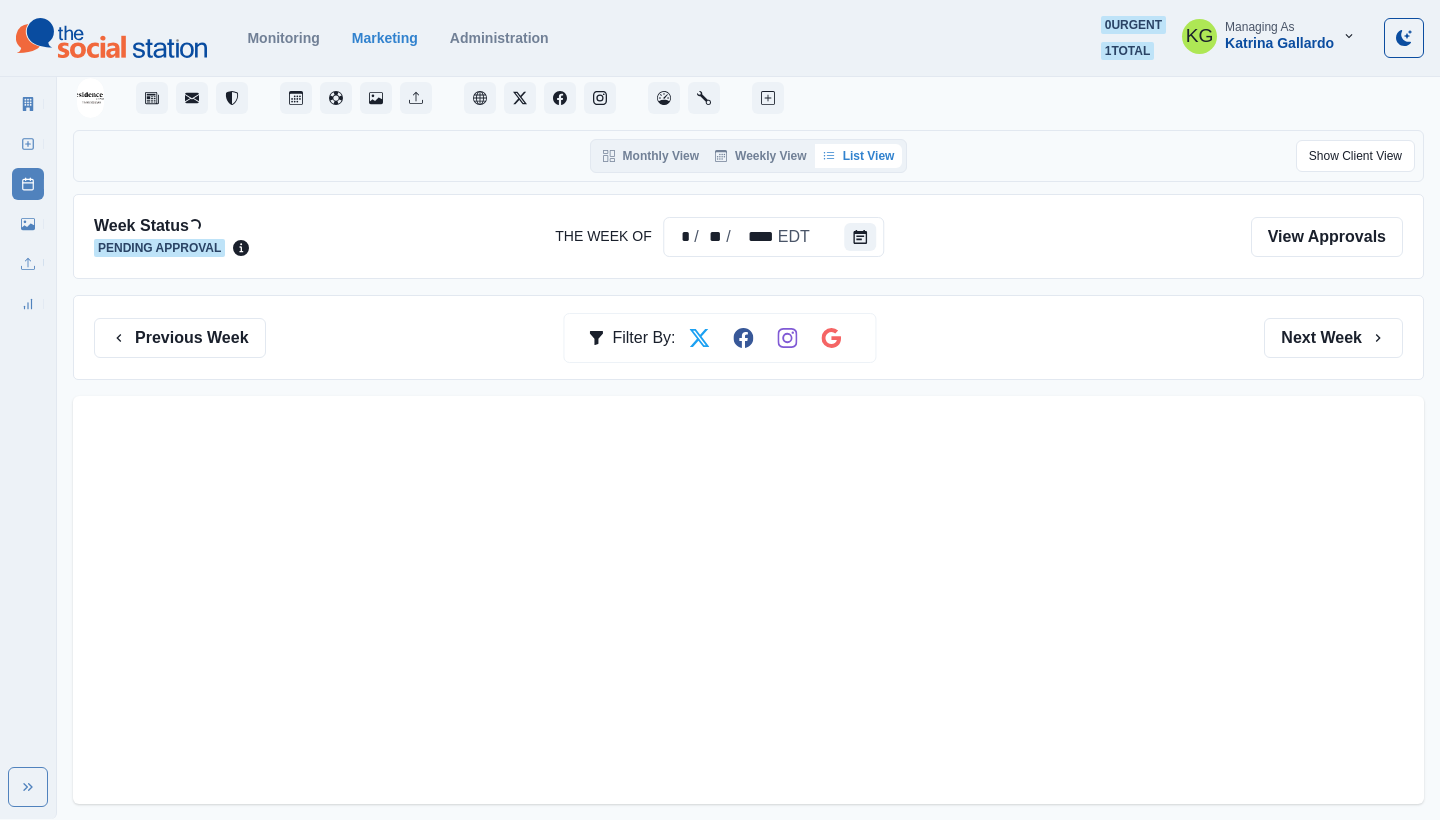click at bounding box center (748, 608) 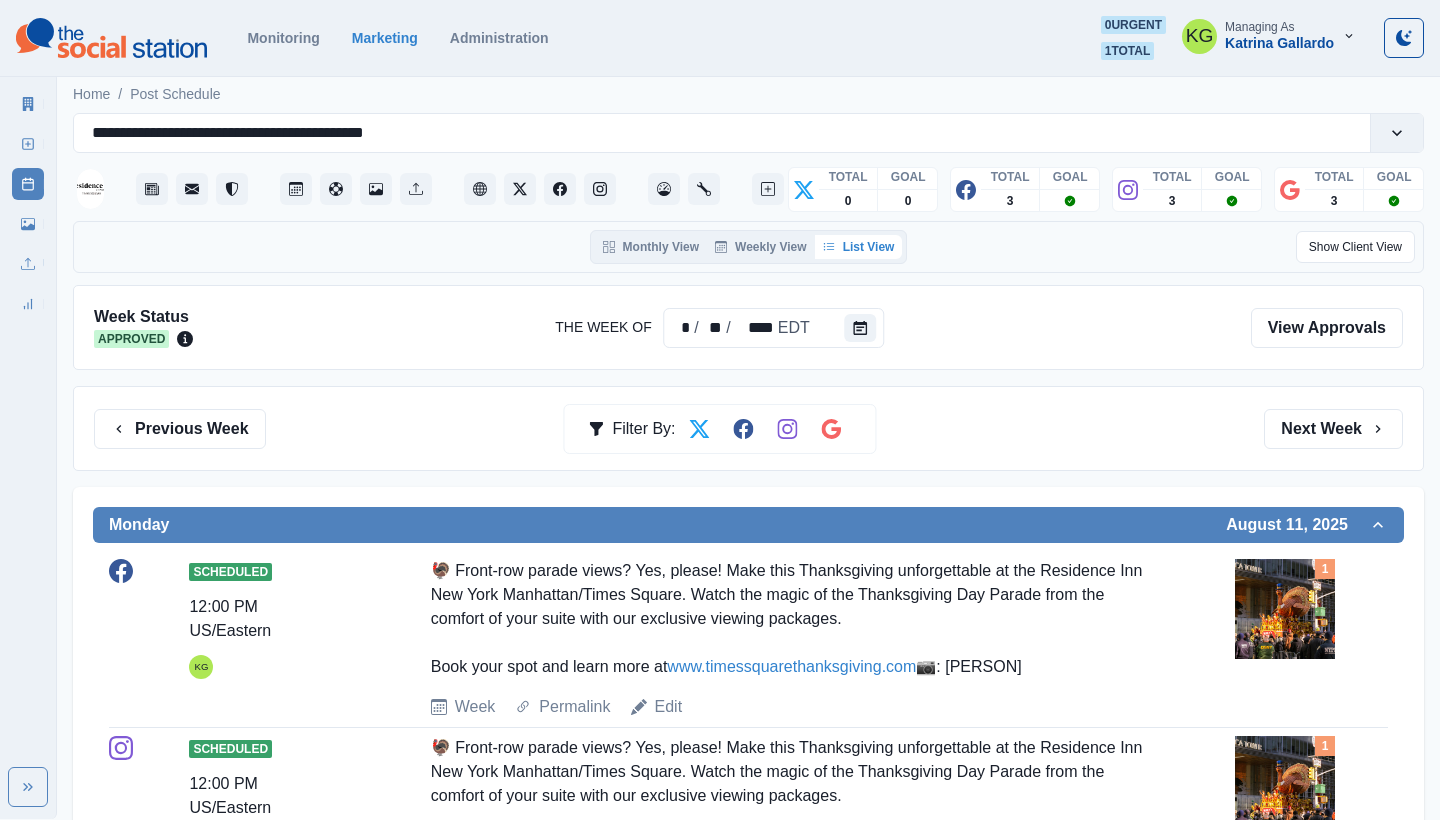 scroll, scrollTop: 0, scrollLeft: 0, axis: both 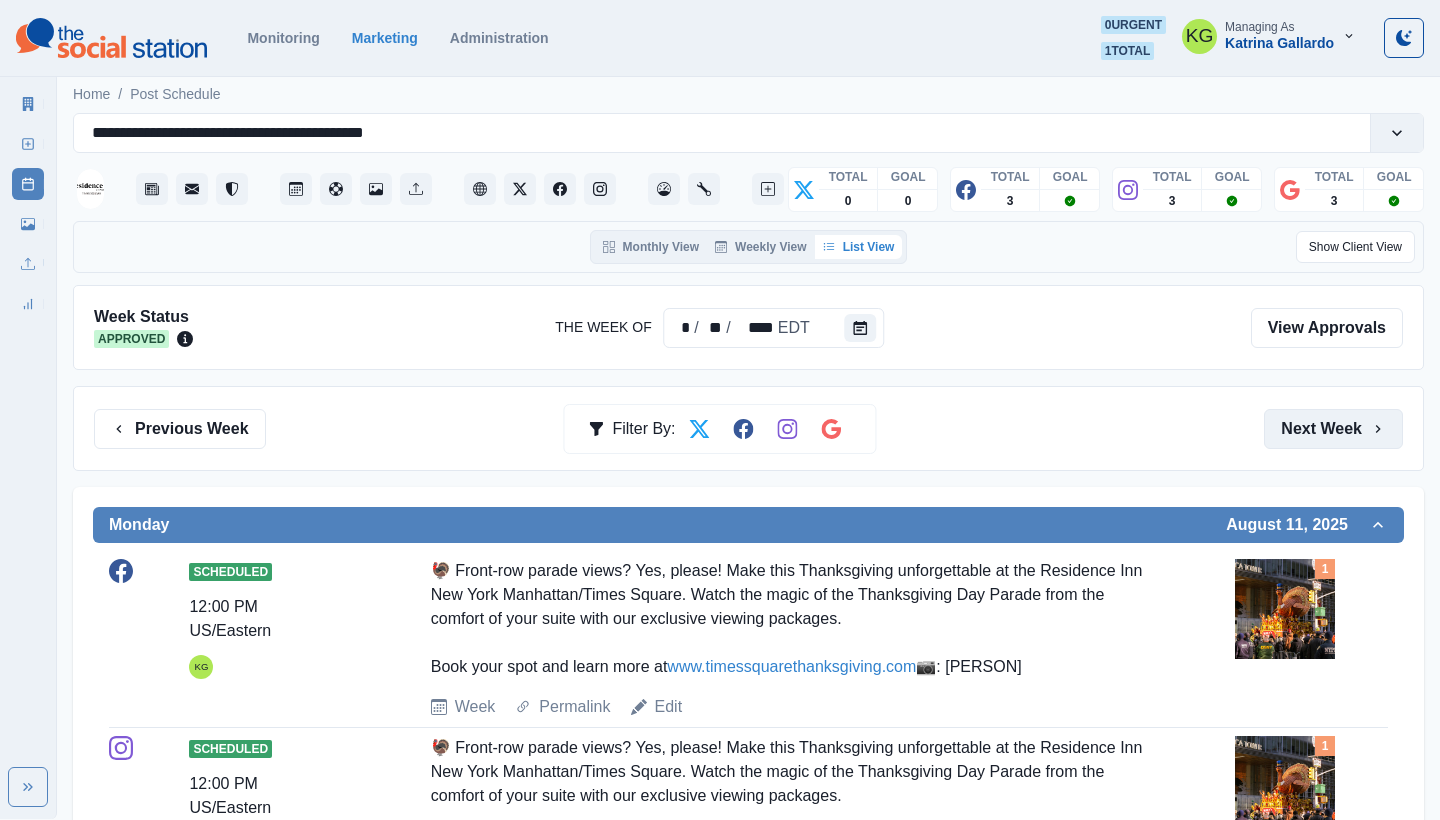 click on "Next Week" at bounding box center (1333, 429) 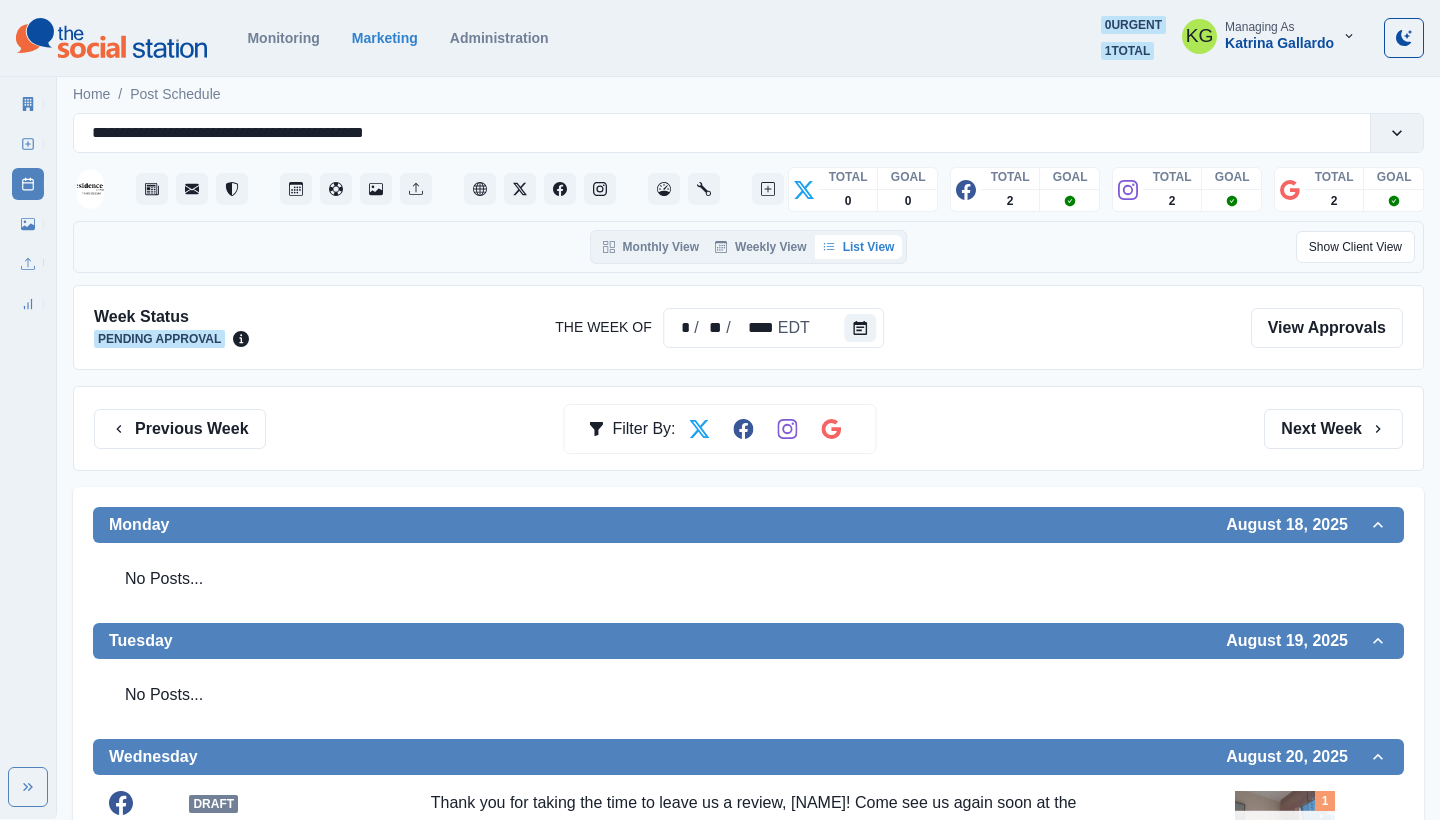 scroll, scrollTop: 0, scrollLeft: 0, axis: both 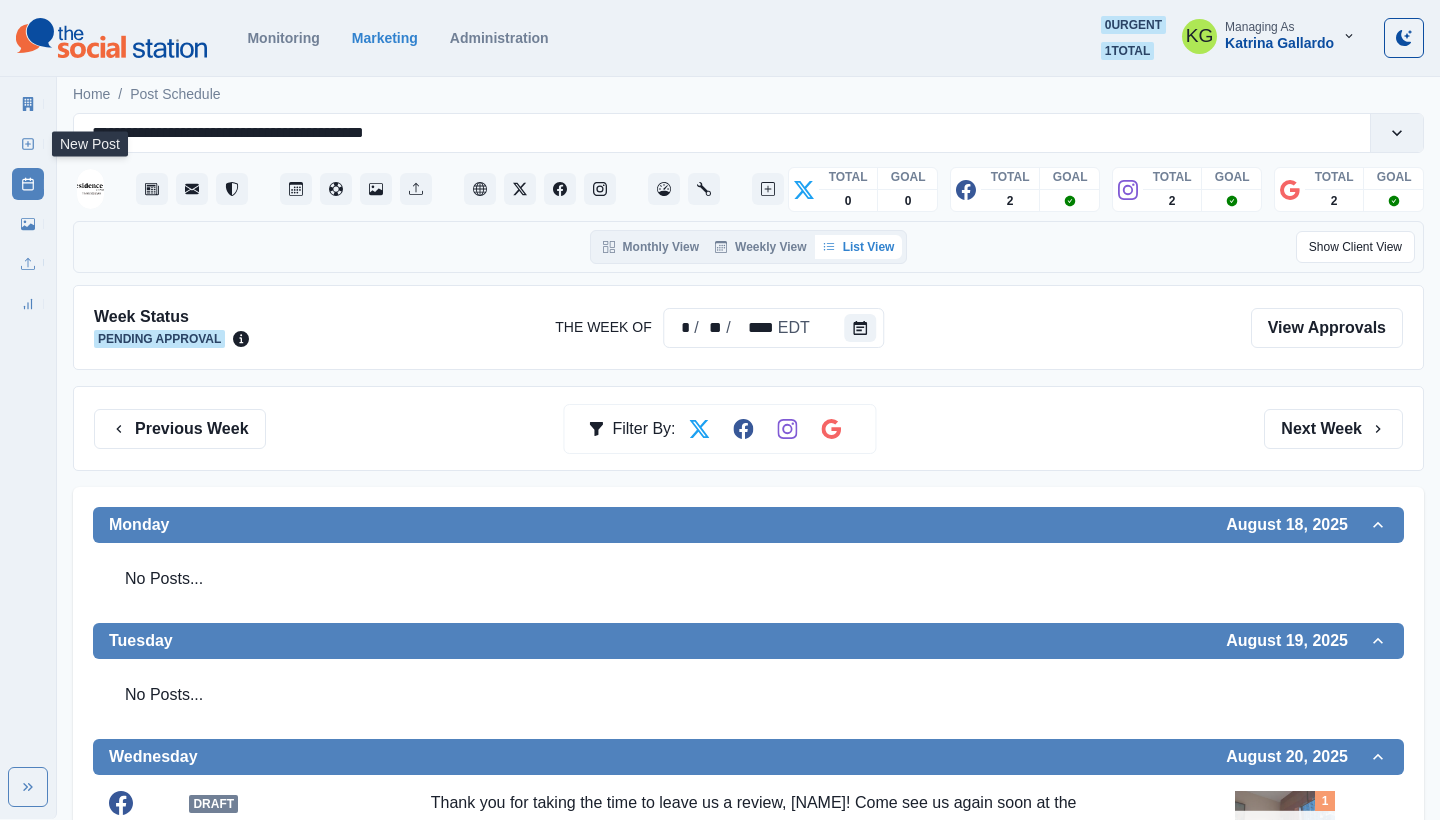 click 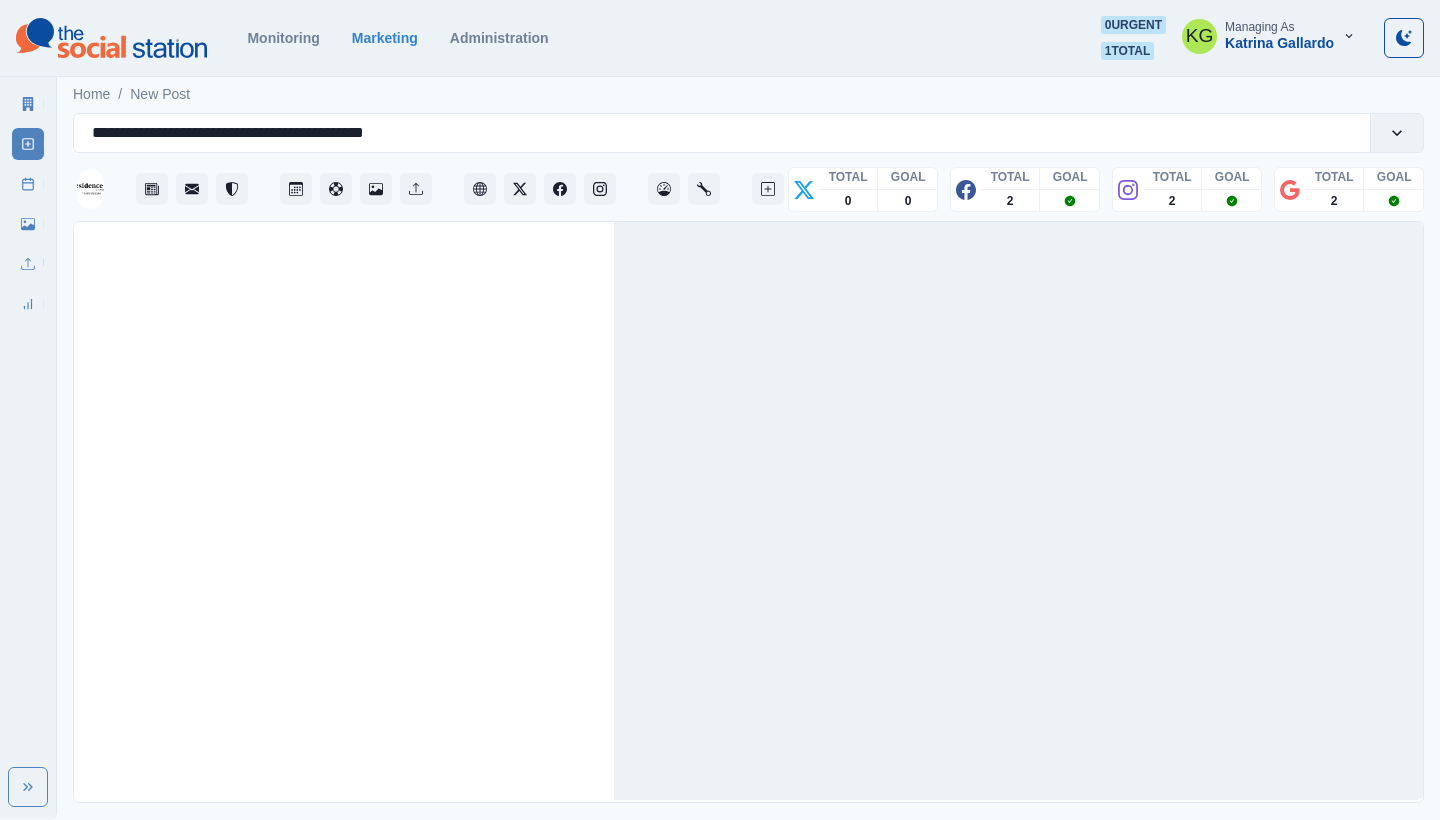 click on "**********" at bounding box center (722, 133) 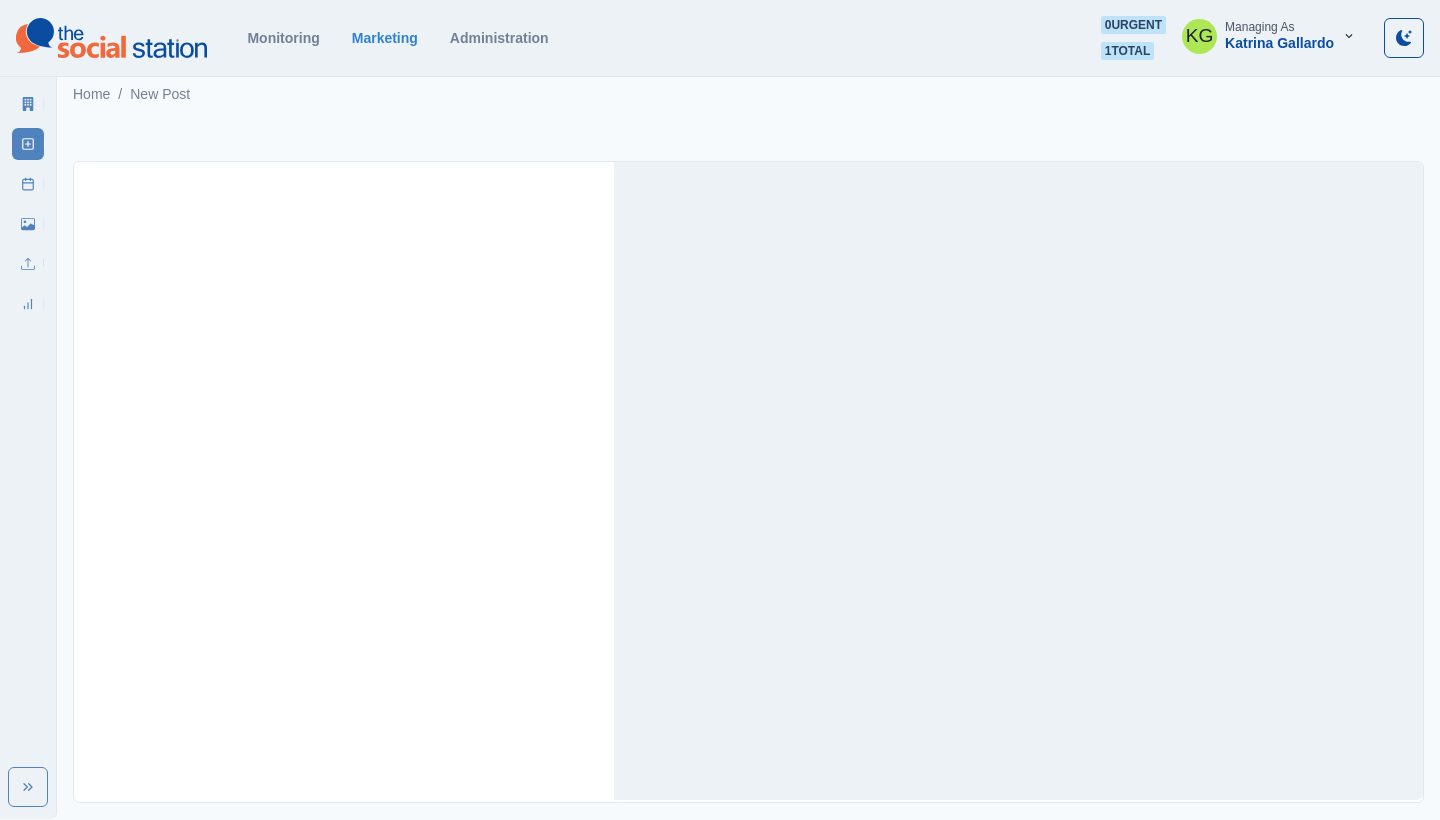 scroll, scrollTop: 0, scrollLeft: 0, axis: both 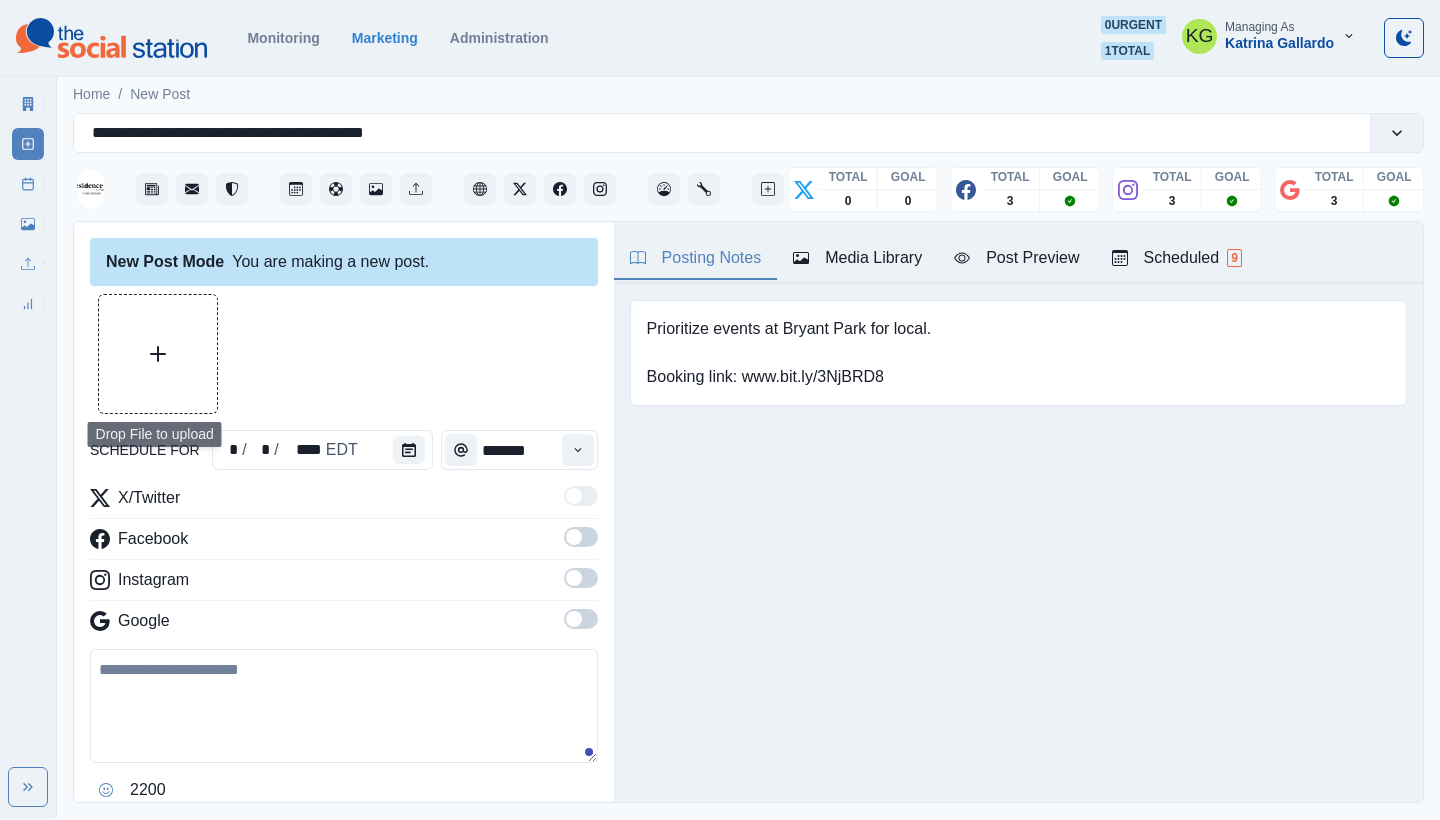 click at bounding box center (158, 354) 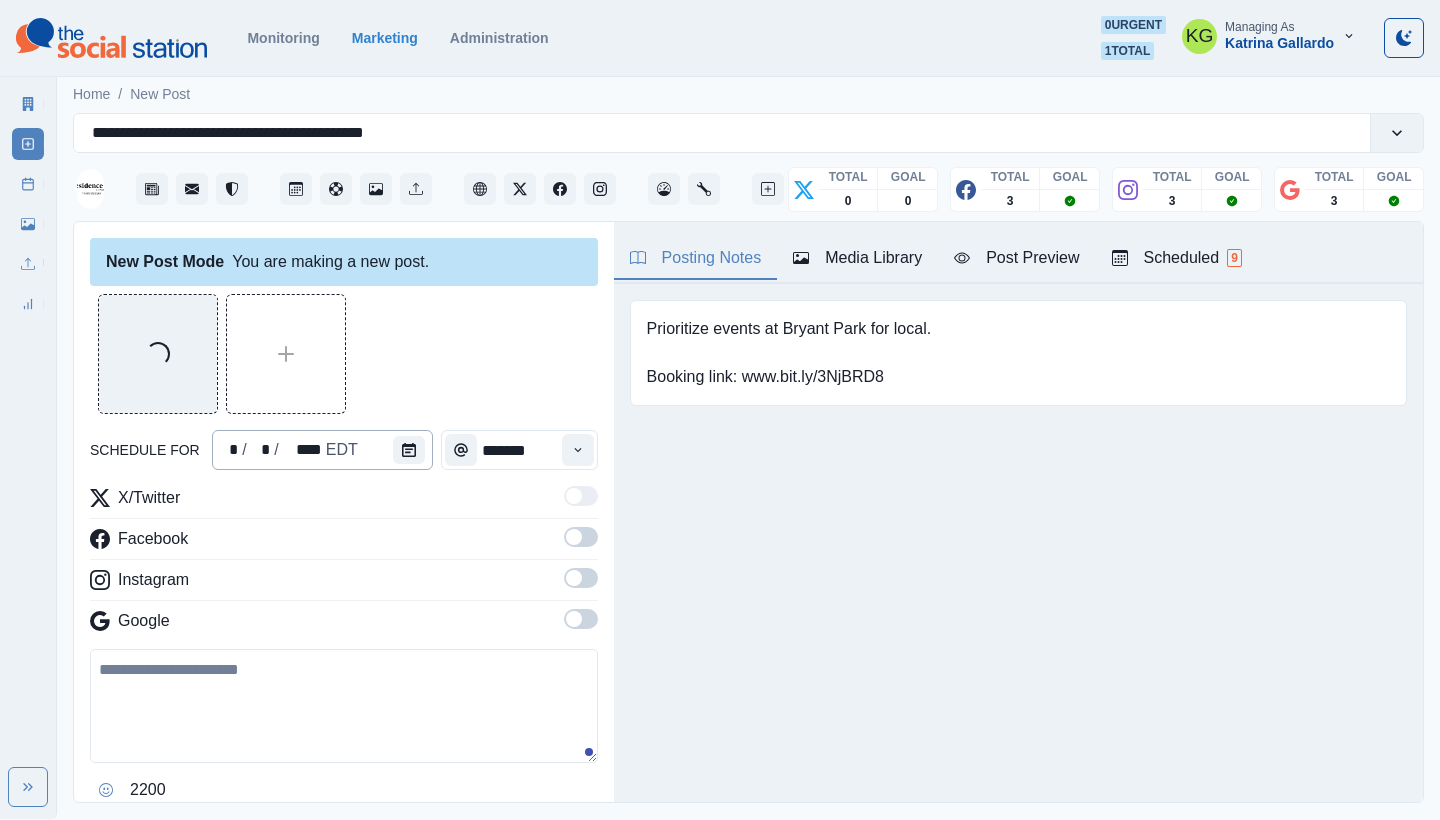 click on "* / * / **** EDT" at bounding box center (322, 450) 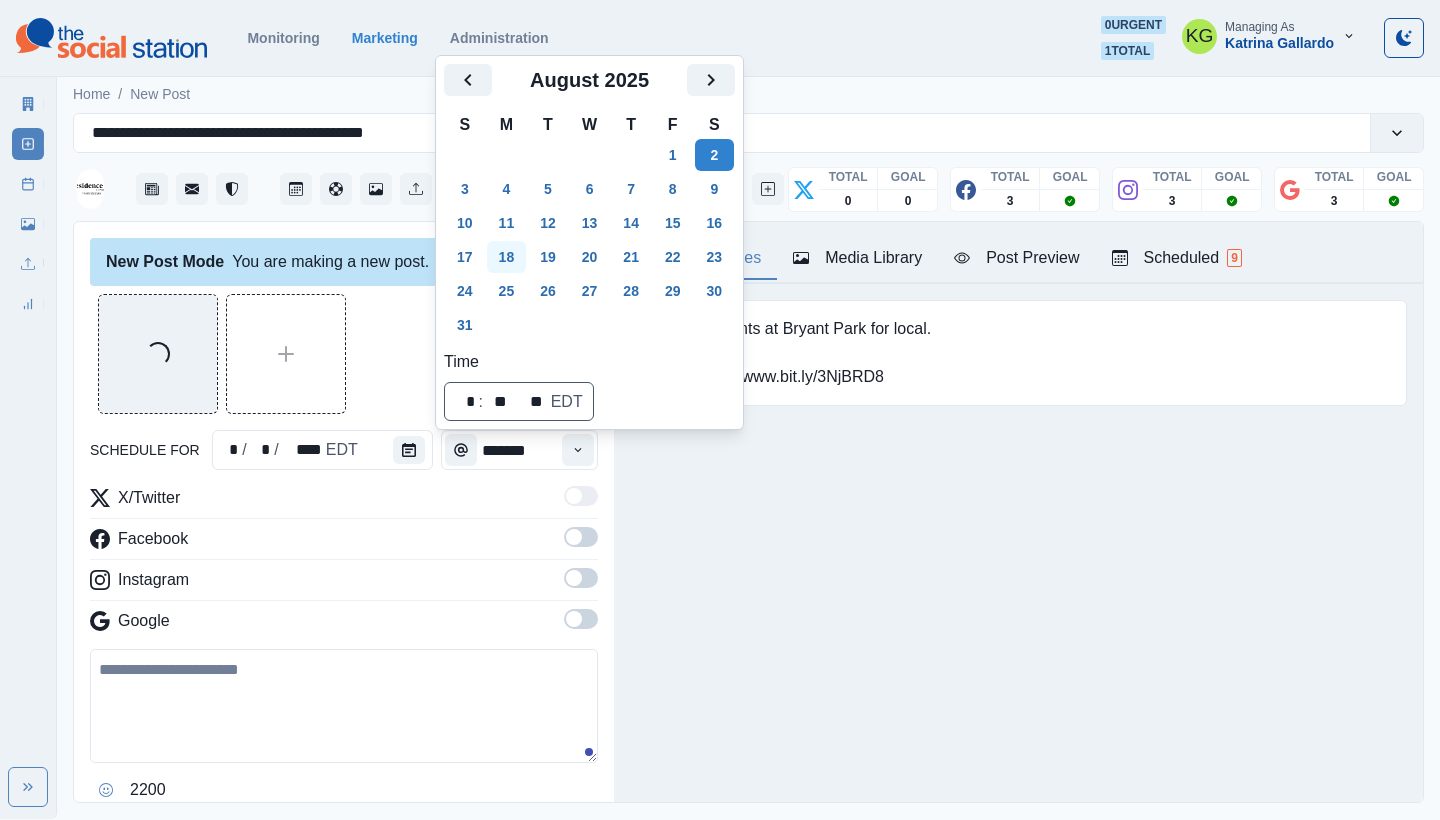 click on "18" at bounding box center [507, 257] 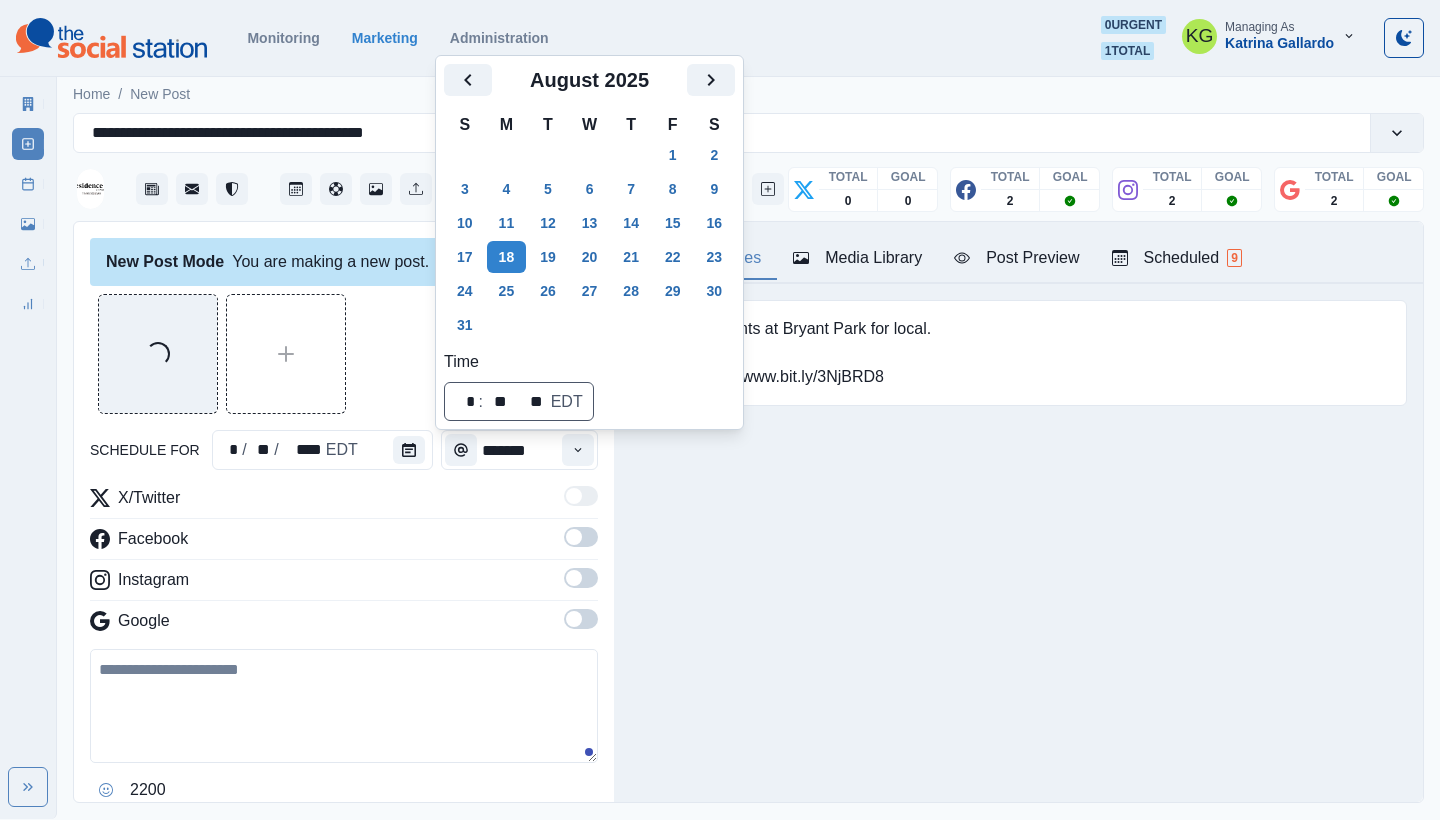click on "Posting Notes Media Library Post Preview Scheduled 9 Prioritize events at Bryant Park for local.
Booking link: www.bit.ly/3NjBRD8 Upload Type Any Image Video Source Any Upload Social Manager Found: Instagram Found: Google Customer Photo Found: TripAdvisor Review Found: Yelp Review Reusable Any Yes No Description Any Missing Description Duplicates Any Show Duplicated Media Last Scheduled Any Over A Month Ago Over 3 Months Ago Over 6 Months Ago Never Scheduled Sort Newest Media Oldest Media Most Recently Scheduled Least Recently Scheduled 1 2 3 4 5 16 Please select a service provider to see a post preview. Week Of * / ** / **** GMT+7 Monday July 28, 2025 Post Success 12:30 PM US/Eastern KG www.timessquarethanksgiving.com  and be part of the magic!
📷: Carson Masterson Week Permalink Delete 1 Post Success 12:30 PM US/Eastern KG www.timessquarethanksgiving.com  and be part of the magic!
📷: Carson Masterson Week Permalink 1 Post Success Call to Action 12:30 PM US/Eastern KG Week Permalink Delete 1 KG Week" at bounding box center [1018, 512] 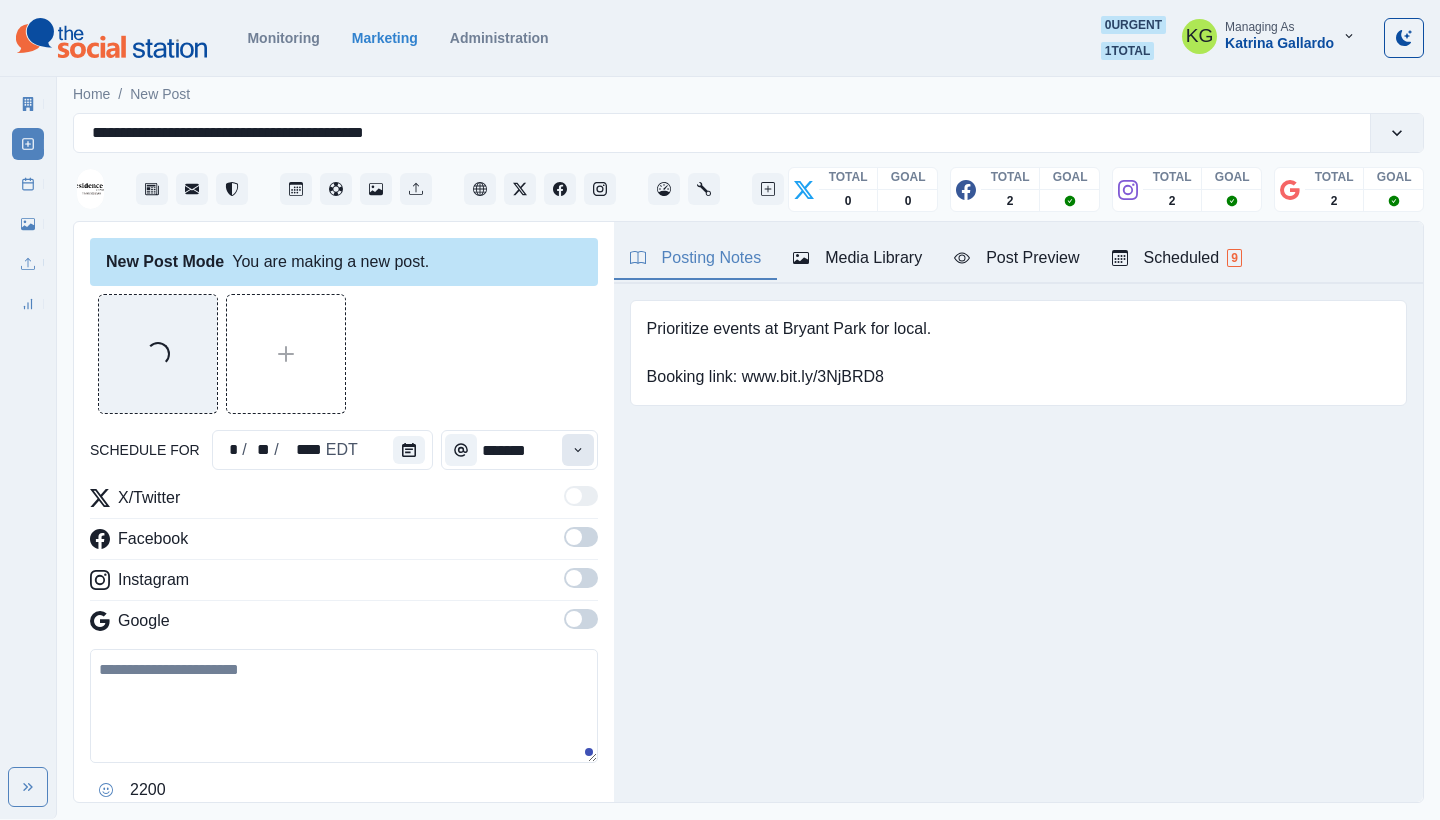click 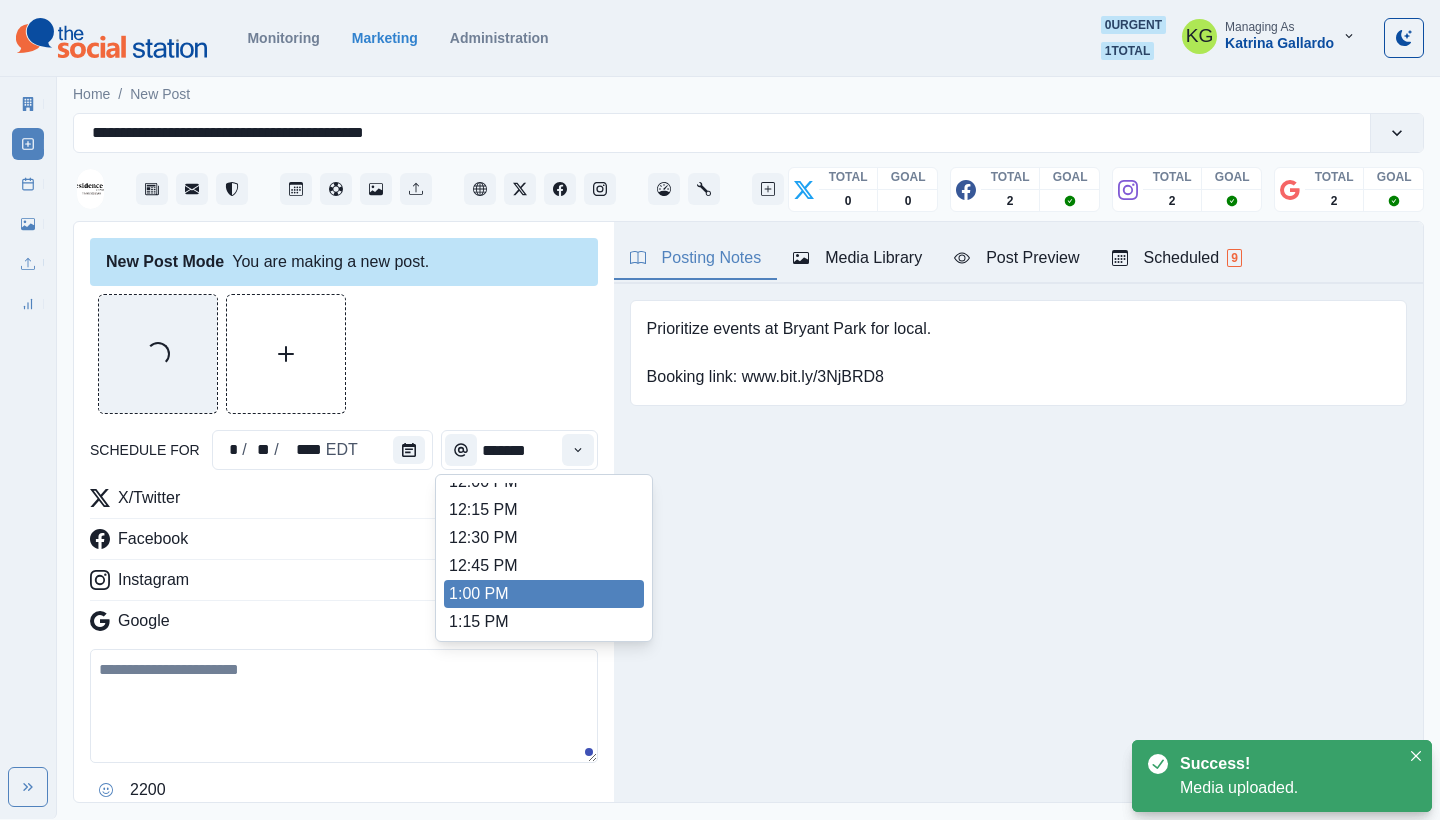 scroll, scrollTop: 473, scrollLeft: 0, axis: vertical 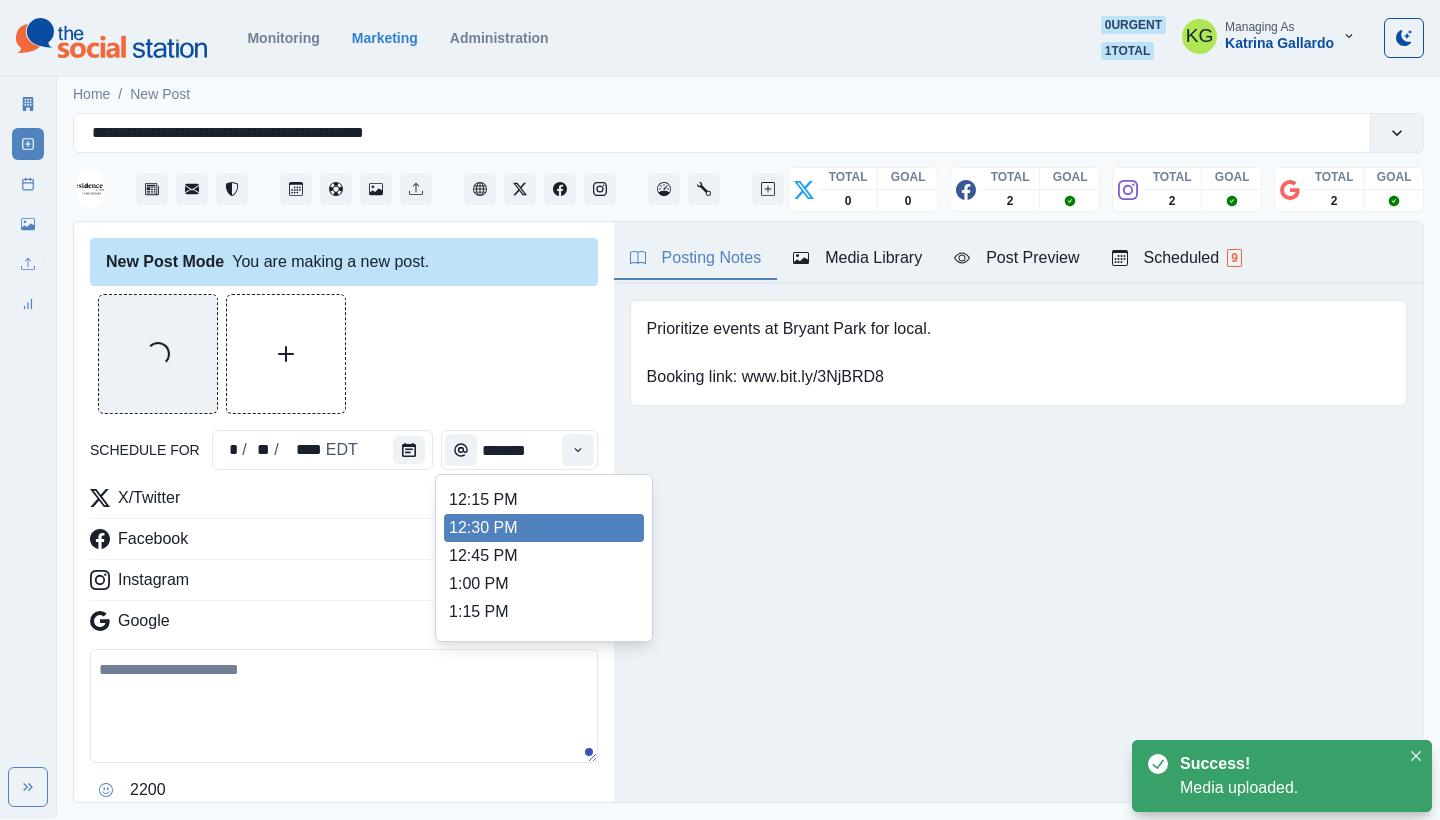 click on "12:30 PM" at bounding box center (544, 528) 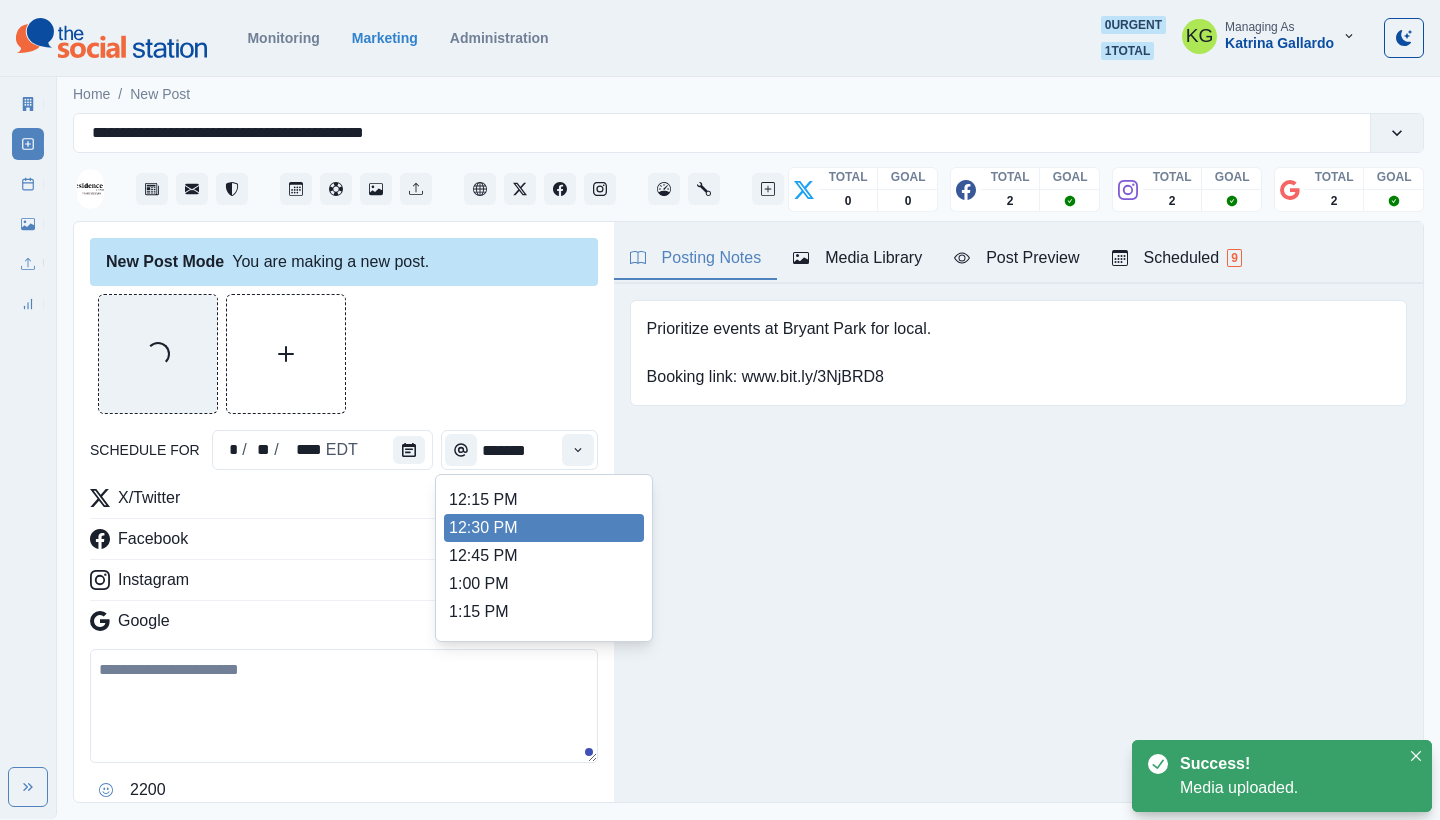 type on "********" 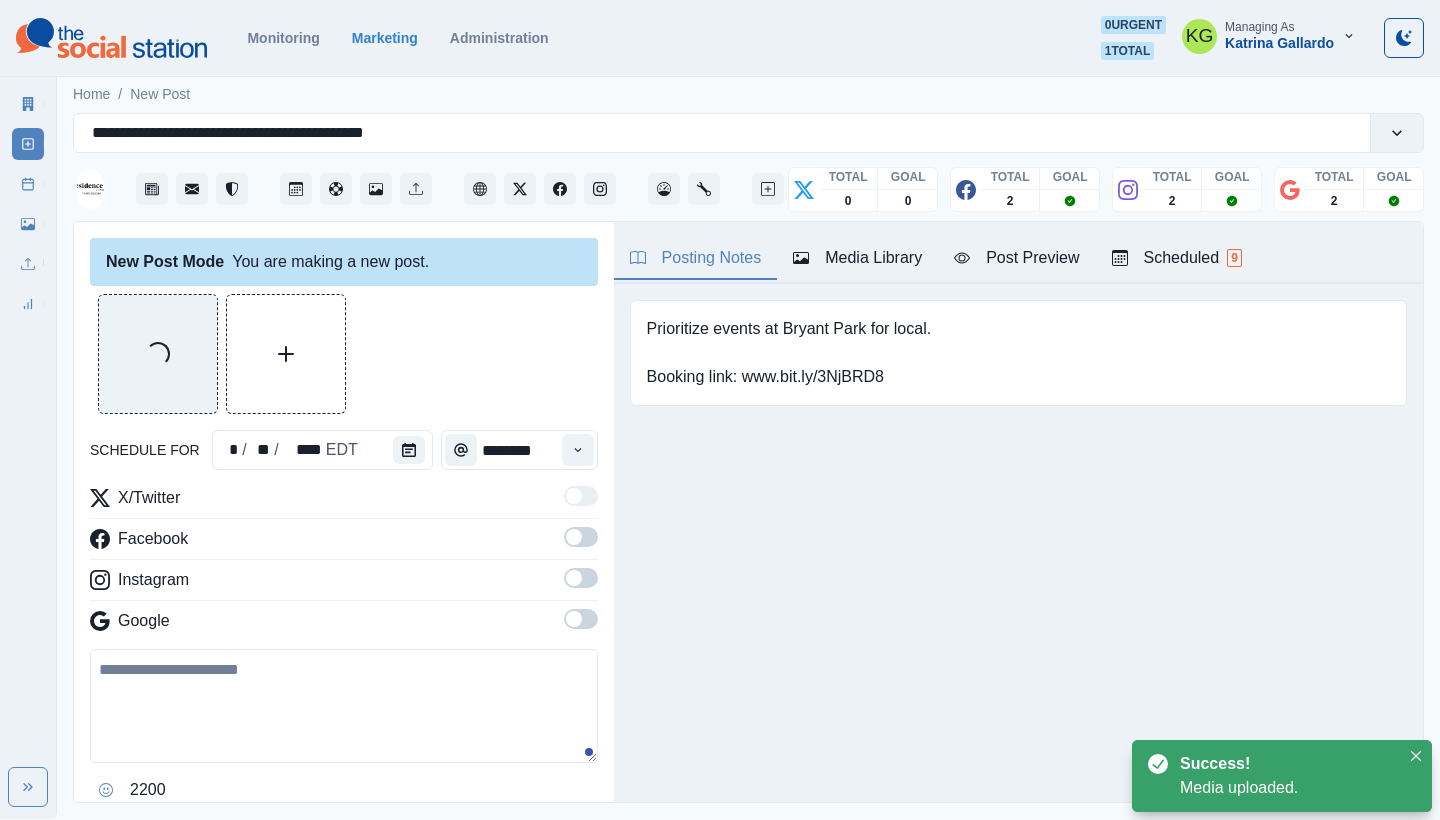 click at bounding box center [581, 619] 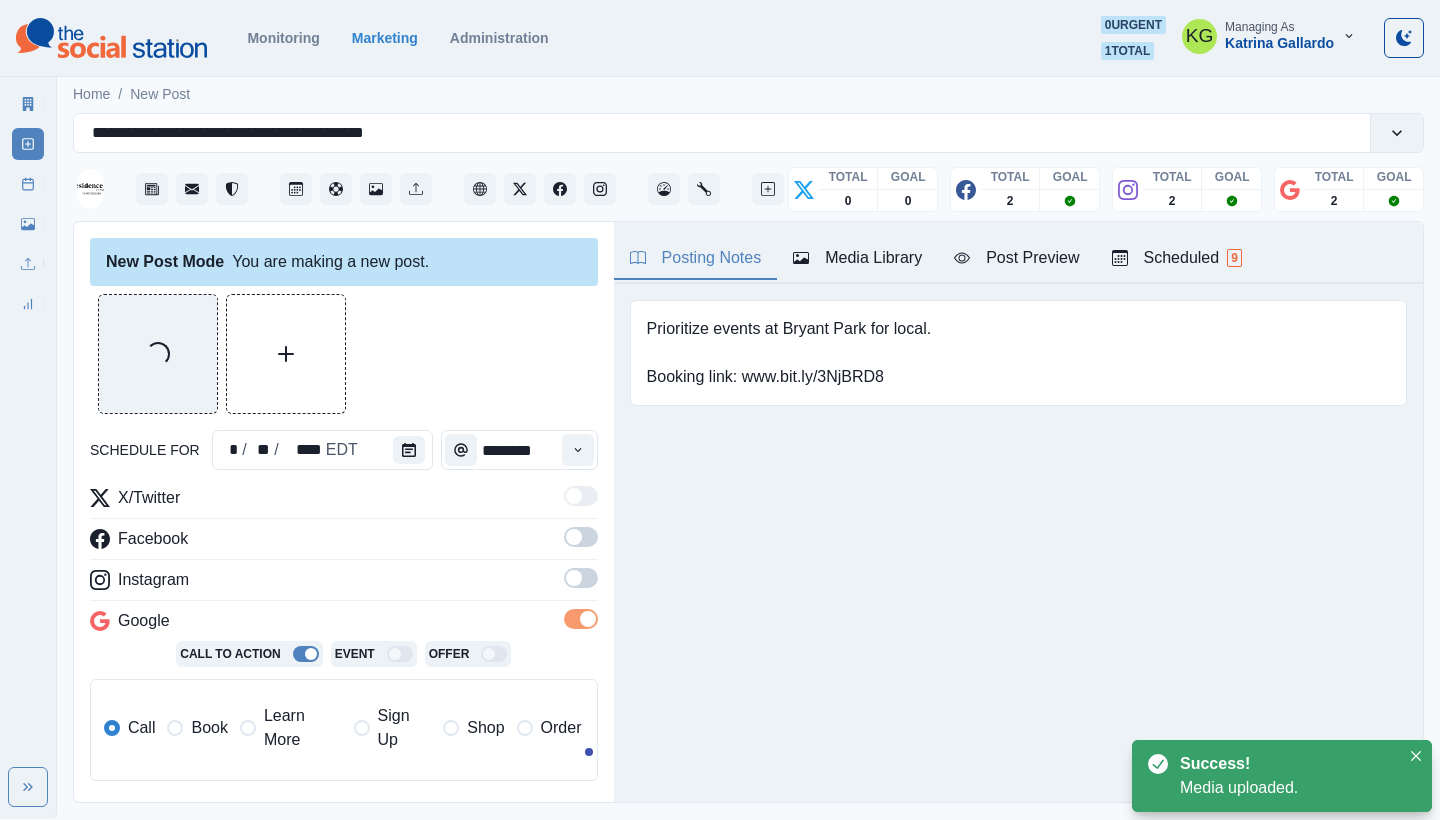 click at bounding box center [581, 578] 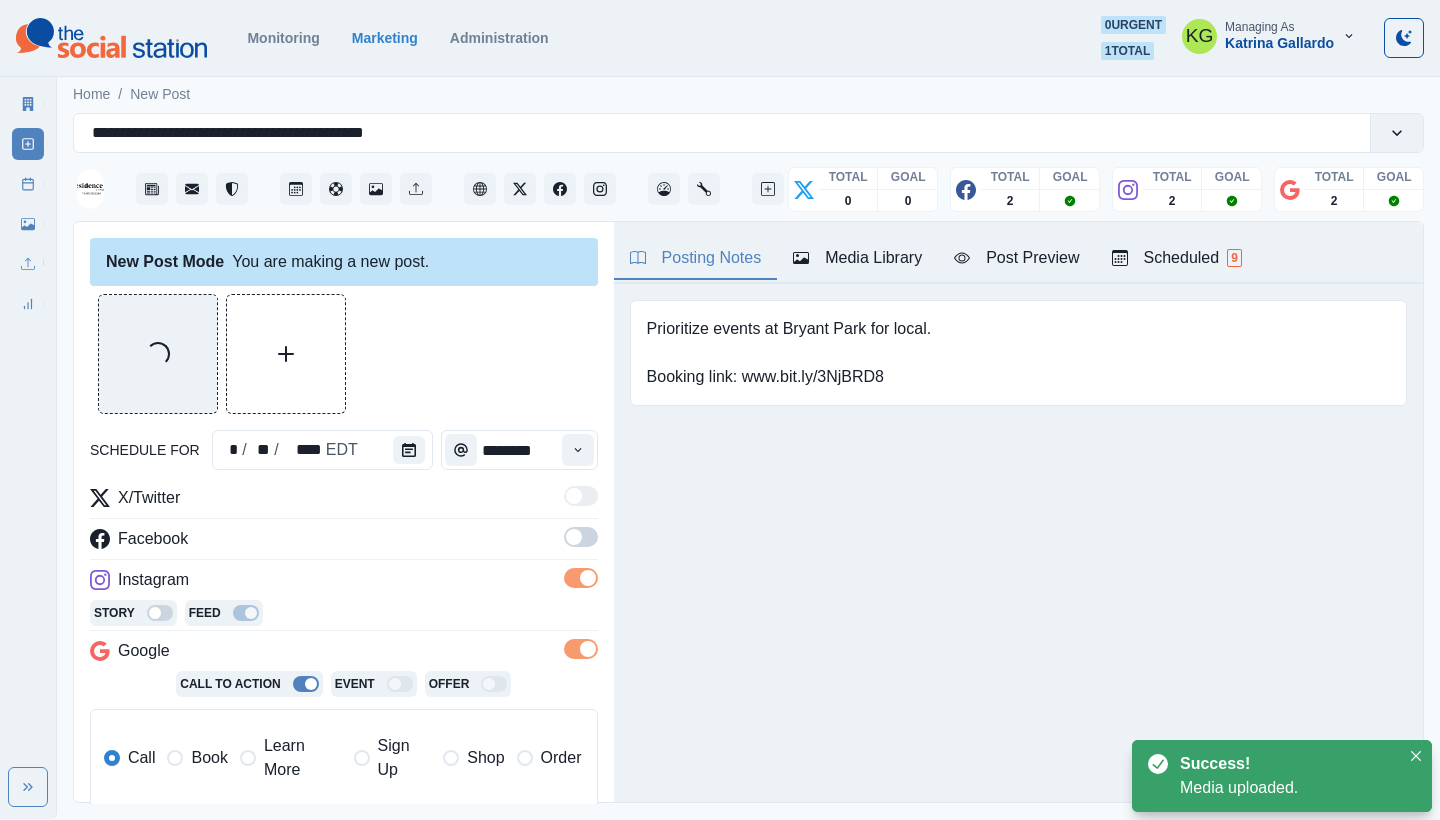 click at bounding box center (574, 537) 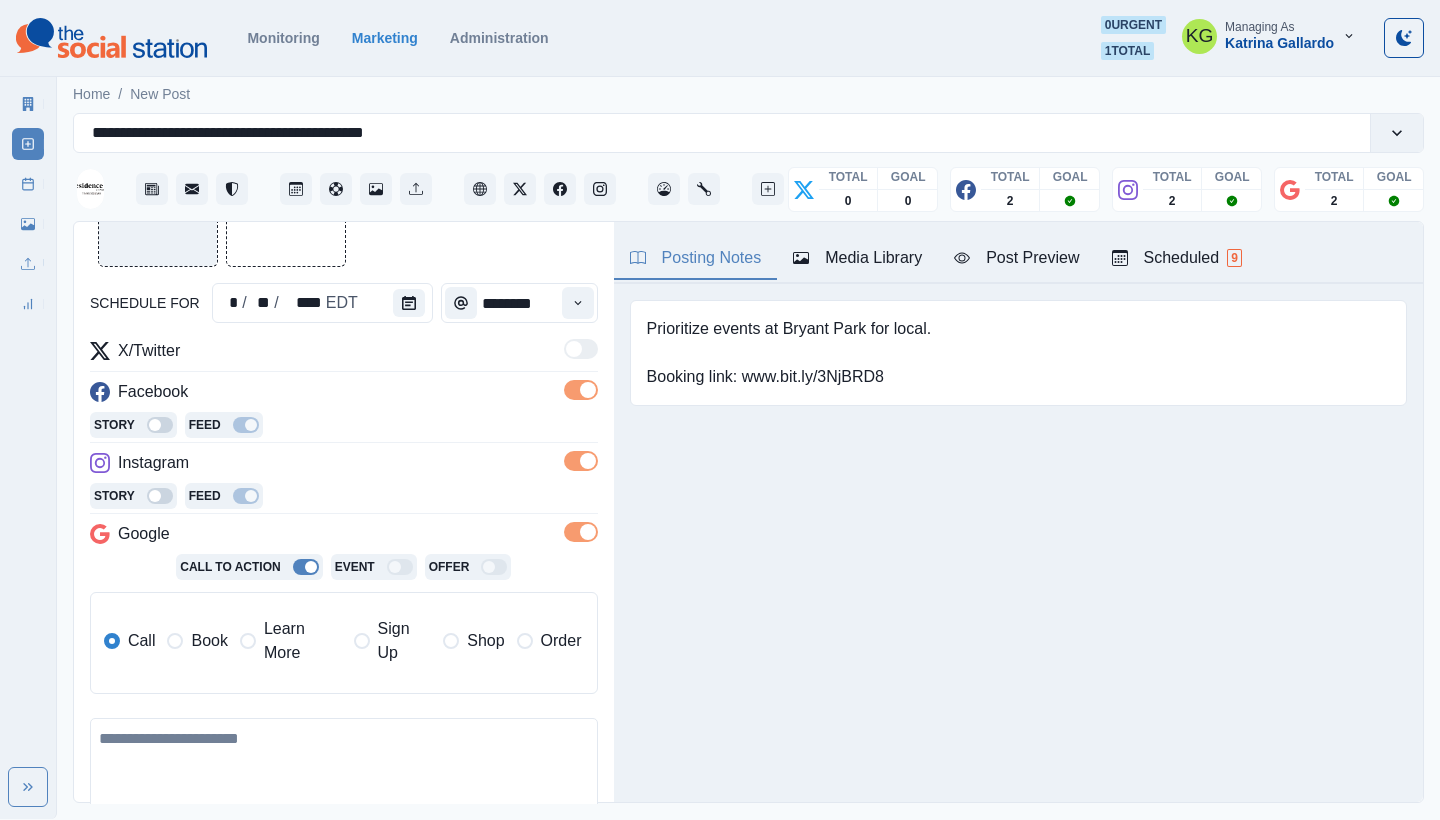 scroll, scrollTop: 149, scrollLeft: 0, axis: vertical 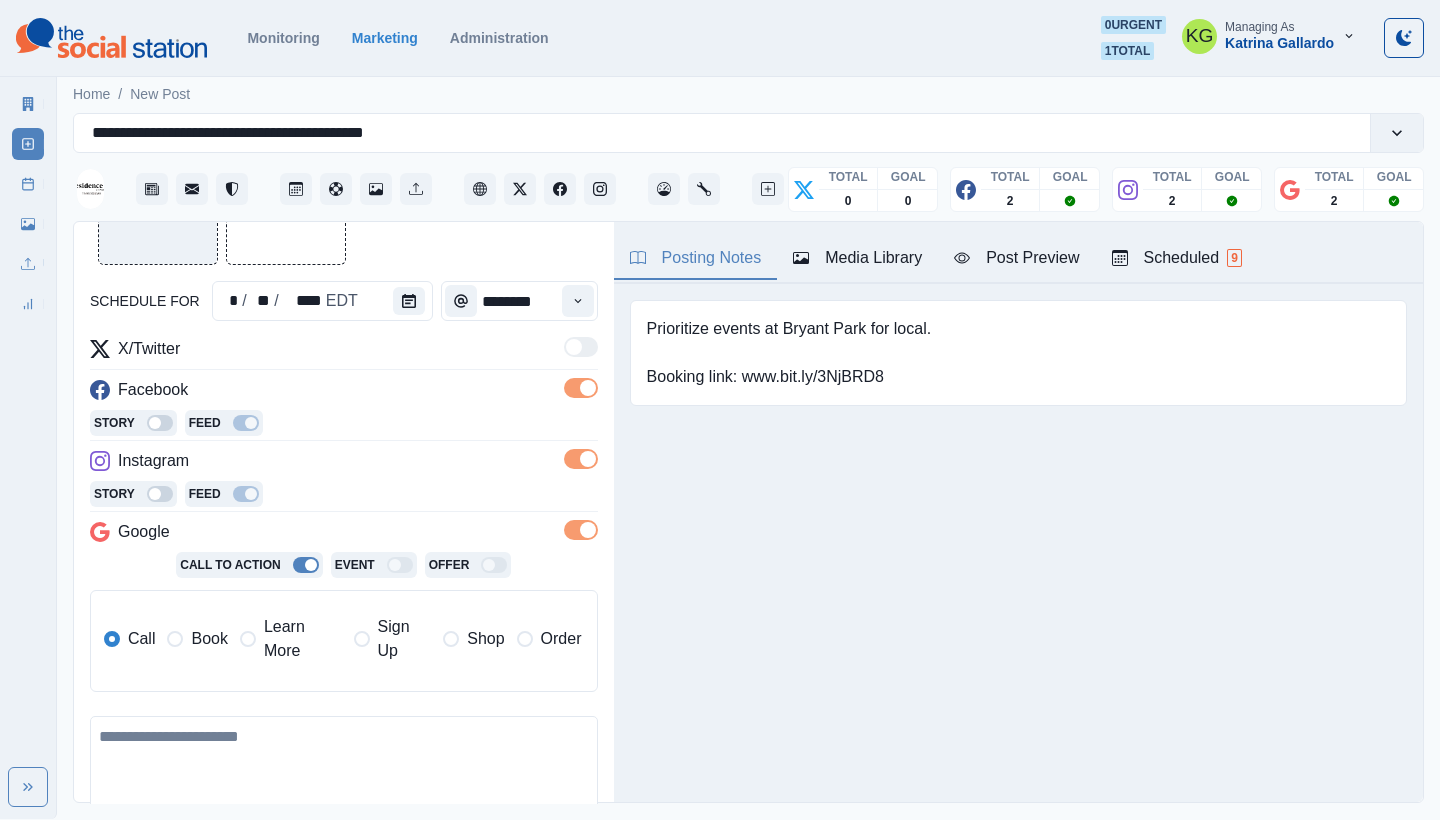 click on "Book" at bounding box center [197, 639] 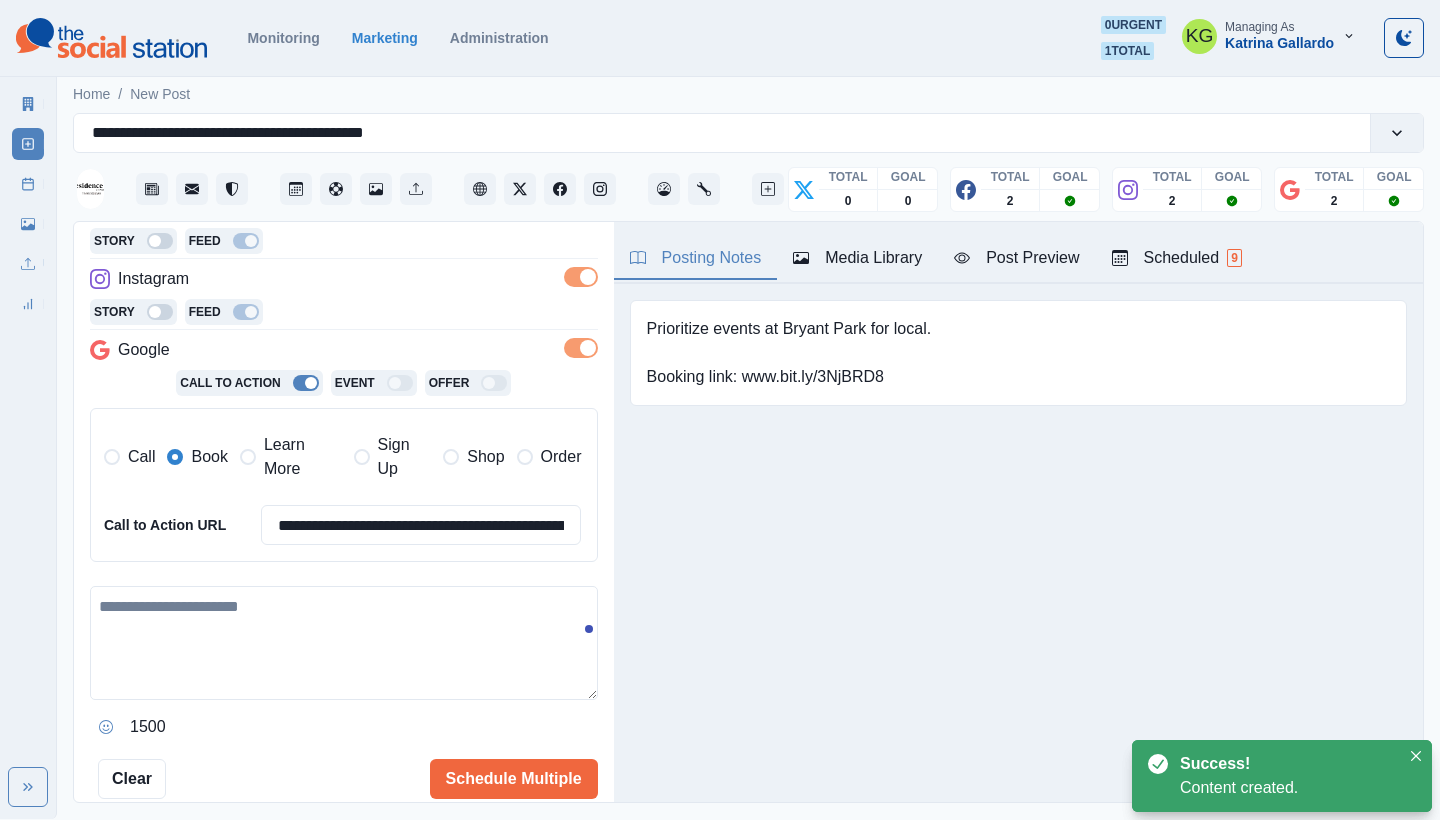 scroll, scrollTop: 331, scrollLeft: 0, axis: vertical 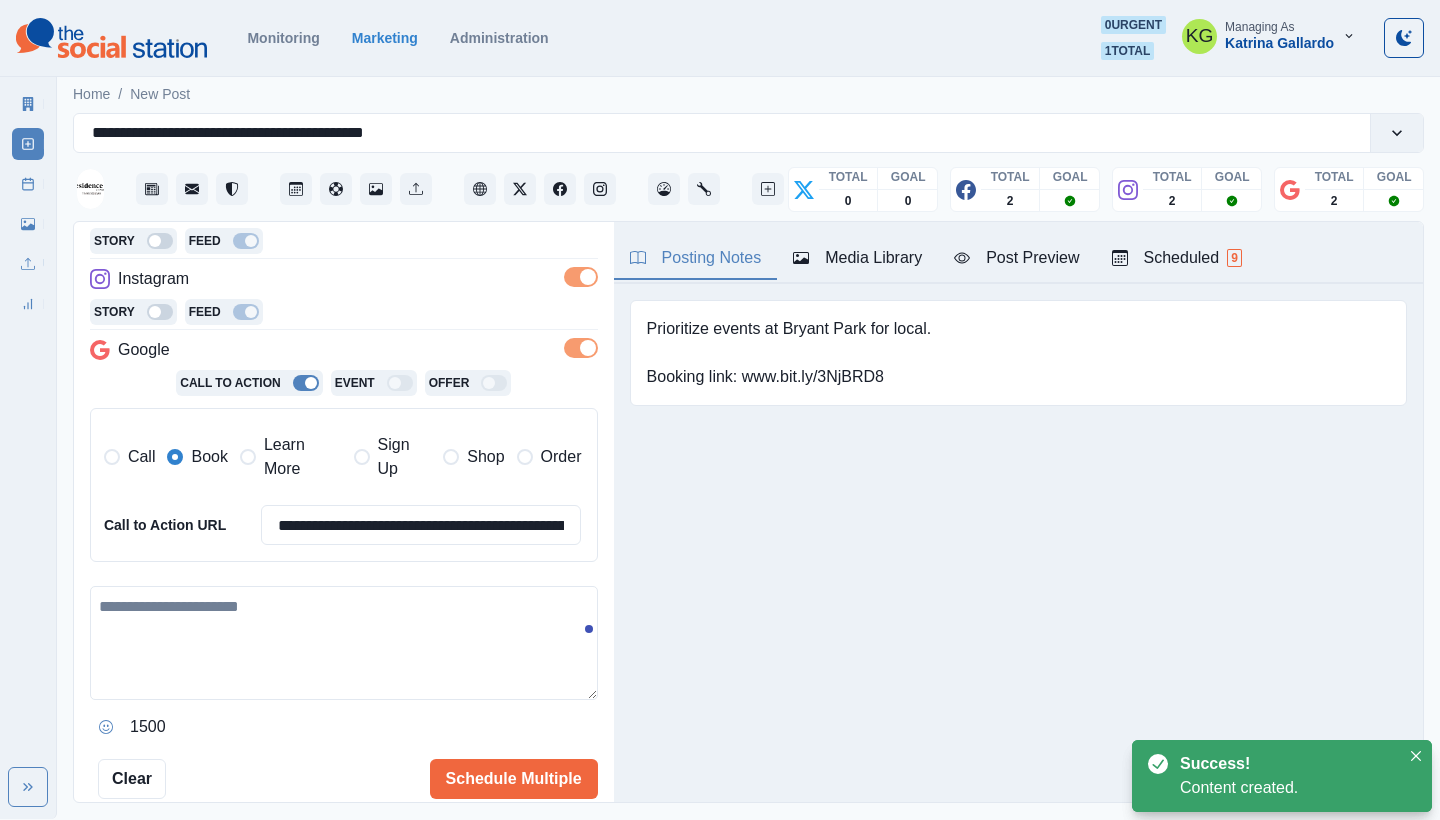 click at bounding box center [344, 643] 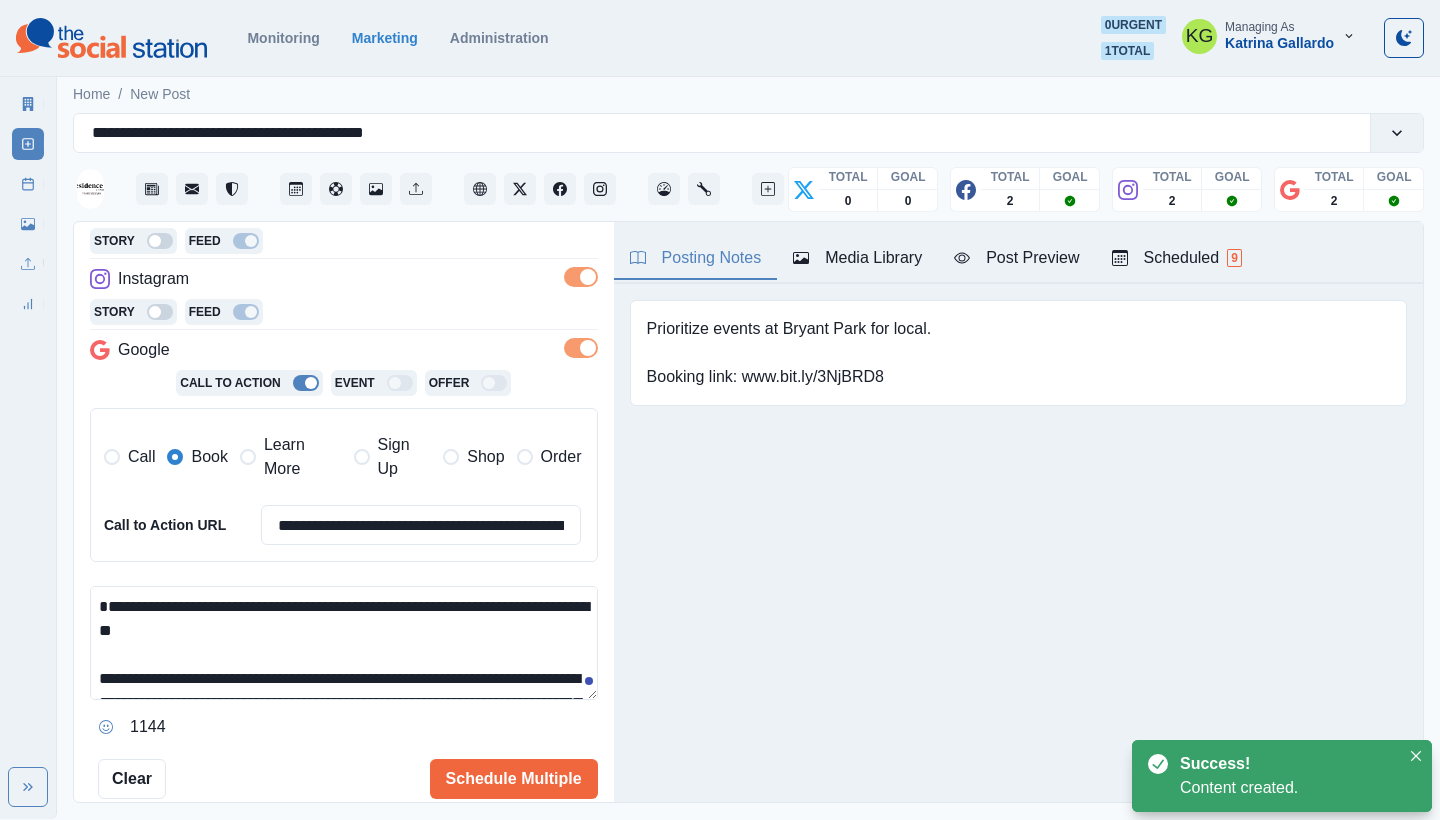 scroll, scrollTop: 144, scrollLeft: 0, axis: vertical 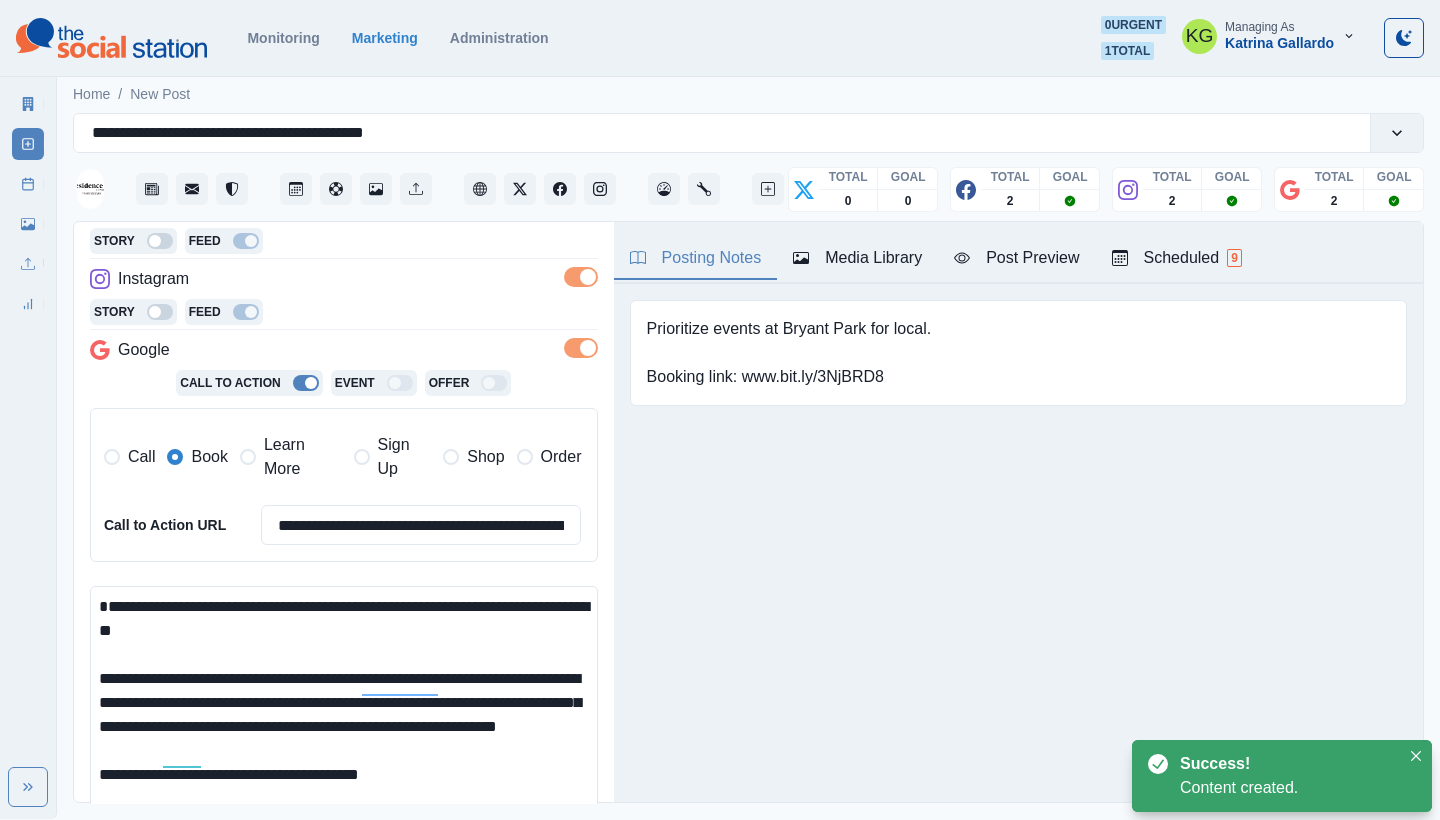 click on "**********" at bounding box center (720, 409) 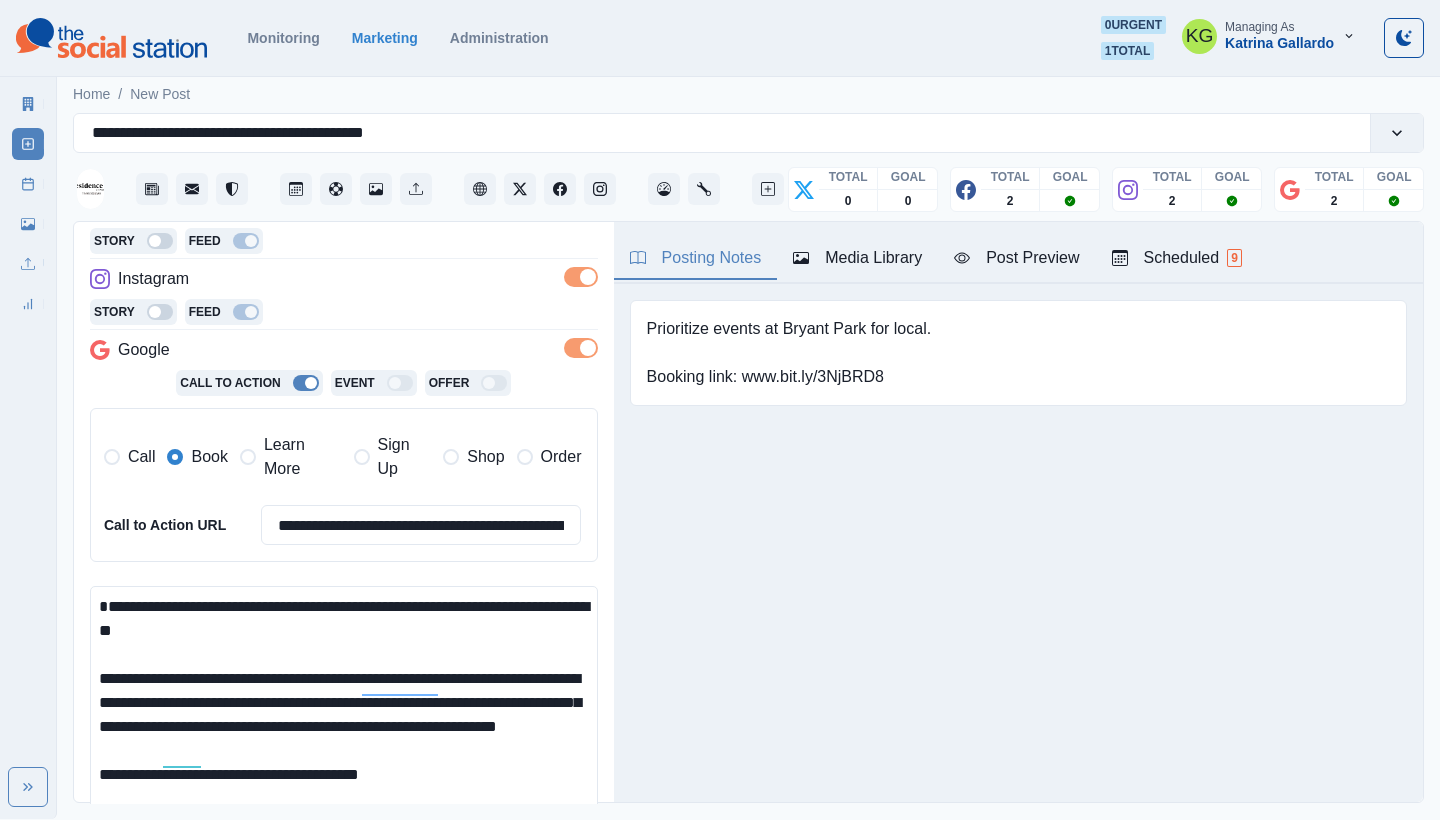 click on "**********" at bounding box center (344, 513) 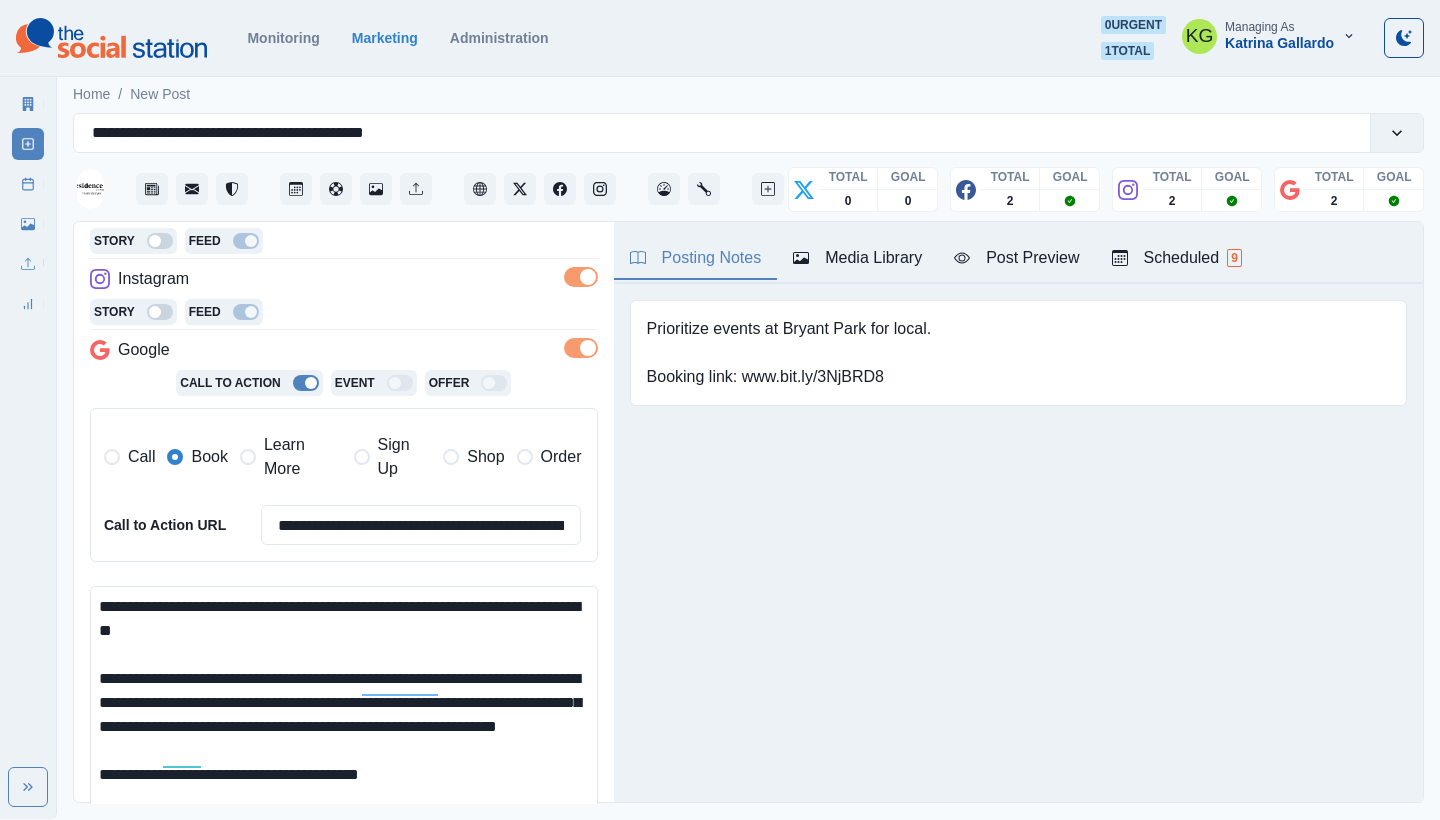 scroll, scrollTop: 0, scrollLeft: 0, axis: both 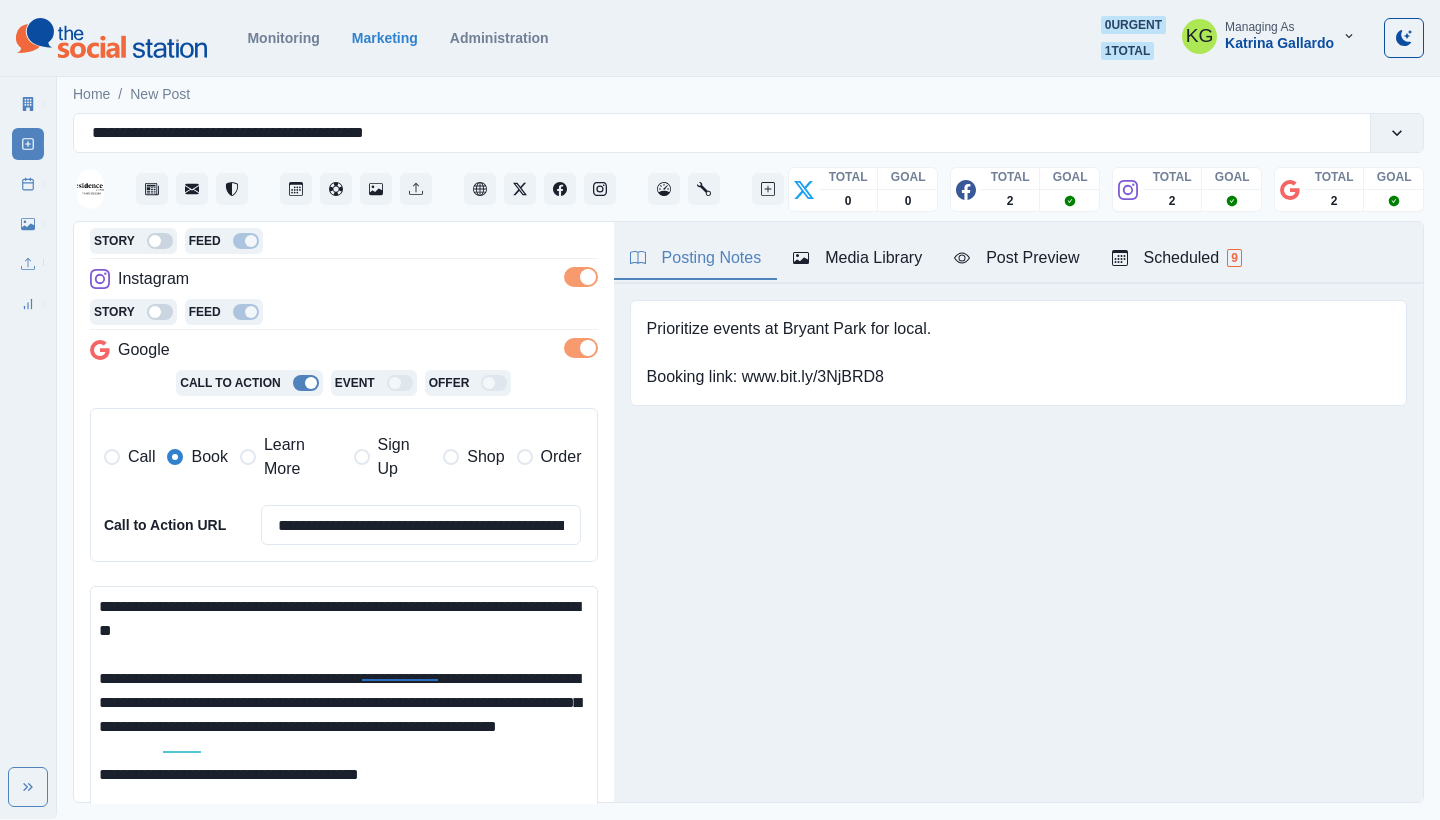 click on "**********" at bounding box center [344, 710] 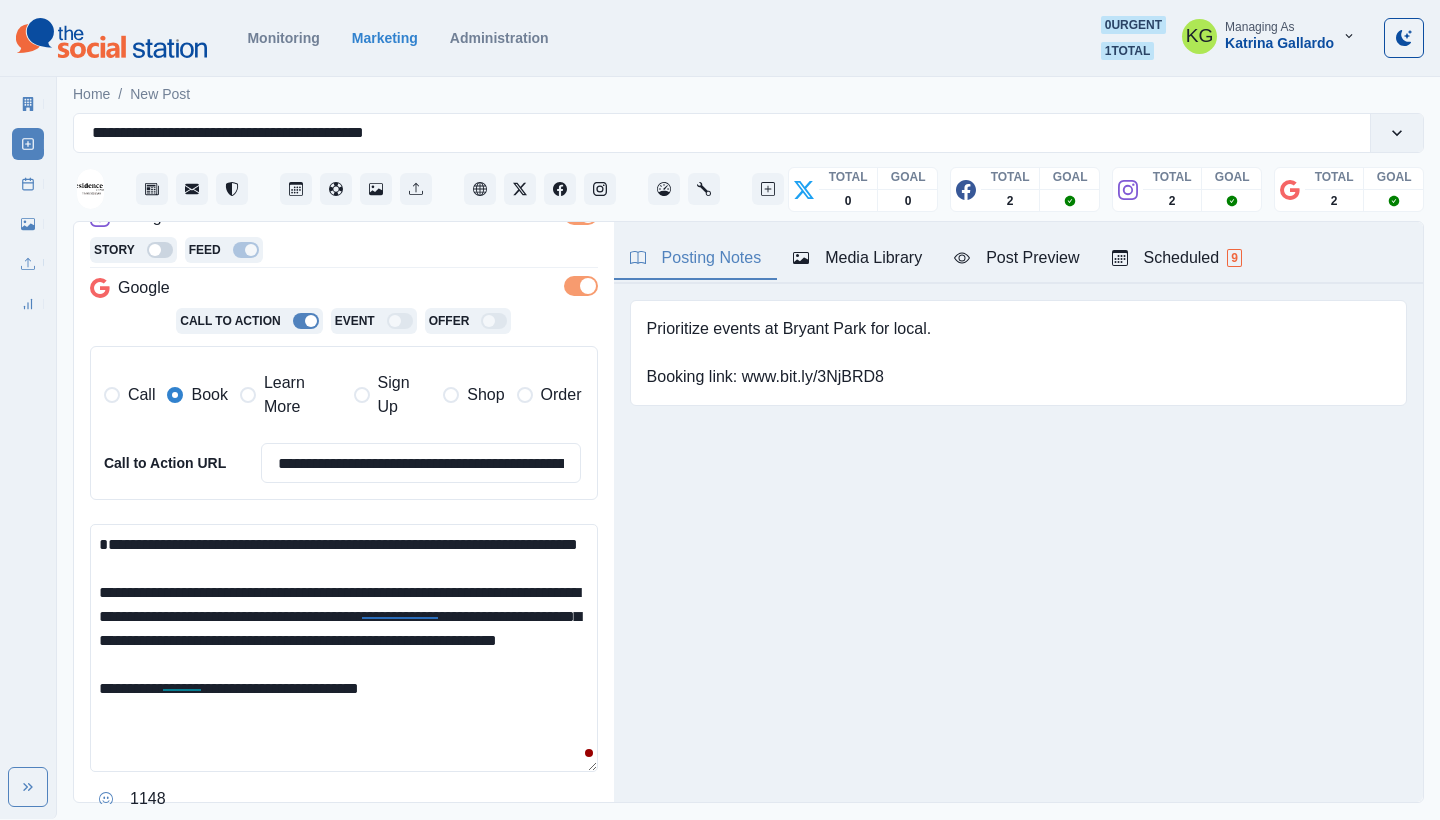 scroll, scrollTop: 397, scrollLeft: 0, axis: vertical 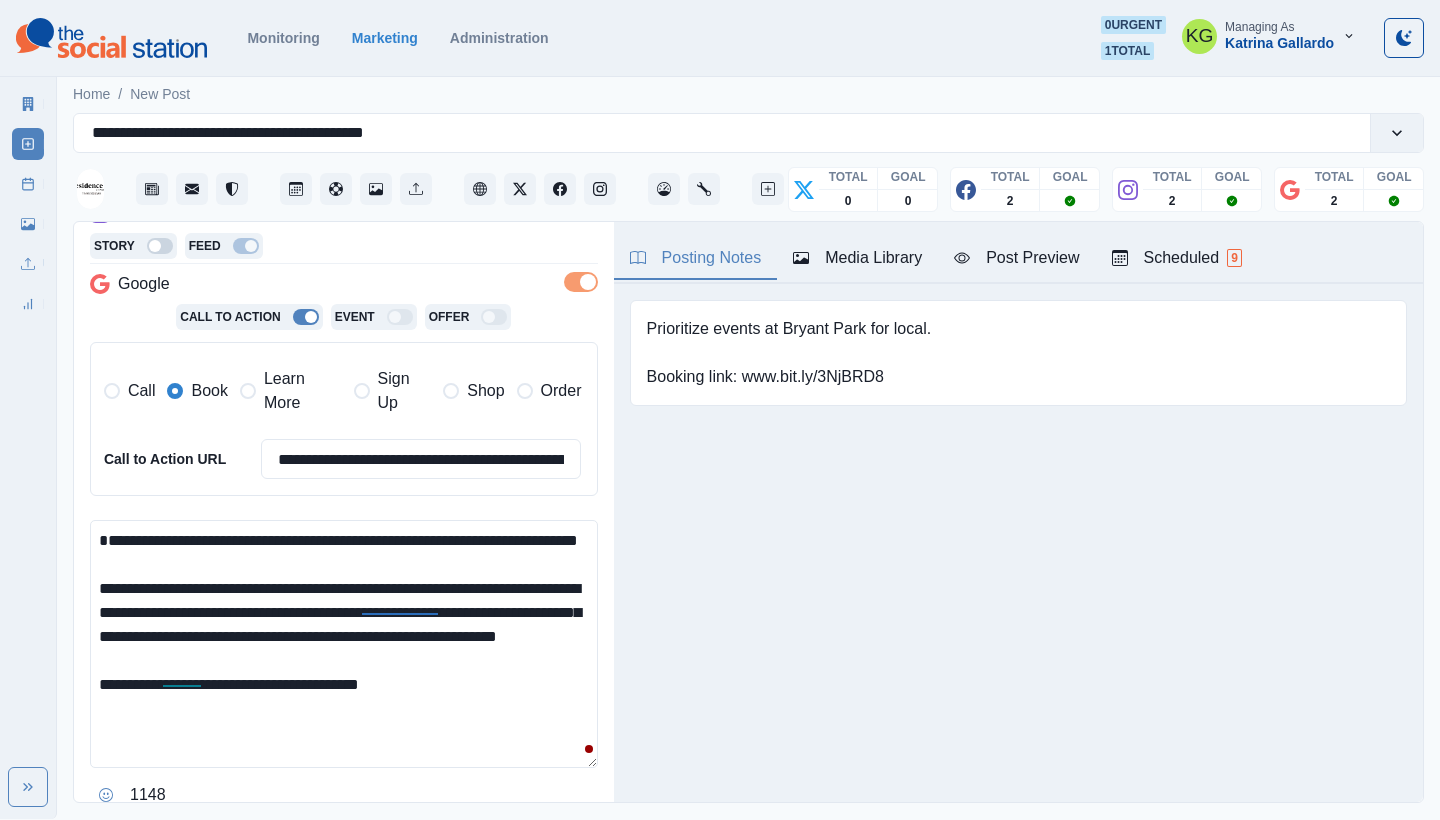 click on "**********" at bounding box center (344, 644) 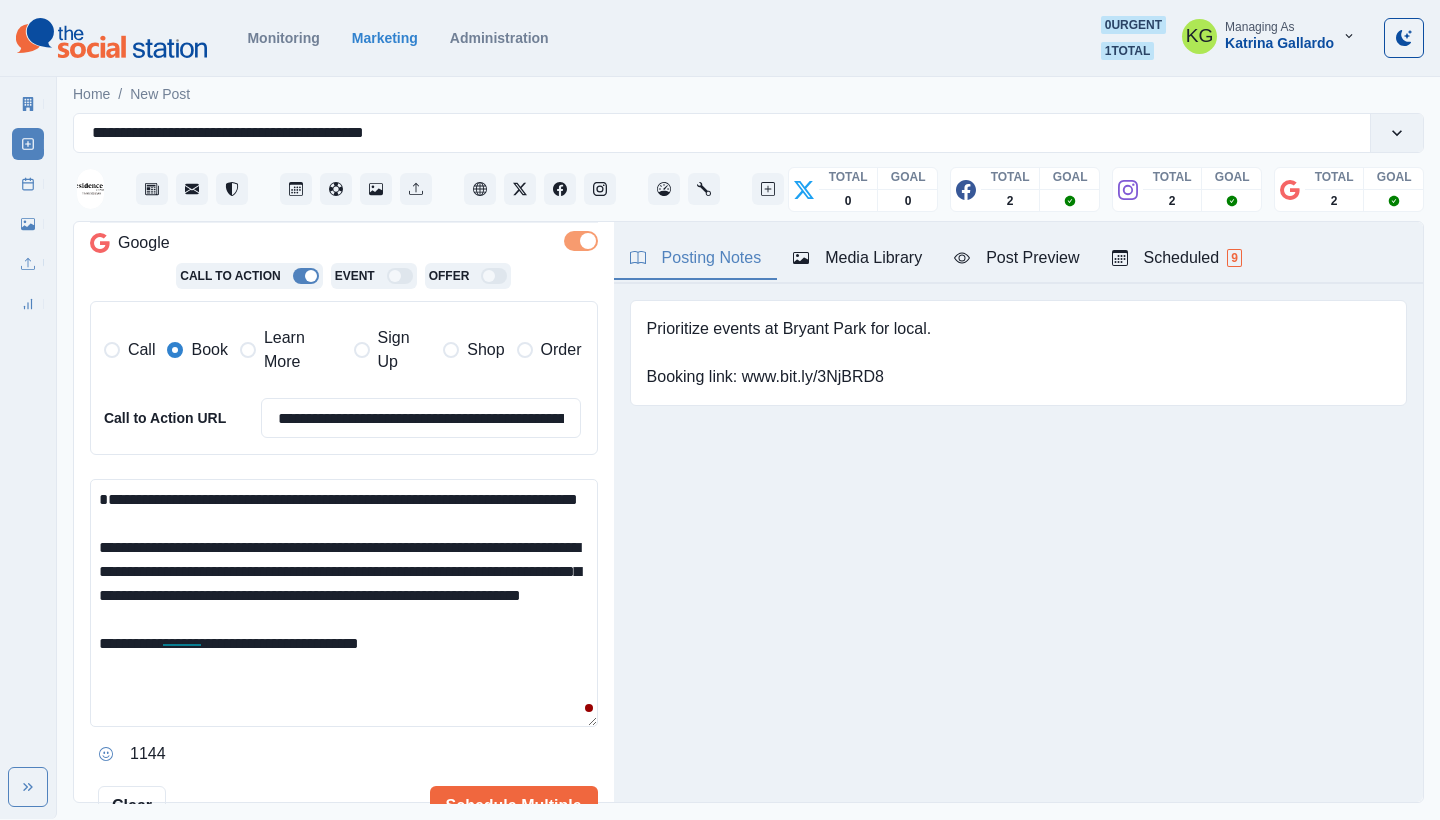 scroll, scrollTop: 439, scrollLeft: 0, axis: vertical 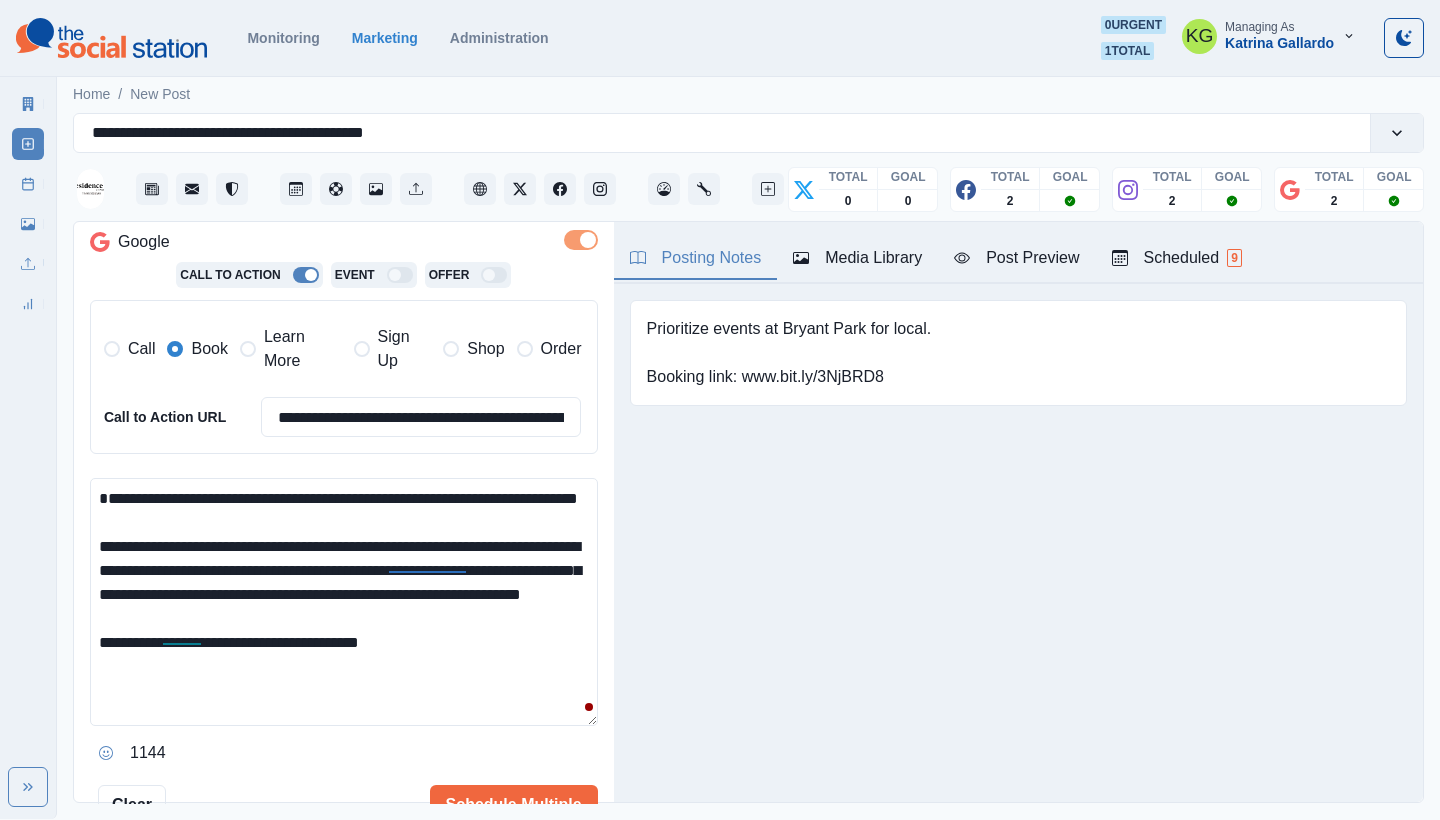 click on "**********" at bounding box center [344, 602] 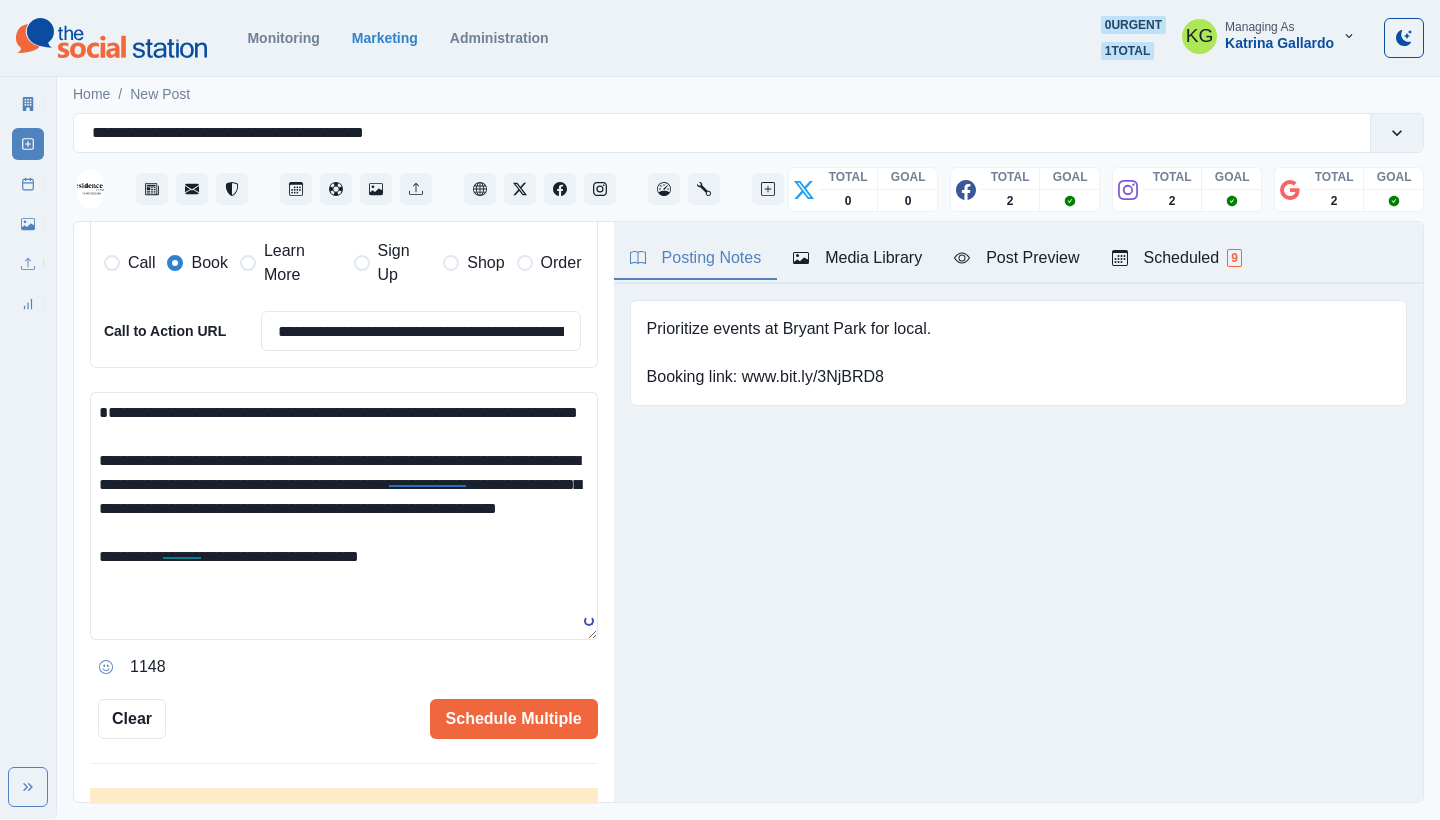 scroll, scrollTop: 525, scrollLeft: 0, axis: vertical 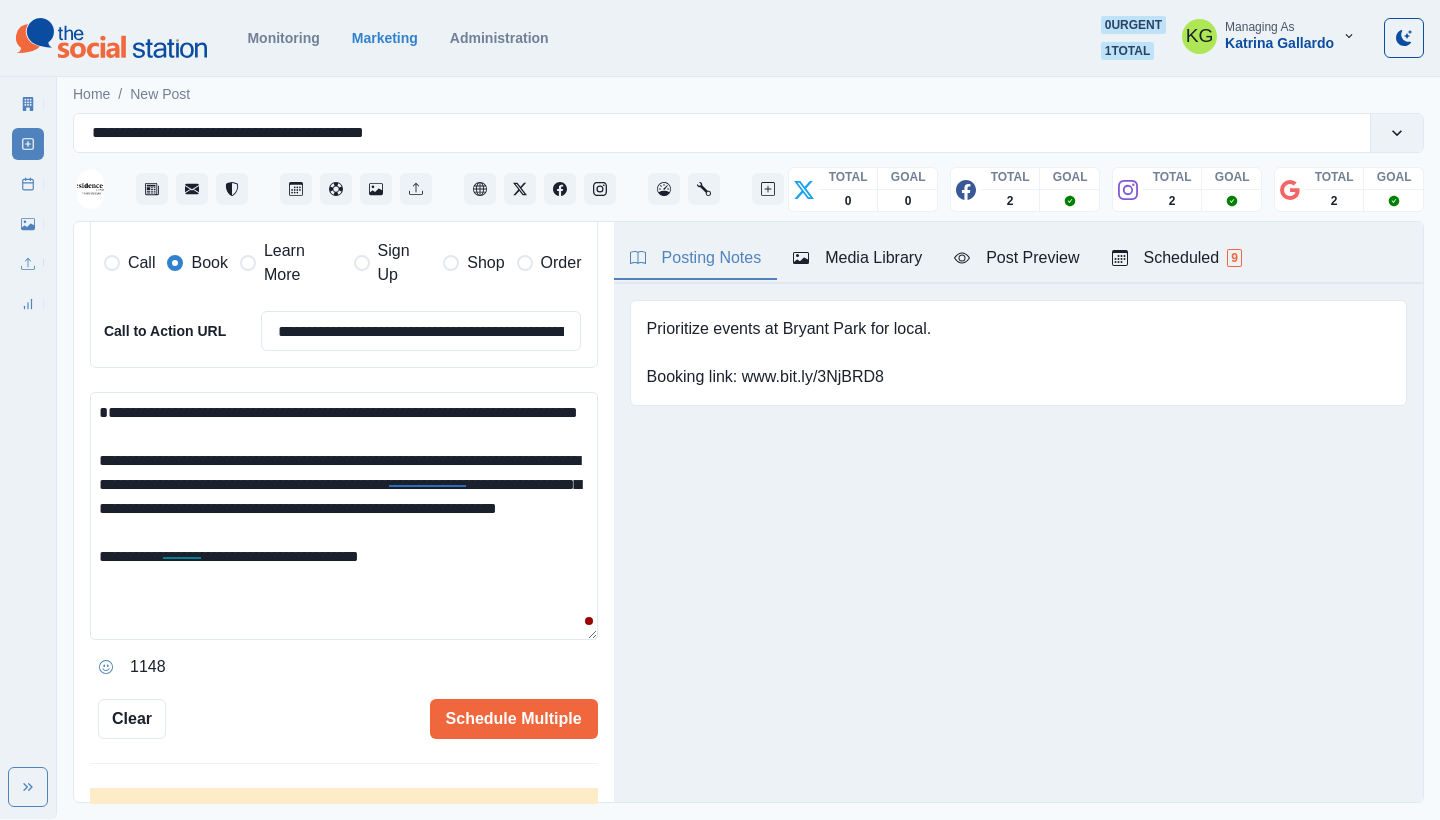 click on "**********" at bounding box center [344, 516] 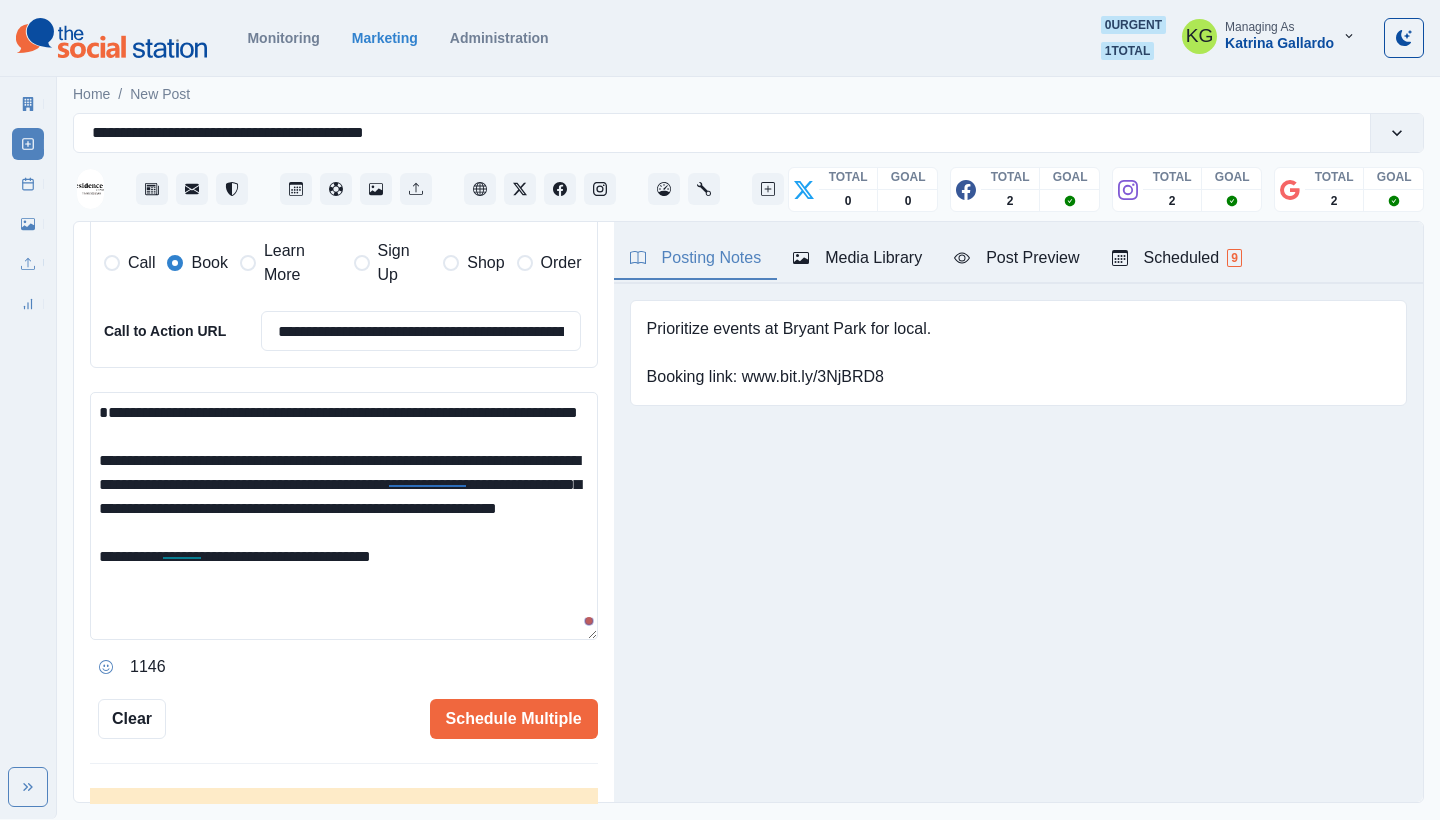 scroll, scrollTop: 23, scrollLeft: 0, axis: vertical 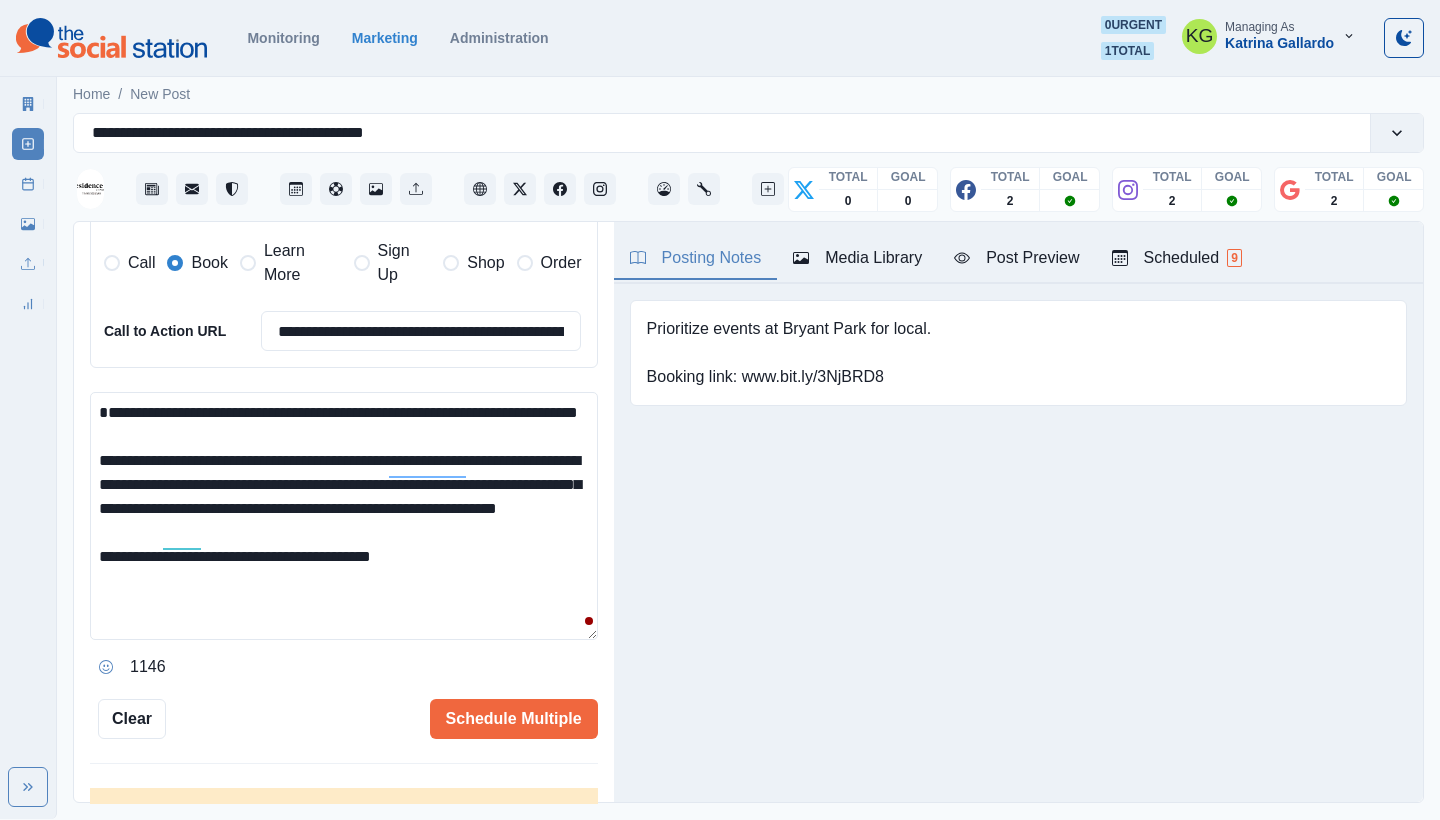 click at bounding box center [106, 667] 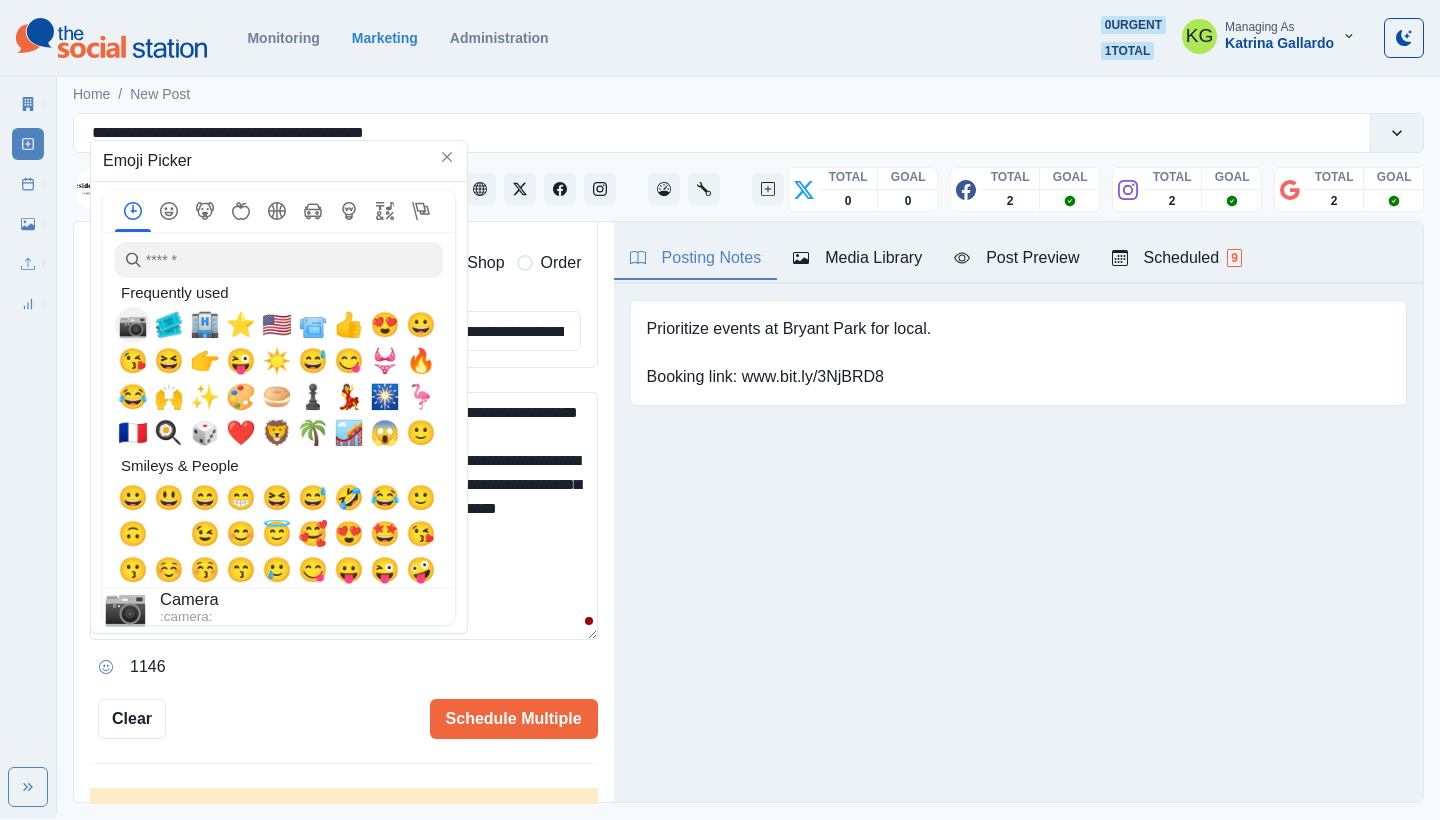 click on "📷" at bounding box center (133, 325) 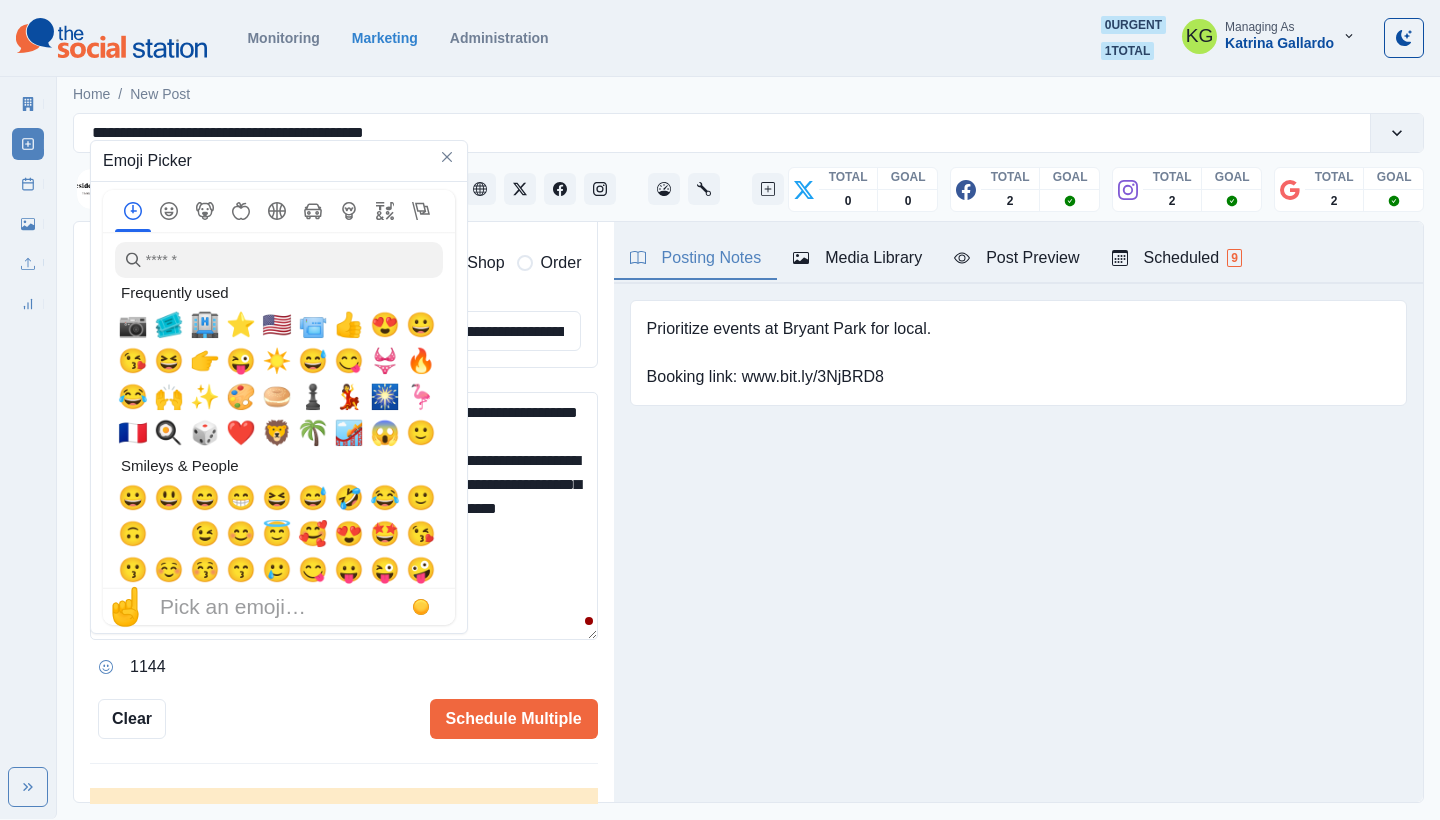 click on "**********" at bounding box center [344, 516] 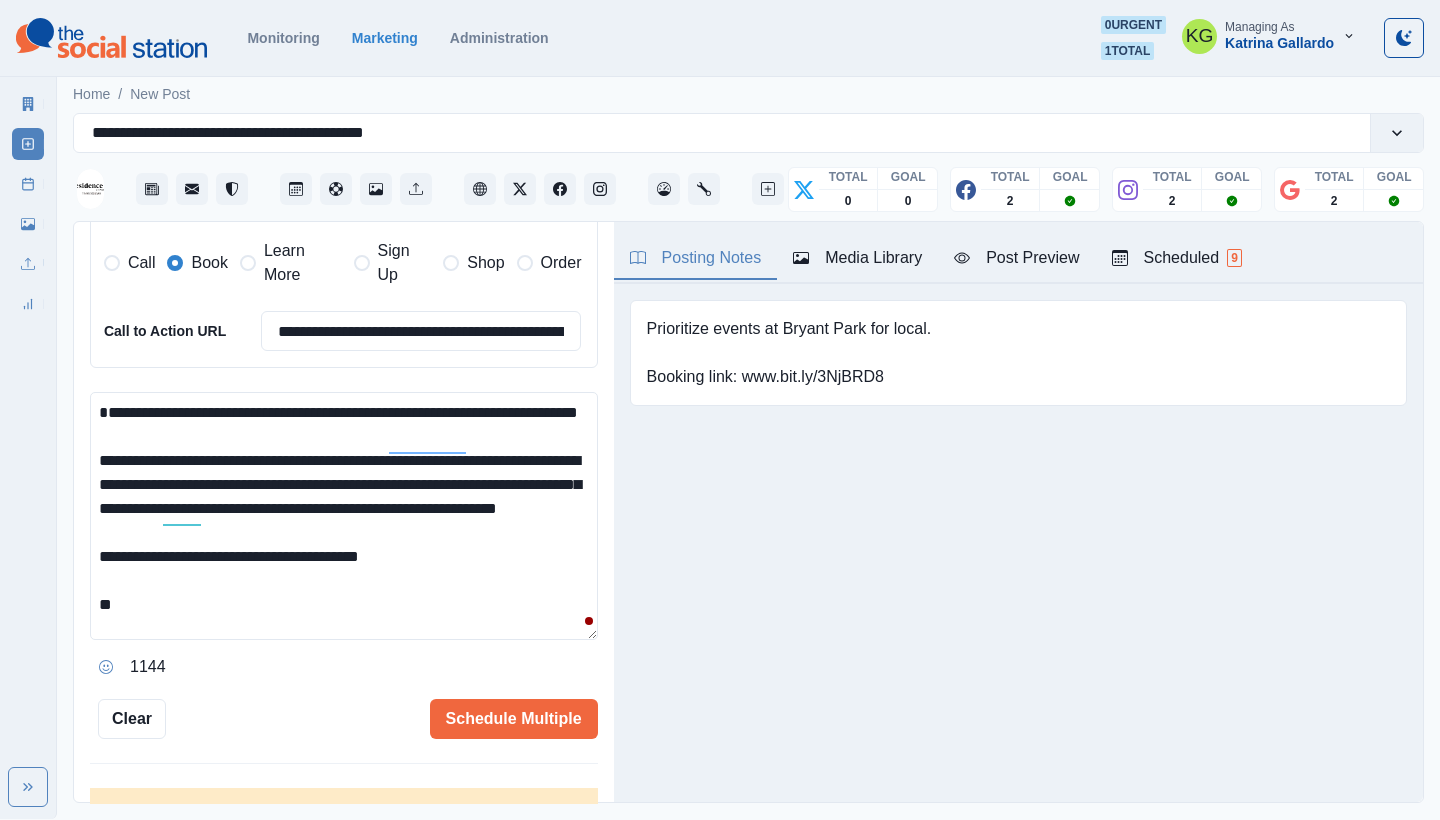 scroll, scrollTop: 37, scrollLeft: 0, axis: vertical 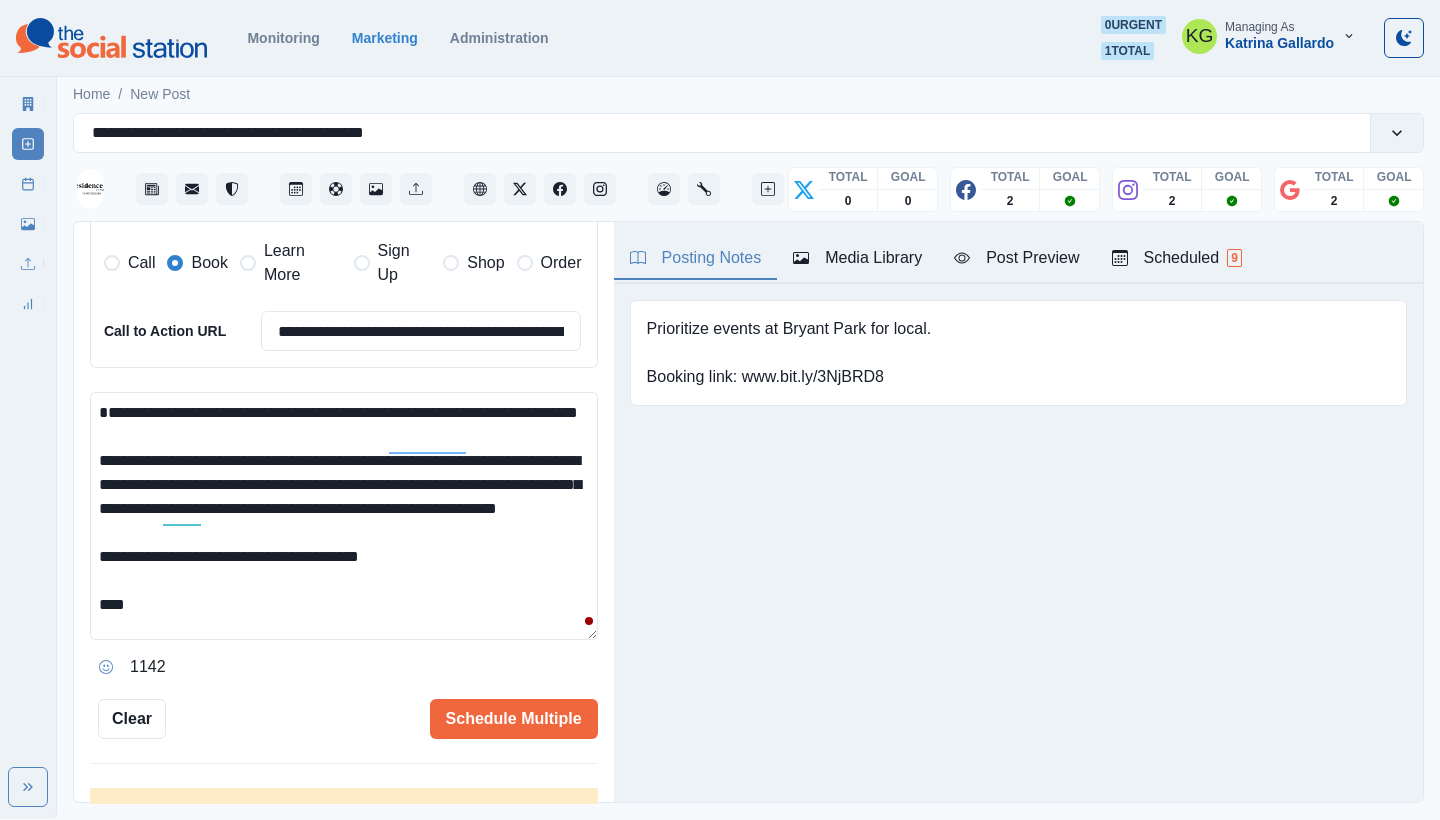 paste on "**********" 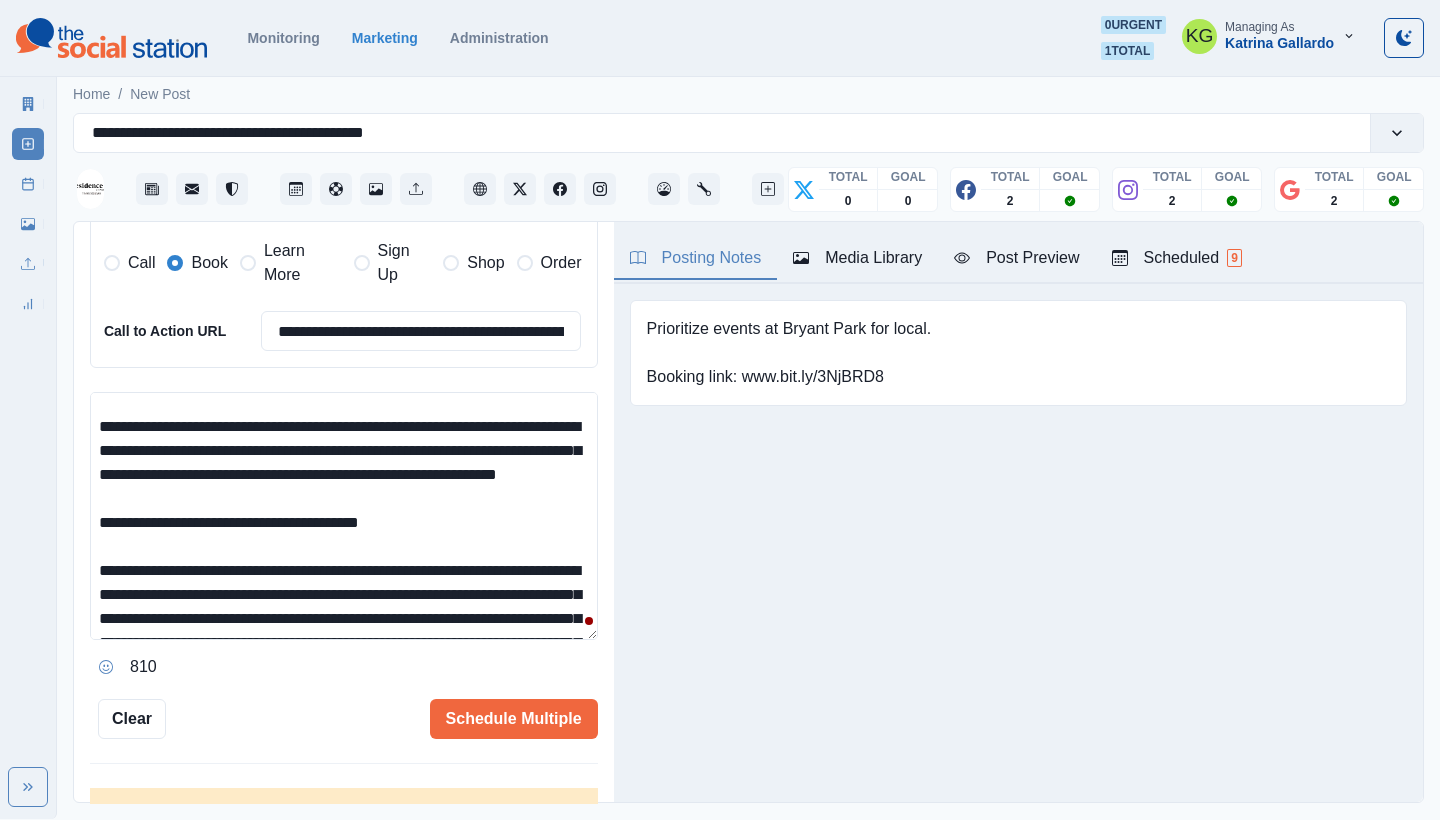 scroll, scrollTop: 202, scrollLeft: 0, axis: vertical 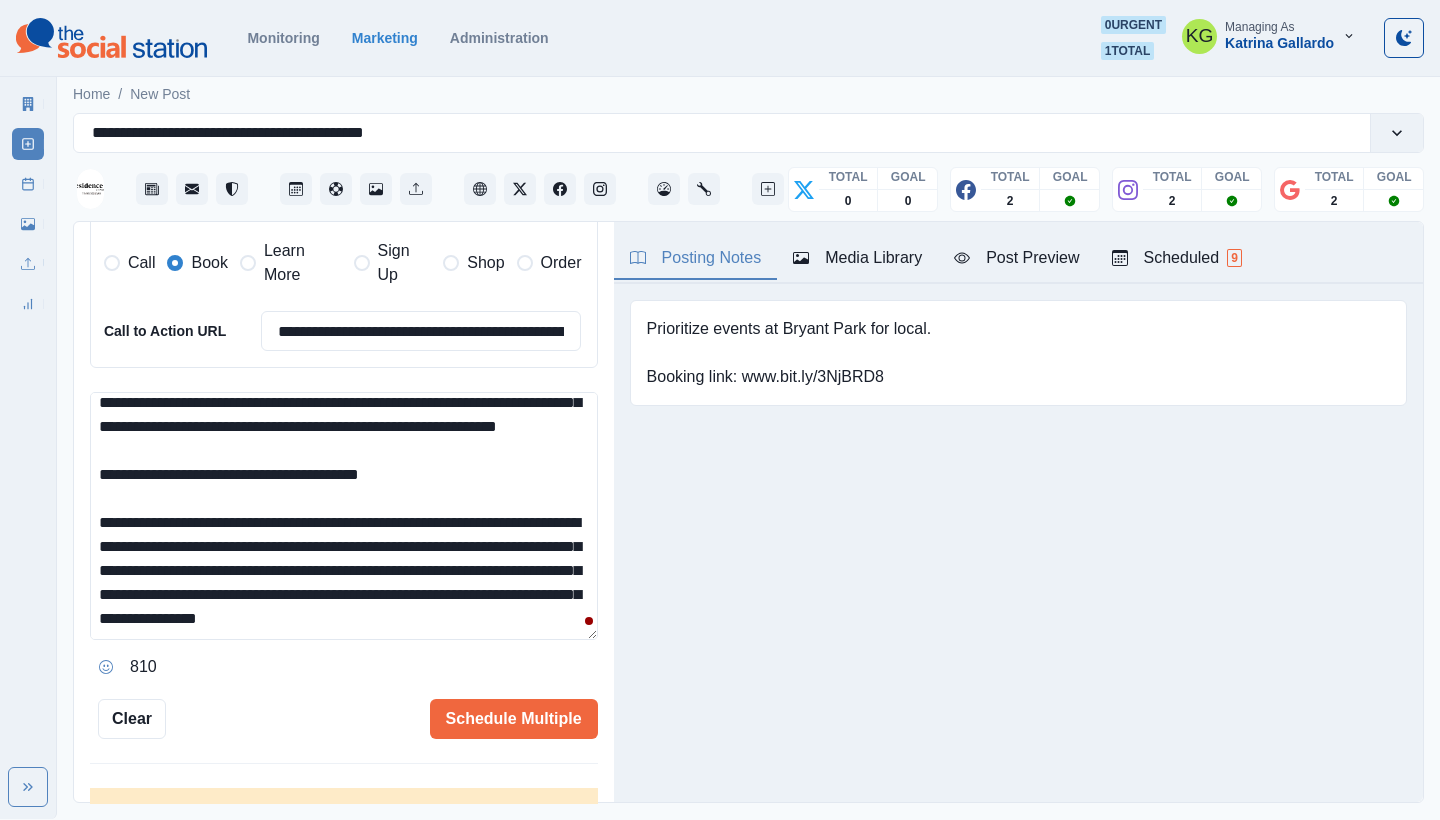 drag, startPoint x: 183, startPoint y: 487, endPoint x: 138, endPoint y: 446, distance: 60.876926 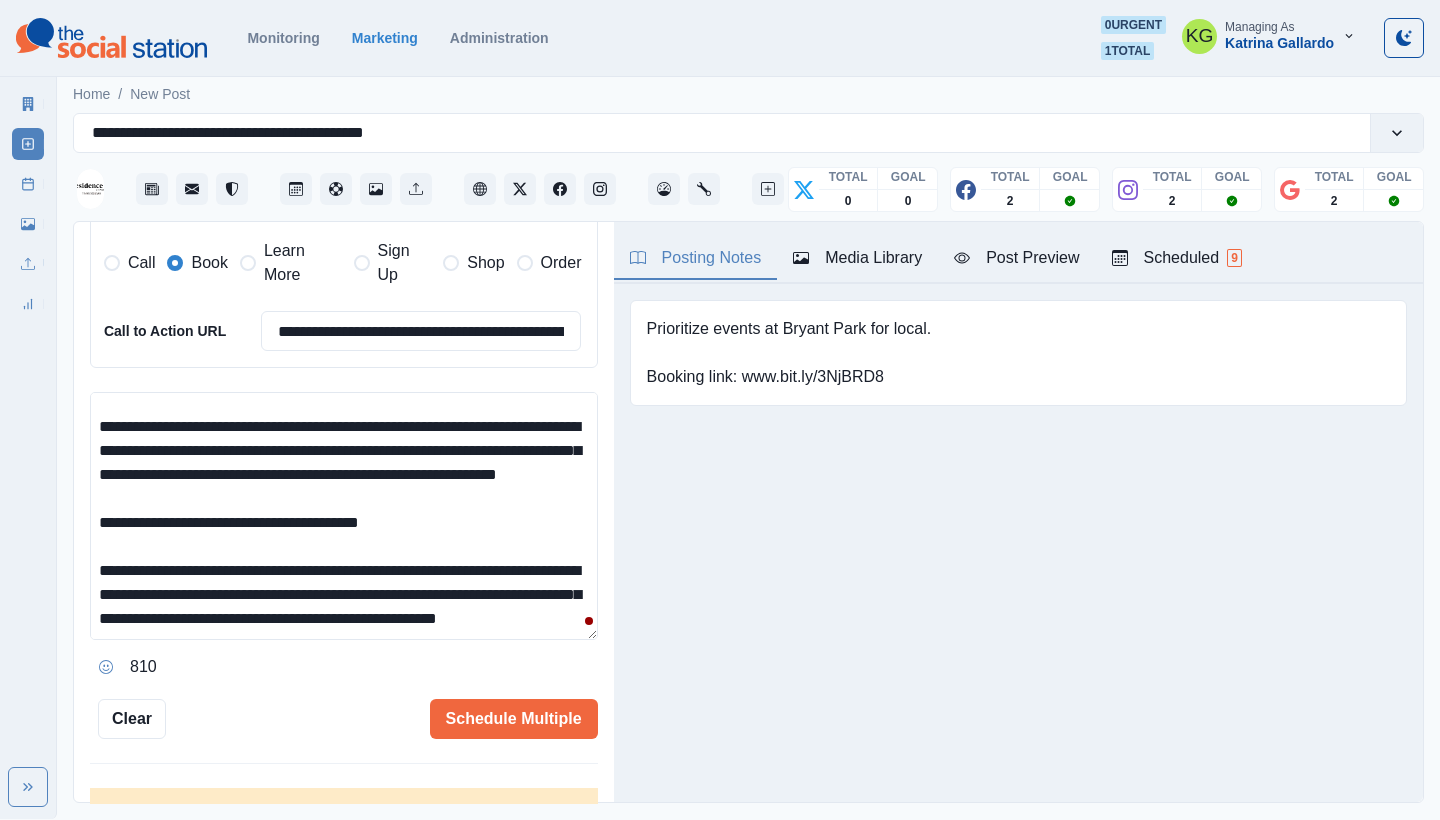 scroll, scrollTop: 154, scrollLeft: 0, axis: vertical 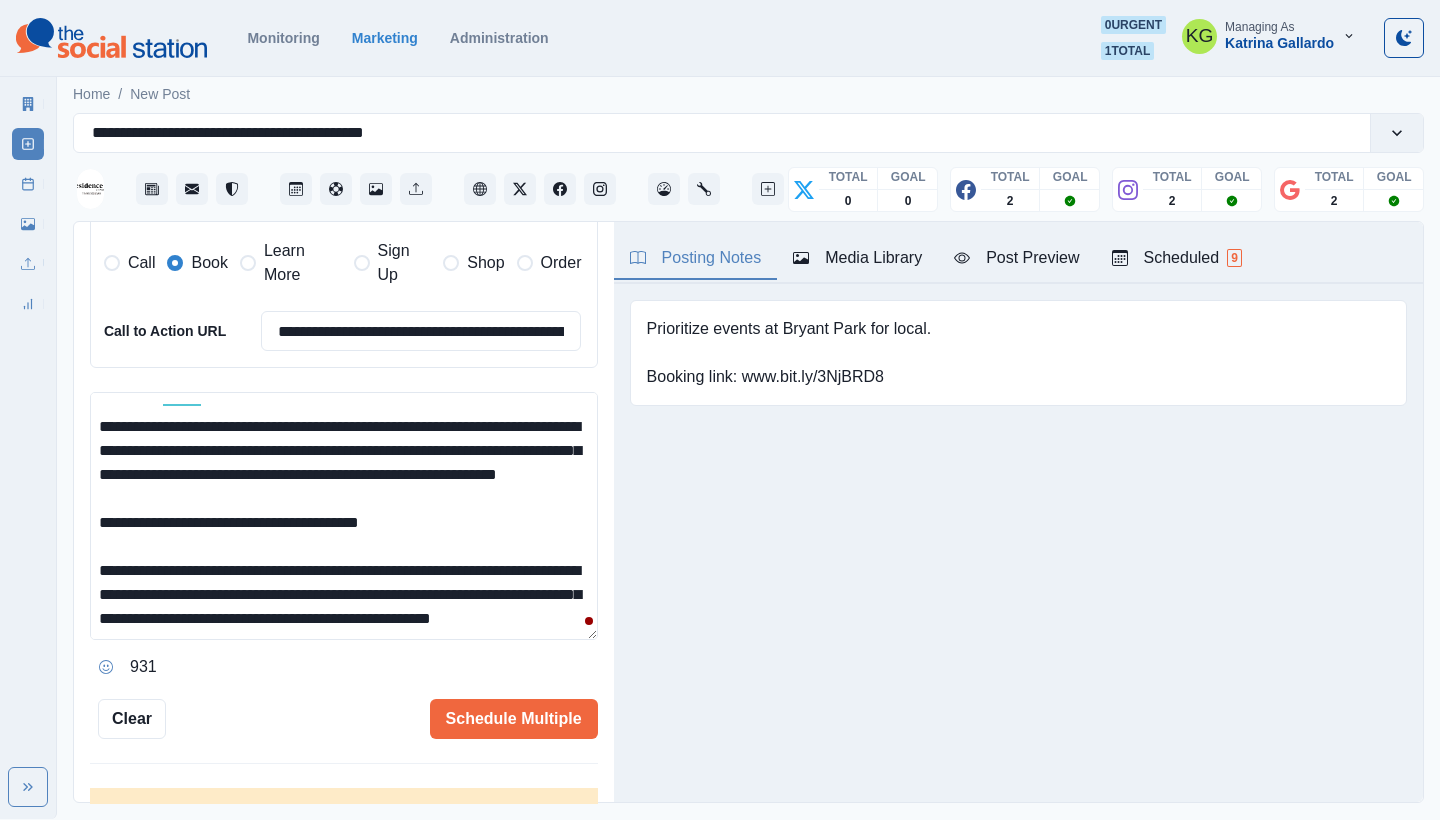 drag, startPoint x: 262, startPoint y: 492, endPoint x: 361, endPoint y: 621, distance: 162.60997 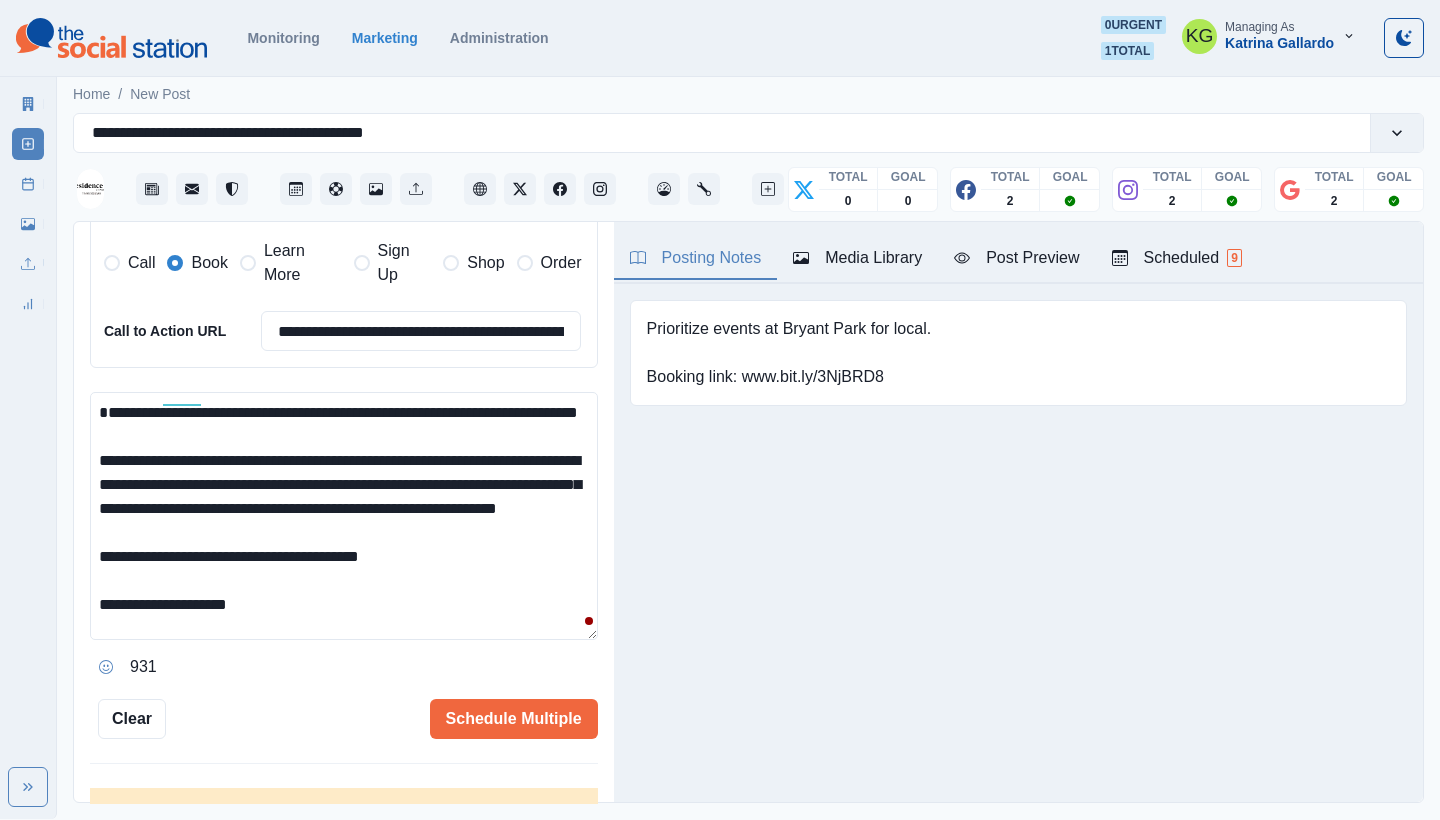 scroll, scrollTop: 34, scrollLeft: 0, axis: vertical 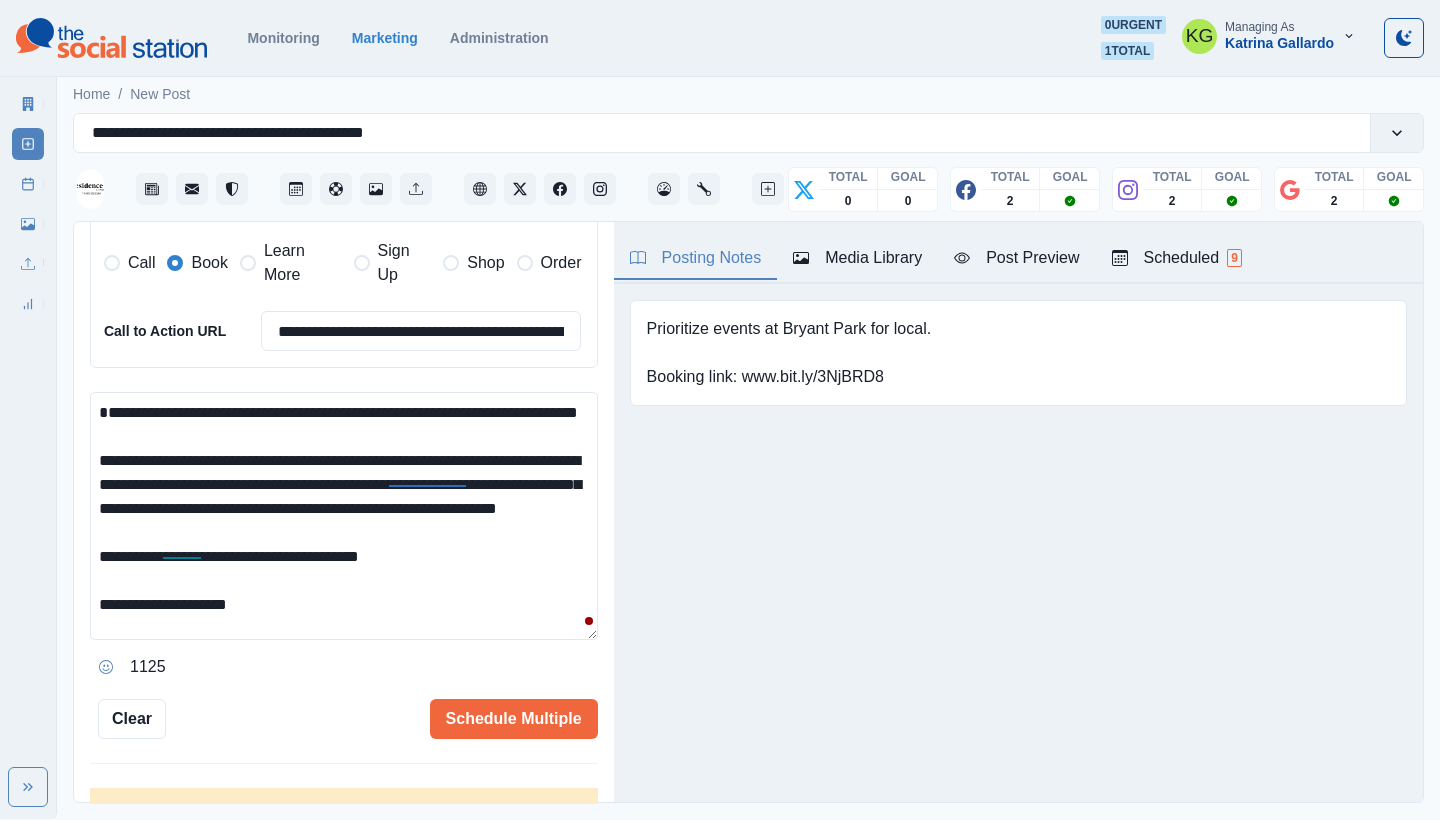 click on "**********" at bounding box center [344, 516] 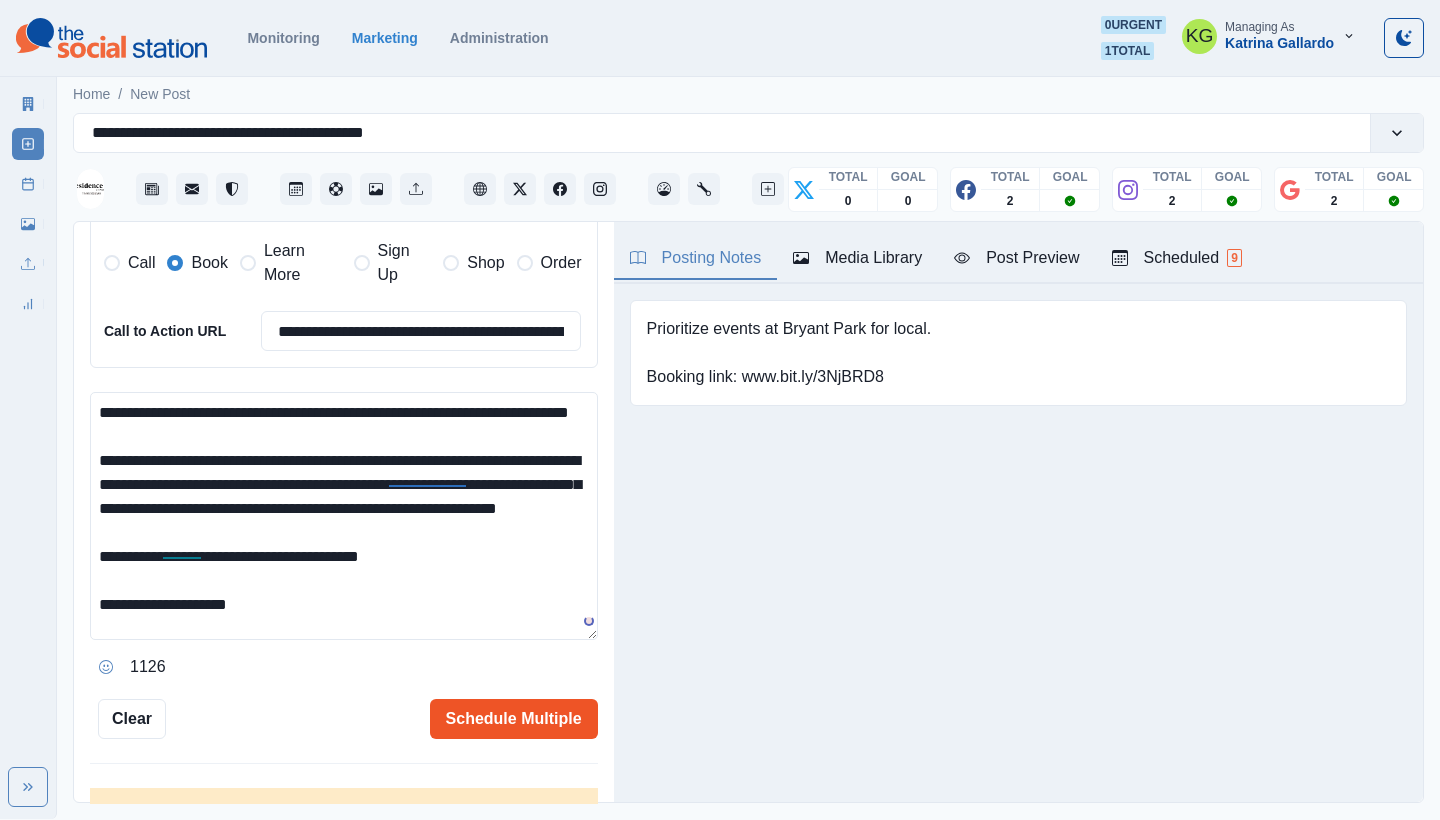 type on "**********" 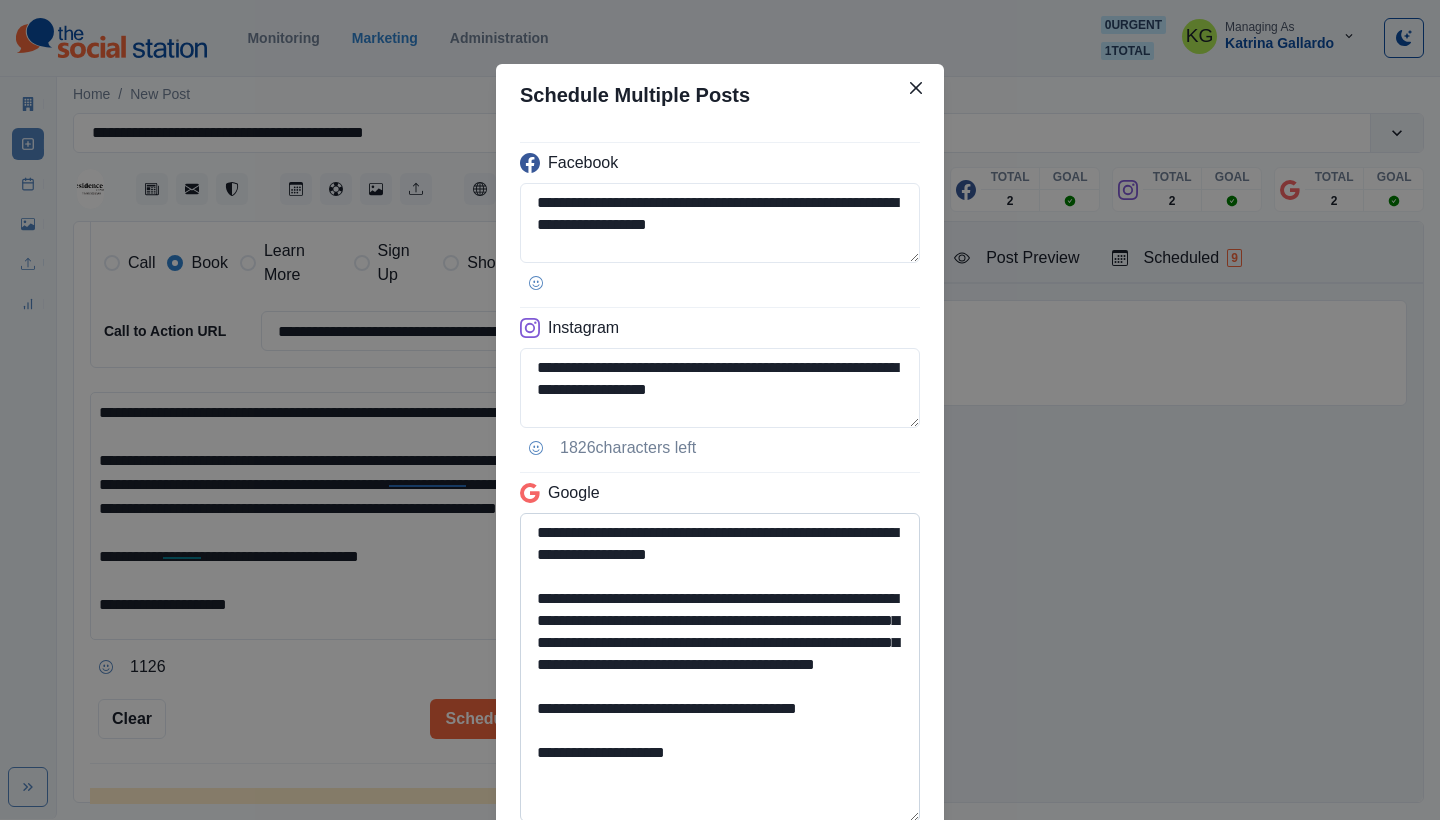 click on "**********" at bounding box center (720, 667) 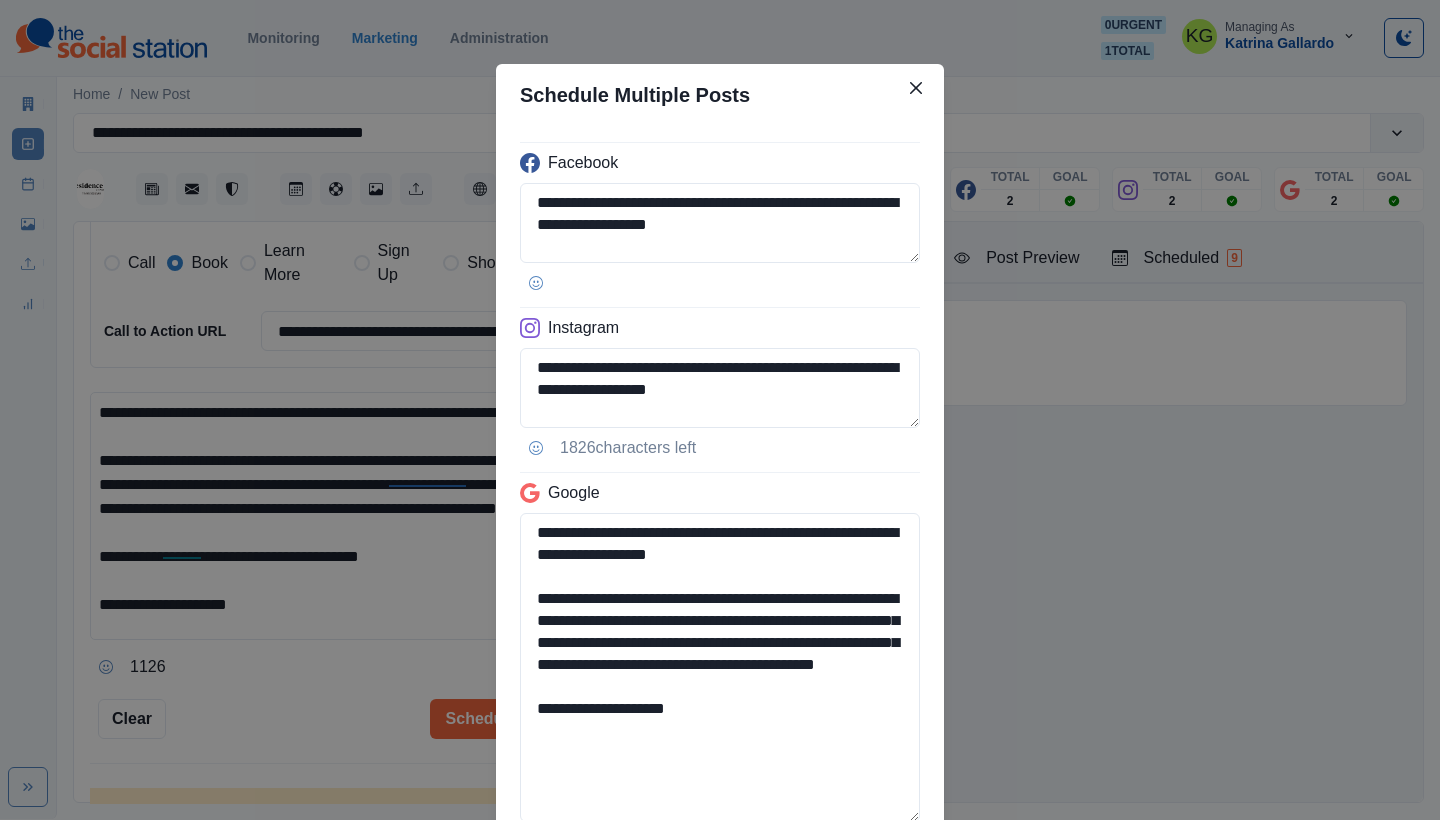 scroll, scrollTop: 182, scrollLeft: 0, axis: vertical 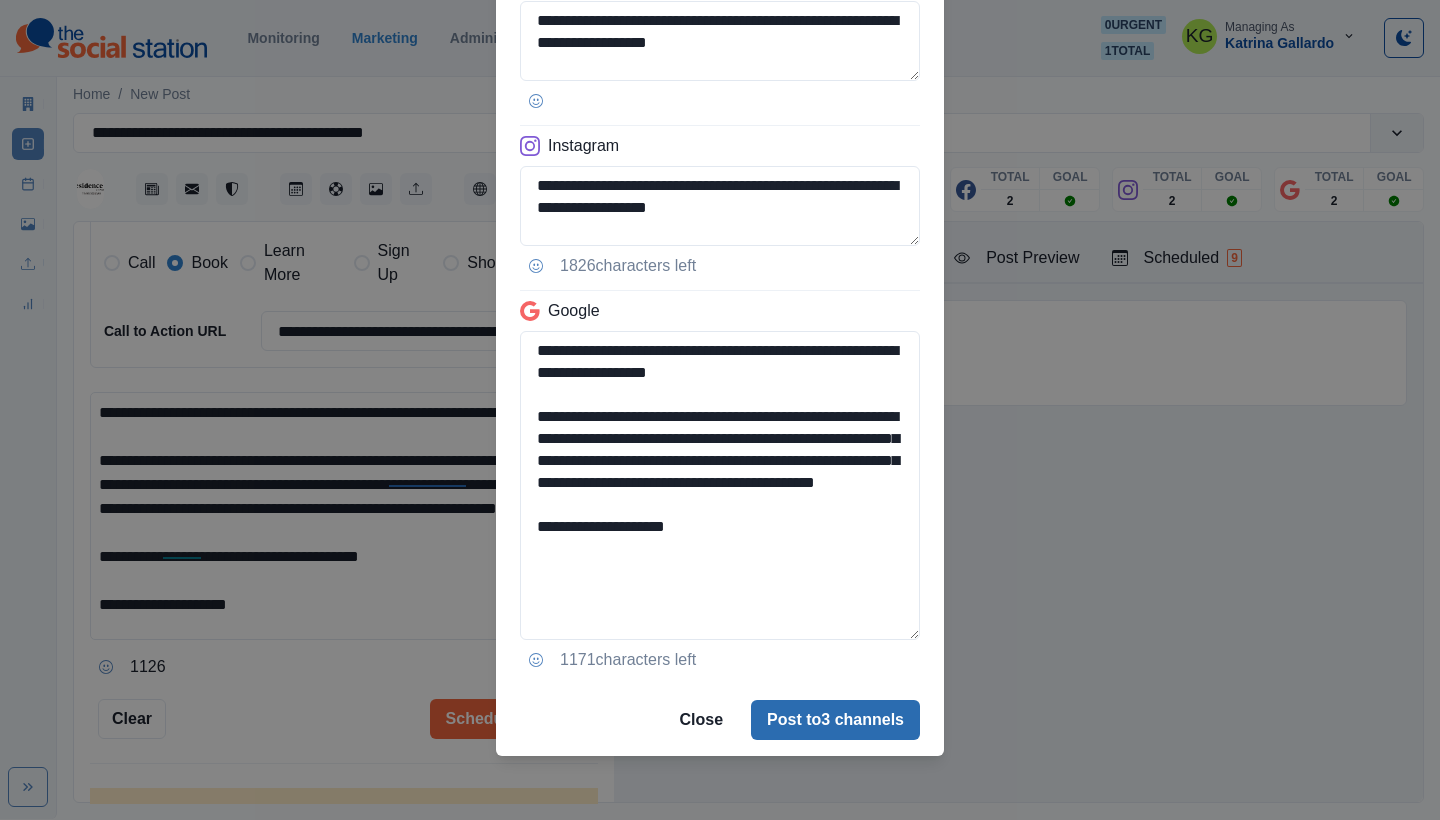 type on "**********" 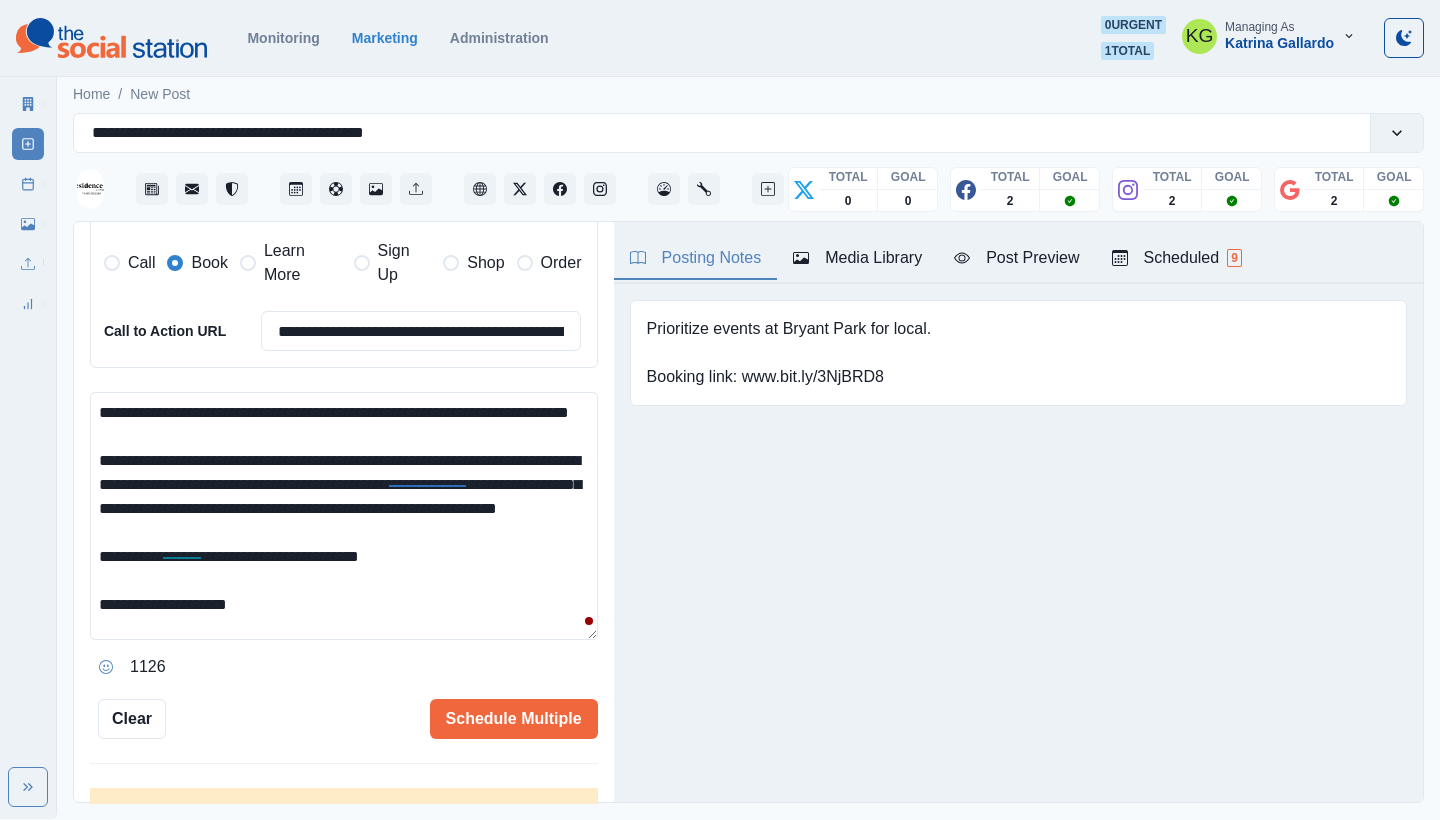 type 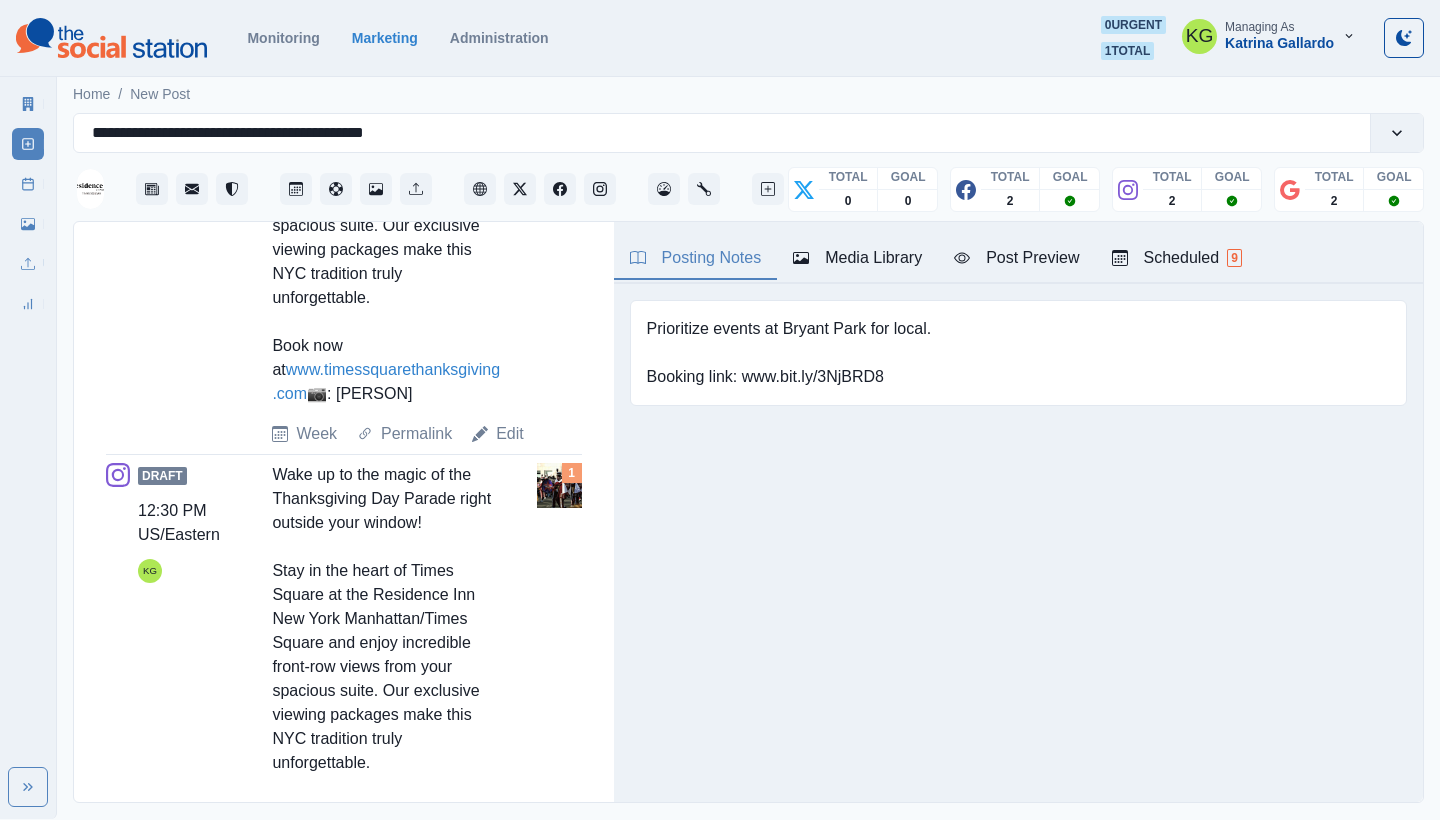 scroll, scrollTop: 1163, scrollLeft: 0, axis: vertical 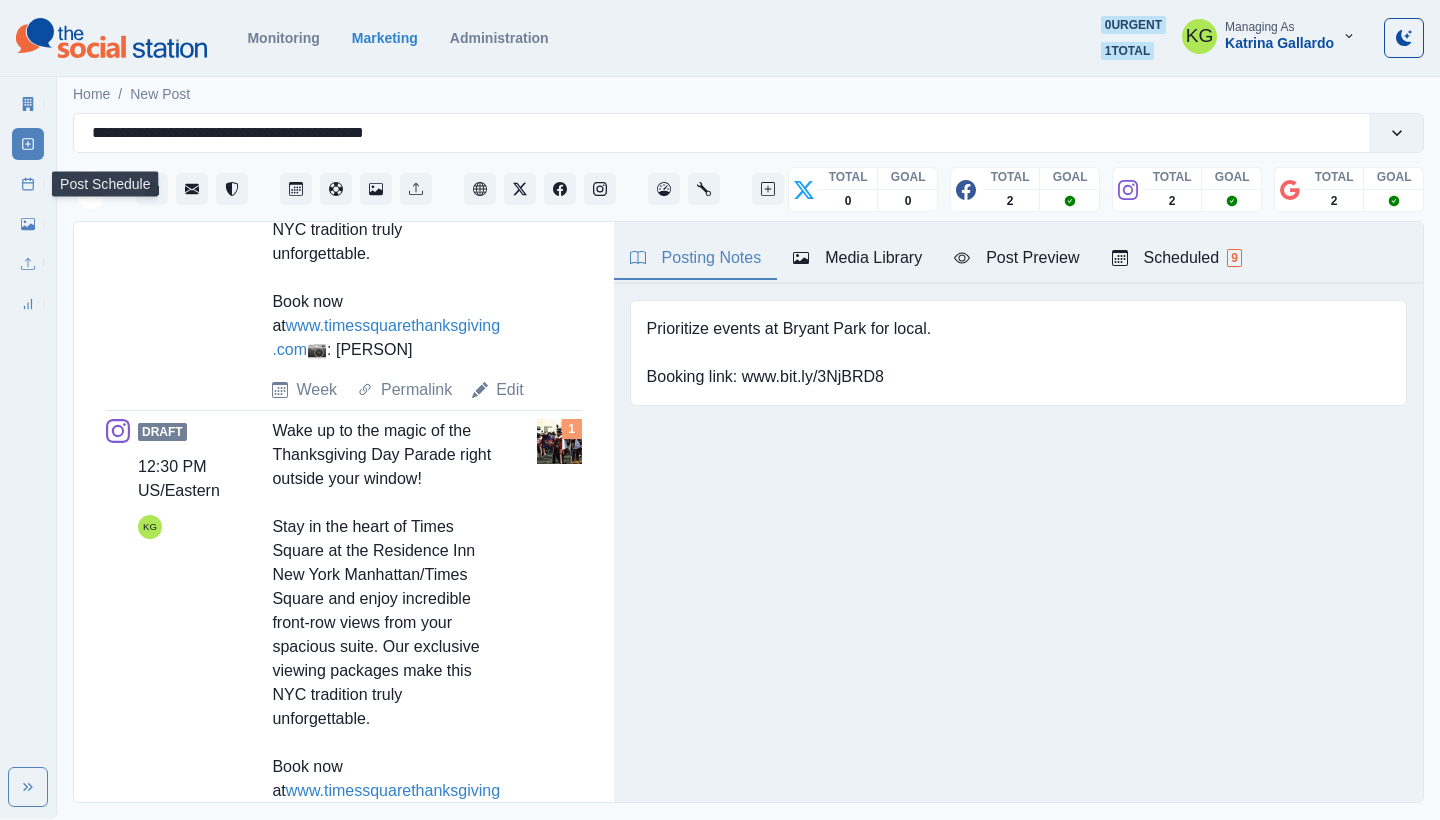 click 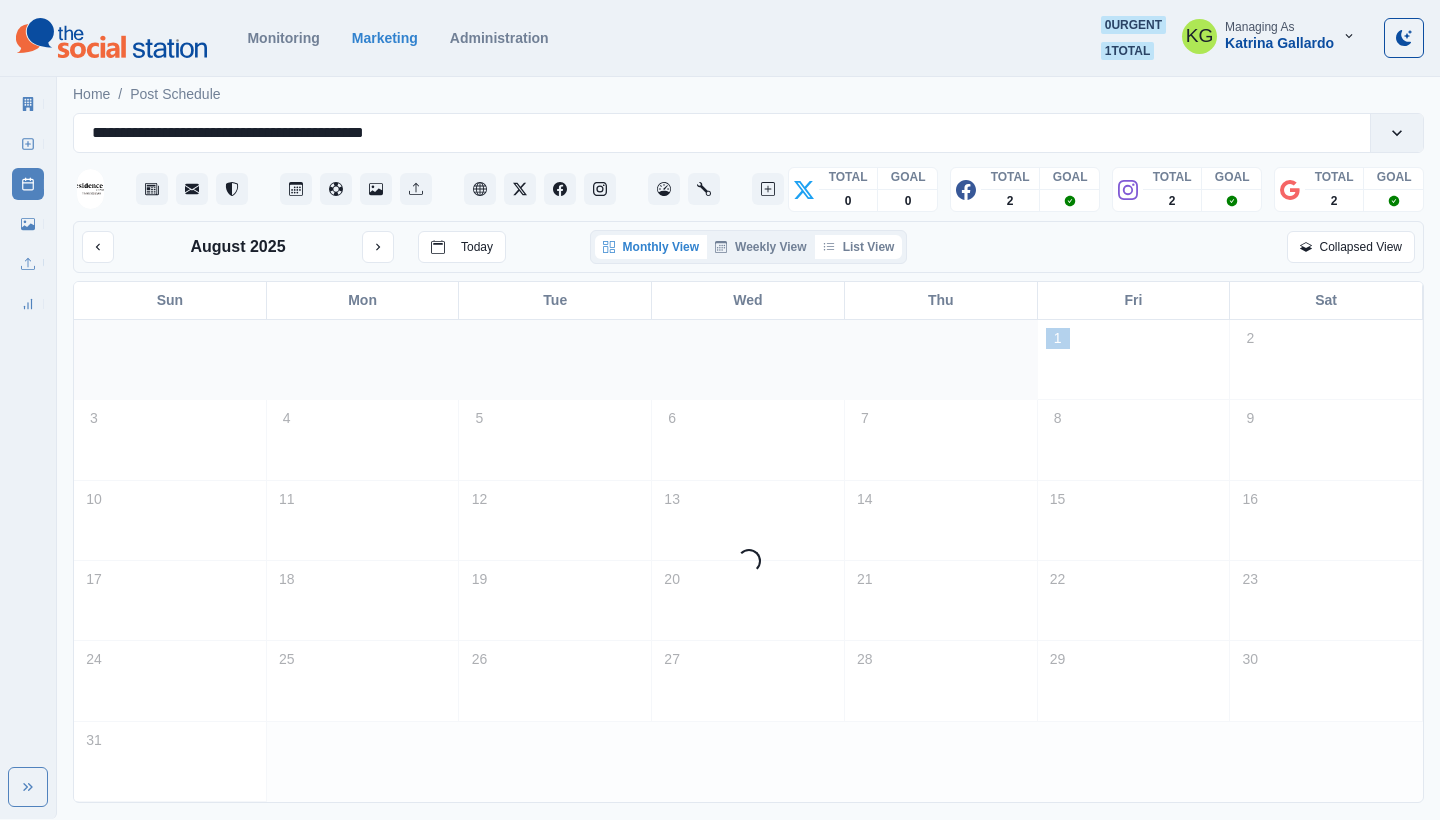 click on "List View" at bounding box center [859, 247] 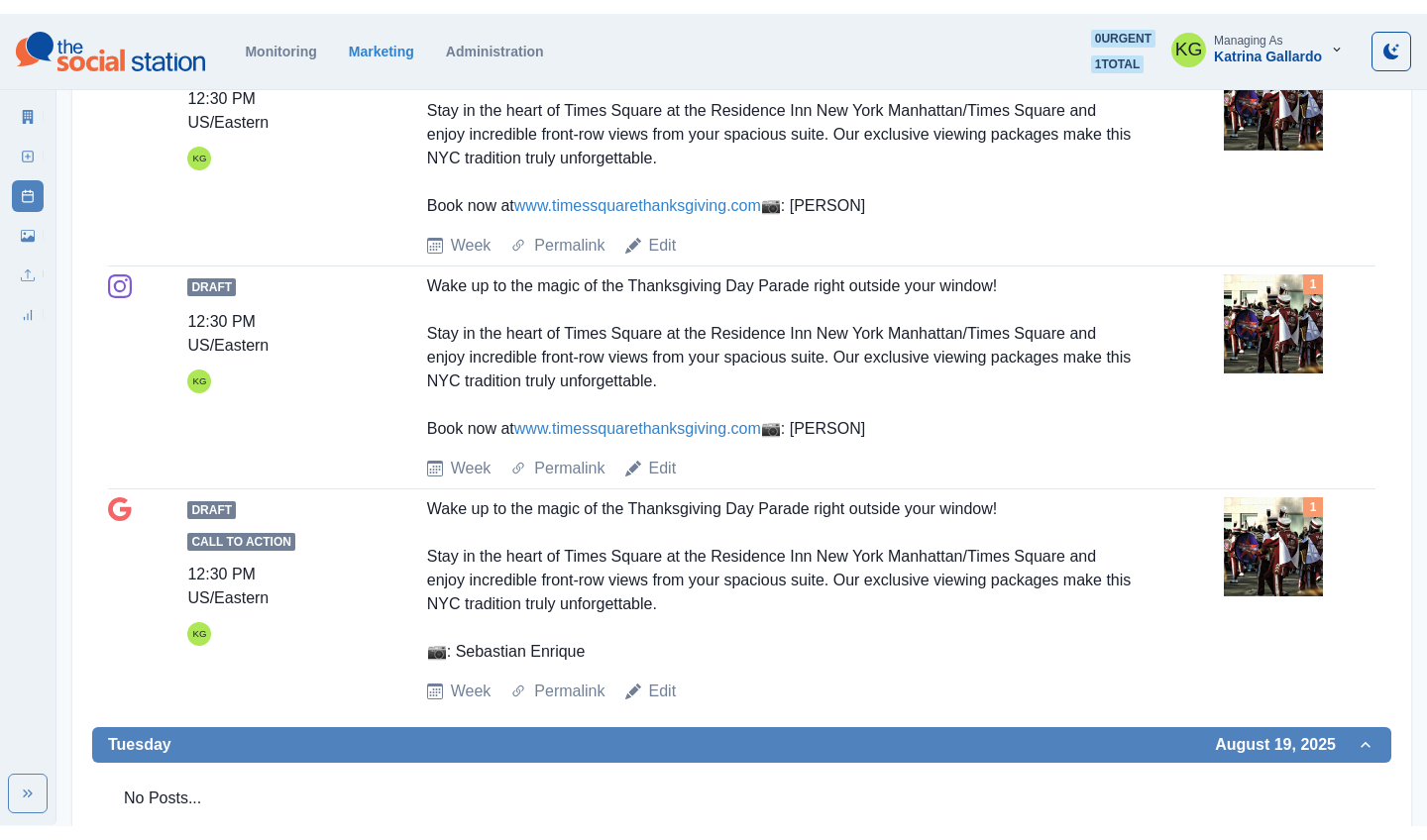 scroll, scrollTop: 514, scrollLeft: 0, axis: vertical 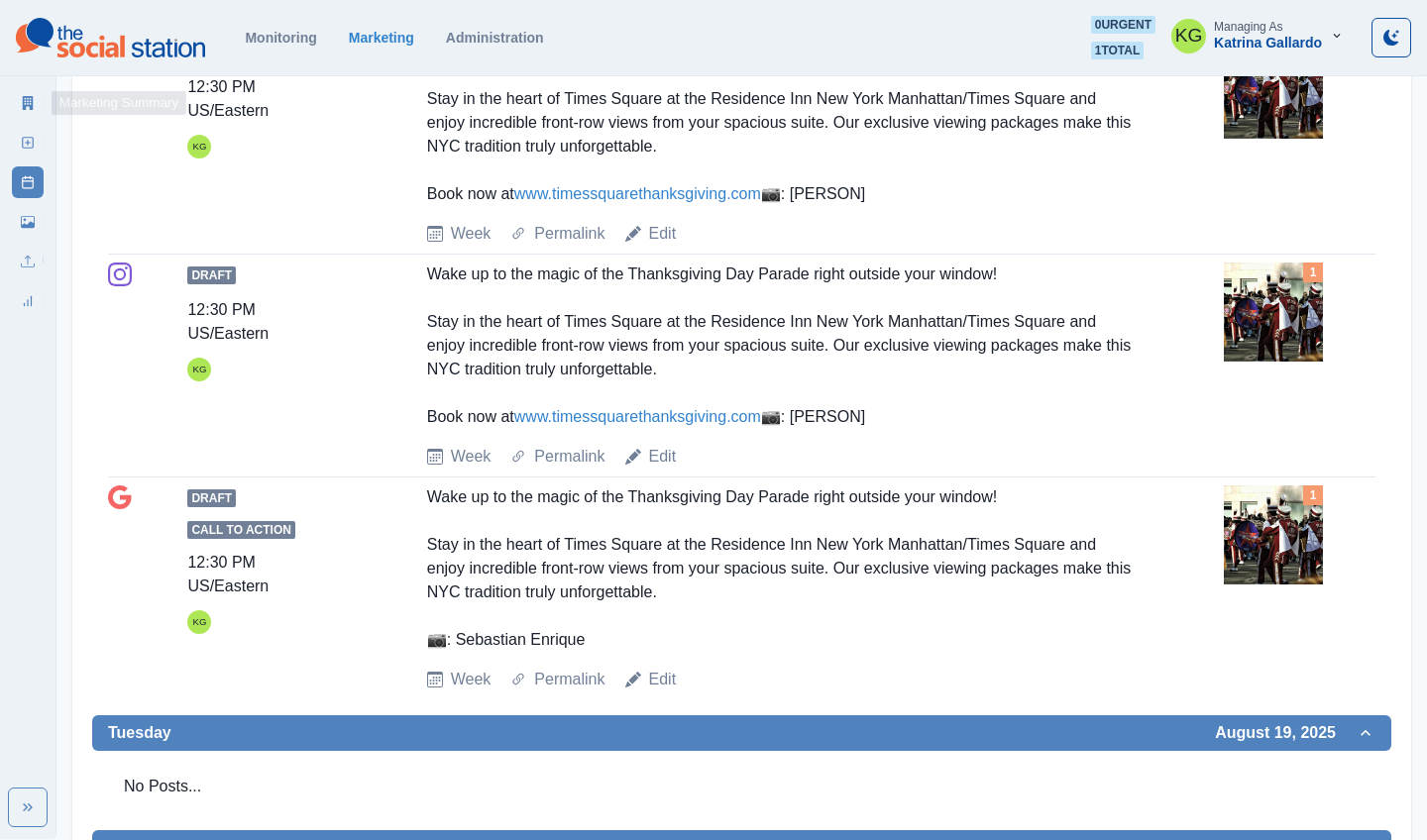 click on "Marketing Summary" at bounding box center (28, 103) 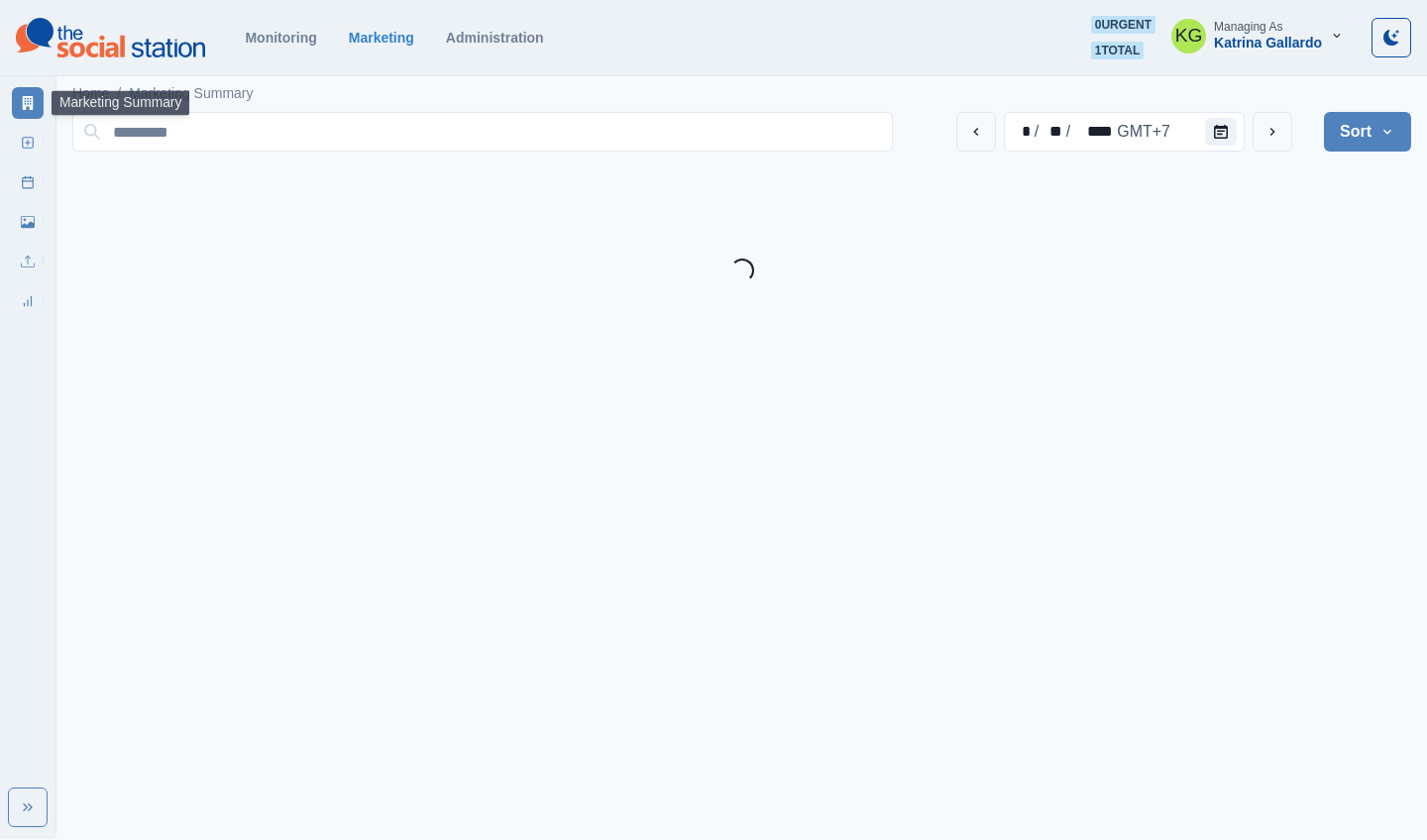 scroll, scrollTop: 0, scrollLeft: 0, axis: both 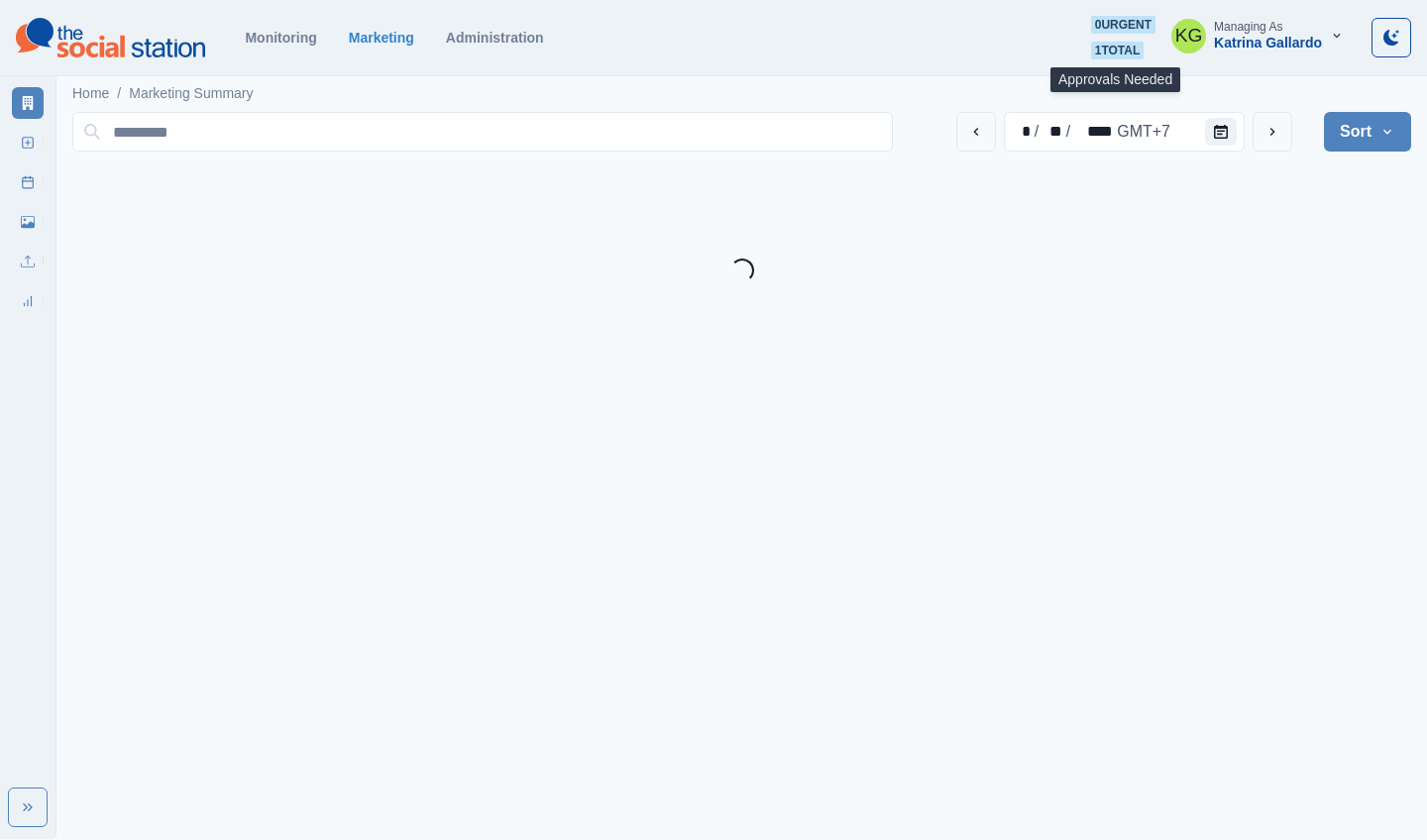 click on "1  total" at bounding box center (1118, 51) 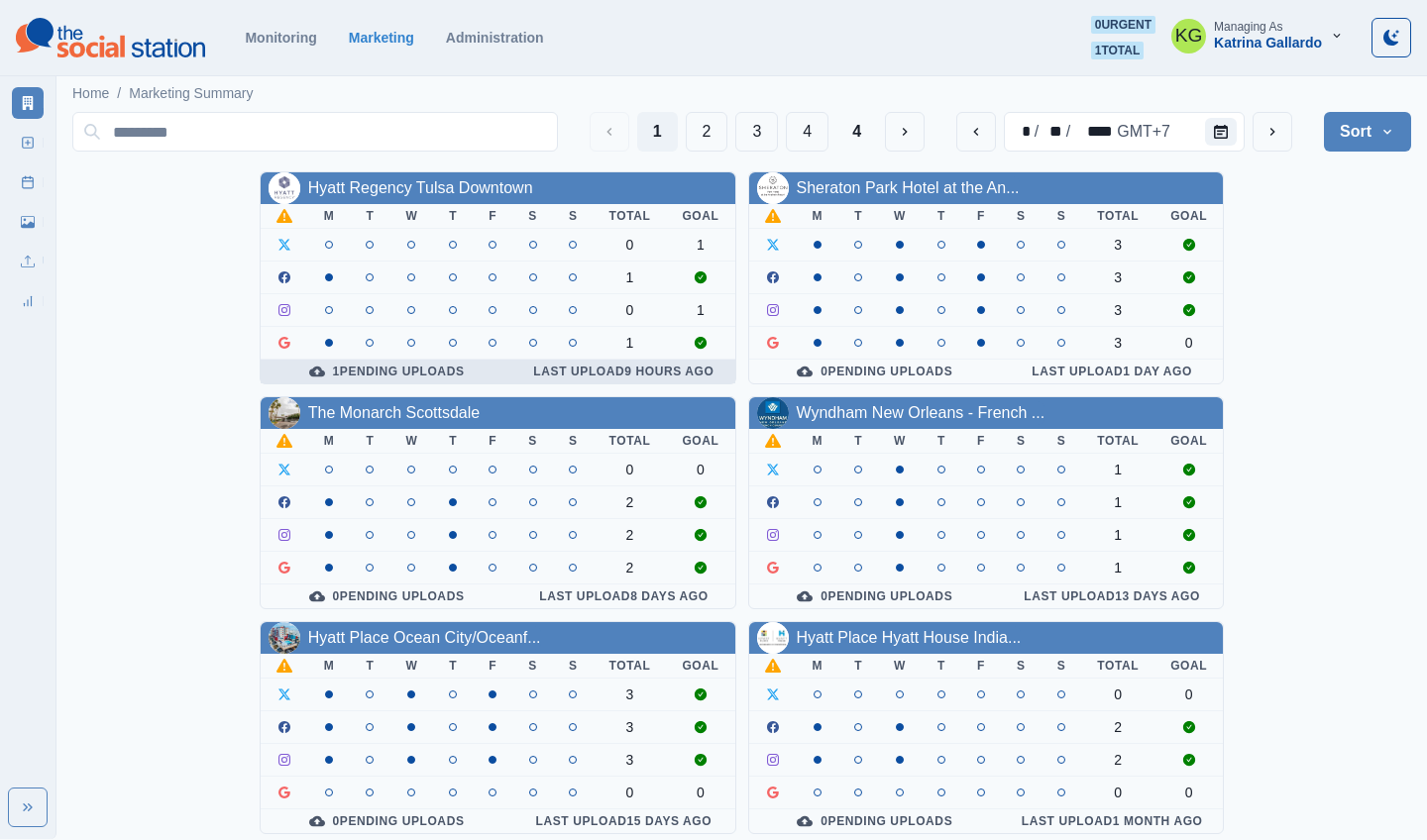 click on "1  Pending Uploads" at bounding box center [386, 371] 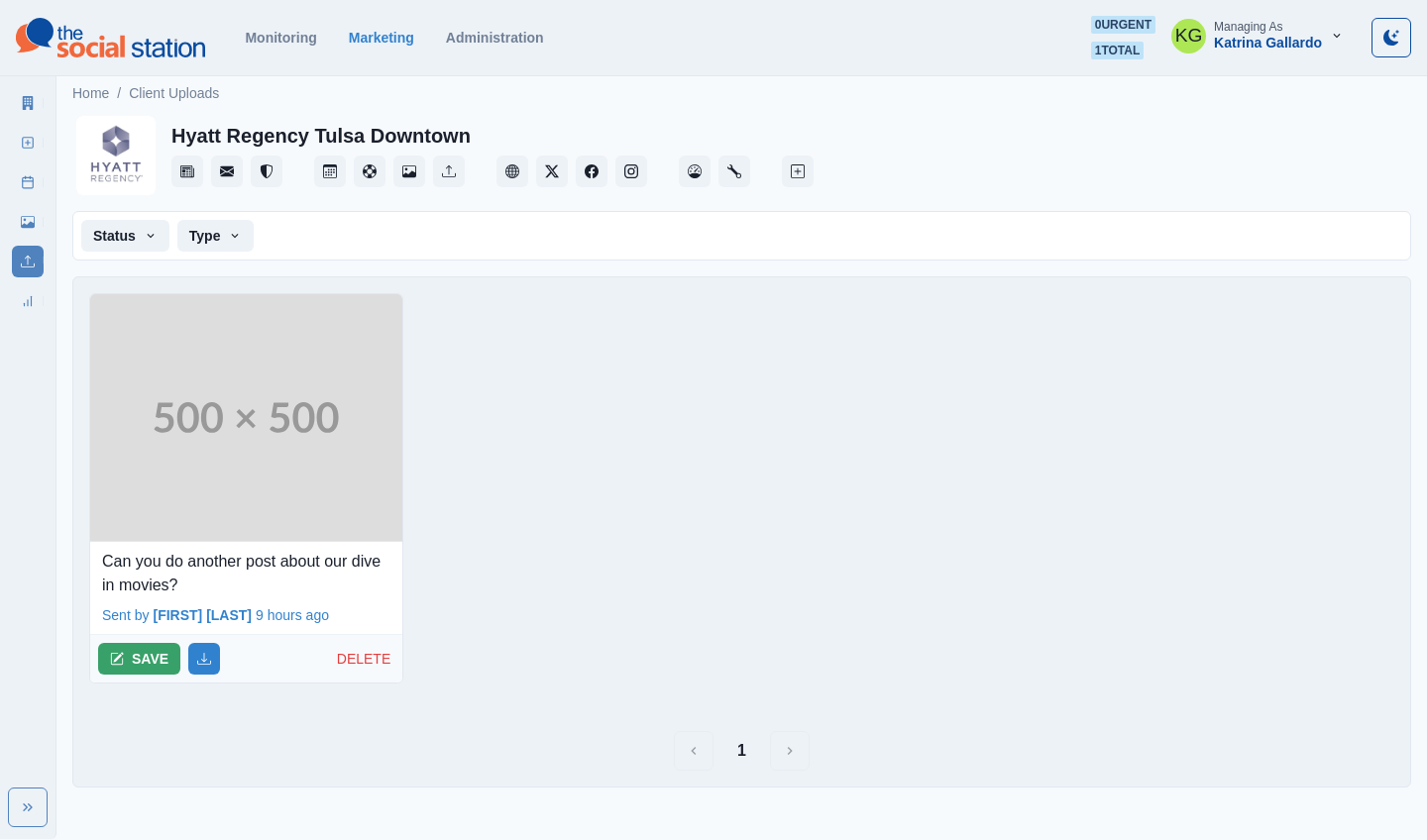 scroll, scrollTop: 0, scrollLeft: 0, axis: both 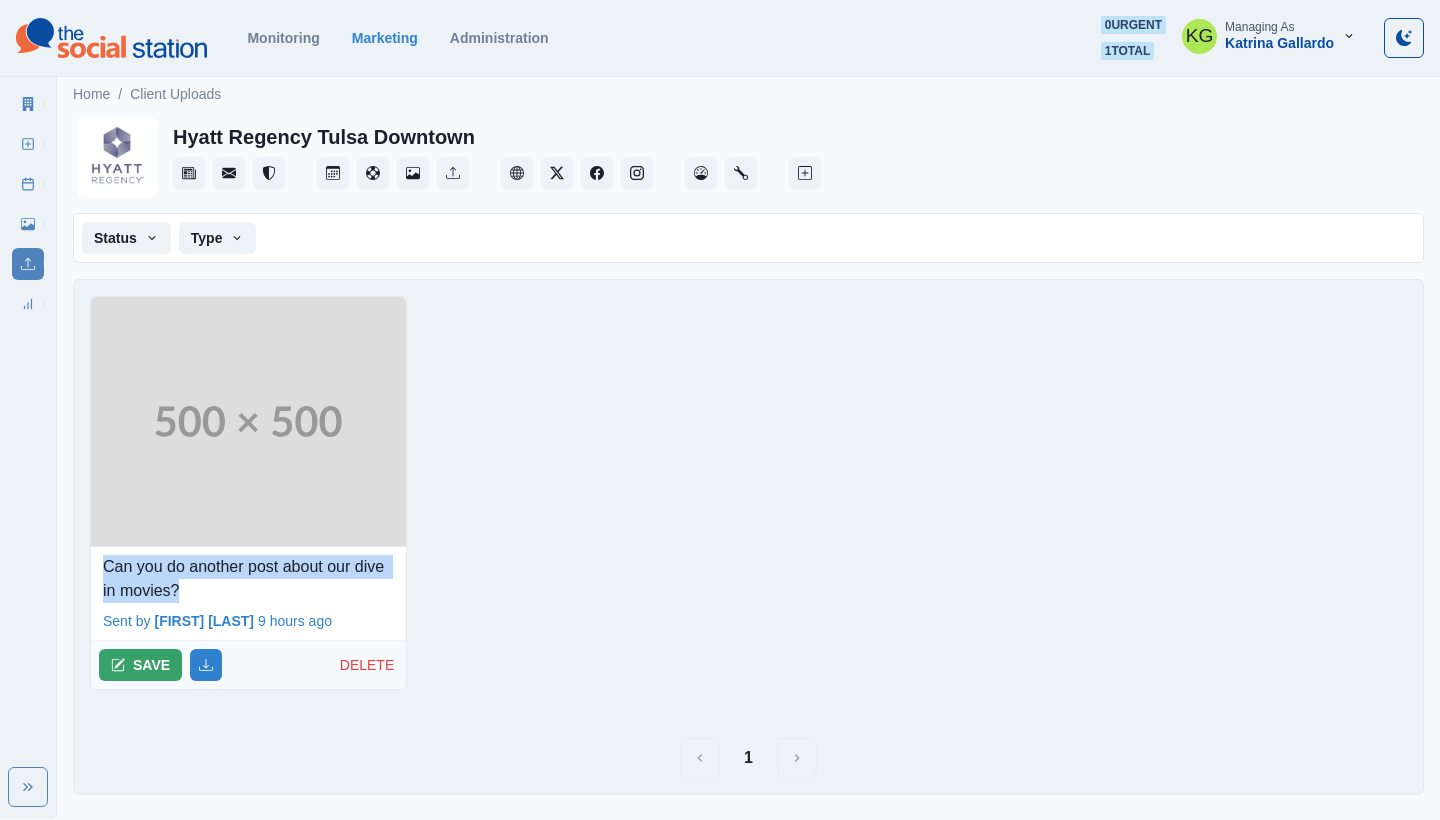 drag, startPoint x: 198, startPoint y: 586, endPoint x: 94, endPoint y: 568, distance: 105.546196 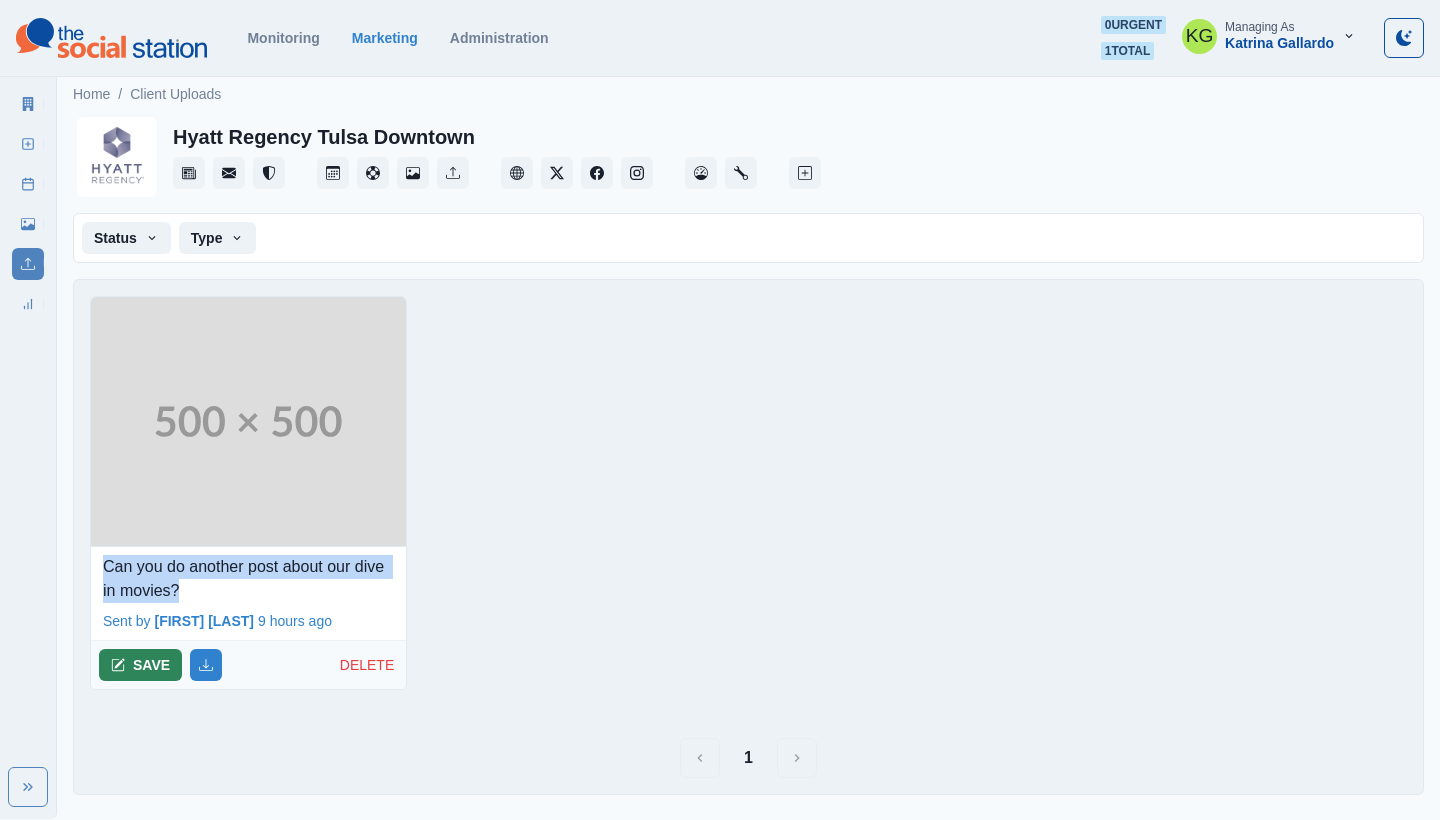 click on "SAVE" at bounding box center [140, 665] 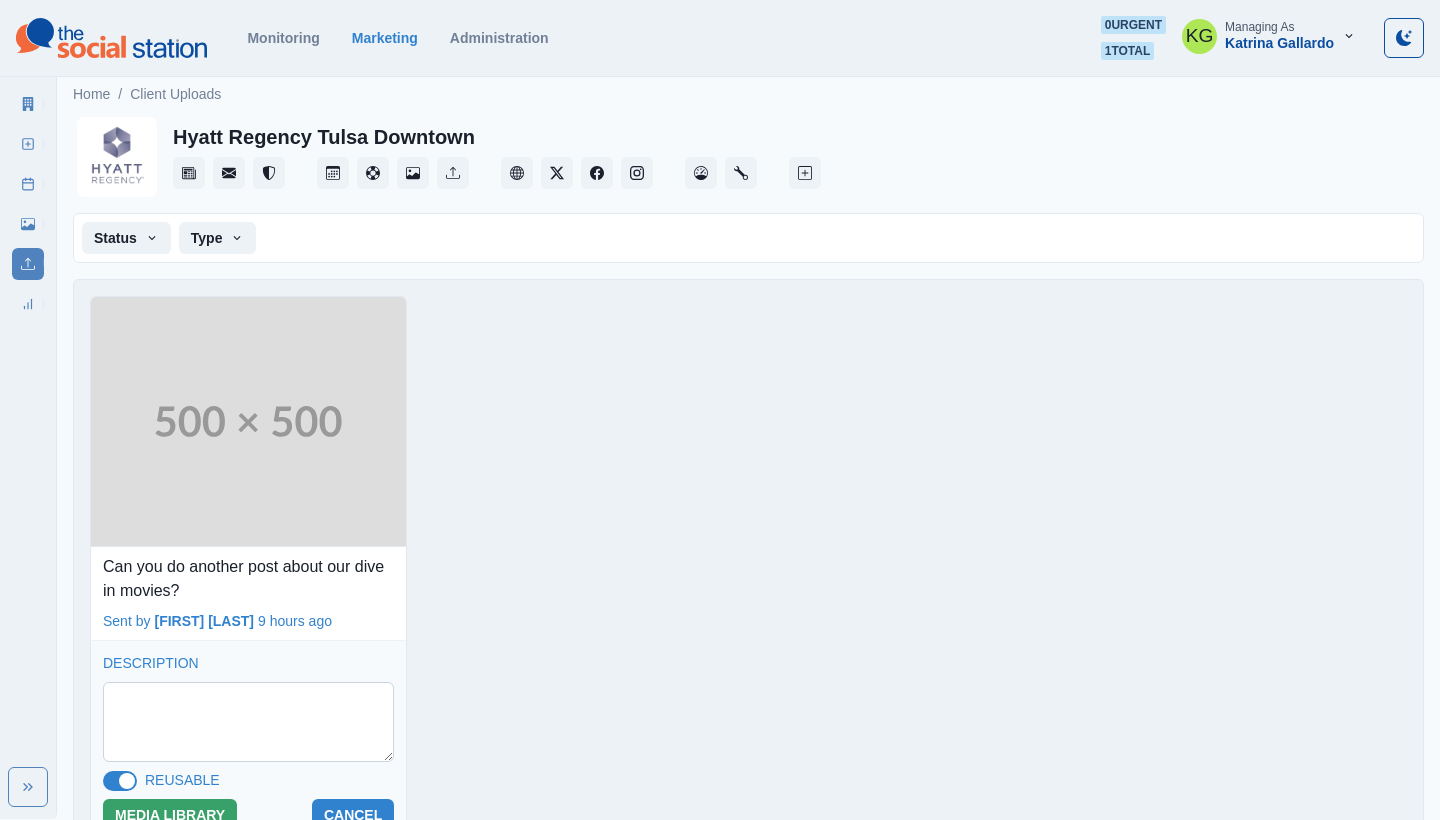 click at bounding box center [248, 722] 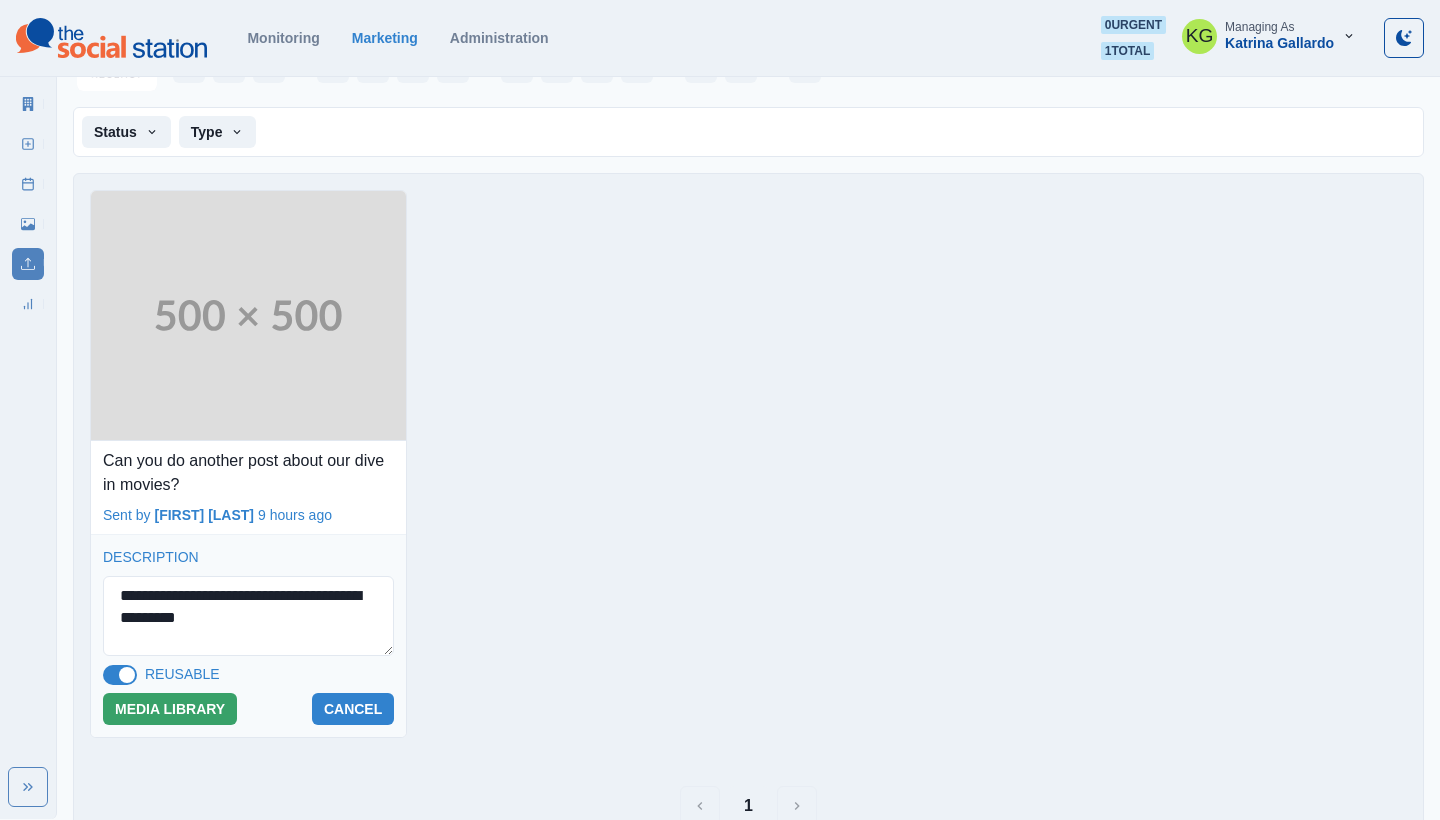 scroll, scrollTop: 108, scrollLeft: 0, axis: vertical 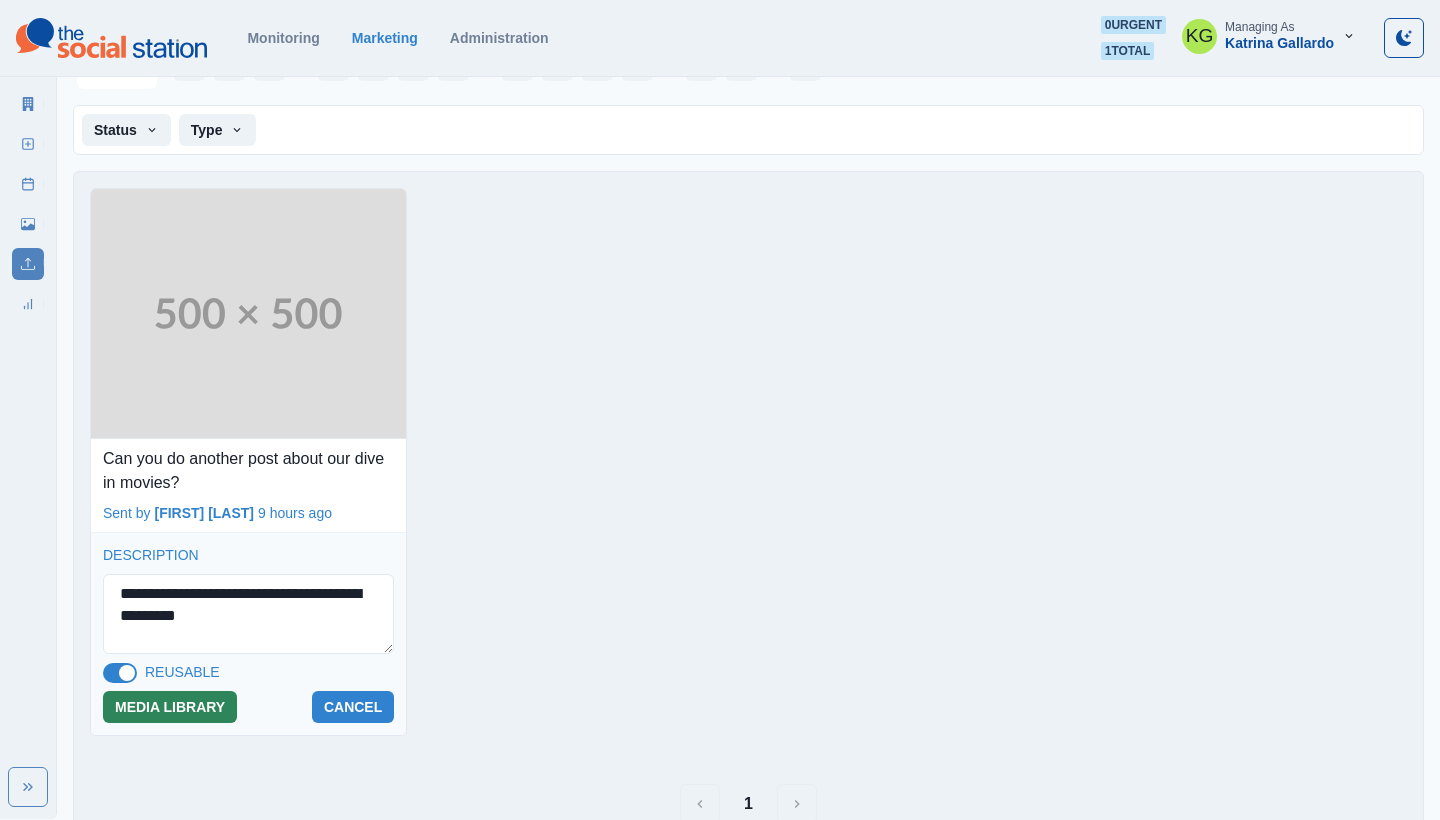 type on "**********" 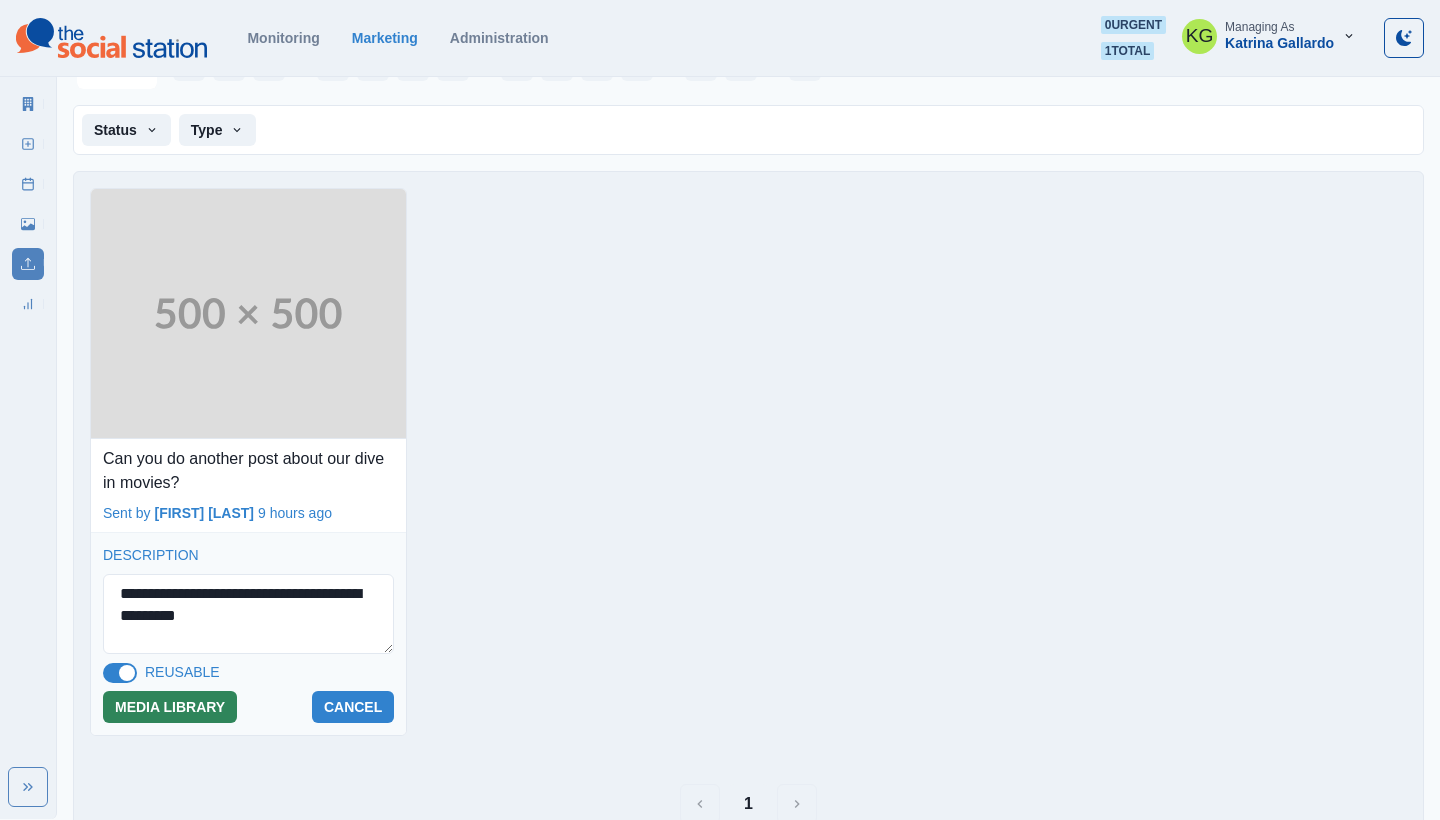 click on "MEDIA LIBRARY" at bounding box center [170, 707] 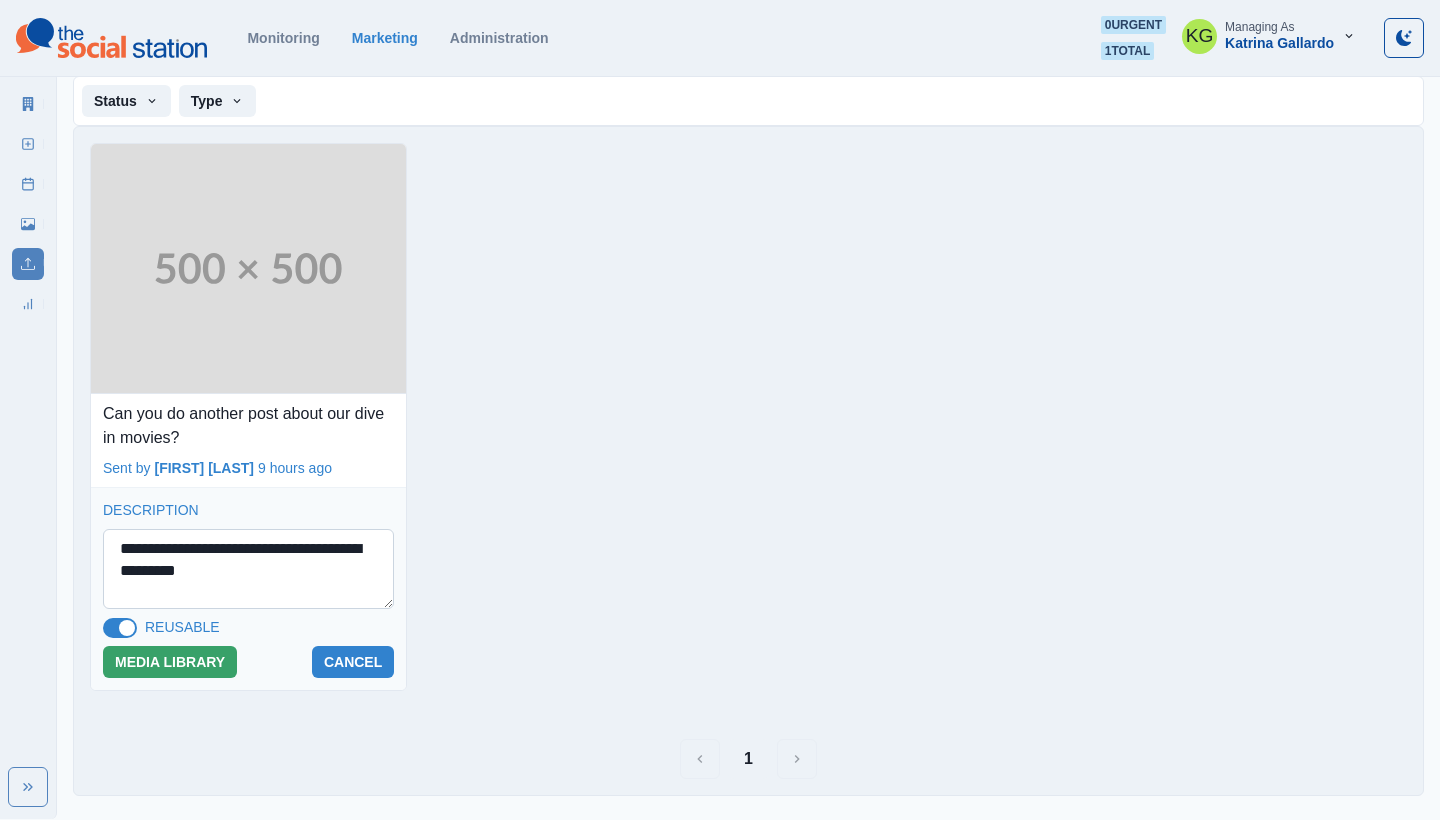 scroll, scrollTop: 0, scrollLeft: 0, axis: both 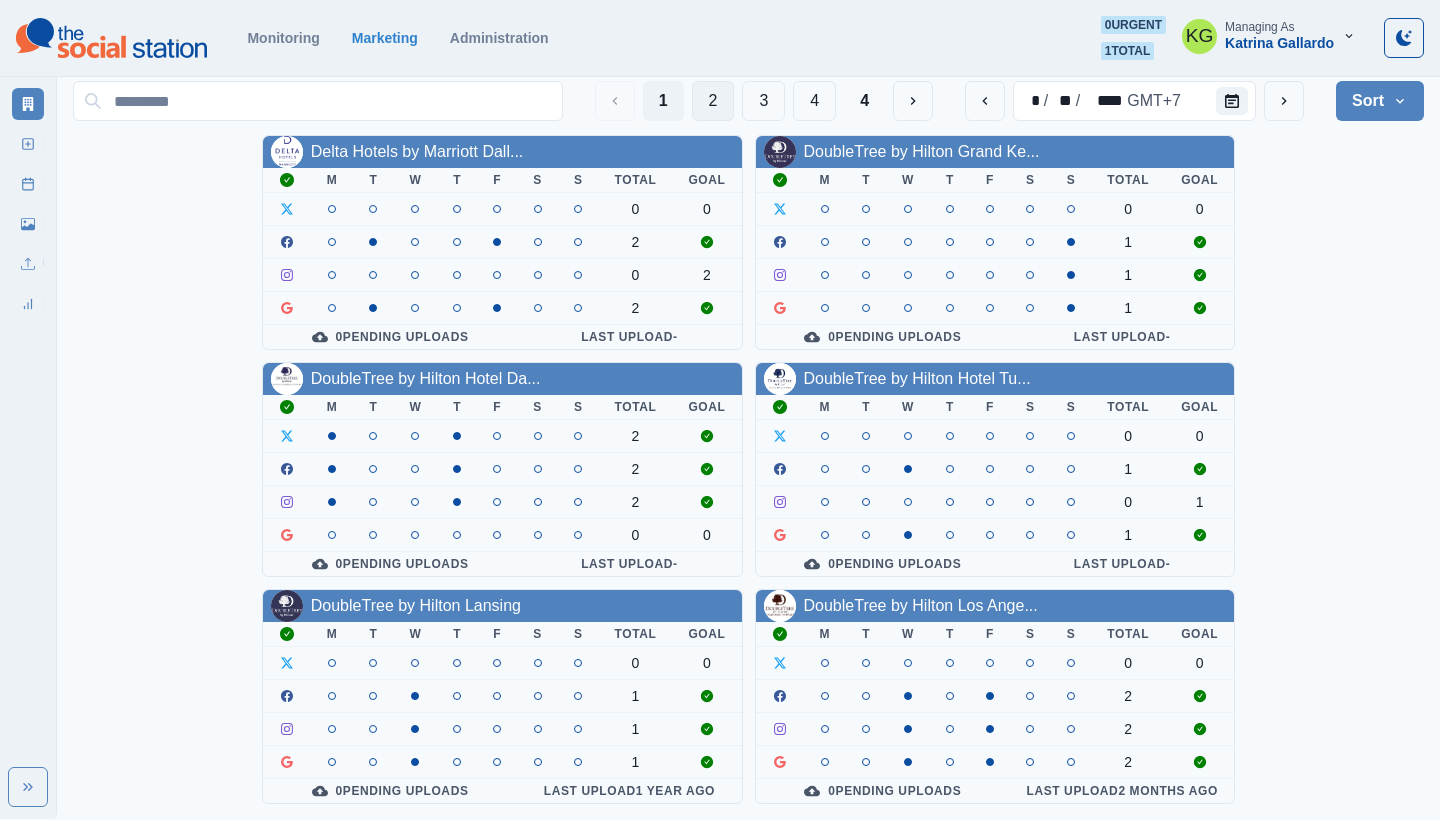 click on "2" at bounding box center (713, 101) 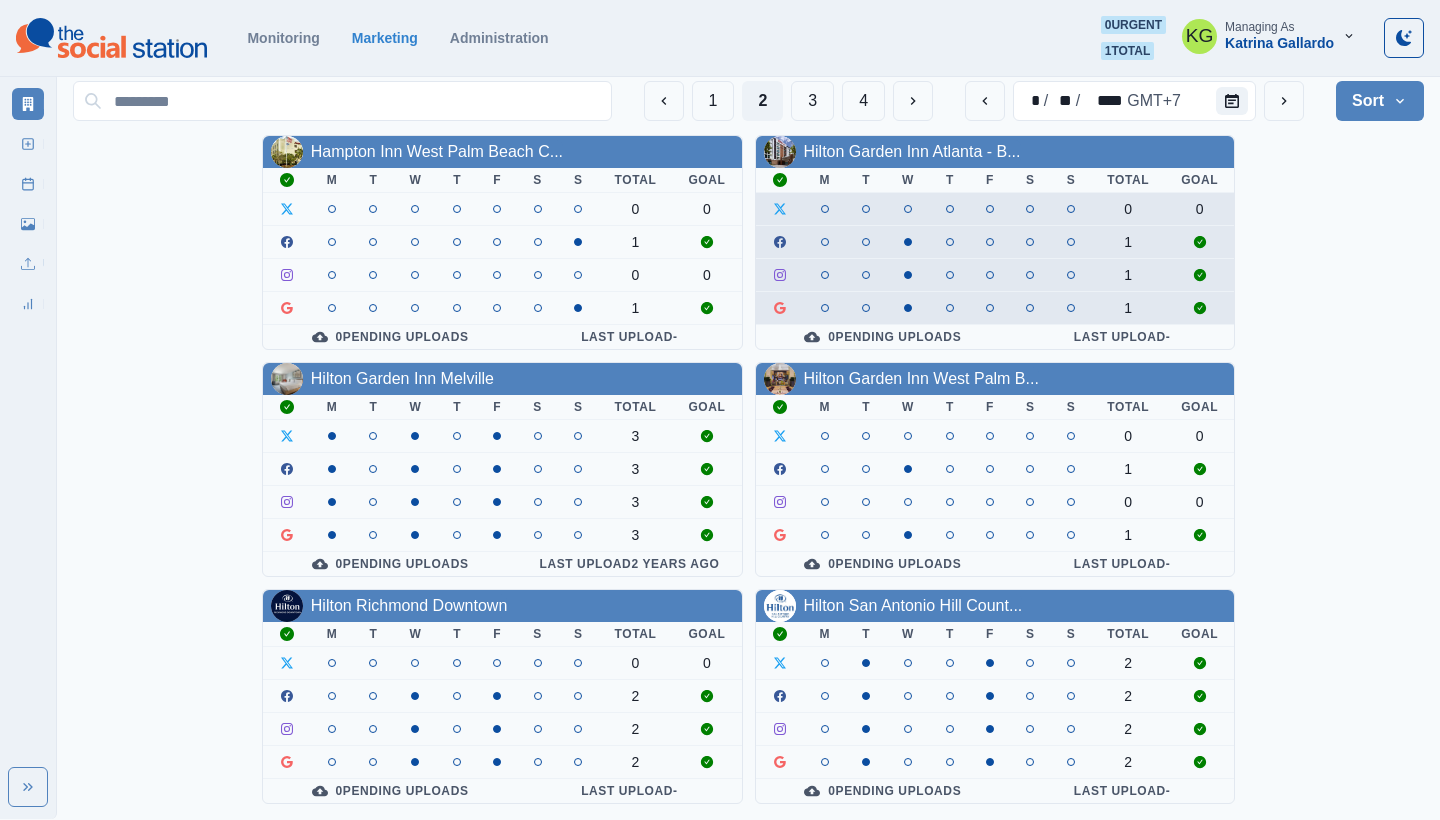 scroll, scrollTop: 719, scrollLeft: 0, axis: vertical 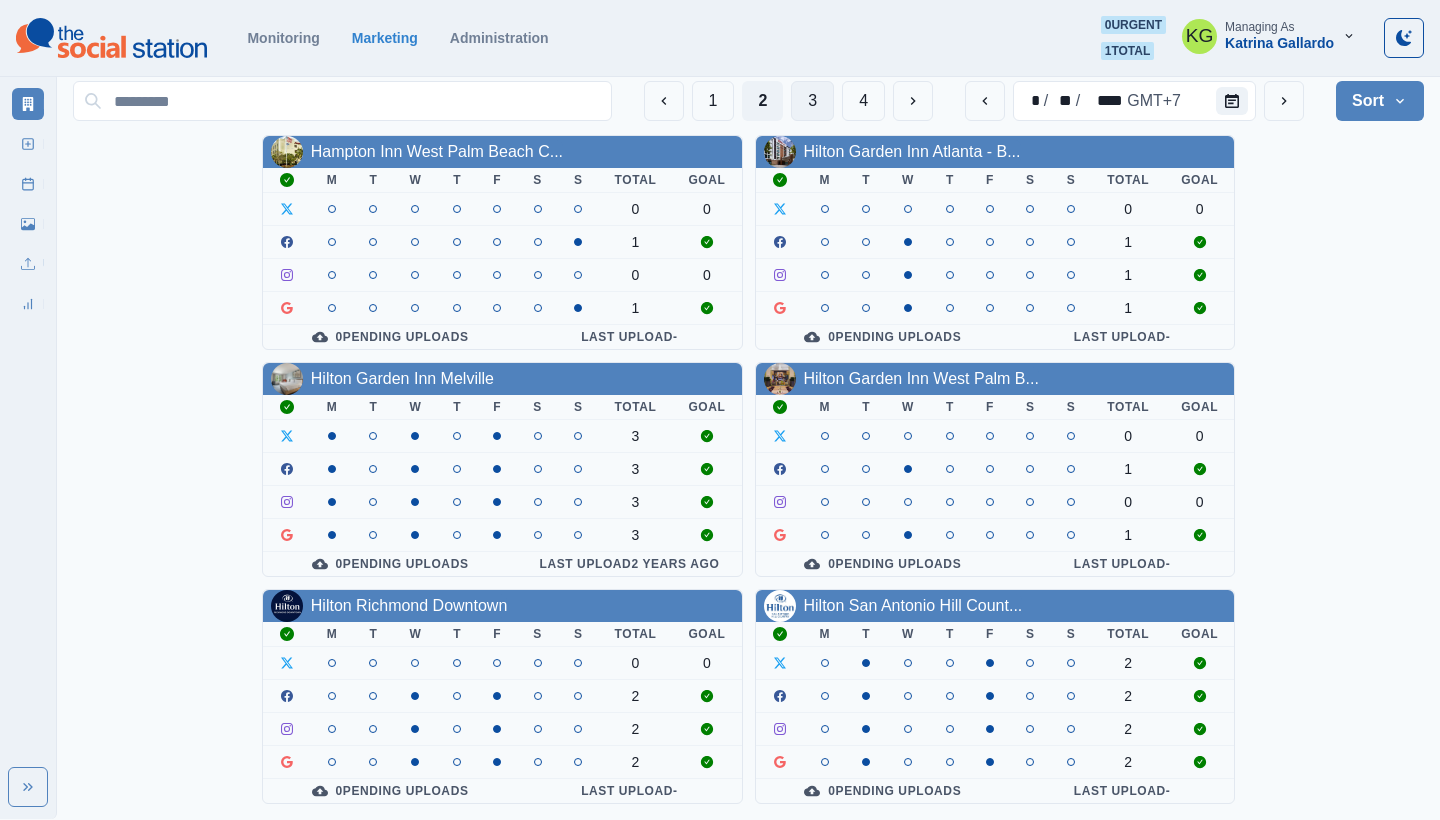 click on "3" at bounding box center [812, 101] 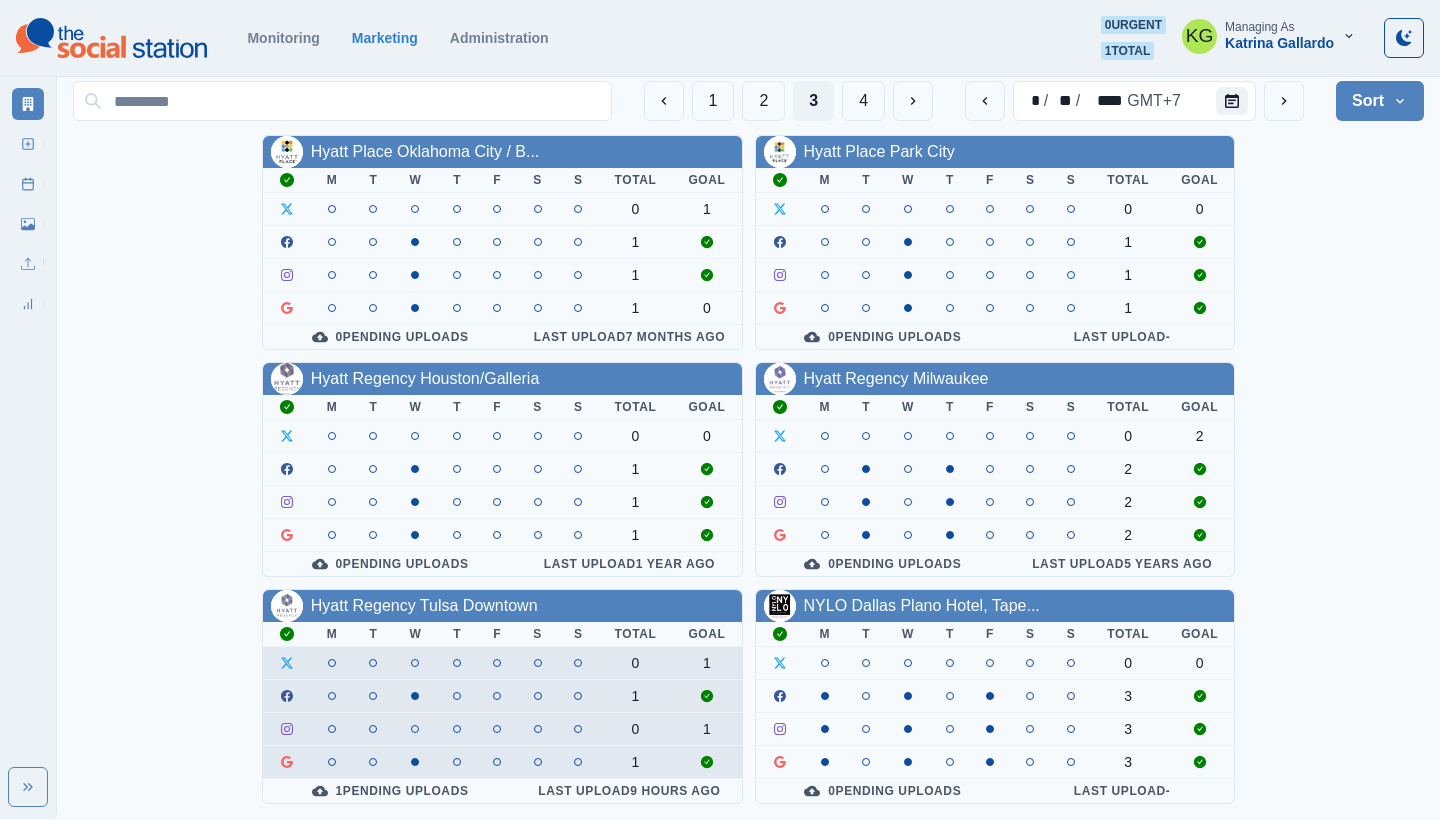 scroll, scrollTop: 719, scrollLeft: 0, axis: vertical 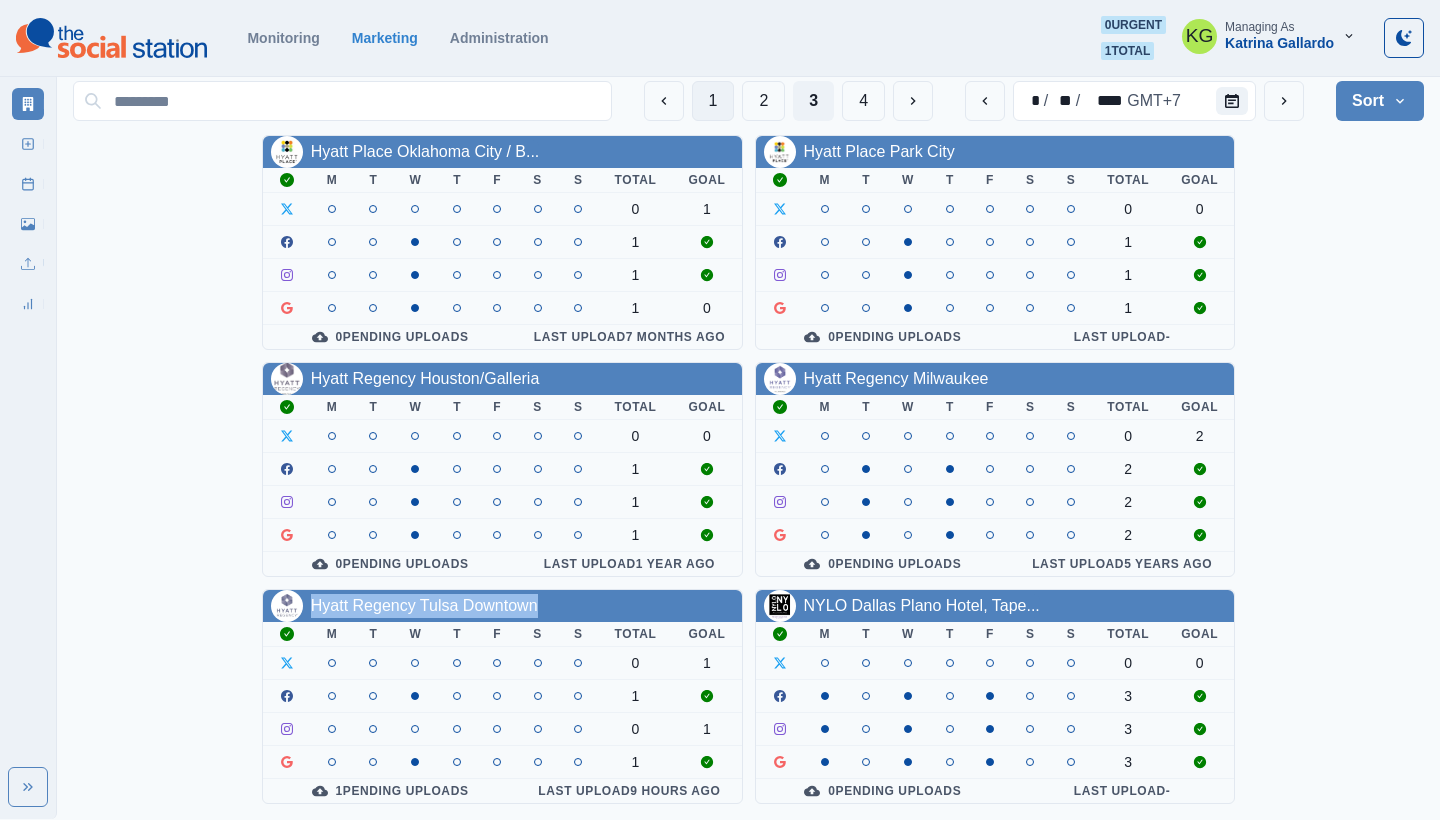 click on "1" at bounding box center [713, 101] 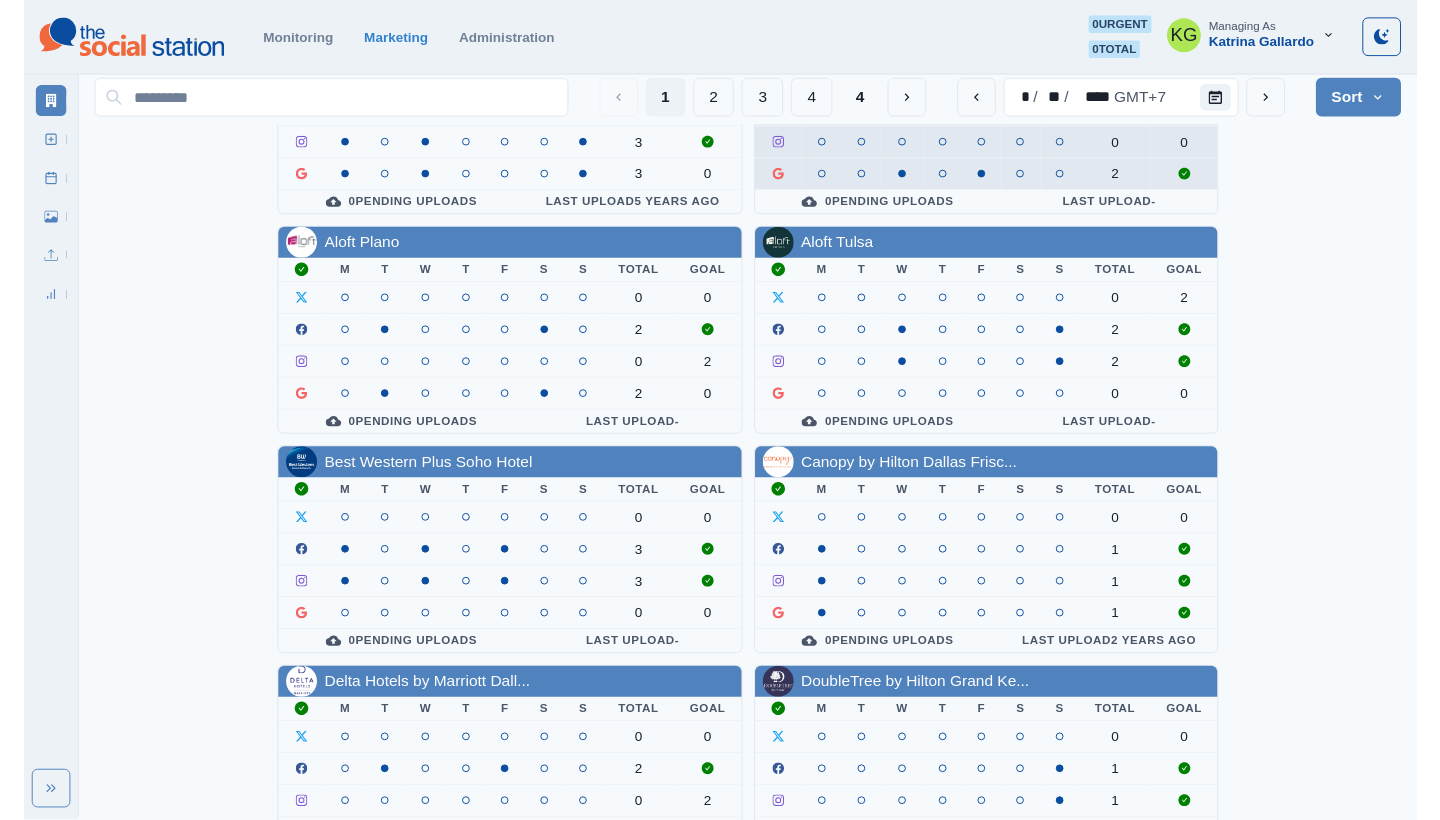 scroll, scrollTop: 184, scrollLeft: 0, axis: vertical 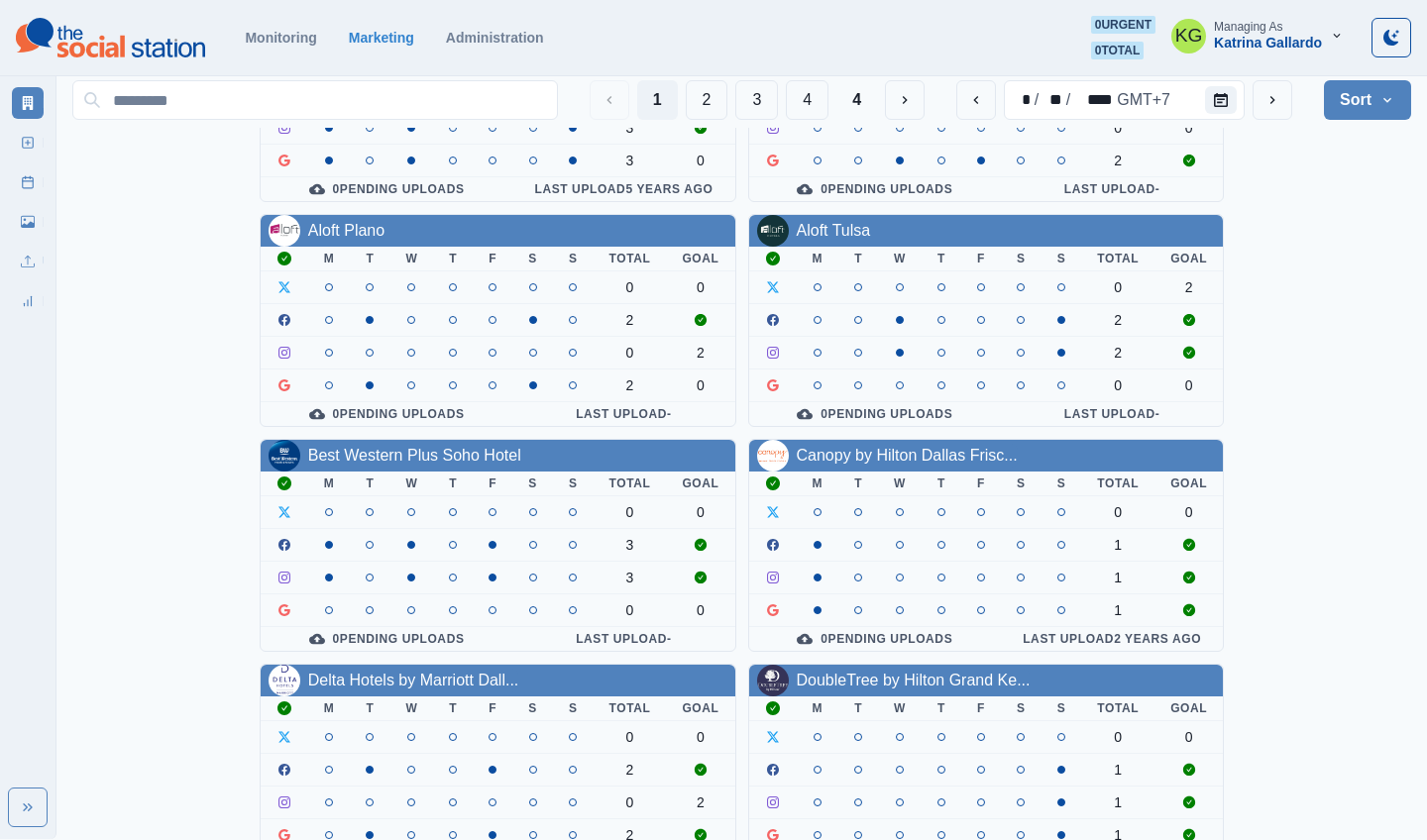click on "Canopy by Hilton Dallas Frisc..." at bounding box center [907, 456] 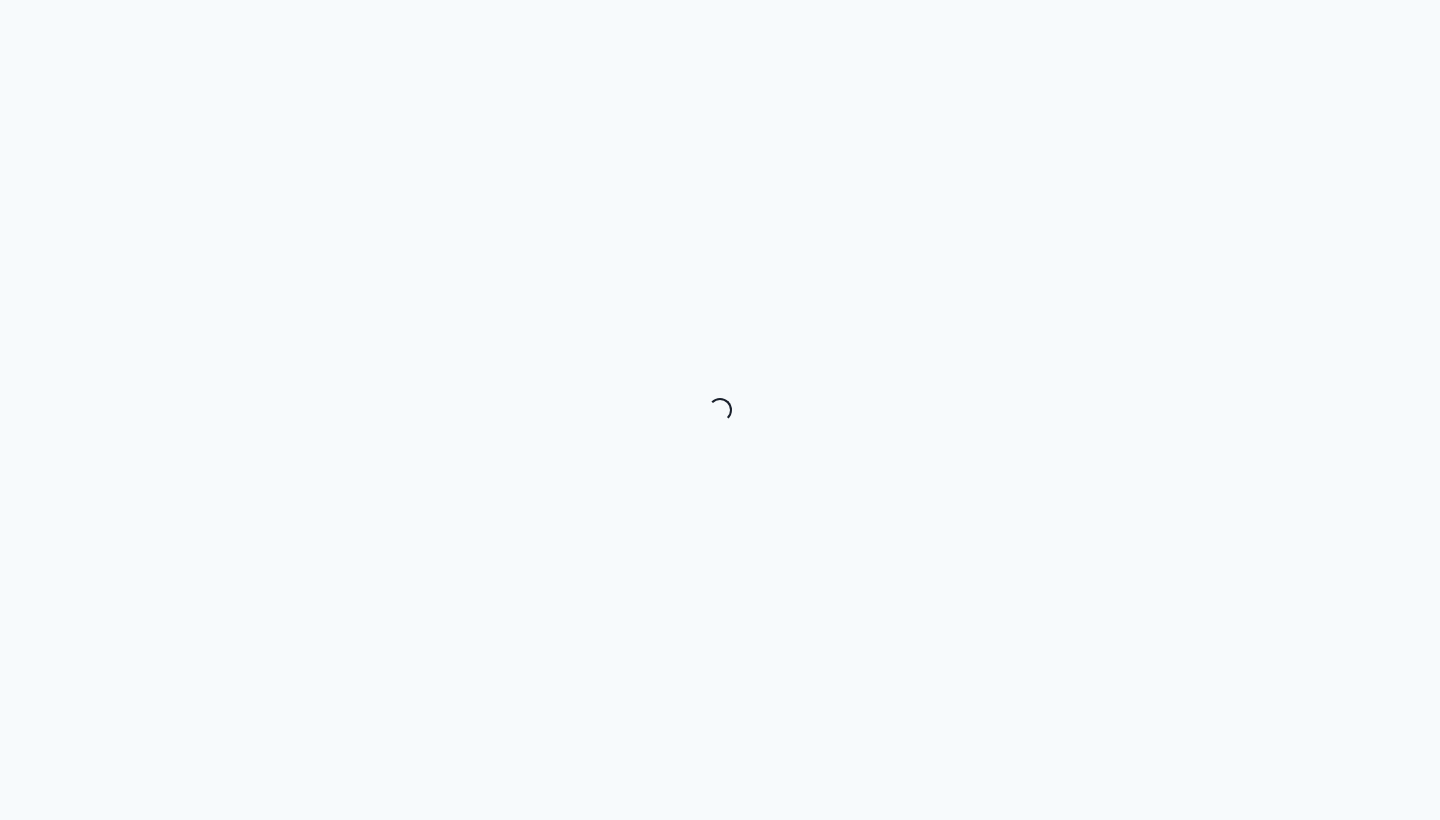 scroll, scrollTop: 0, scrollLeft: 0, axis: both 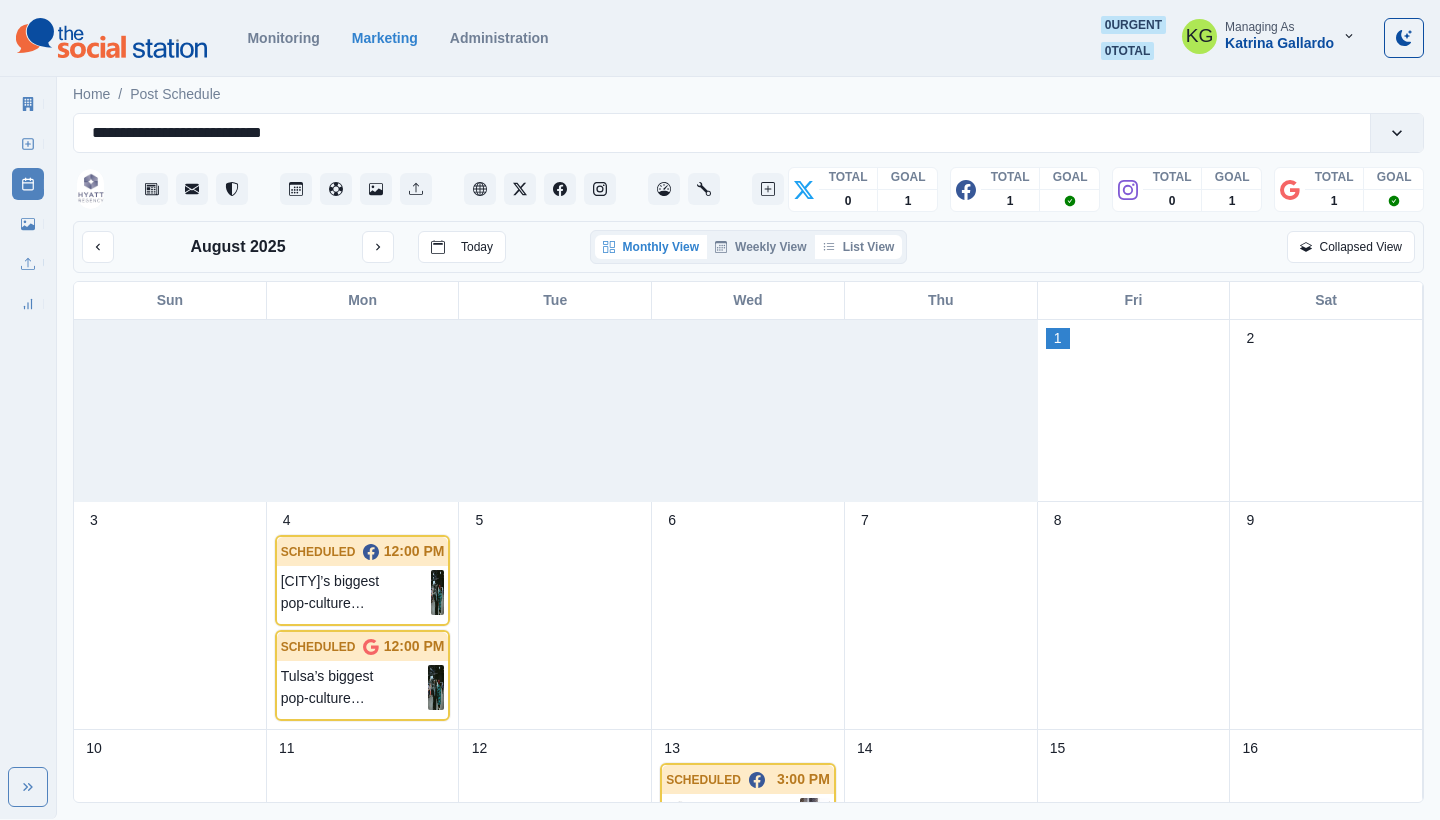 click on "List View" at bounding box center [859, 247] 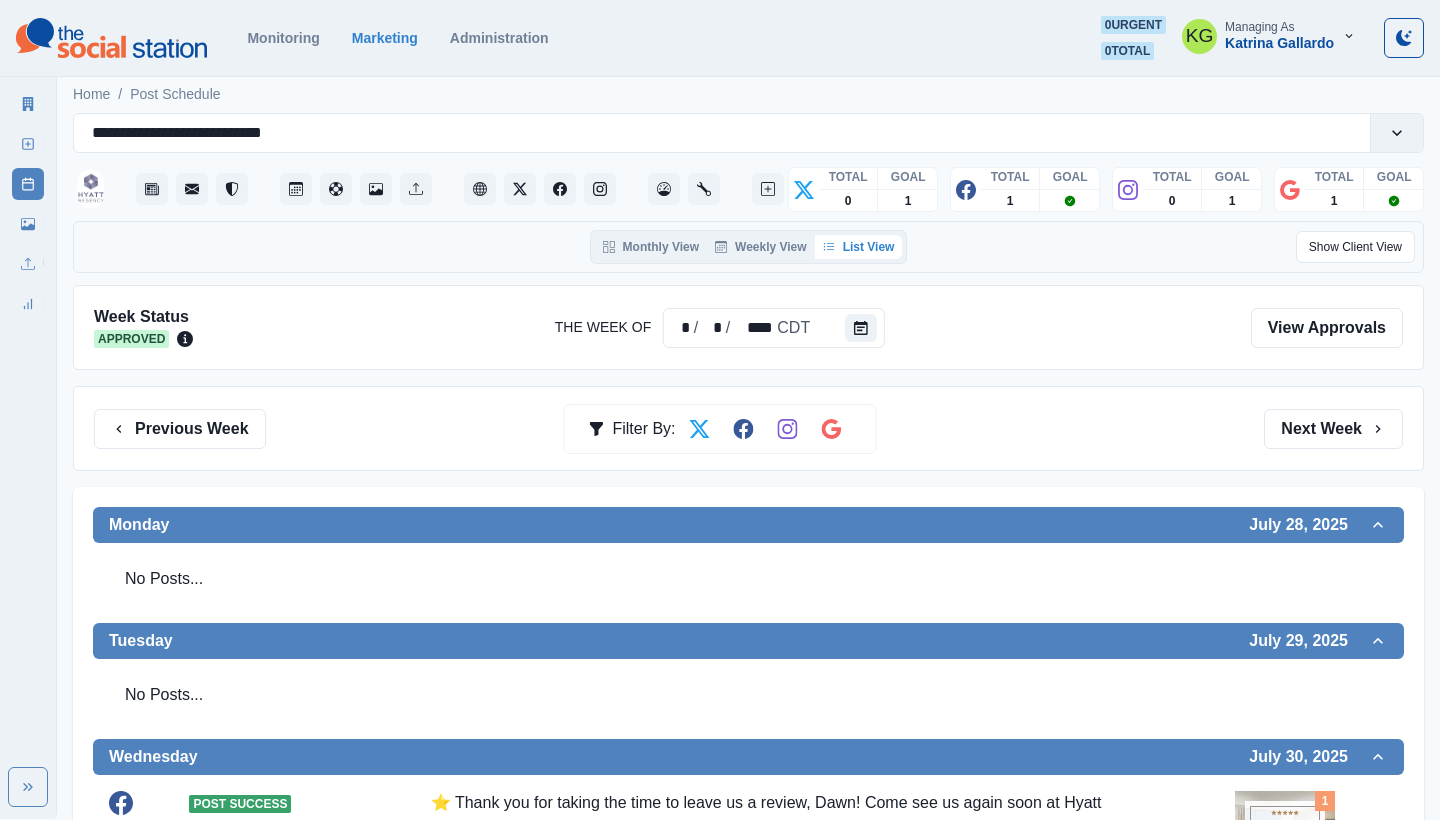 scroll, scrollTop: 0, scrollLeft: 0, axis: both 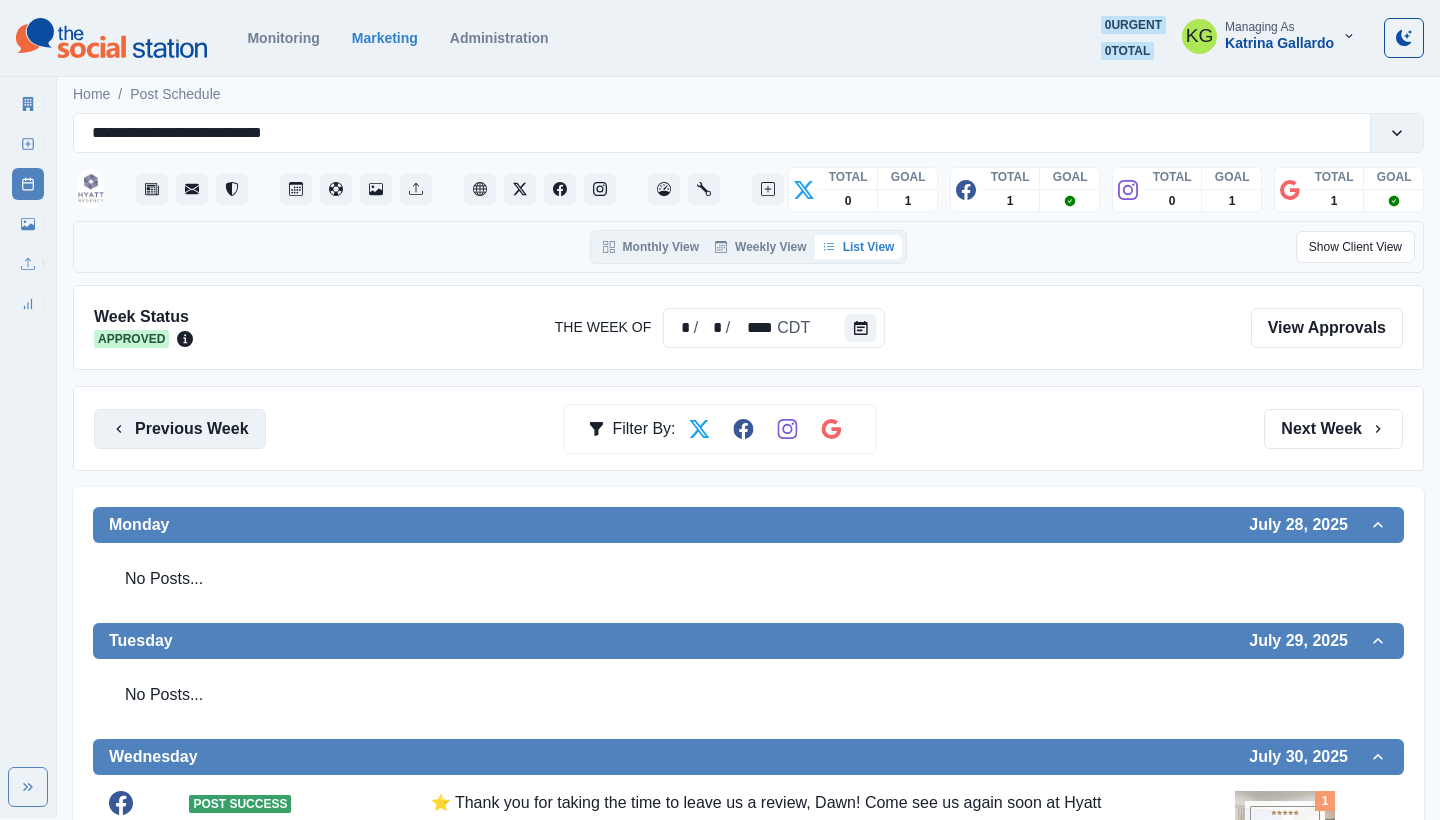 click on "Previous Week" at bounding box center [180, 429] 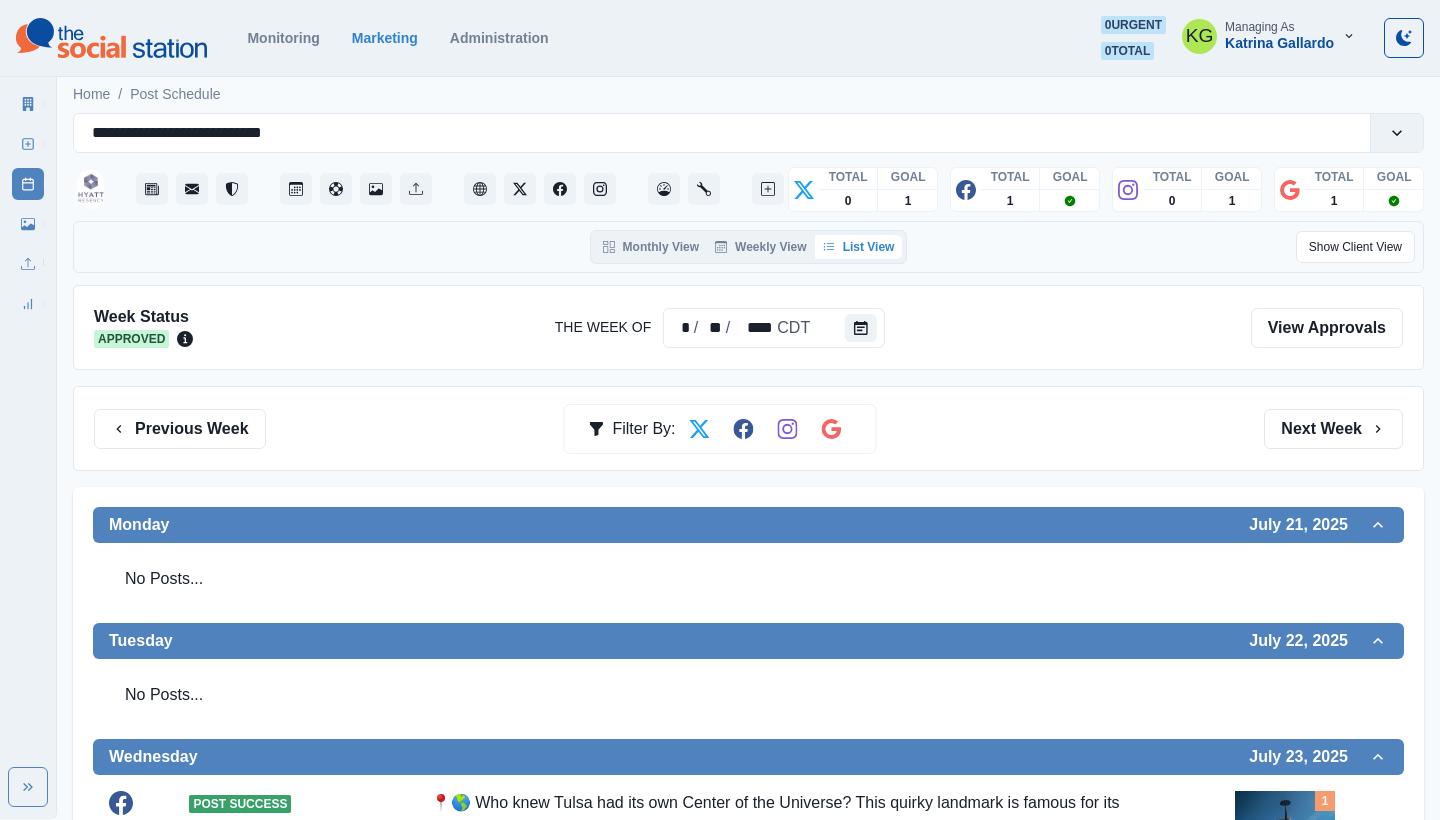 scroll, scrollTop: 0, scrollLeft: 0, axis: both 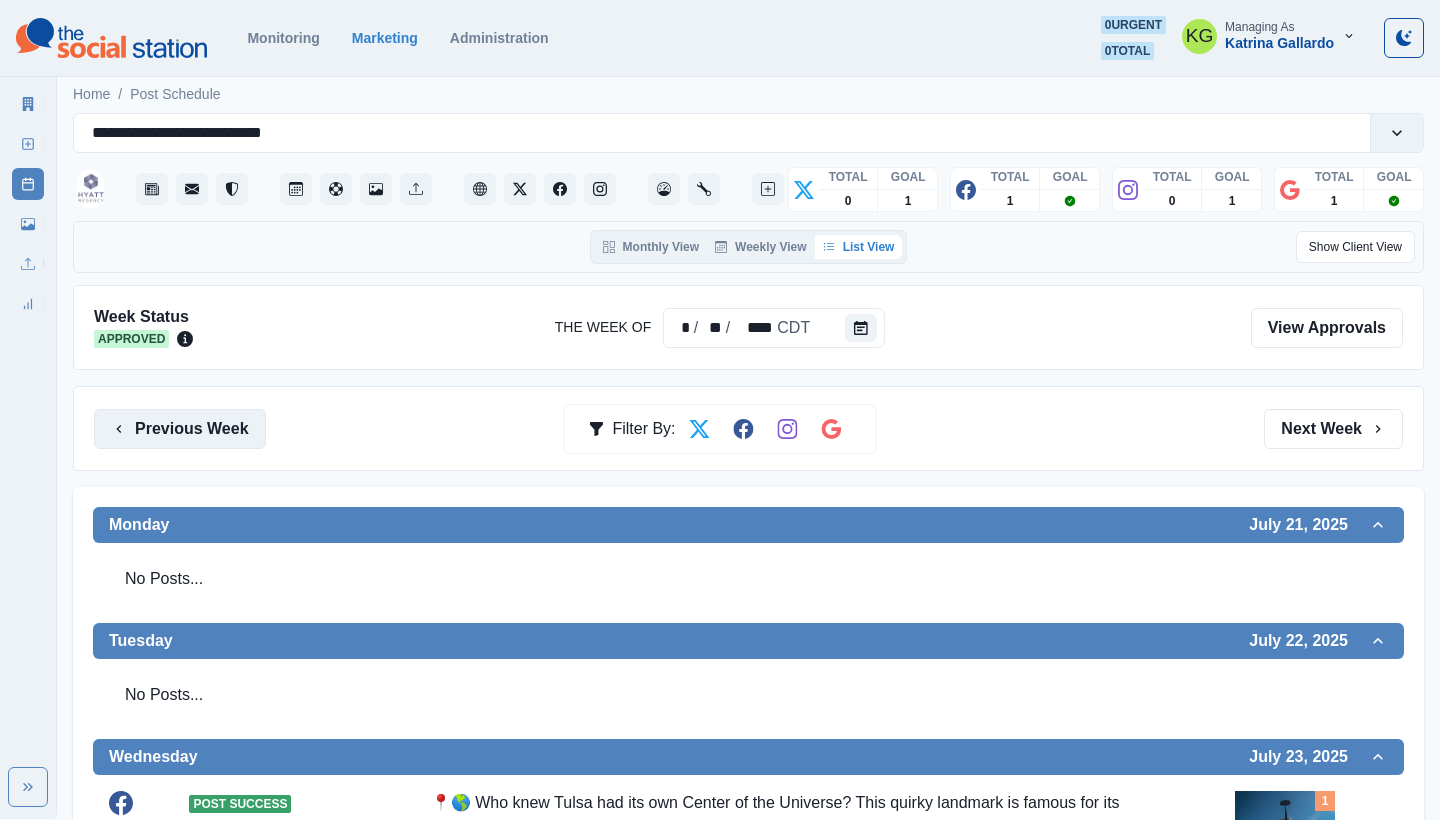 click on "Previous Week" at bounding box center (180, 429) 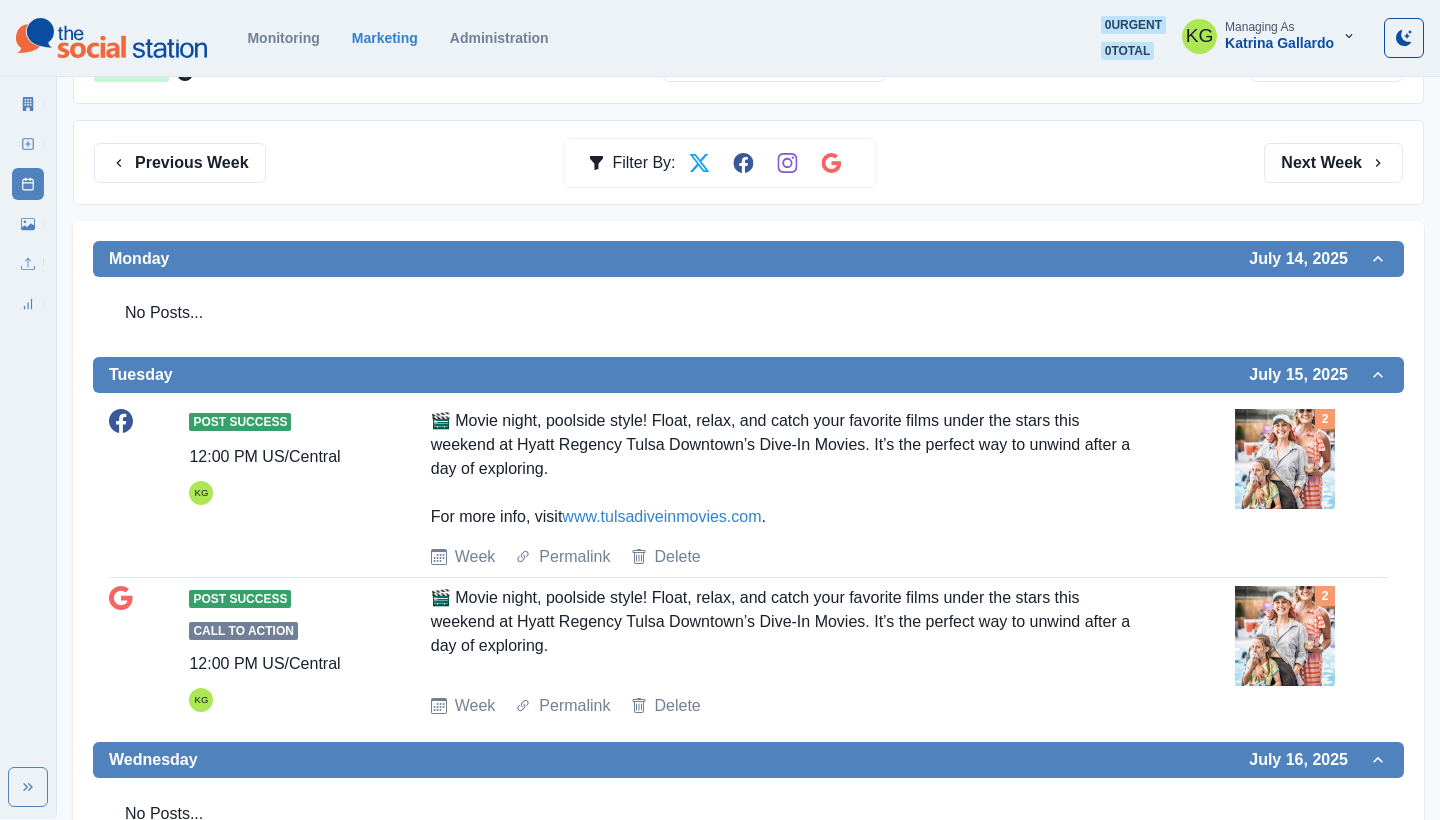 scroll, scrollTop: 281, scrollLeft: 0, axis: vertical 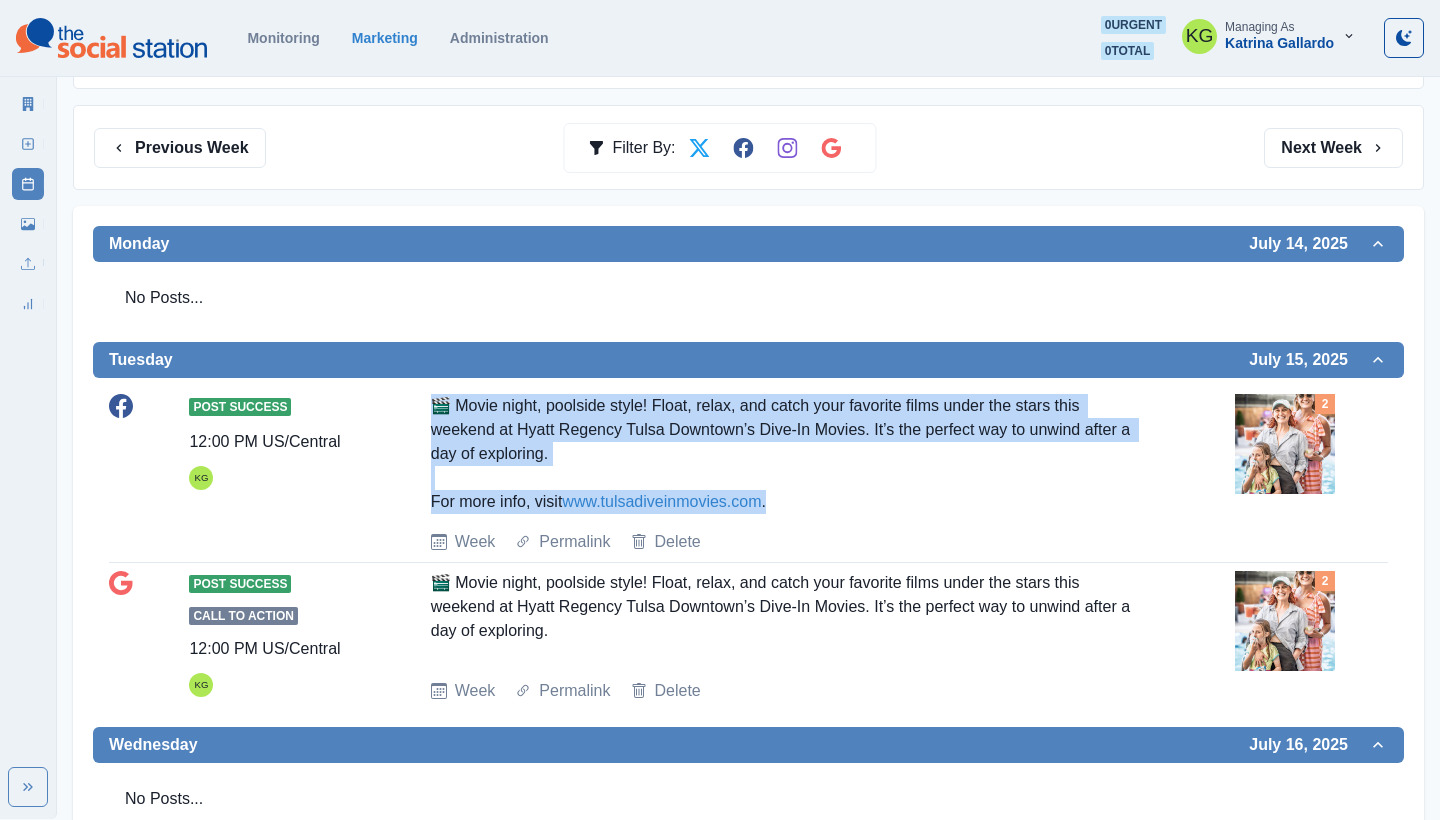 drag, startPoint x: 884, startPoint y: 505, endPoint x: 417, endPoint y: 403, distance: 478.0094 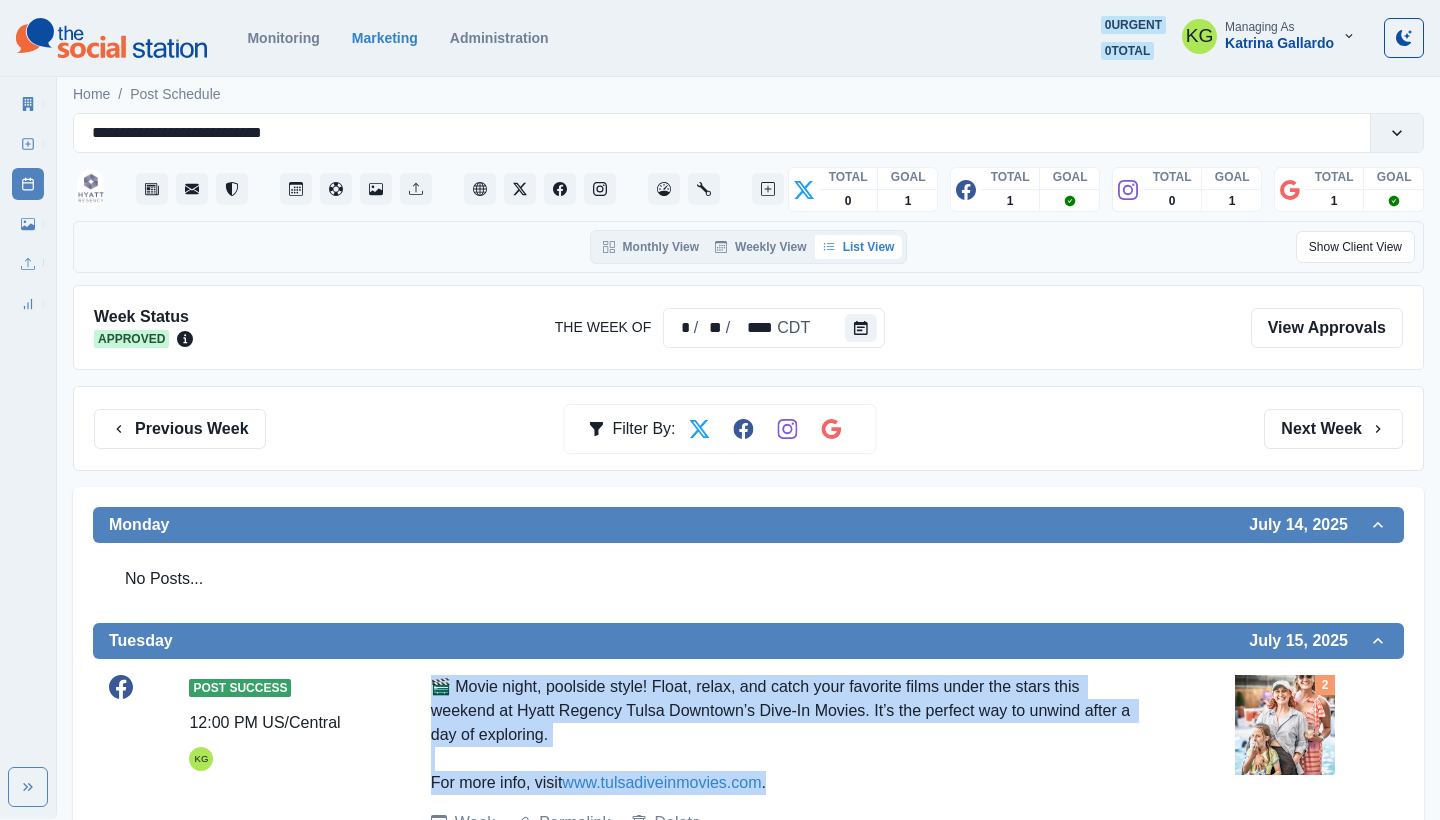 scroll, scrollTop: 100, scrollLeft: 0, axis: vertical 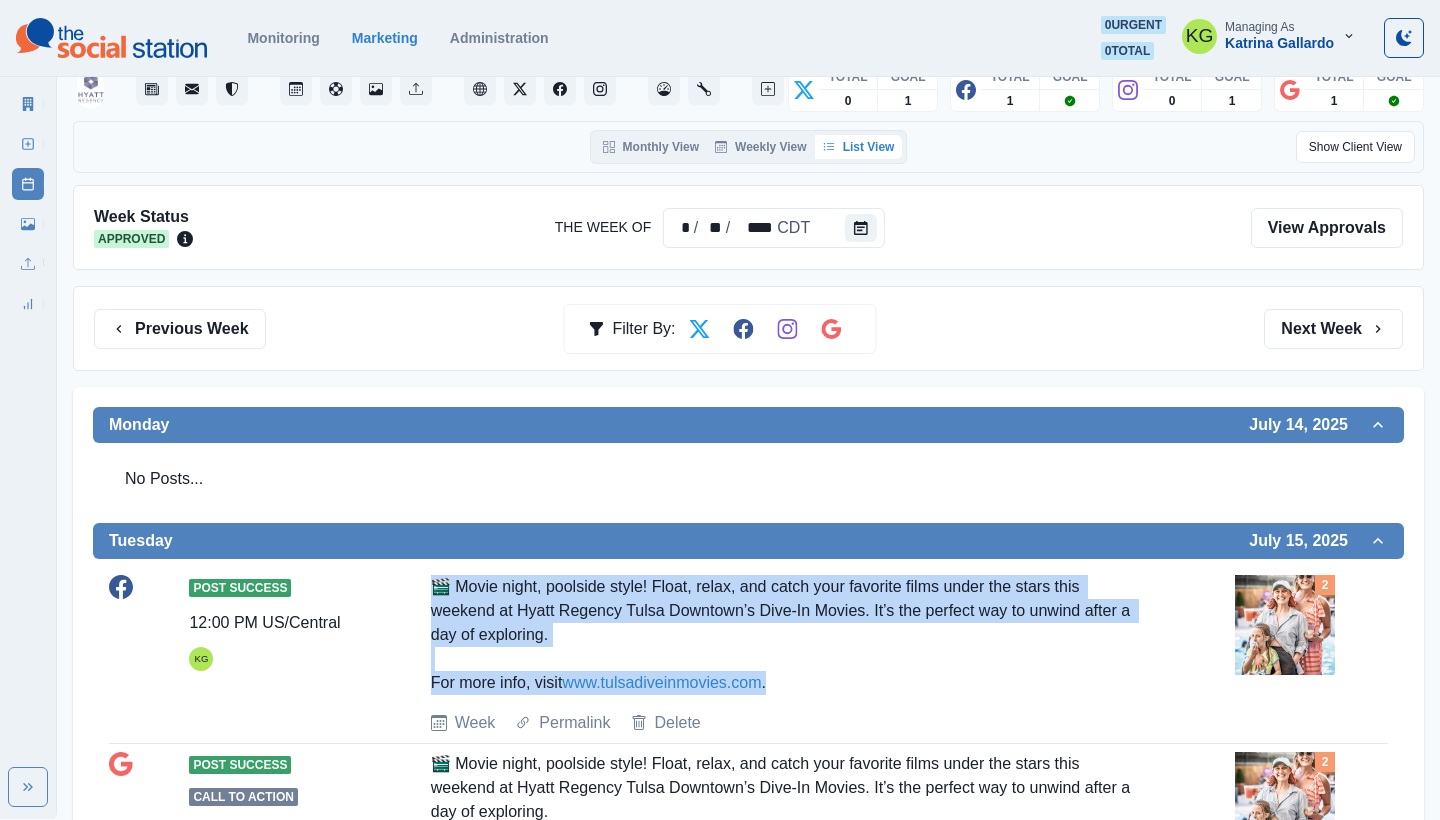 click at bounding box center [1285, 625] 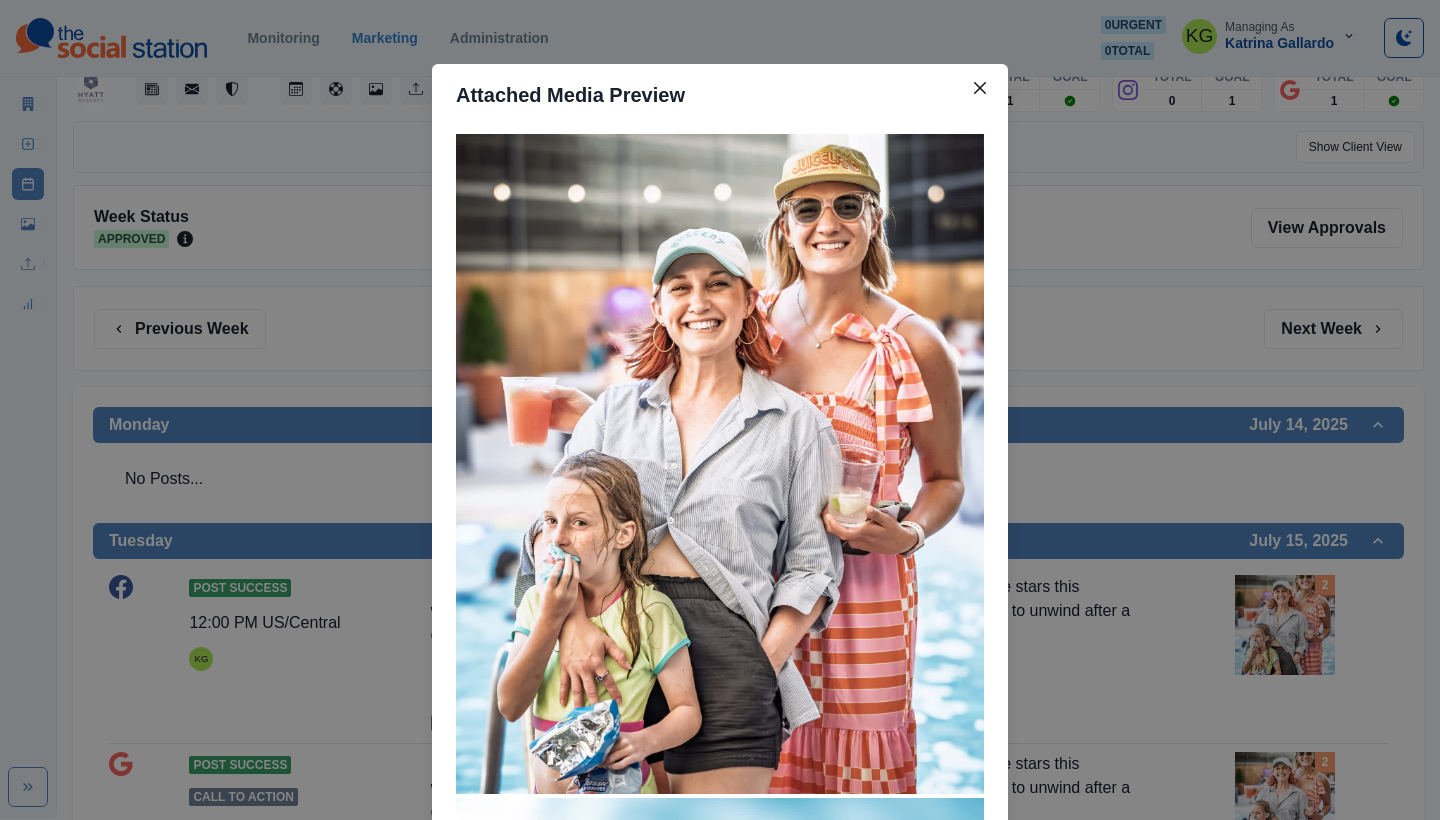 click on "Attached Media Preview" at bounding box center [720, 410] 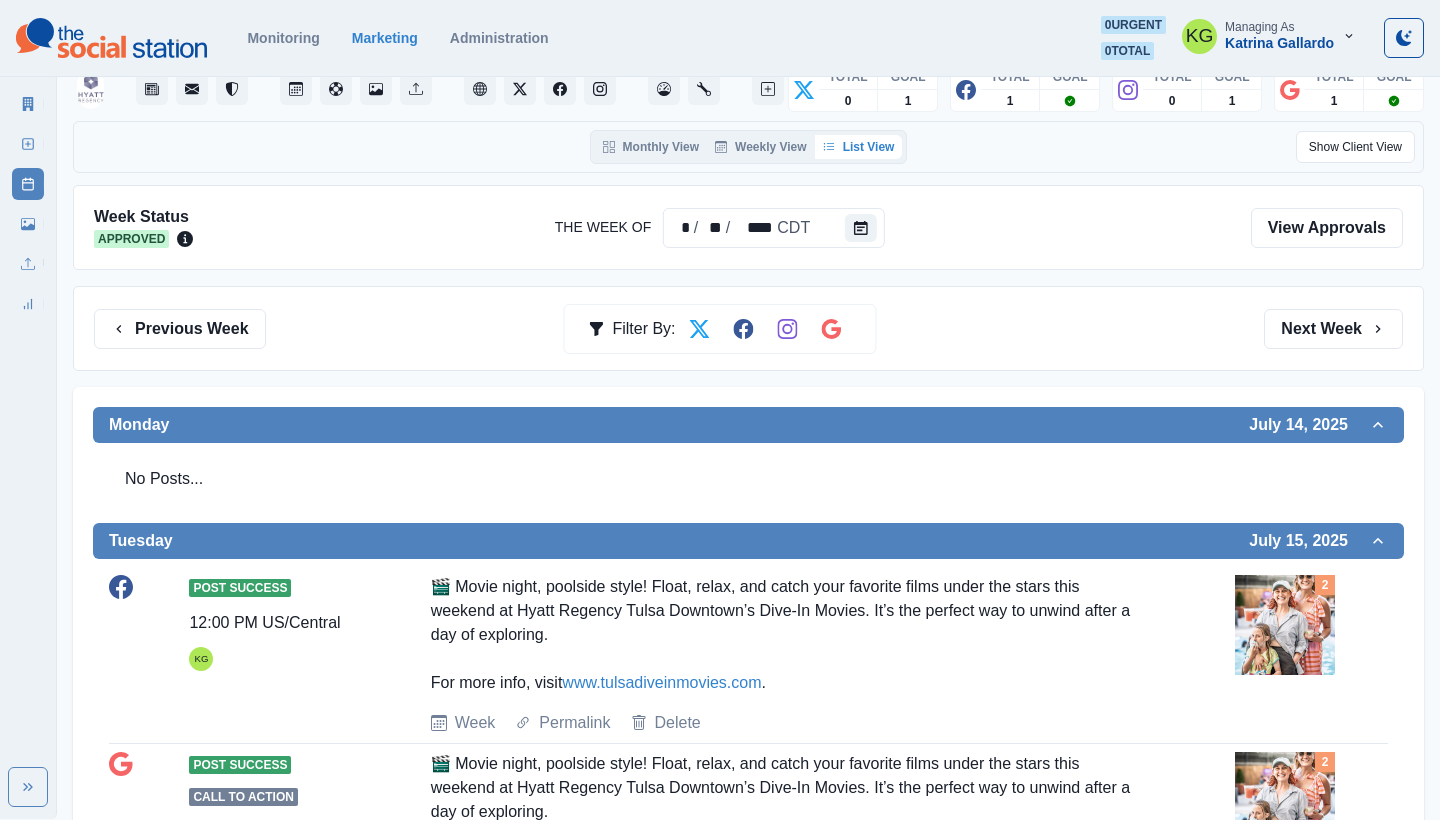click on "Previous Week Filter By: Next Week" at bounding box center (748, 328) 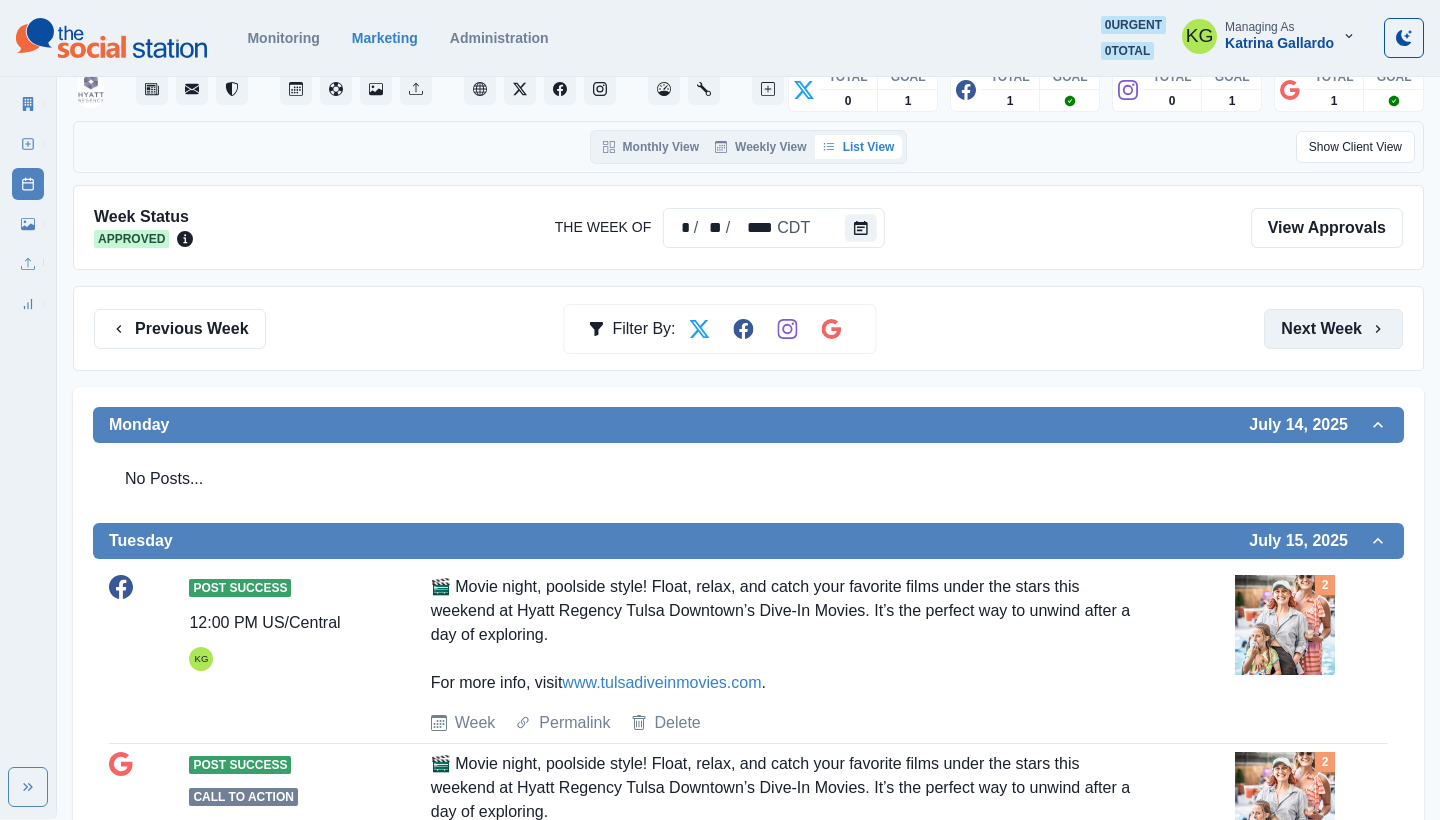 click on "Next Week" at bounding box center (1333, 329) 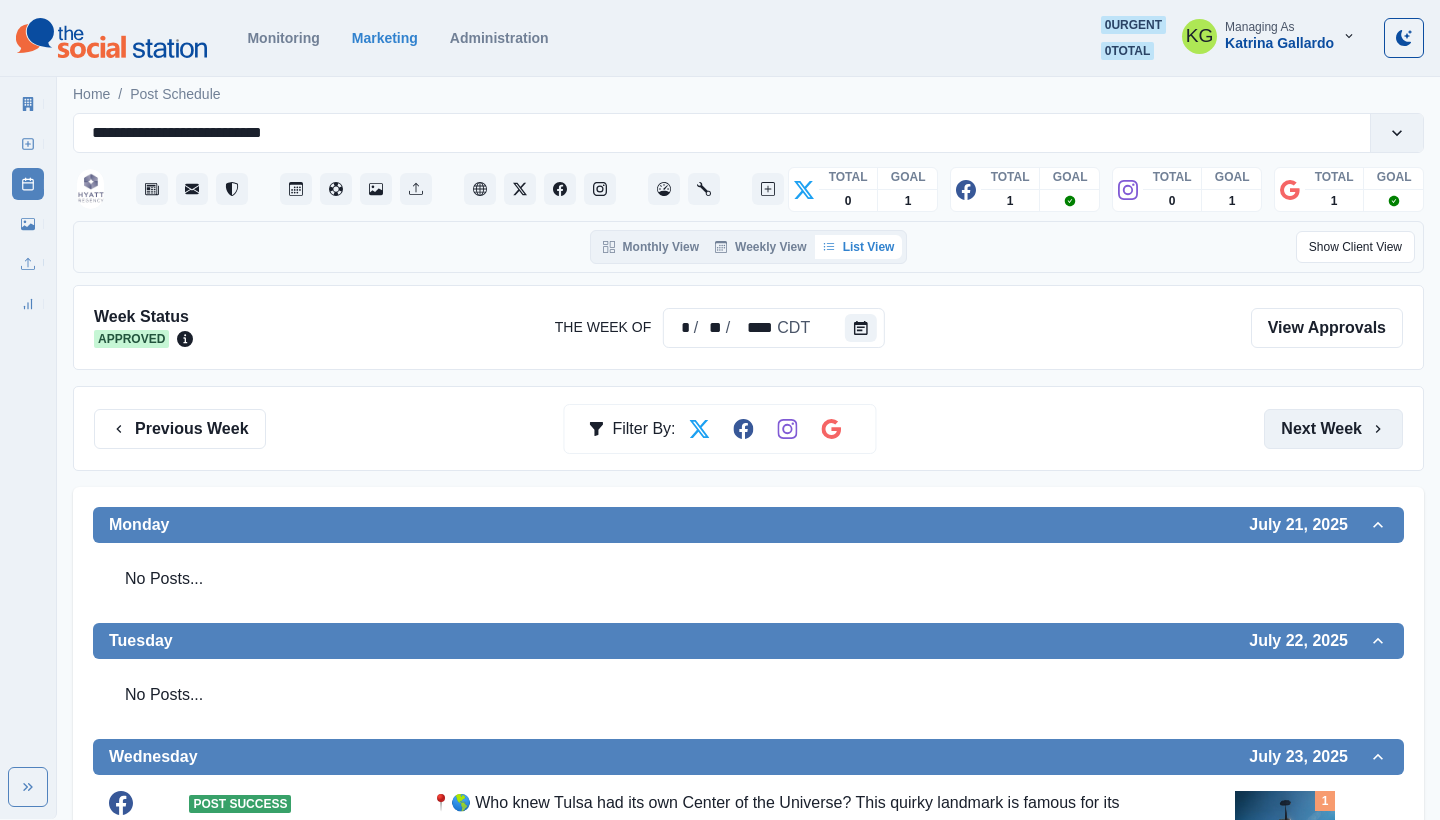 scroll, scrollTop: 0, scrollLeft: 0, axis: both 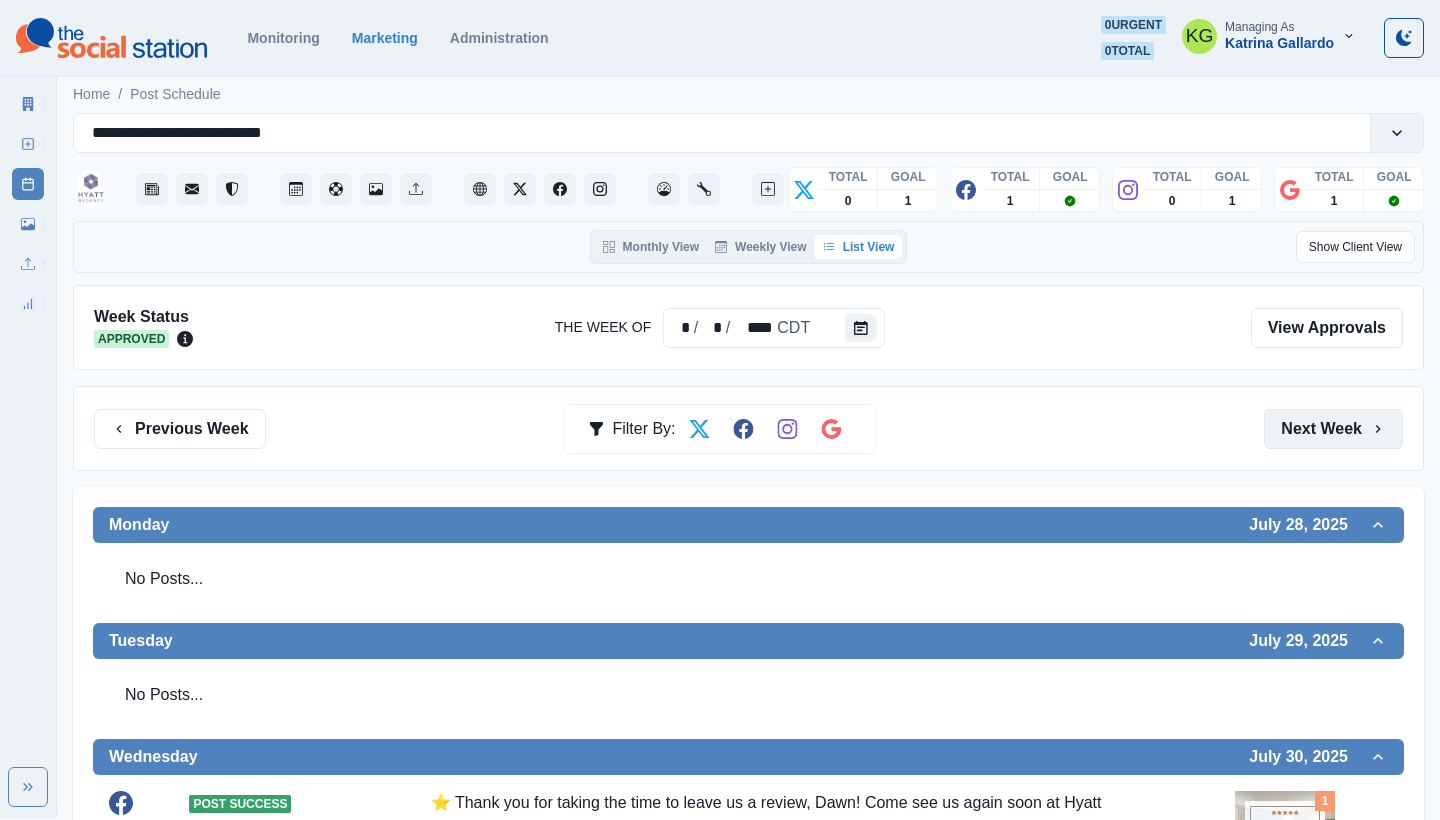click on "Next Week" at bounding box center [1333, 429] 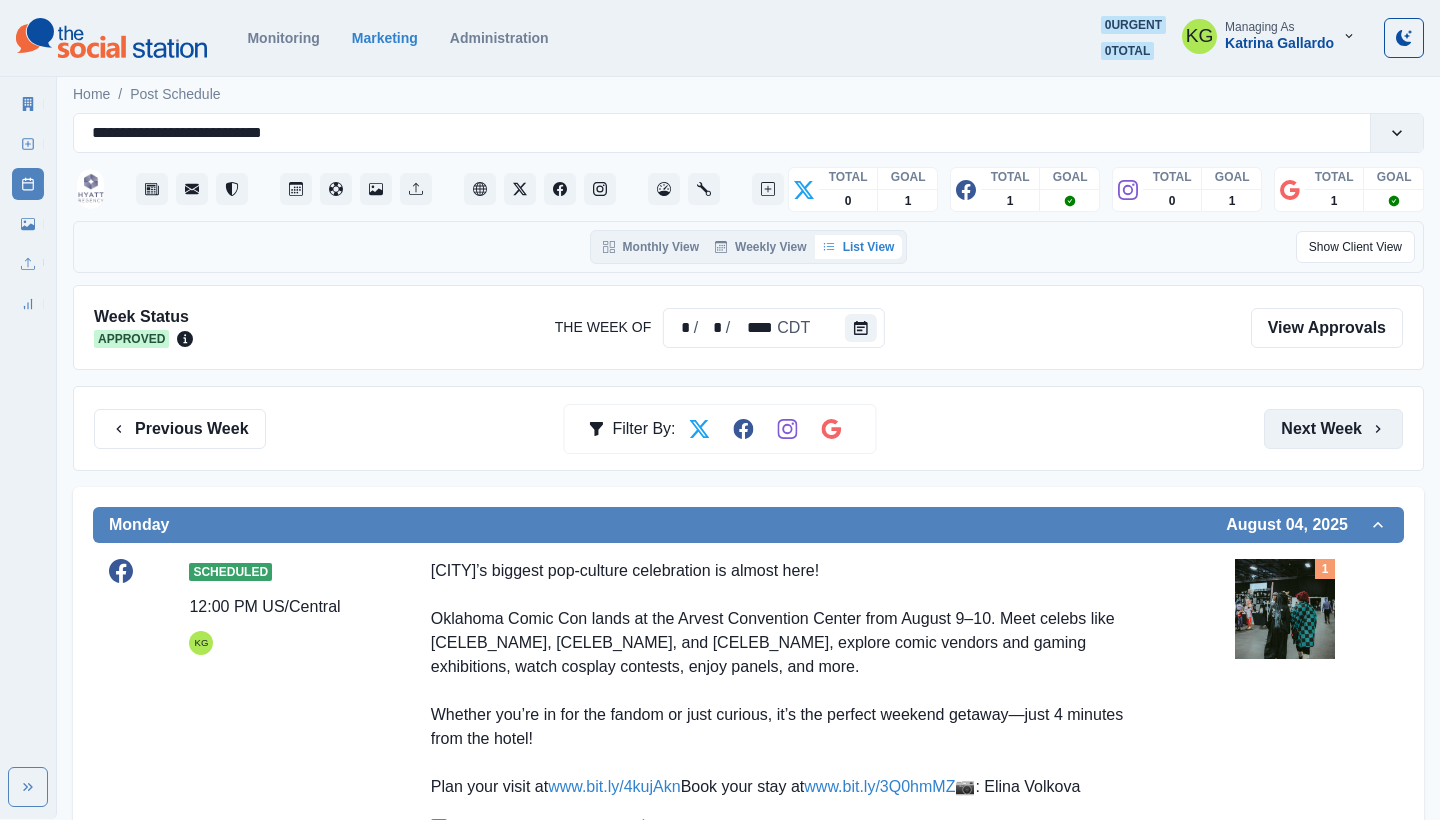 scroll, scrollTop: 0, scrollLeft: 0, axis: both 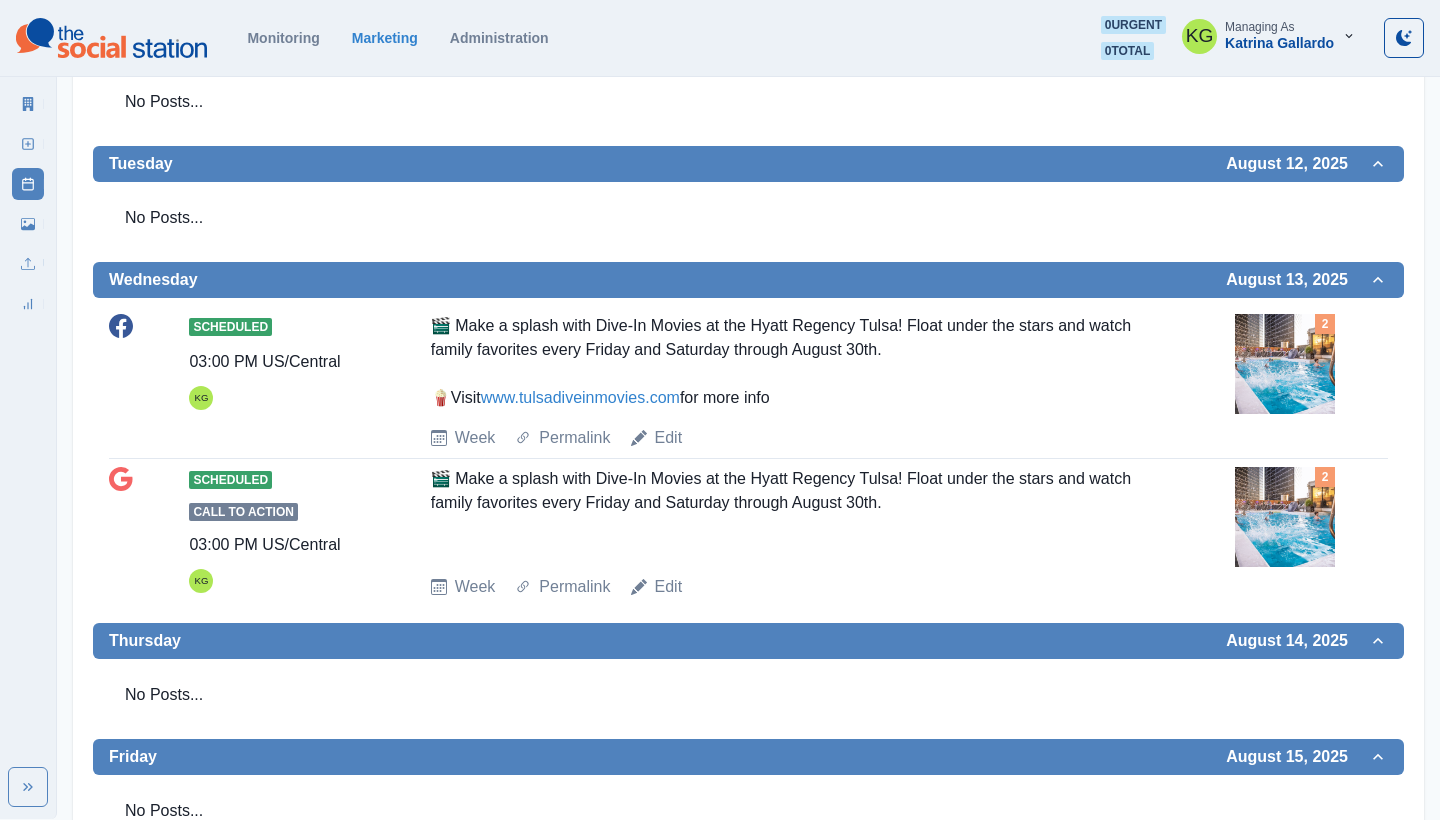 click at bounding box center [1285, 364] 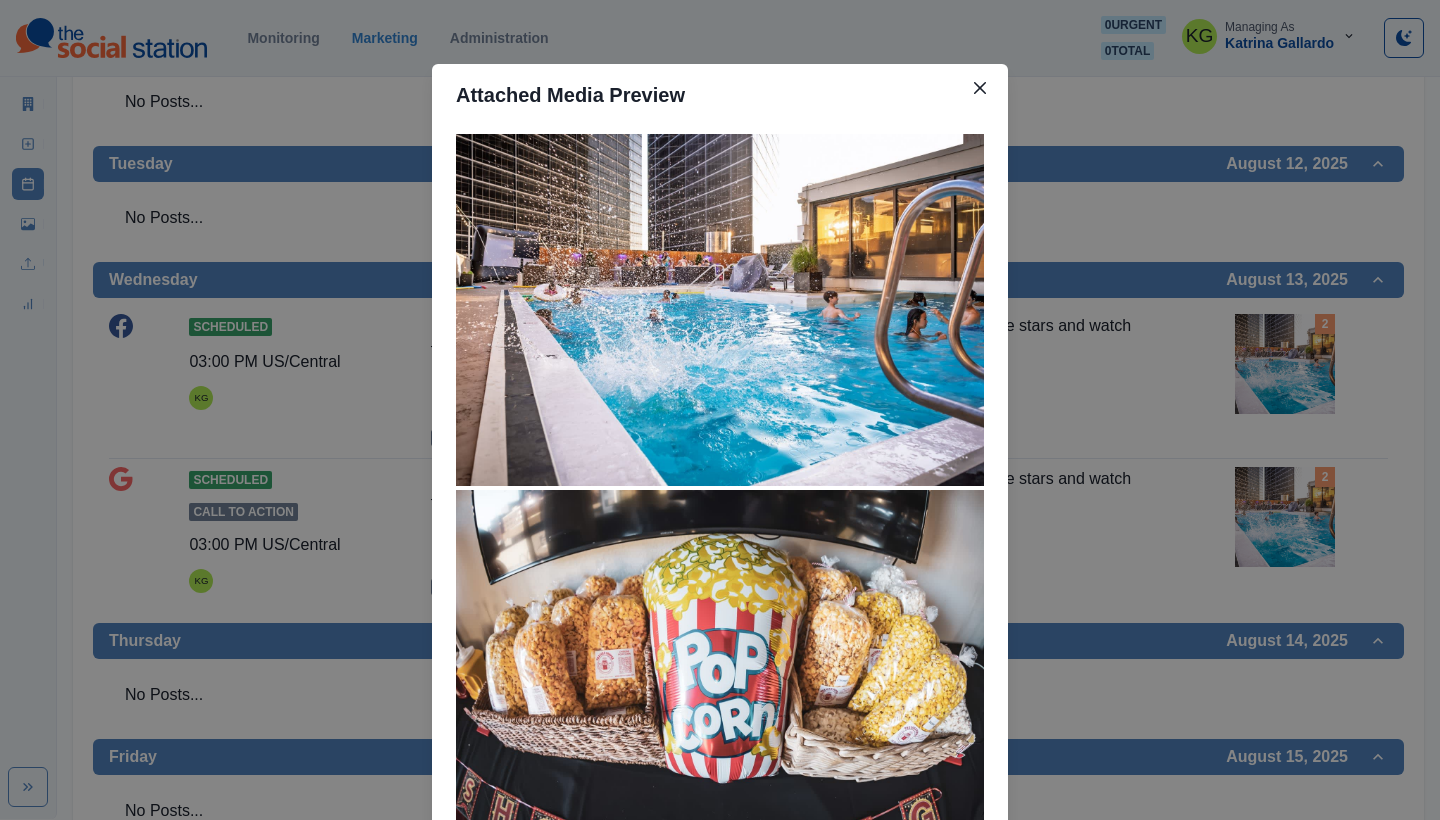 click on "Attached Media Preview" at bounding box center [720, 410] 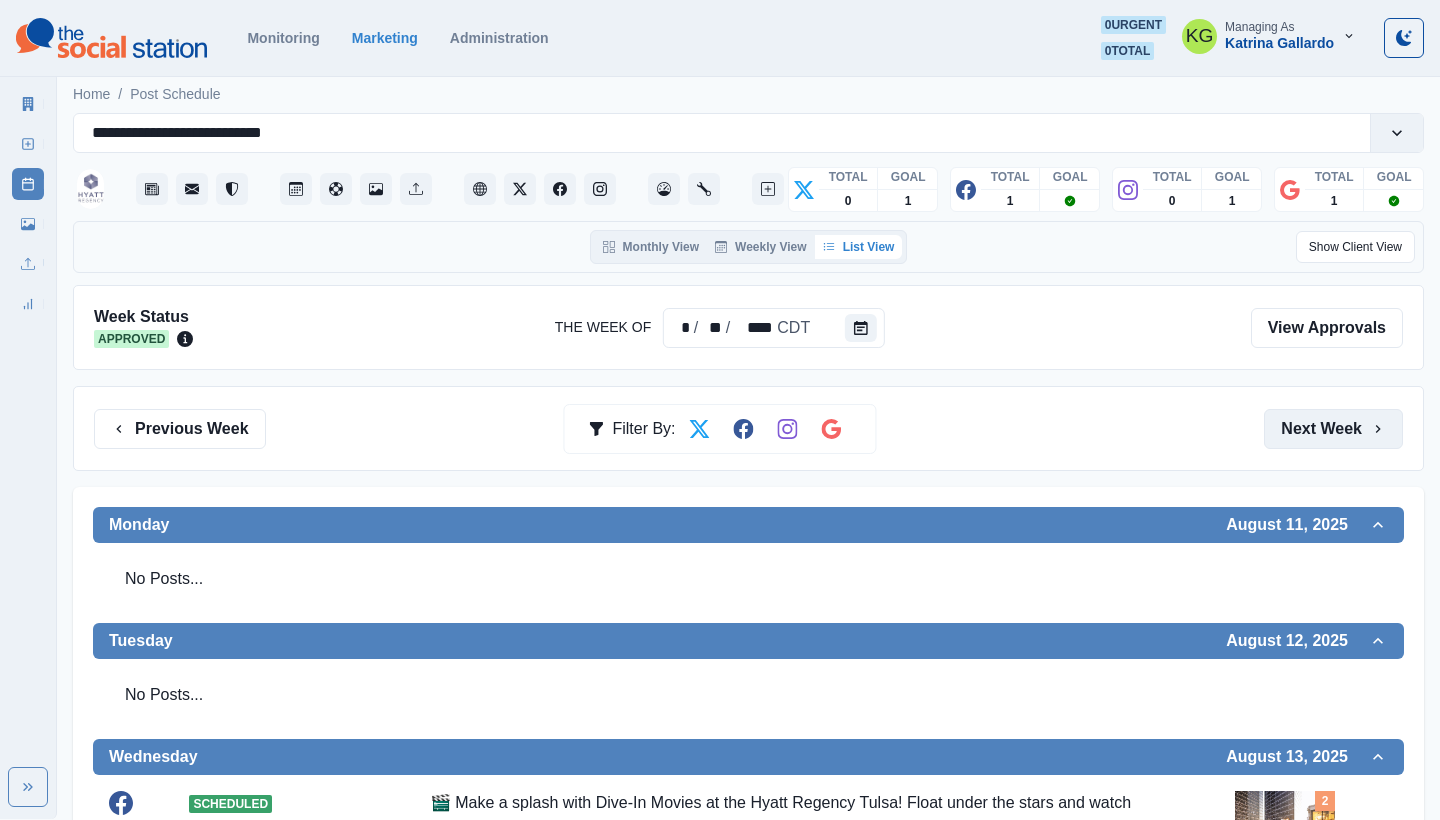 scroll, scrollTop: -1, scrollLeft: 0, axis: vertical 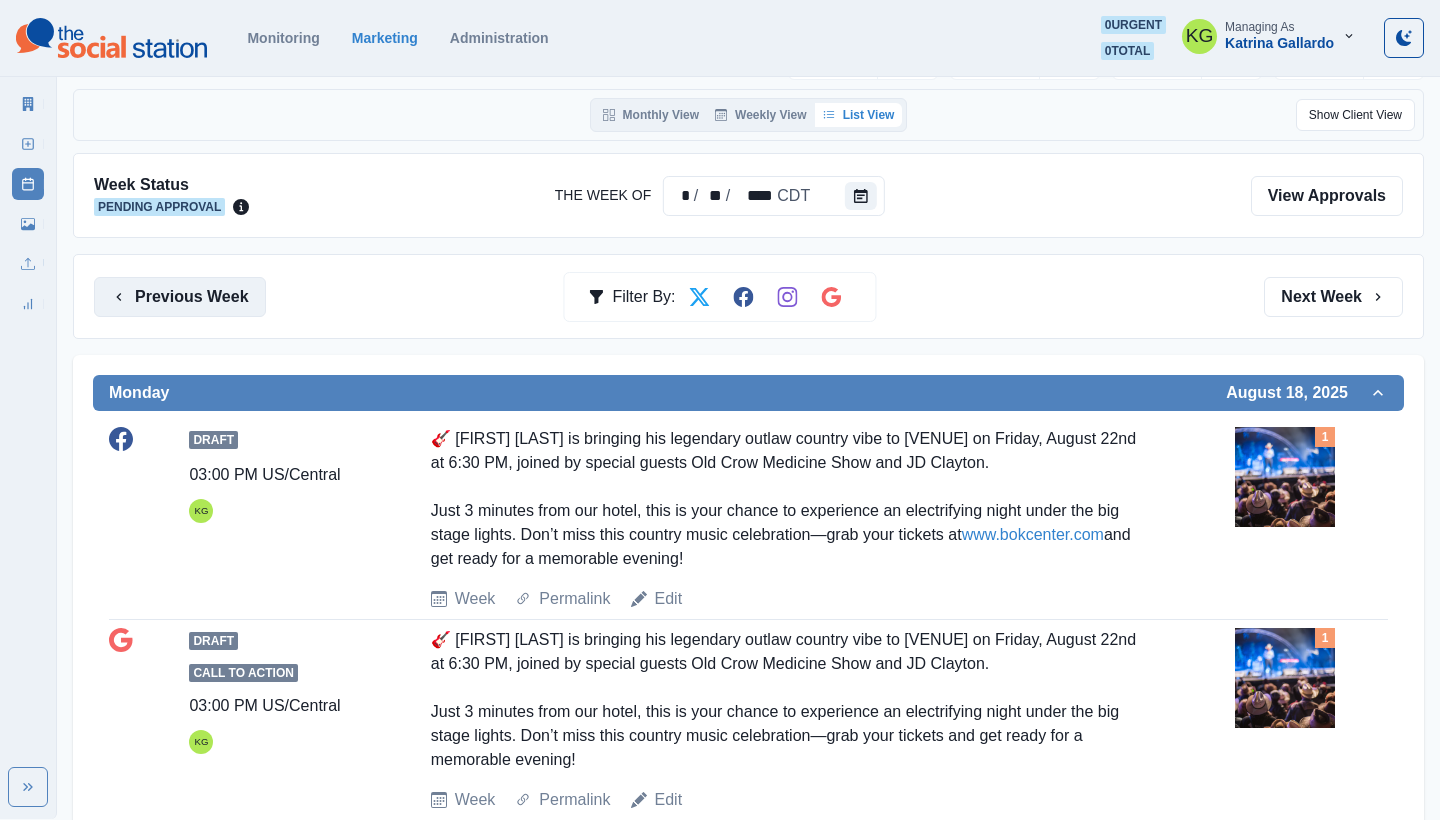 click on "Previous Week" at bounding box center [180, 297] 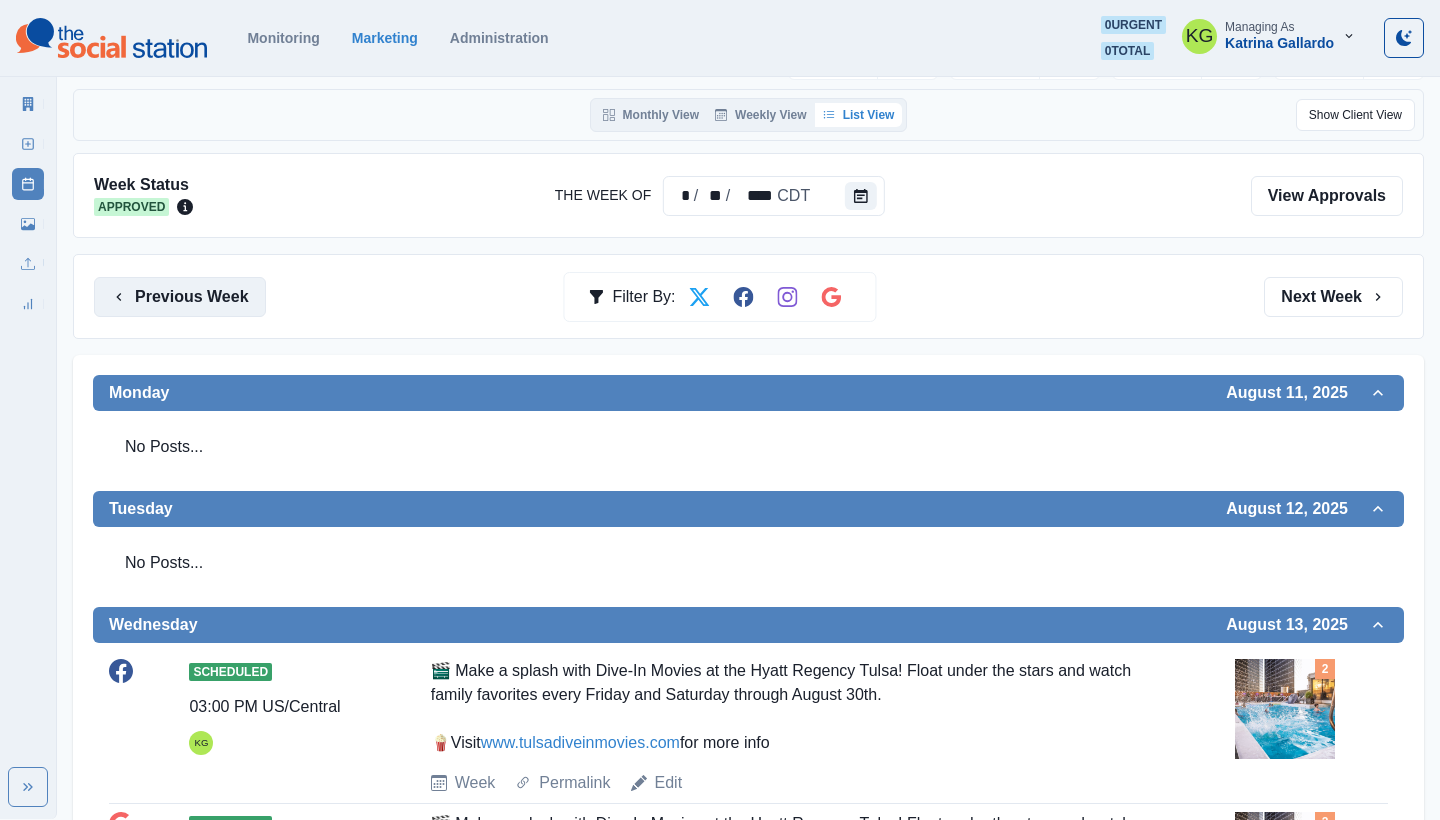 click on "Previous Week" at bounding box center [180, 297] 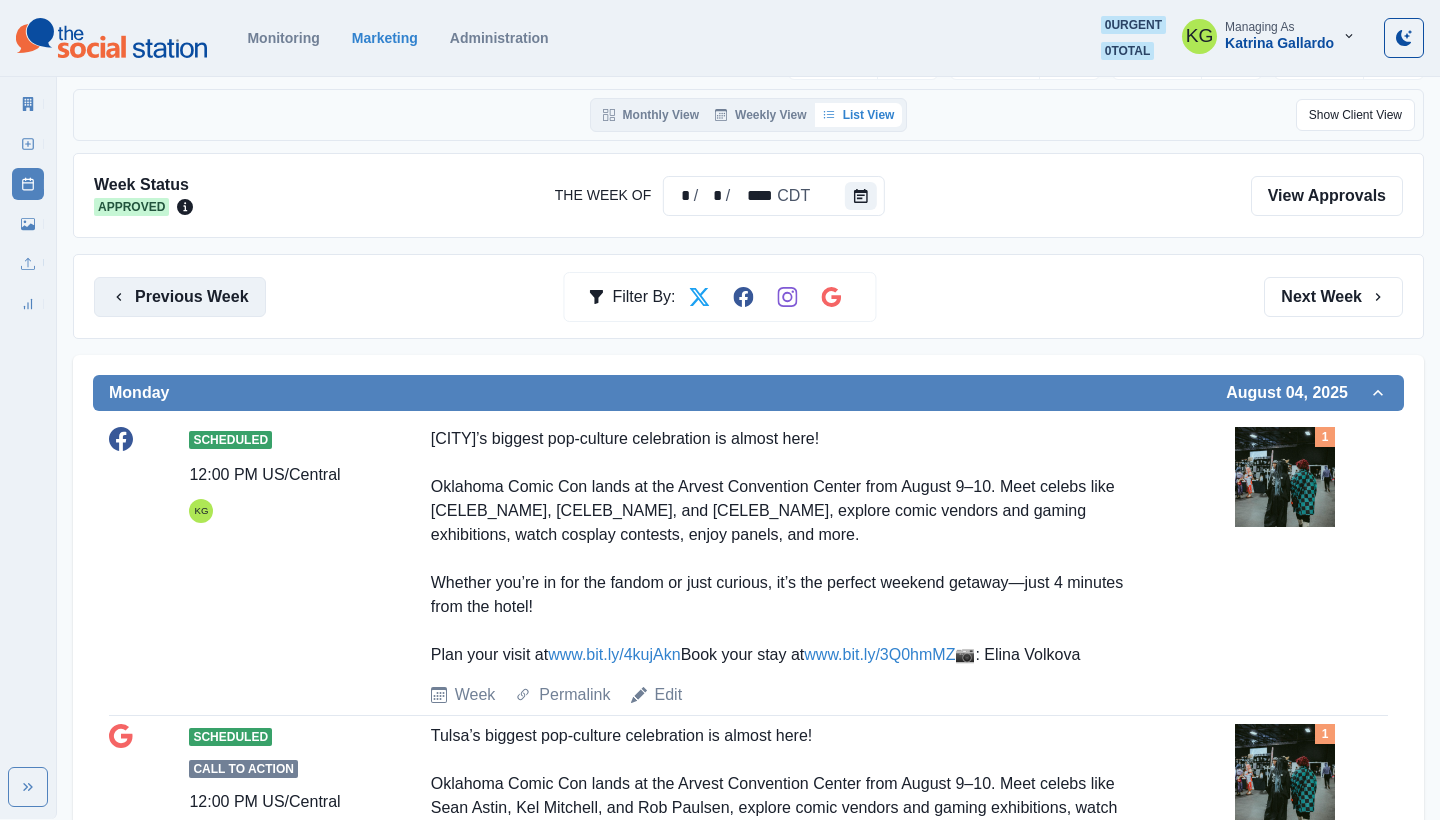 click on "Previous Week" at bounding box center [180, 297] 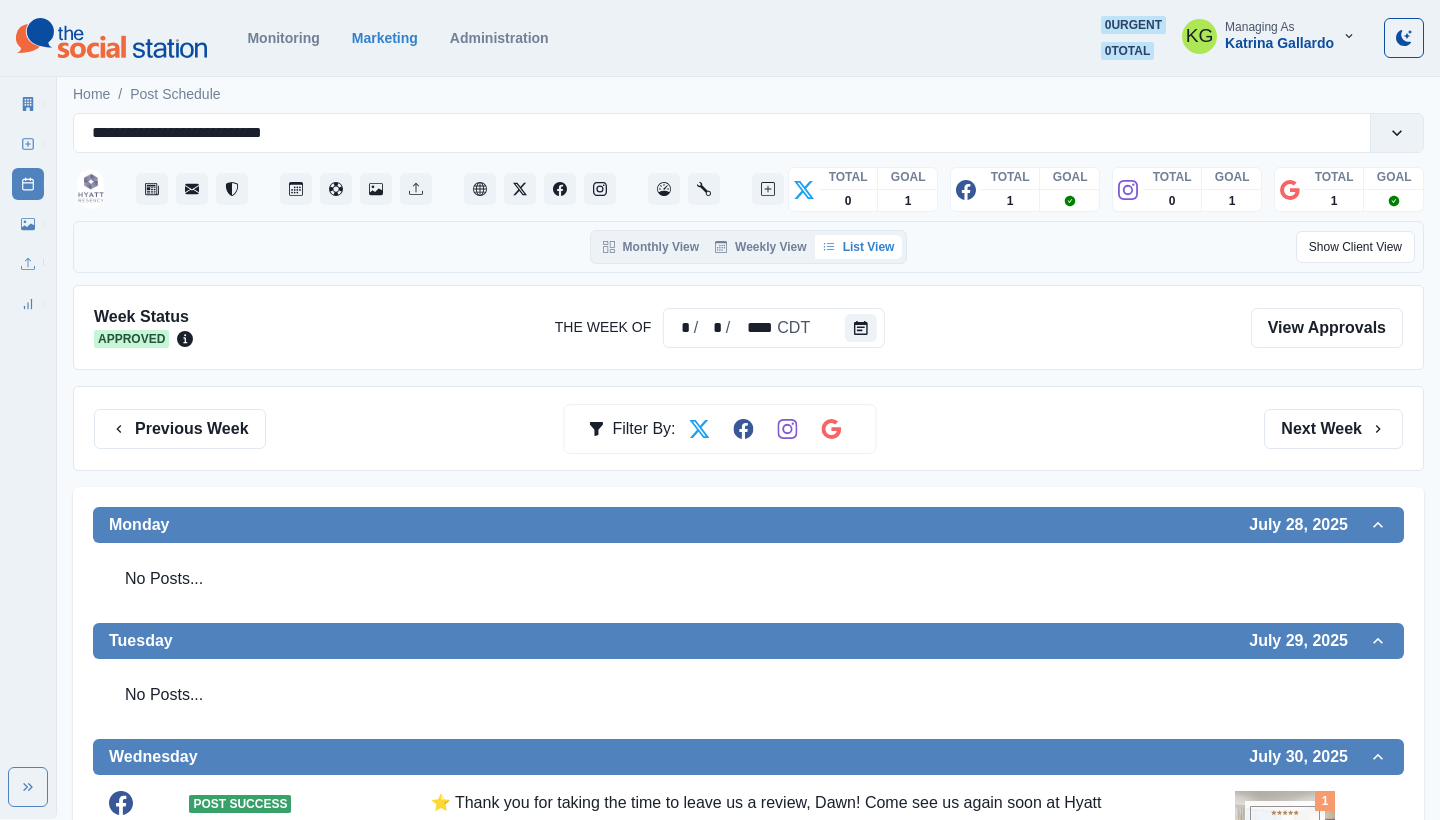 scroll, scrollTop: 0, scrollLeft: 0, axis: both 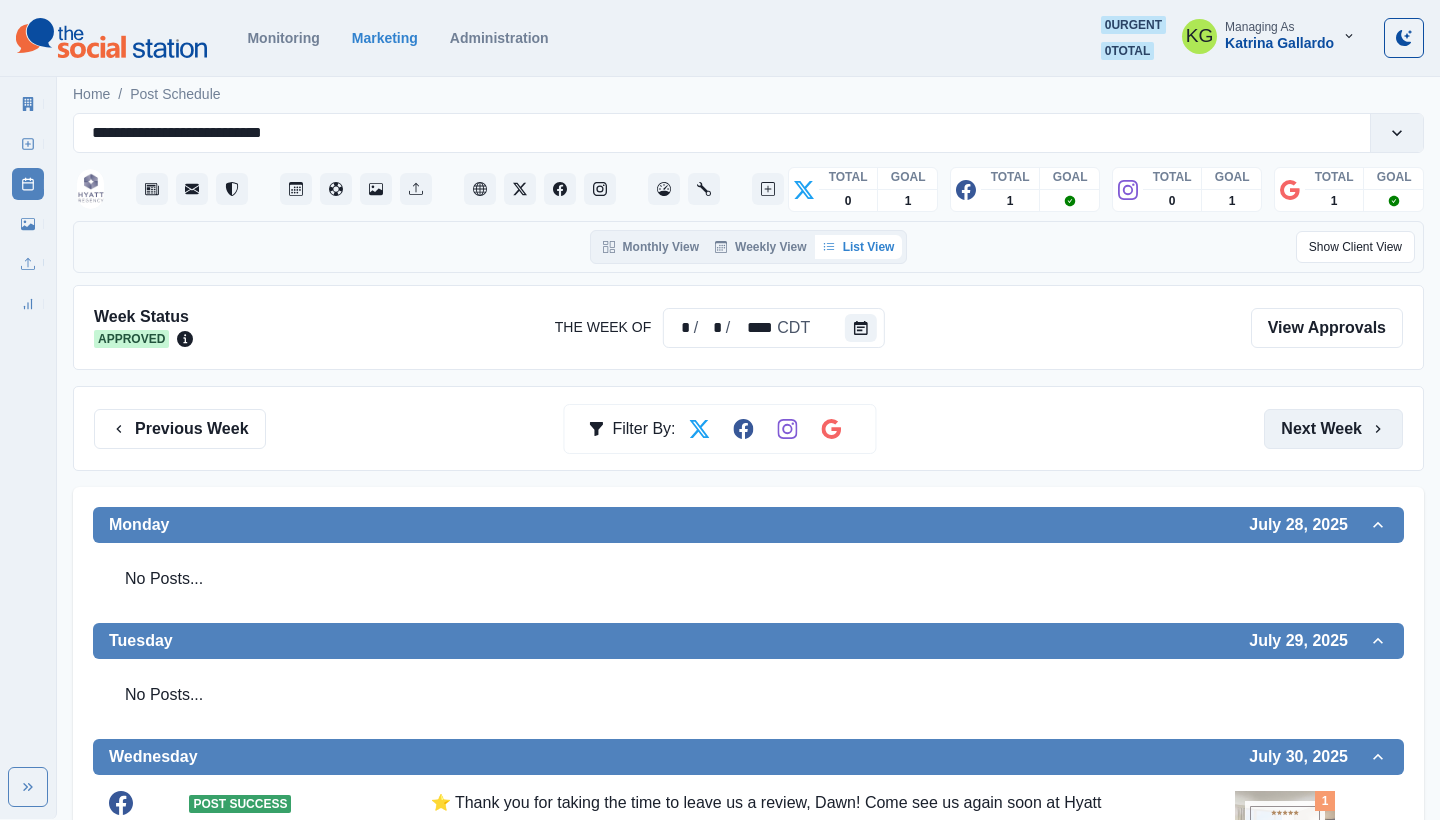 click on "Next Week" at bounding box center (1333, 429) 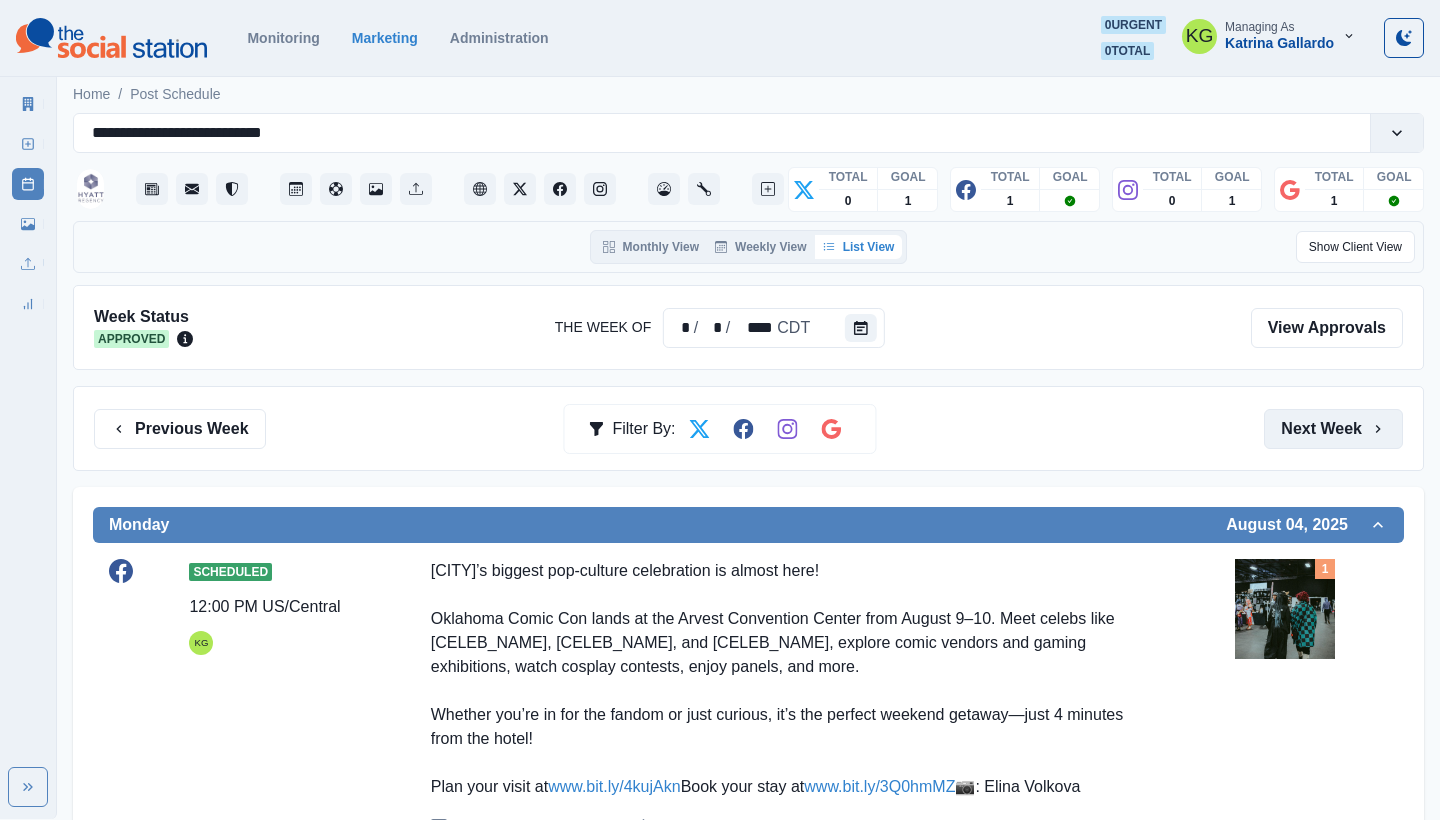 click on "Next Week" at bounding box center (1333, 429) 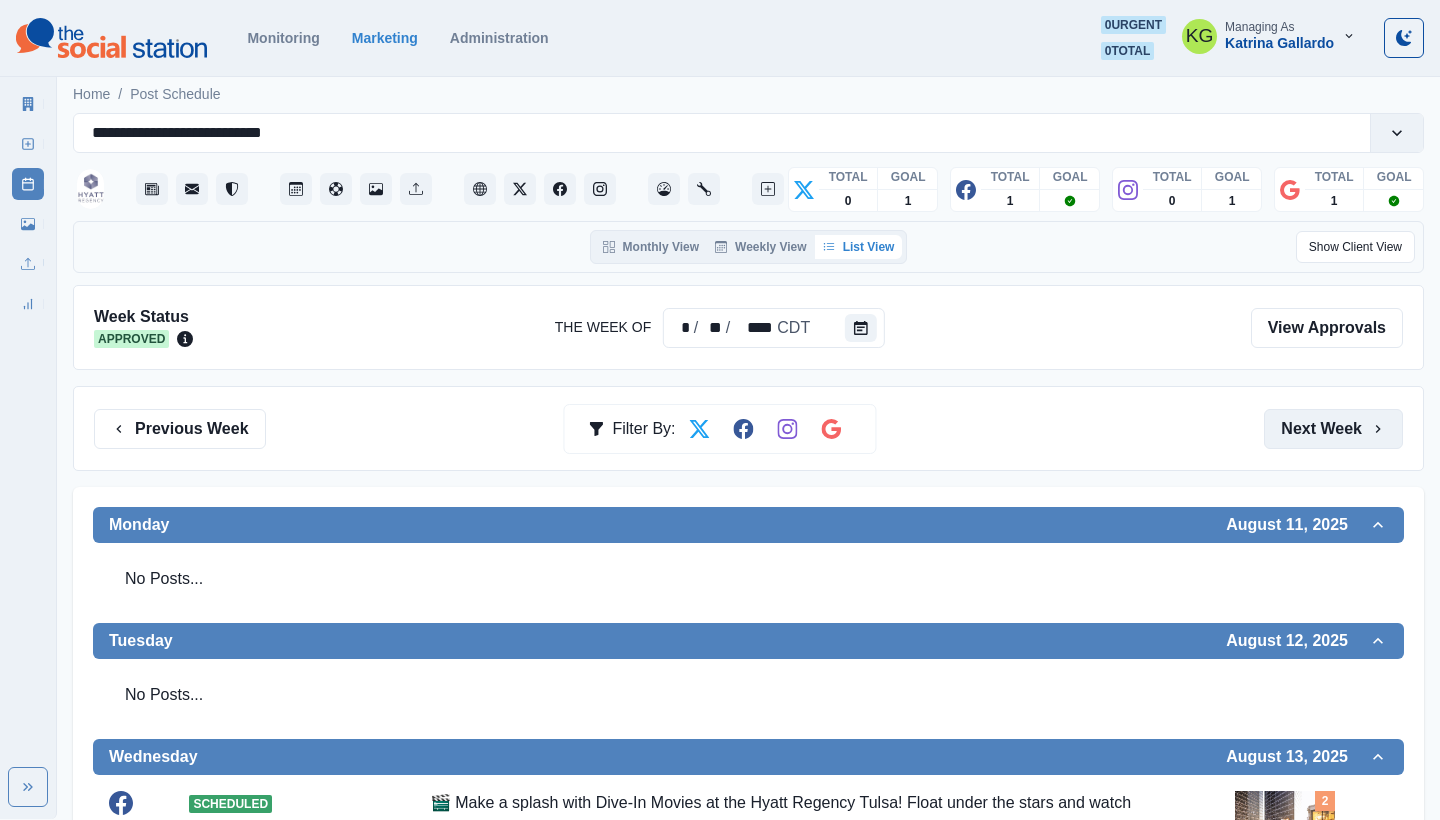 click on "Next Week" at bounding box center [1333, 429] 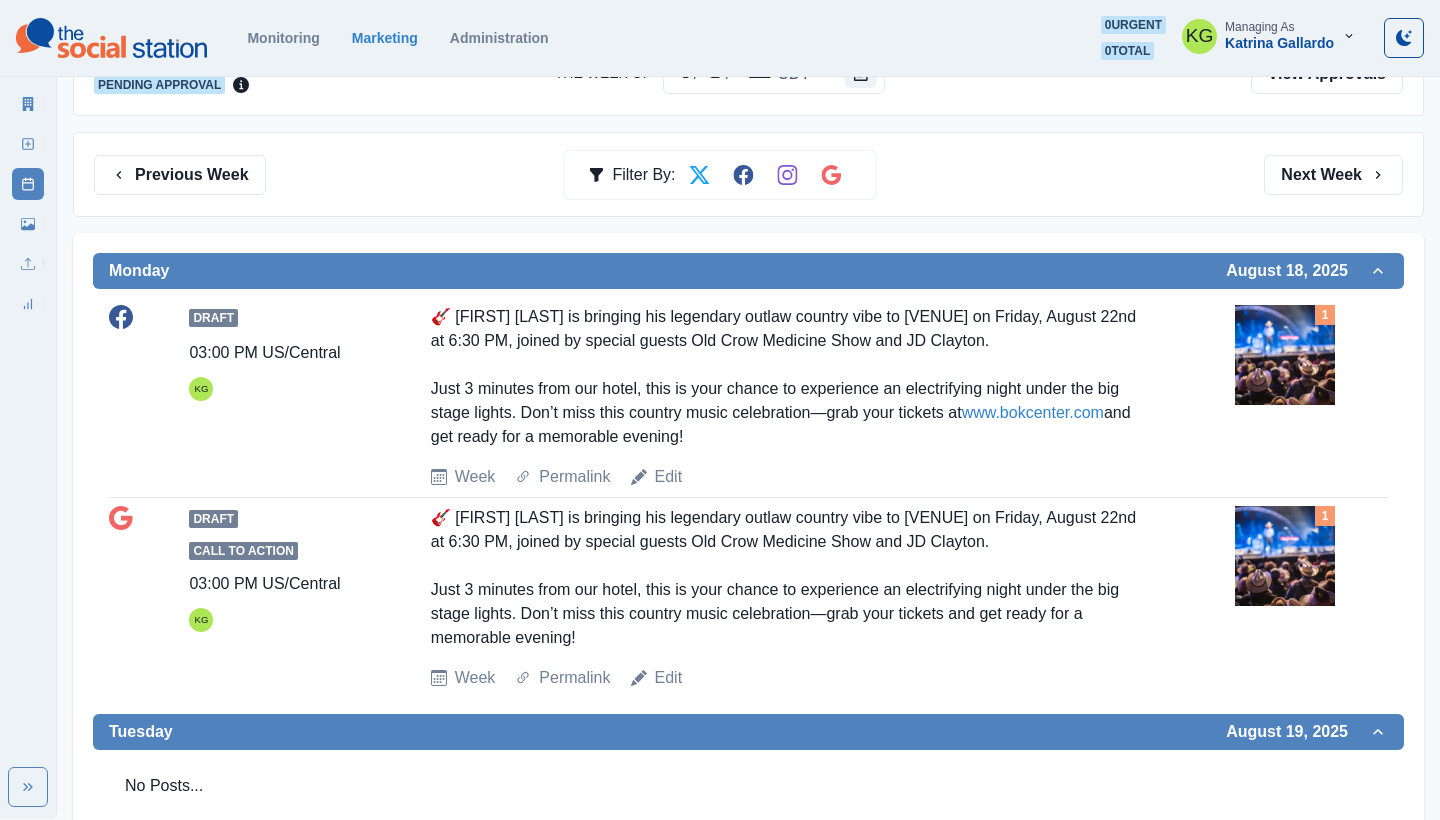scroll, scrollTop: 1, scrollLeft: 0, axis: vertical 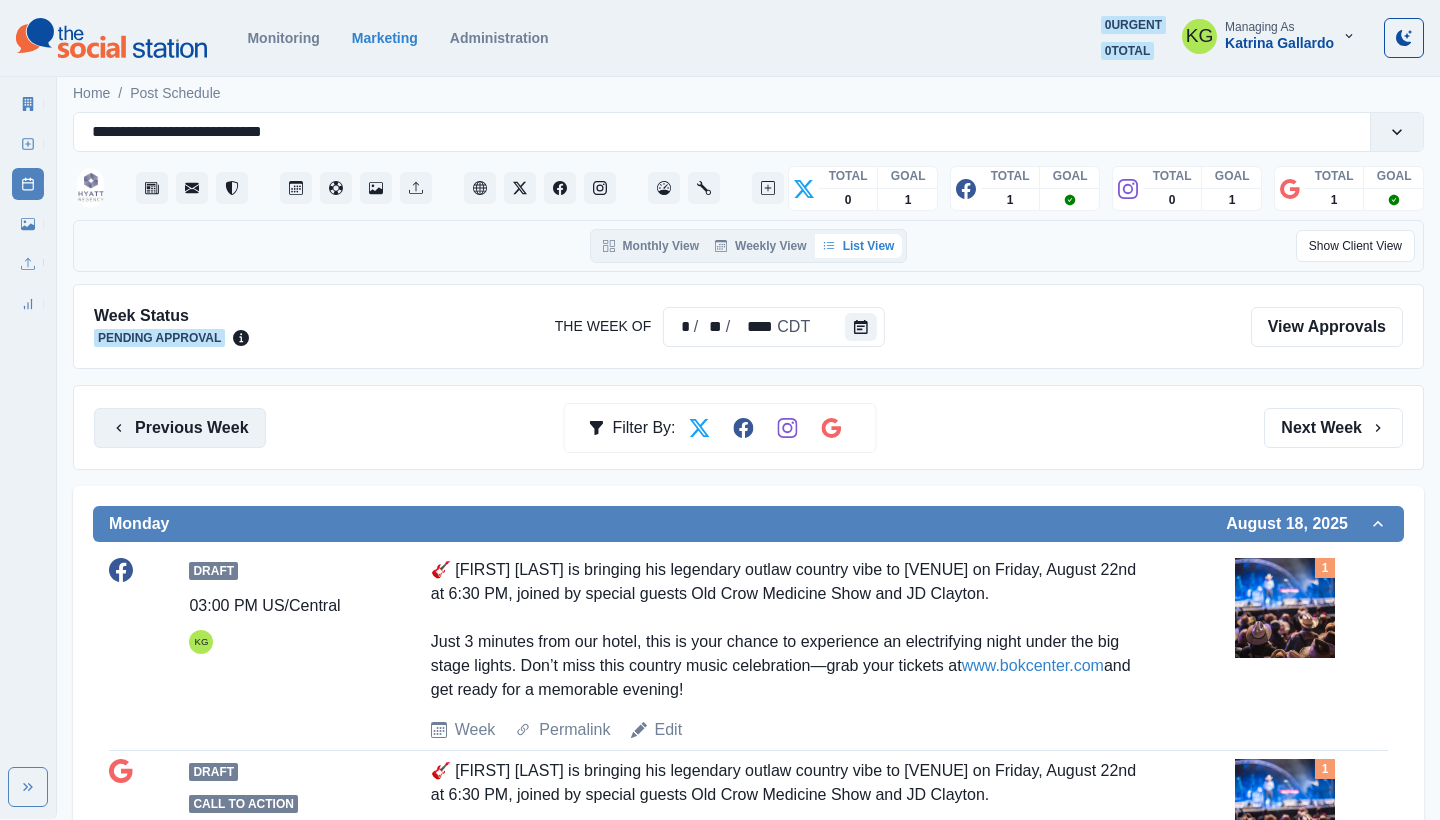 click on "Previous Week" at bounding box center [180, 428] 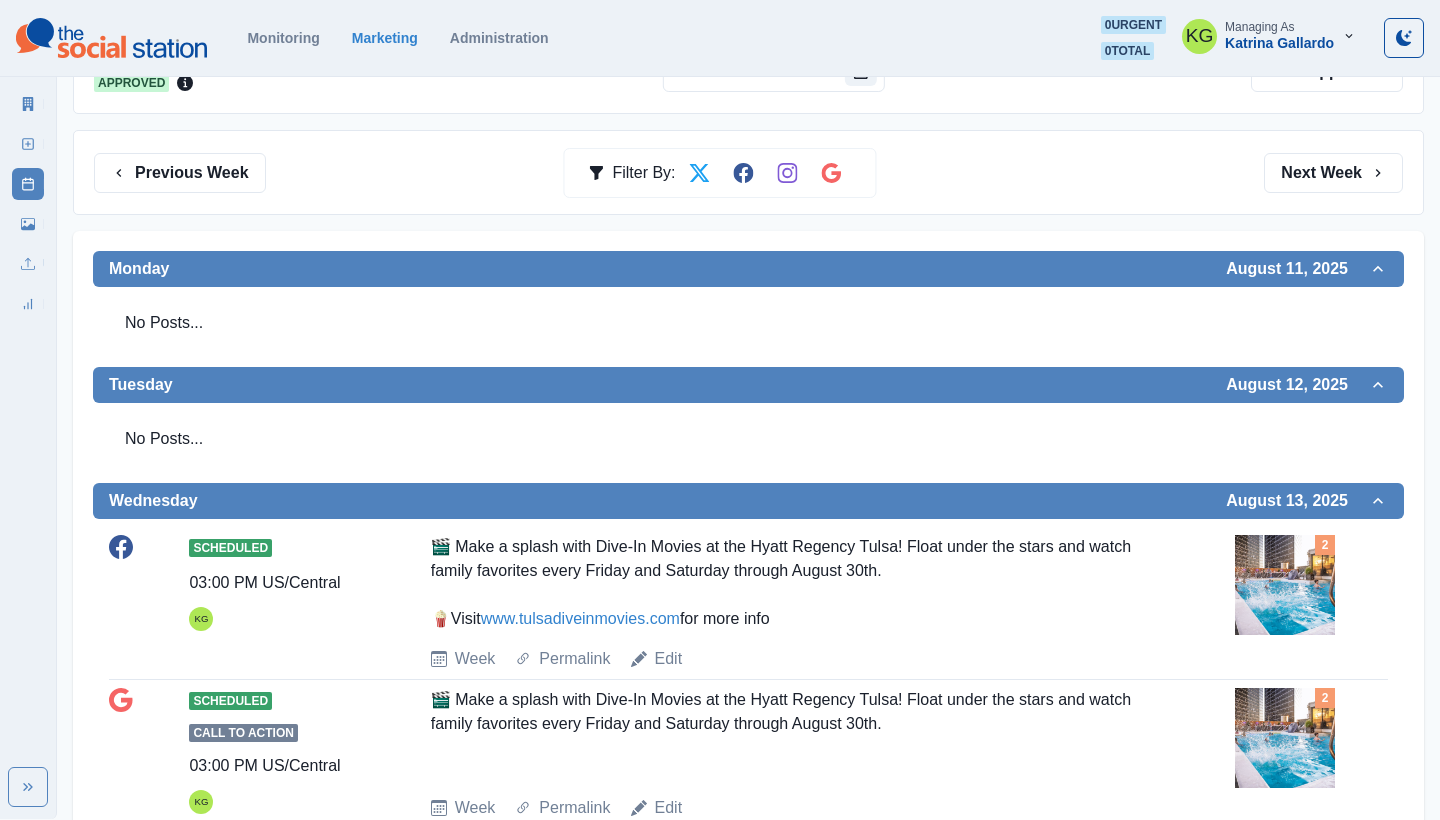 scroll, scrollTop: 175, scrollLeft: 0, axis: vertical 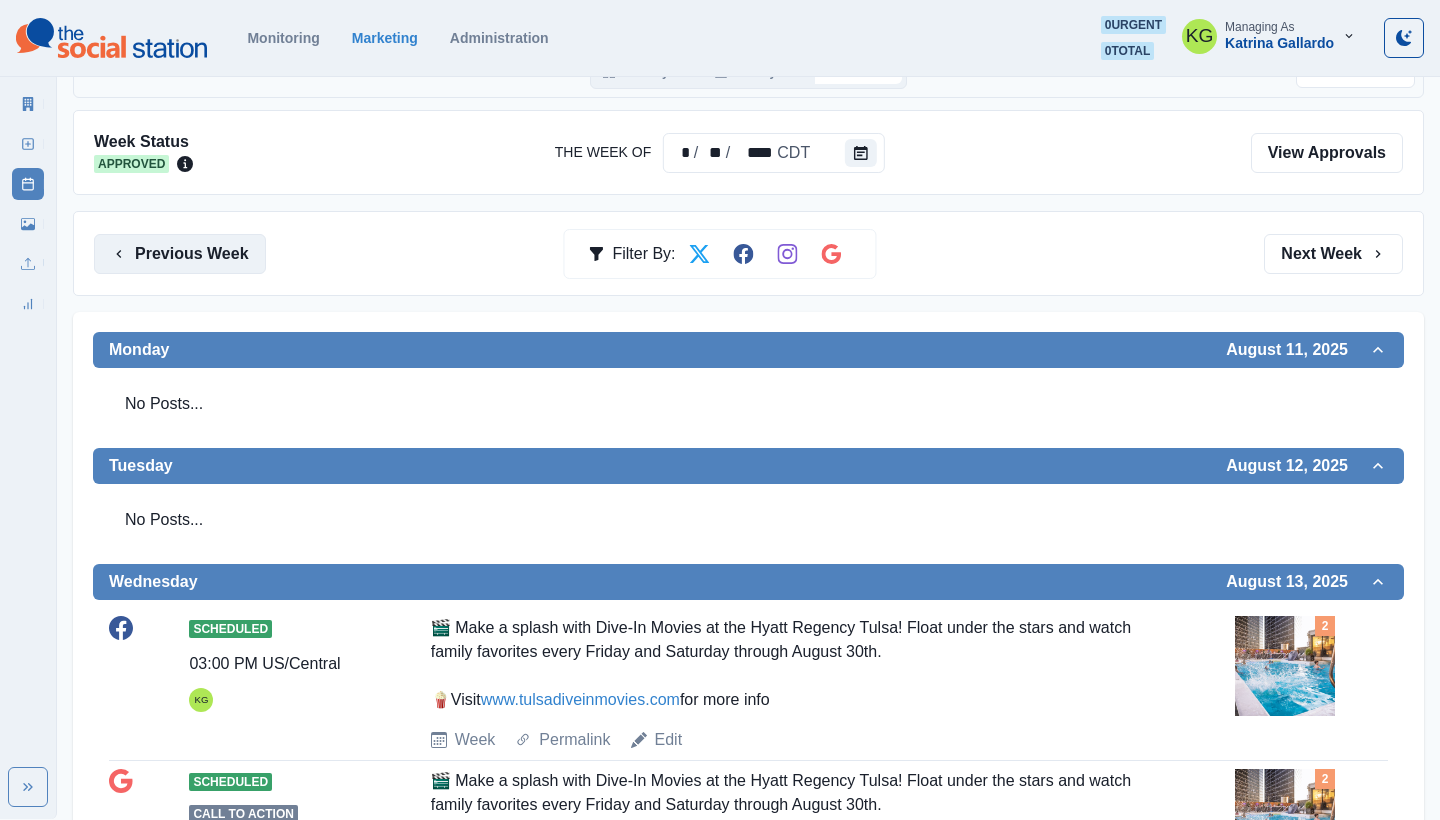 click on "Previous Week" at bounding box center (180, 254) 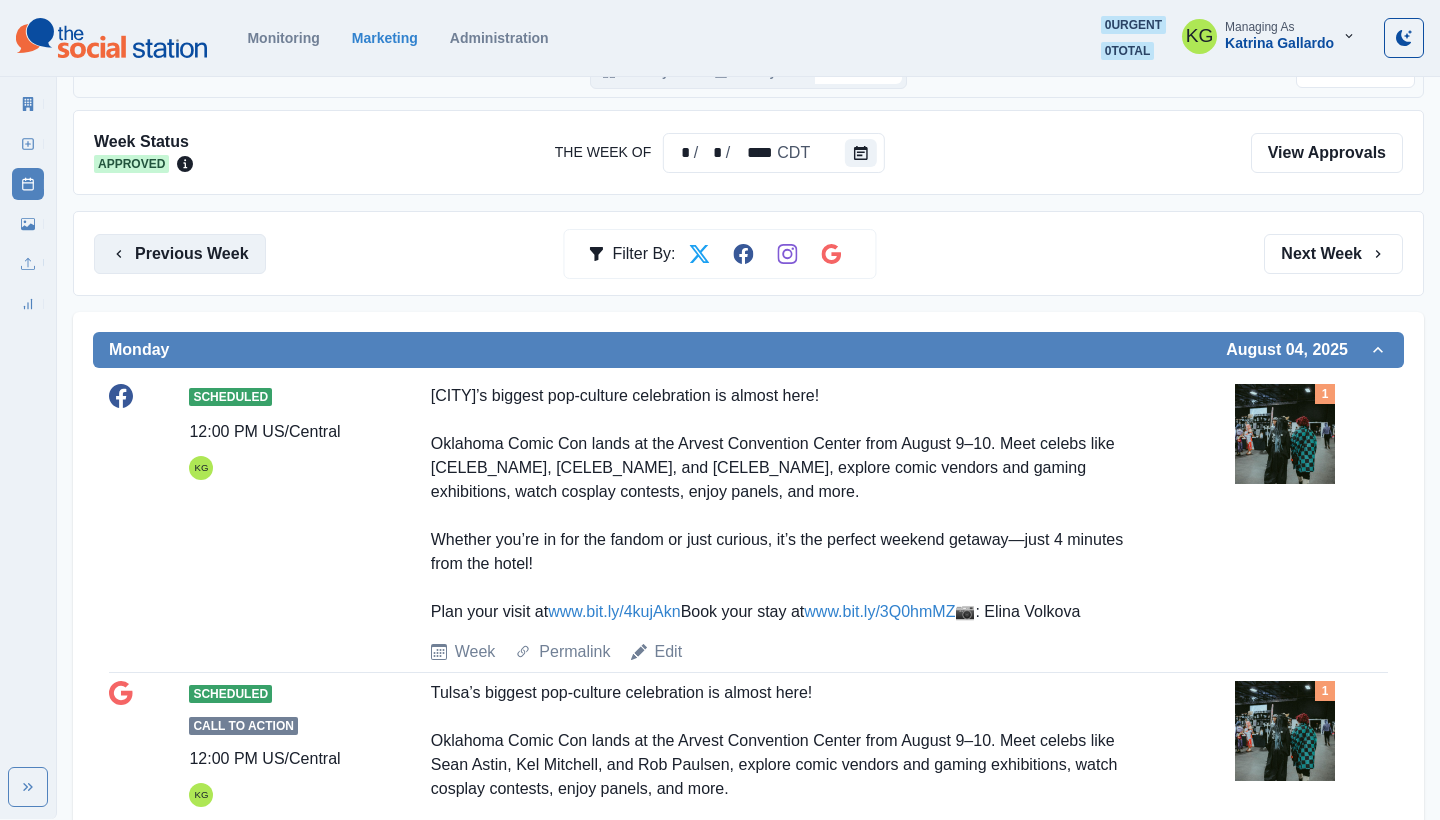 click on "Previous Week" at bounding box center (180, 254) 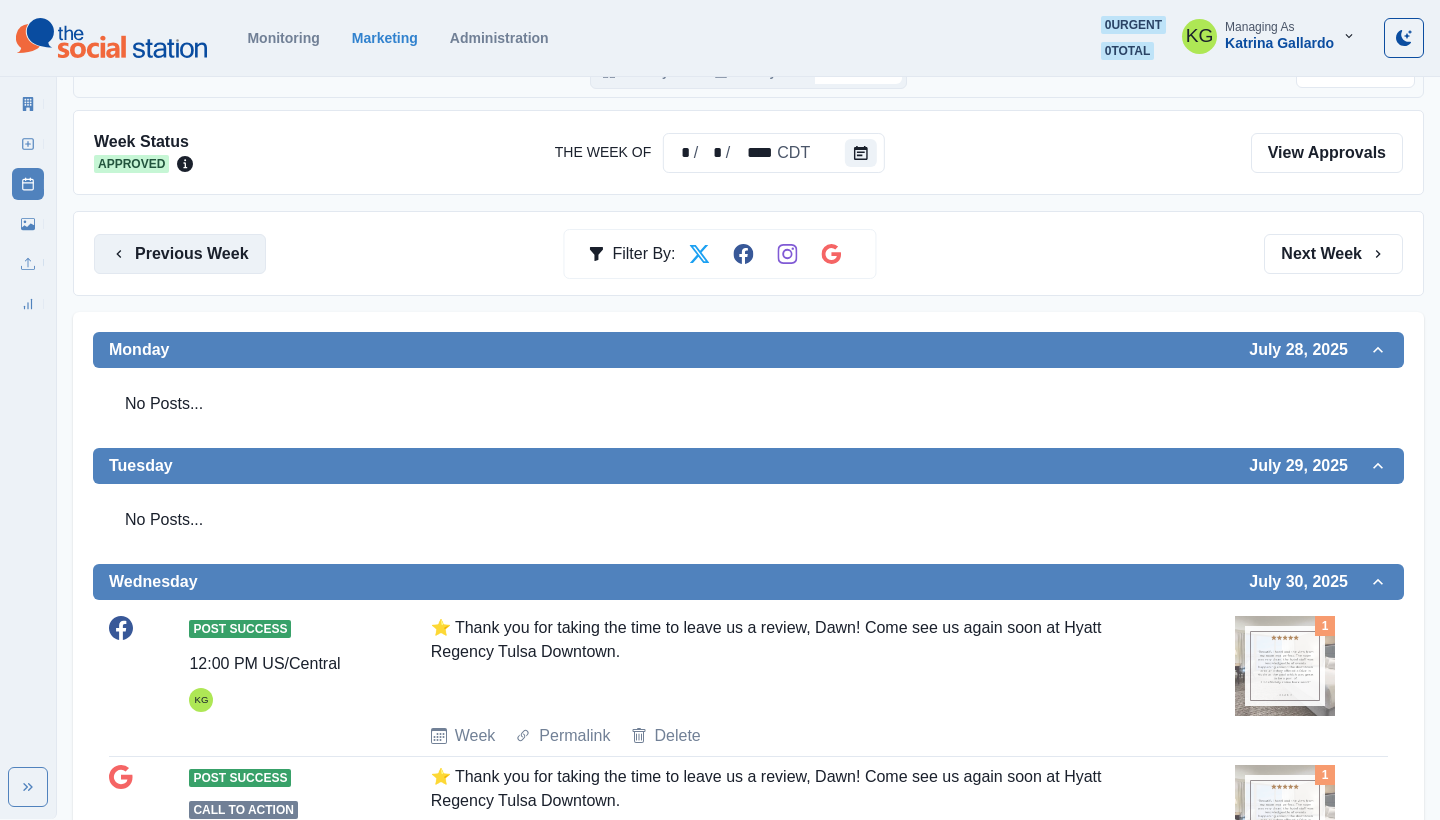 click on "Previous Week" at bounding box center [180, 254] 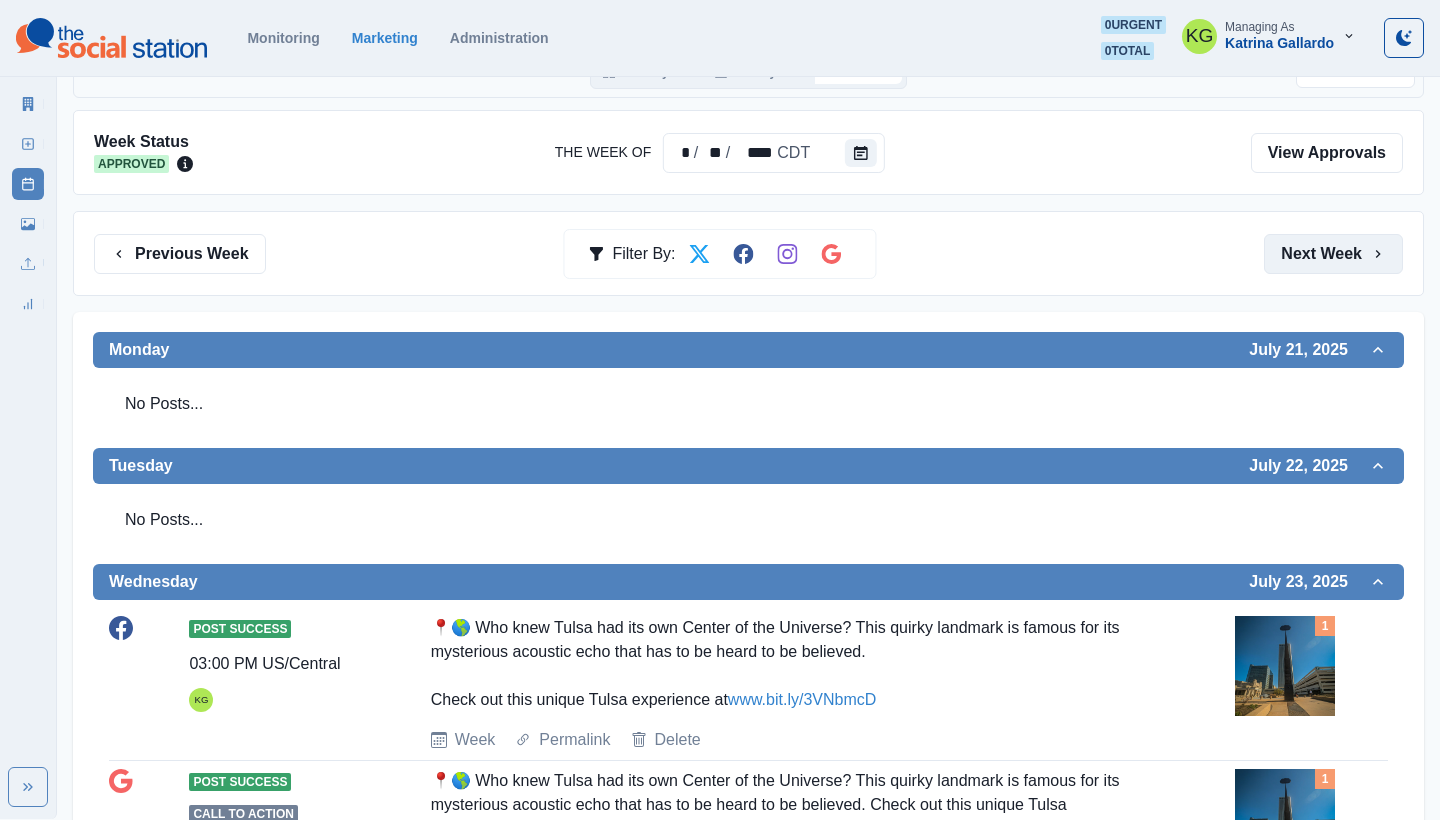 click on "Next Week" at bounding box center (1333, 254) 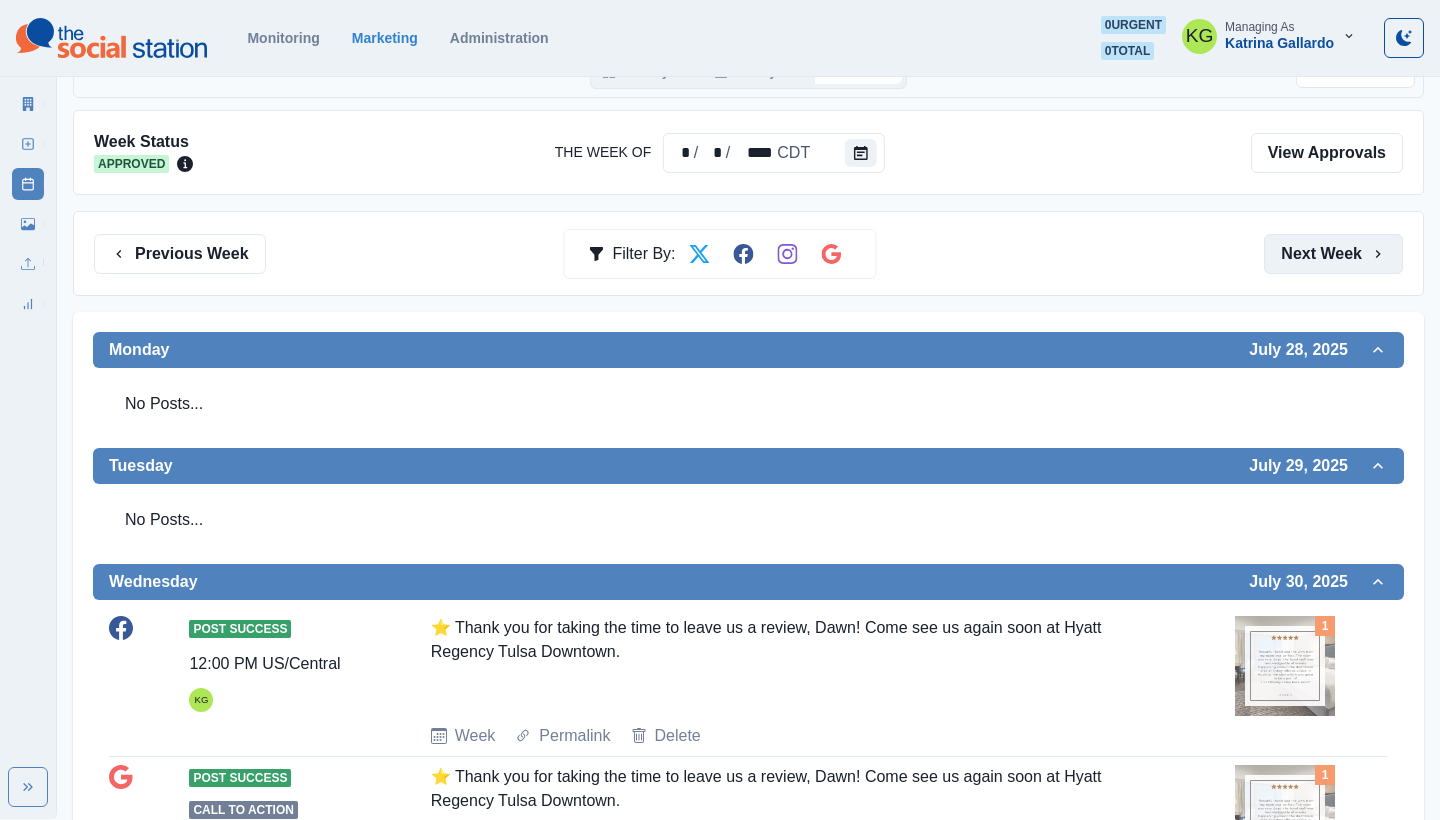 click on "Next Week" at bounding box center [1333, 254] 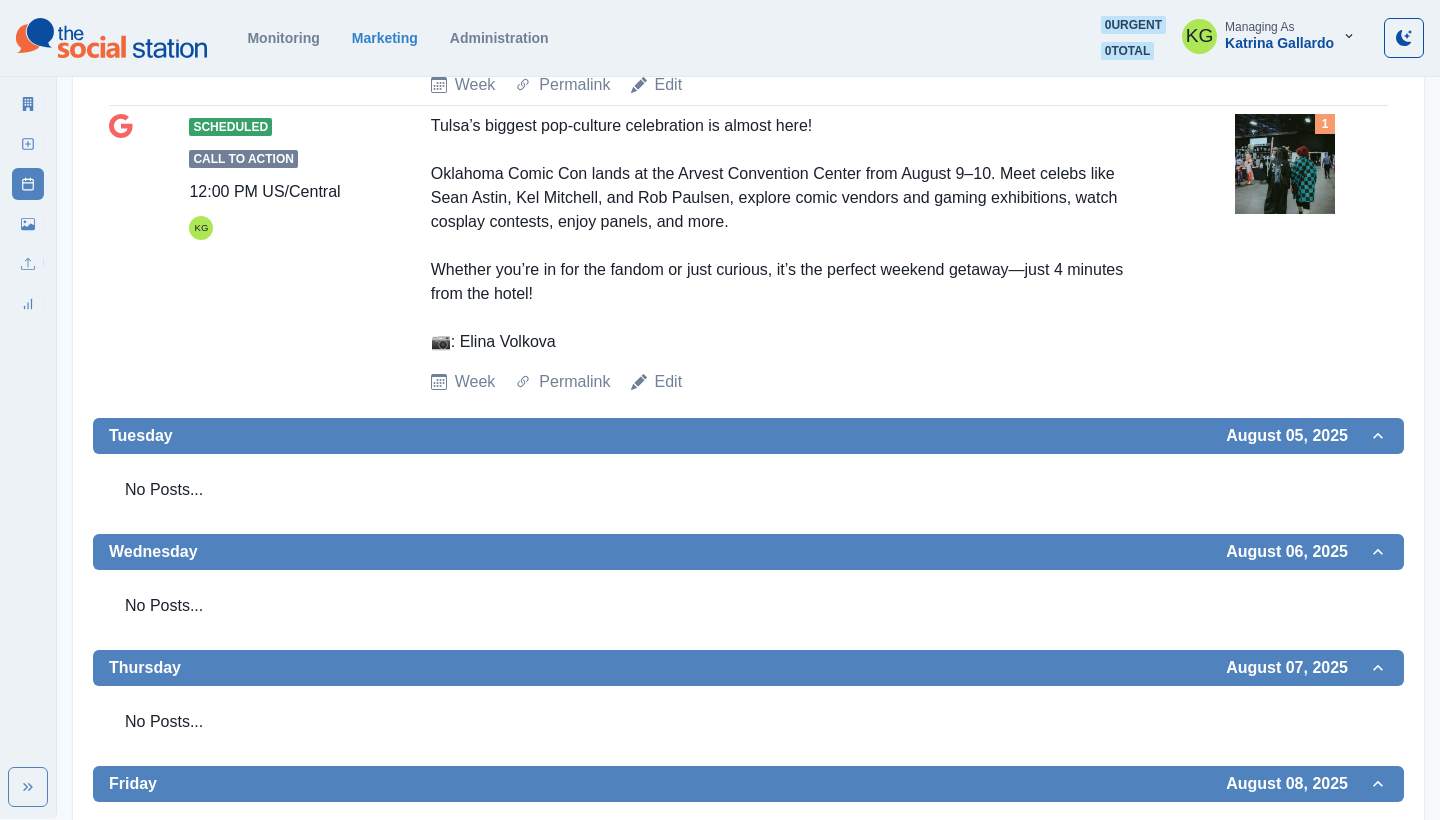 scroll, scrollTop: 231, scrollLeft: 0, axis: vertical 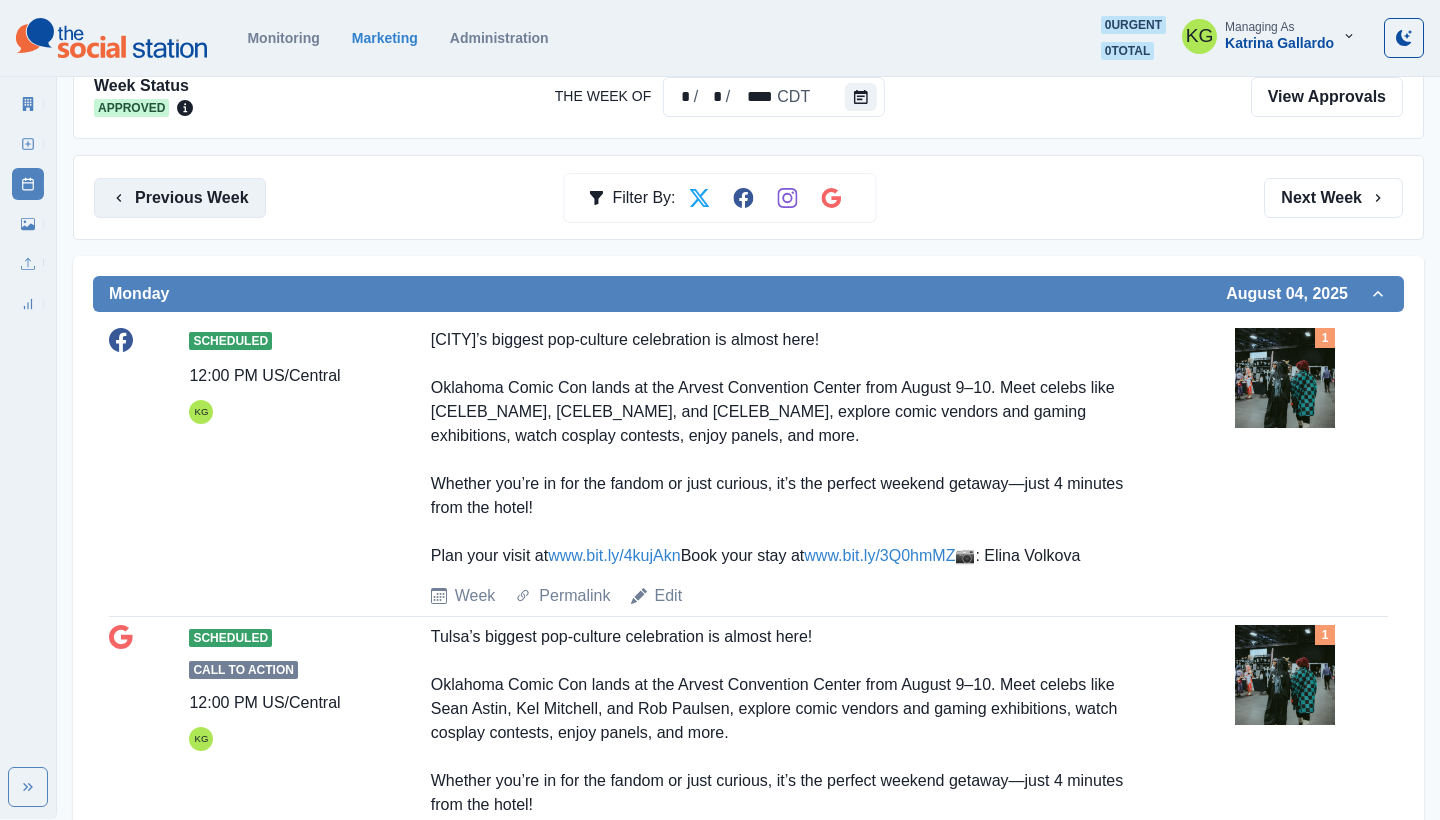 click on "Previous Week" at bounding box center [180, 198] 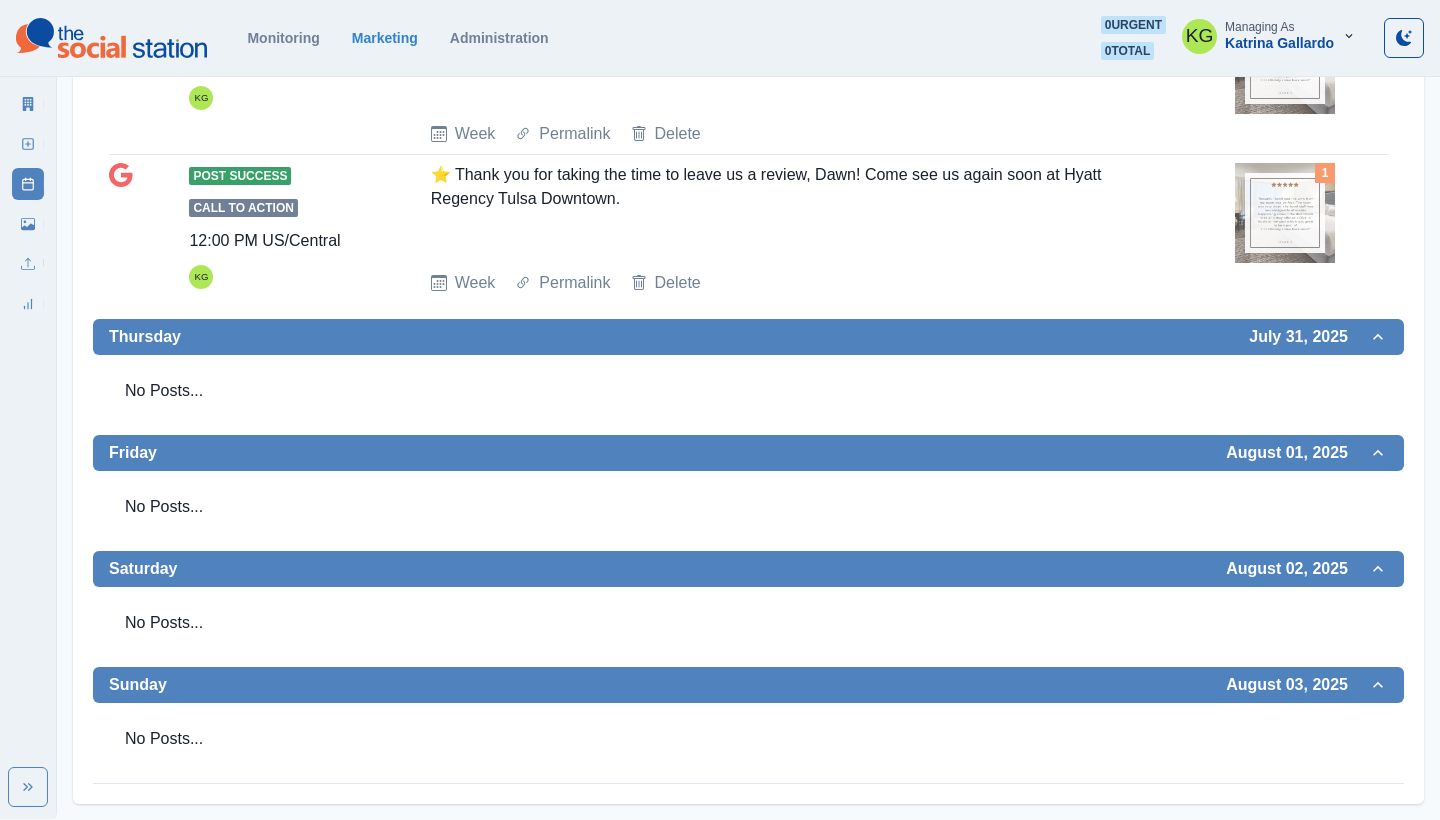 scroll, scrollTop: 777, scrollLeft: 0, axis: vertical 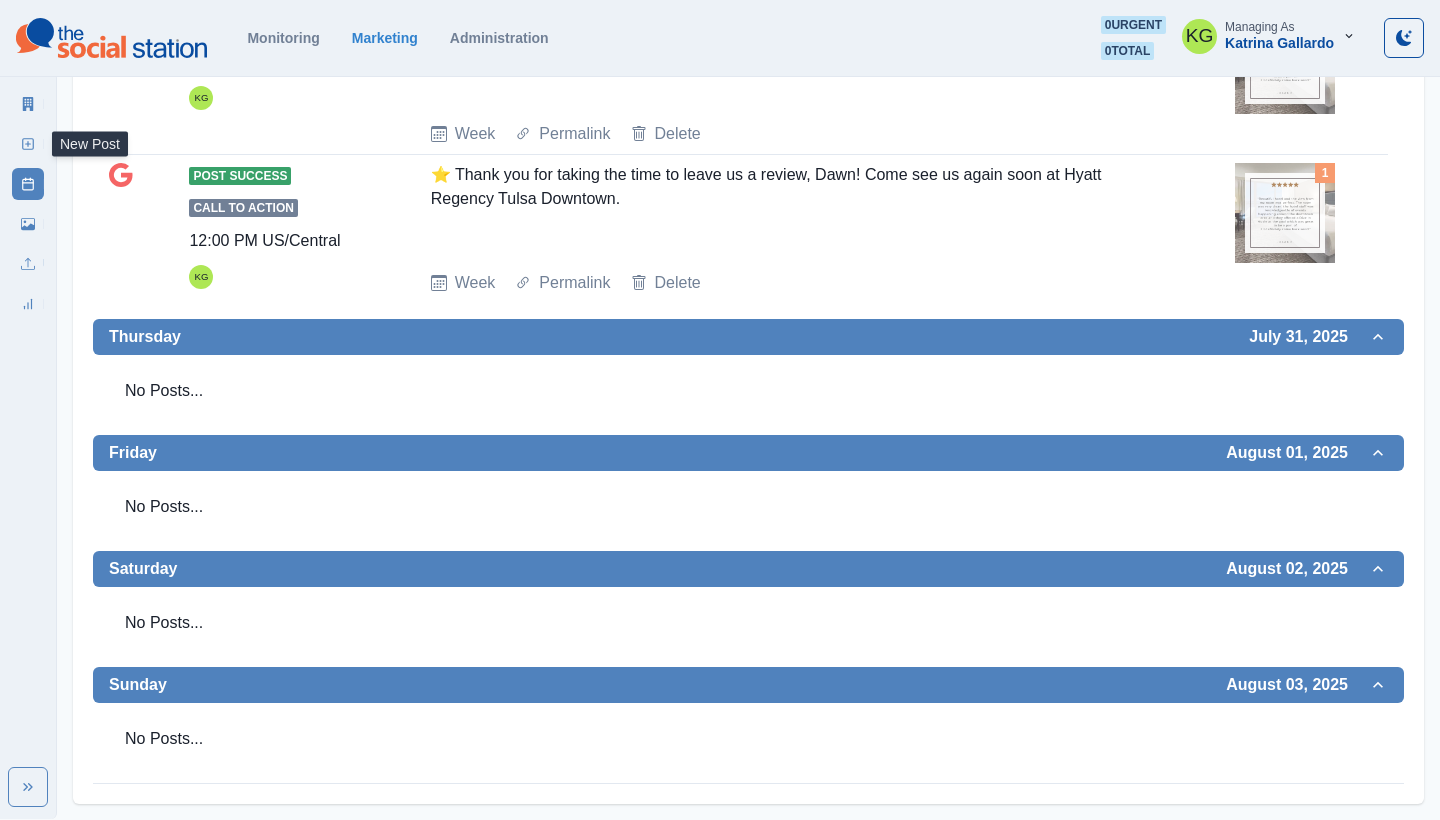 click on "New Post" at bounding box center (28, 144) 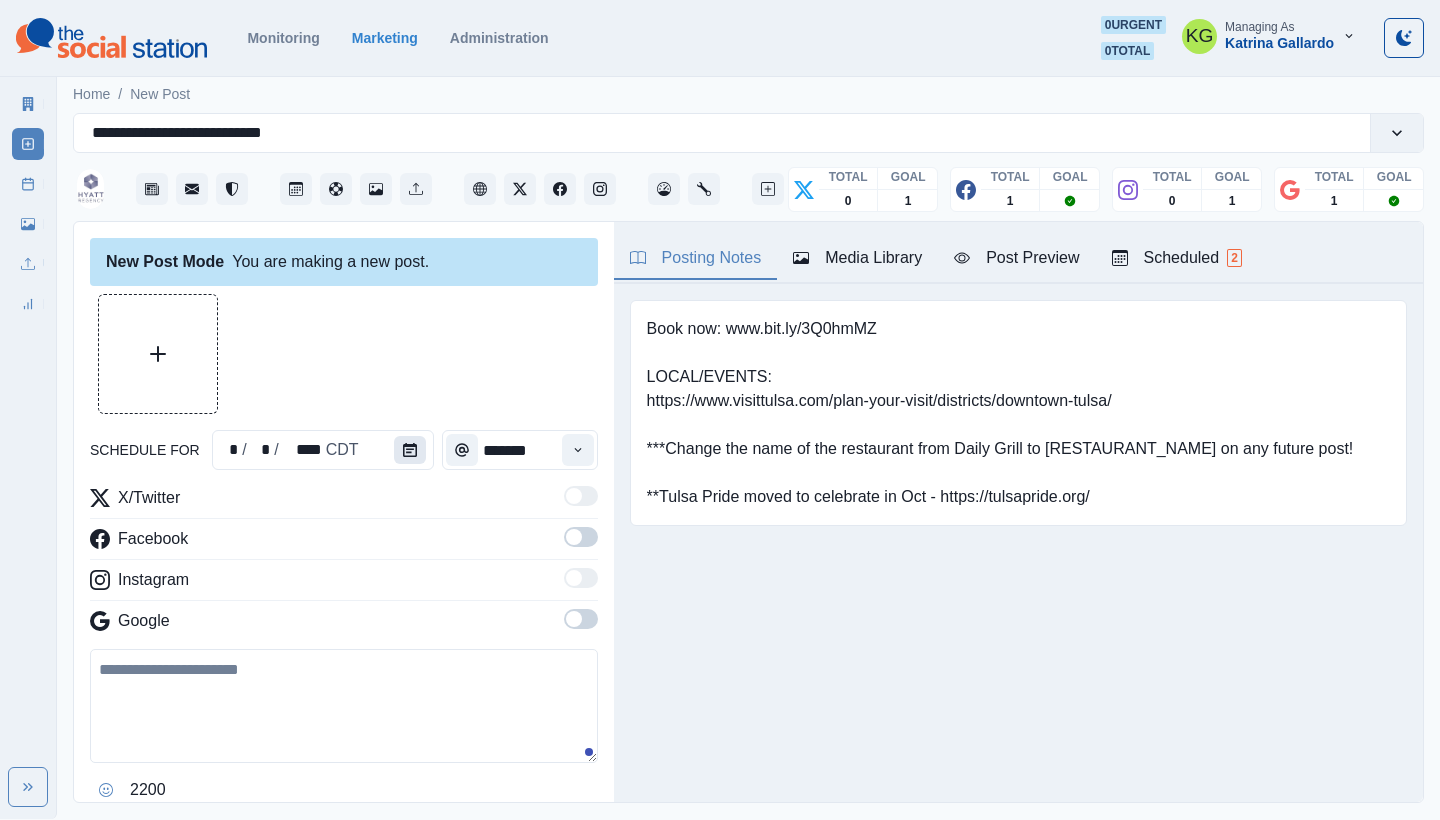click 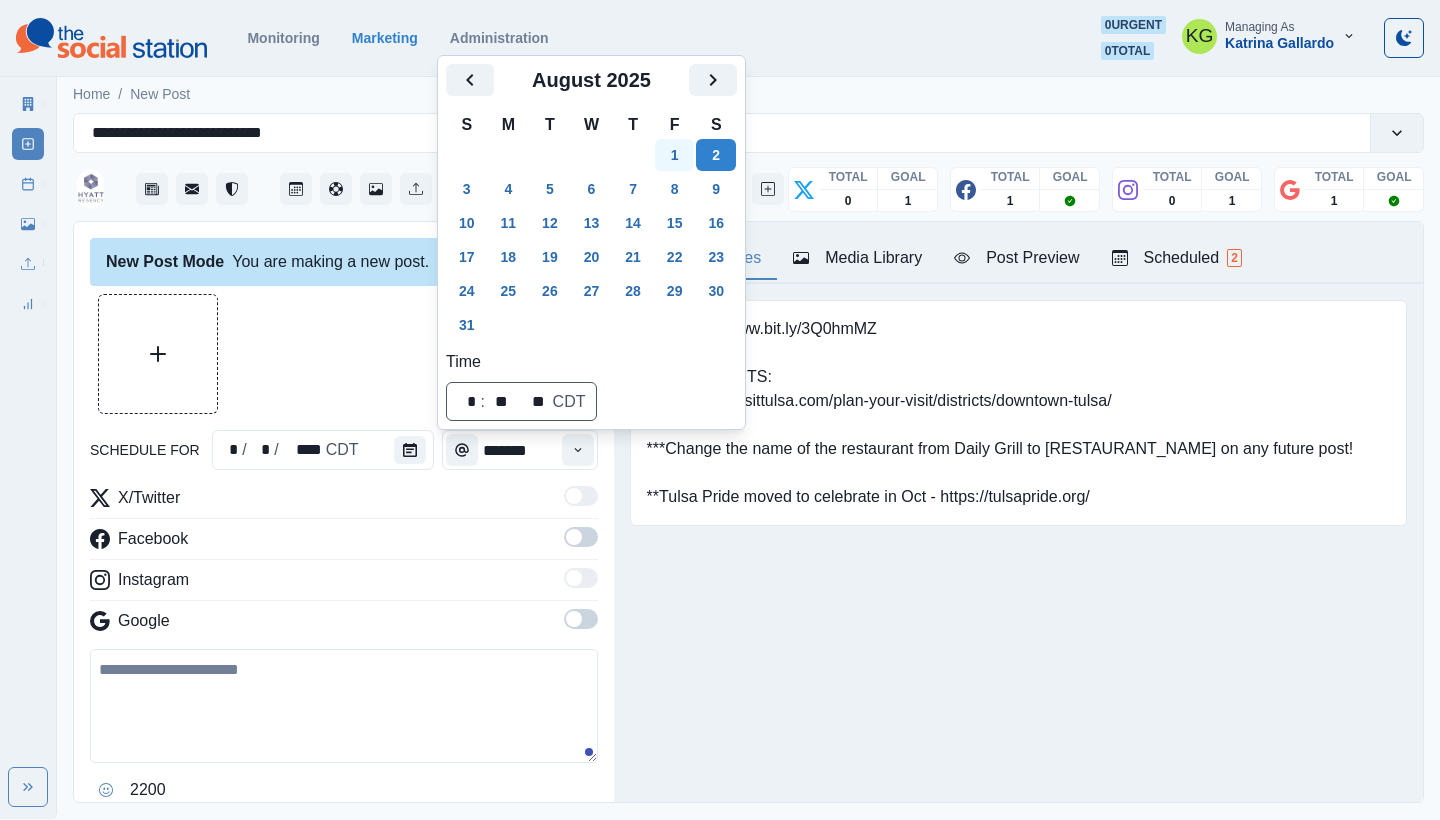 click on "1" at bounding box center [675, 155] 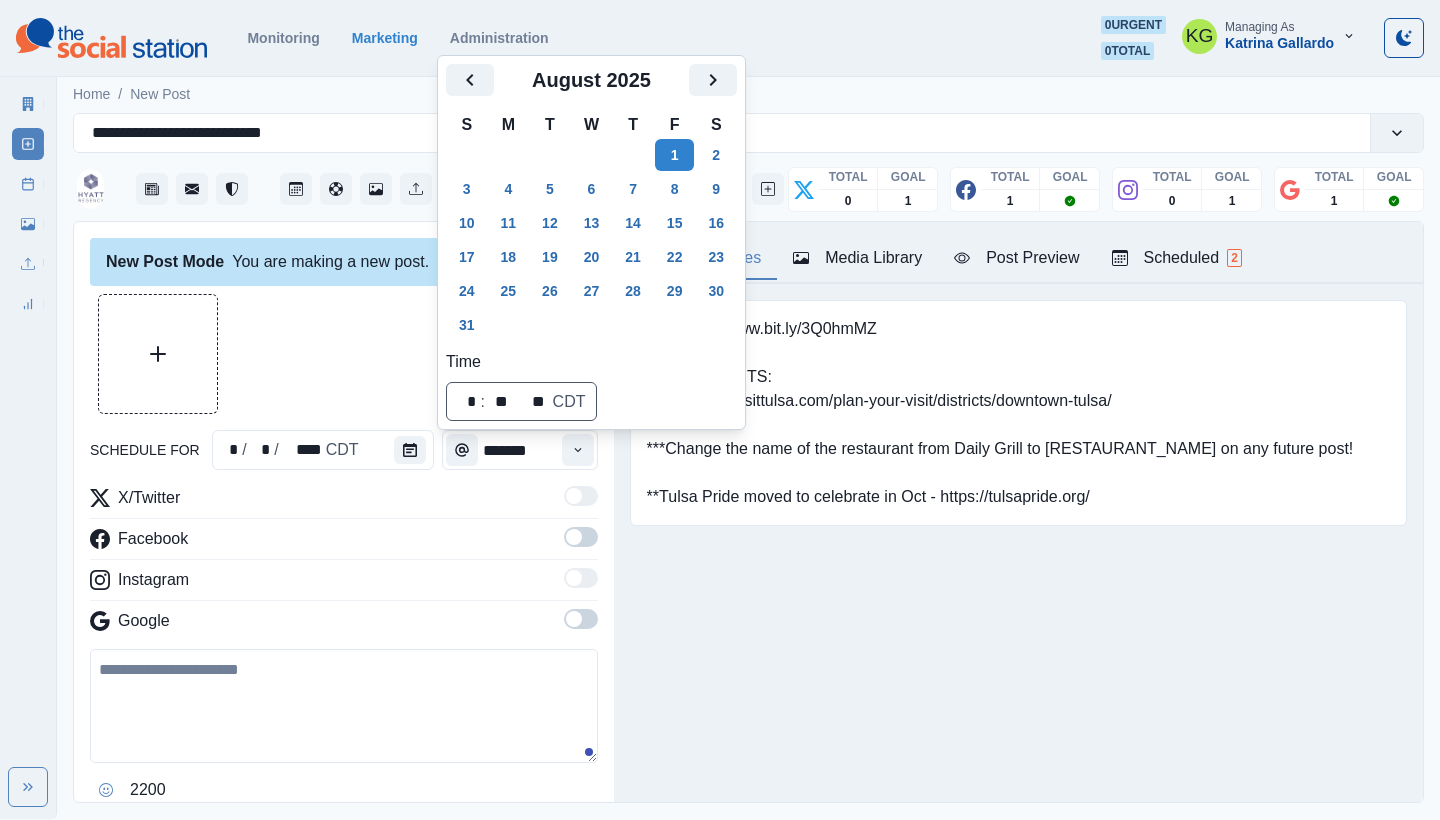click at bounding box center [344, 354] 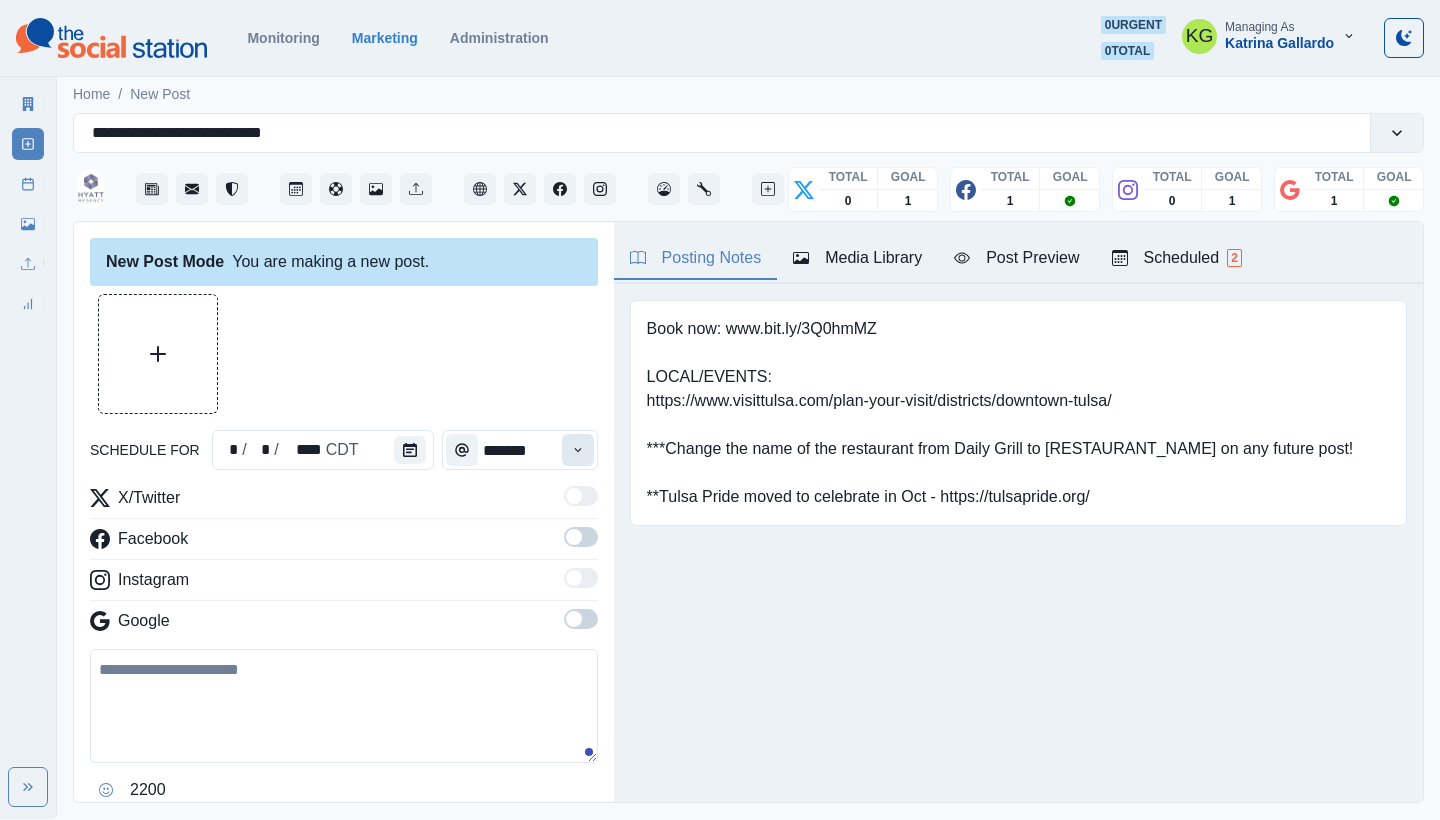 click 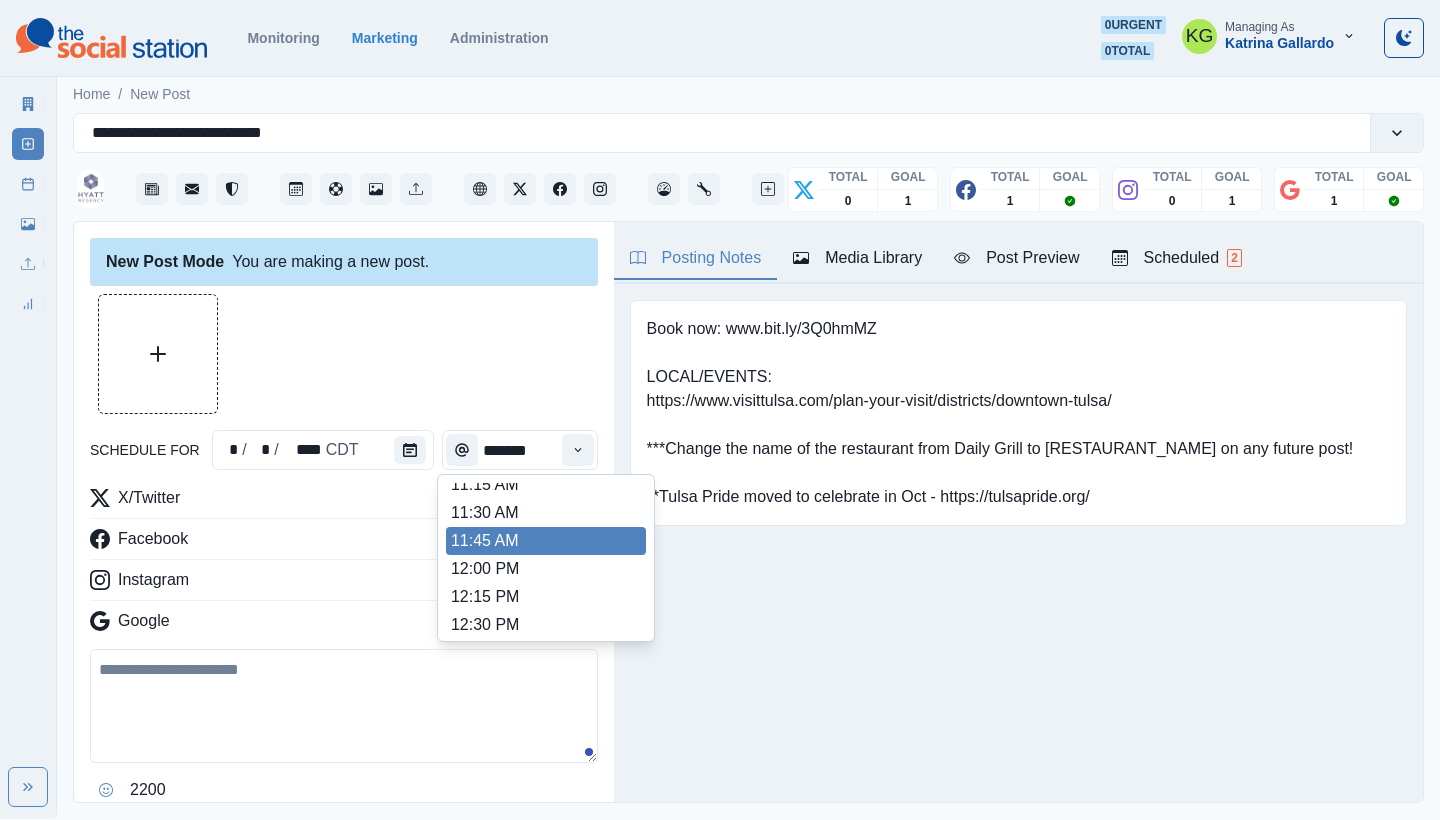 scroll, scrollTop: 381, scrollLeft: 0, axis: vertical 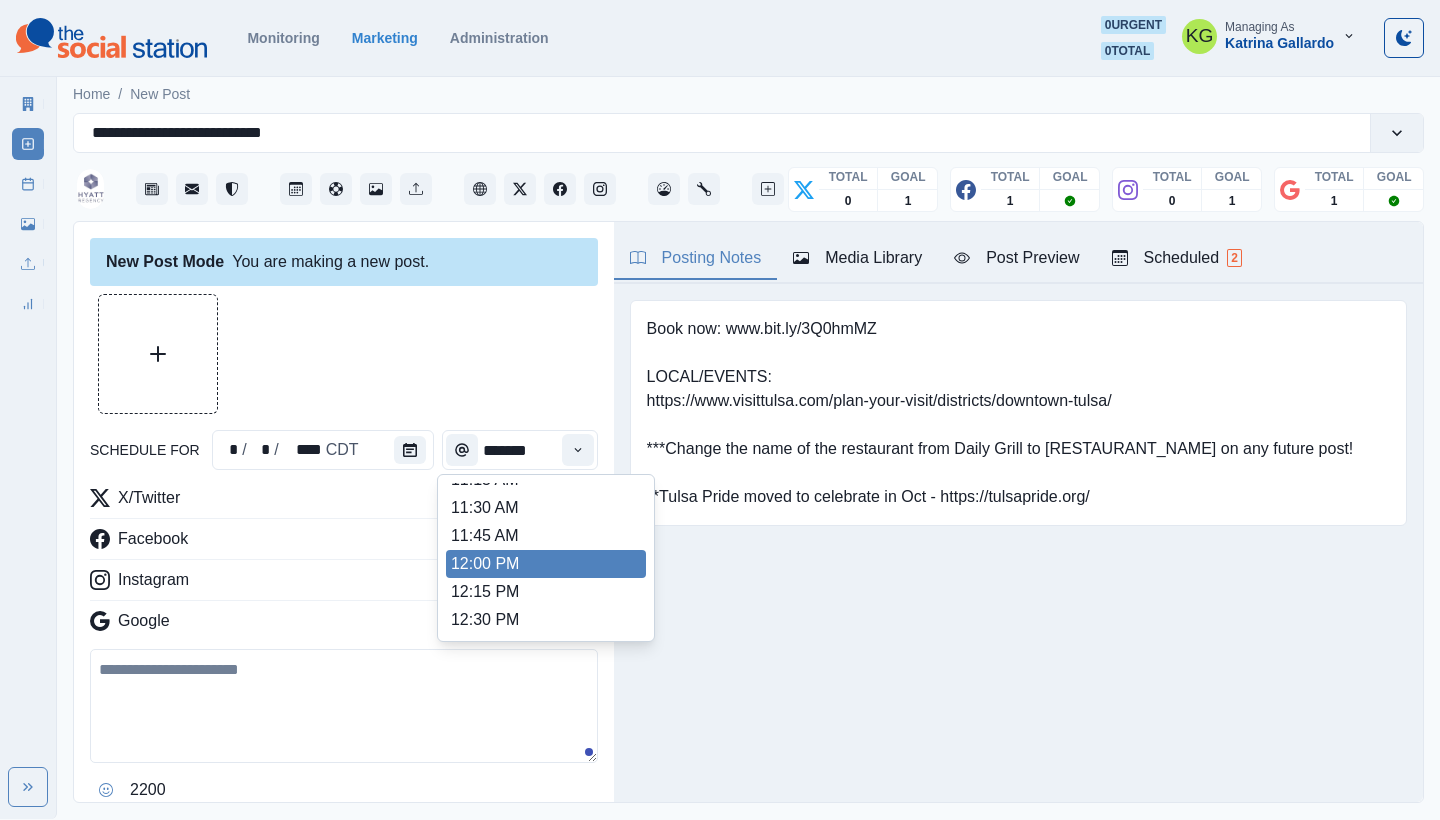 click on "12:00 PM" at bounding box center [546, 564] 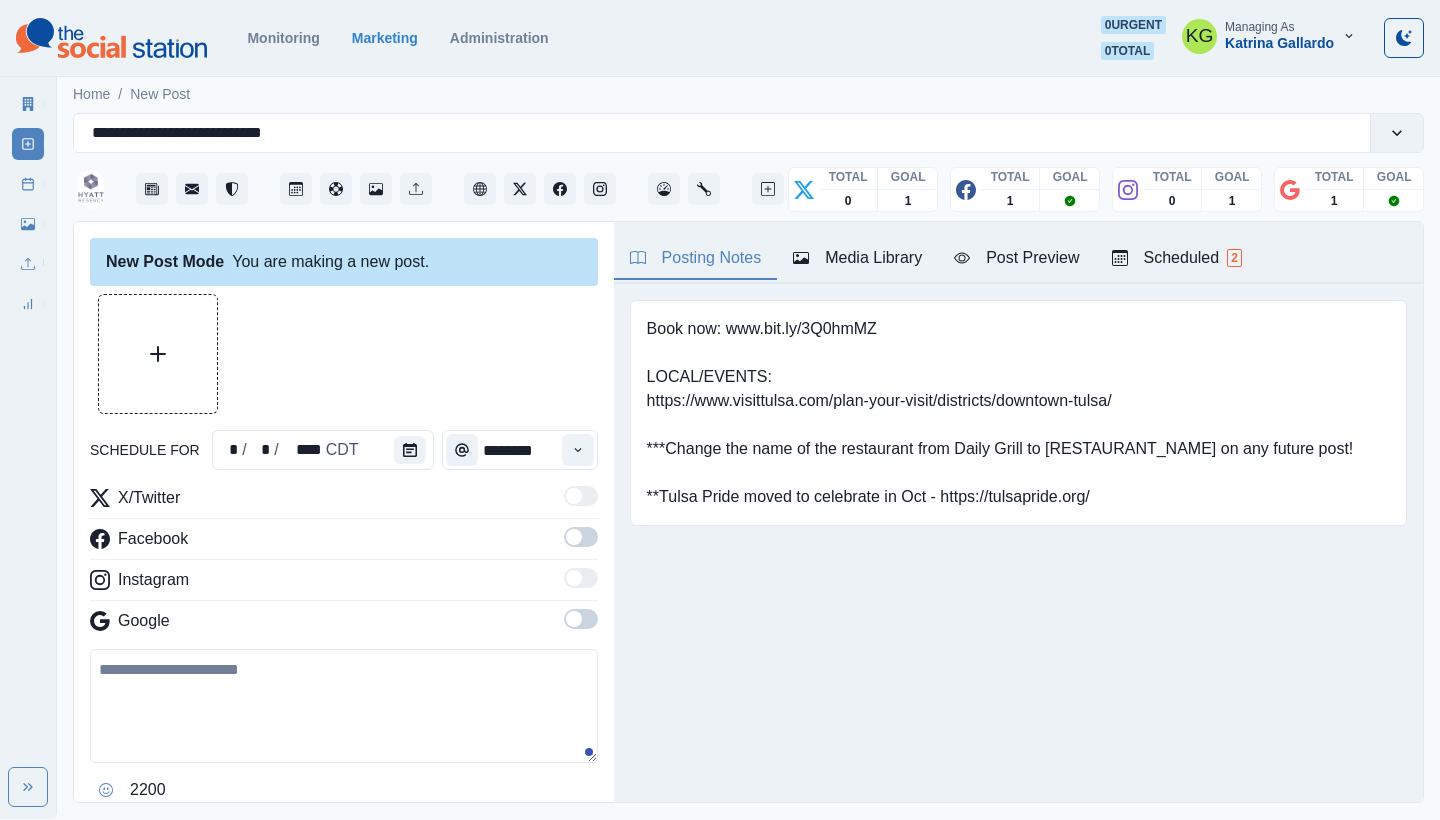 click at bounding box center [581, 625] 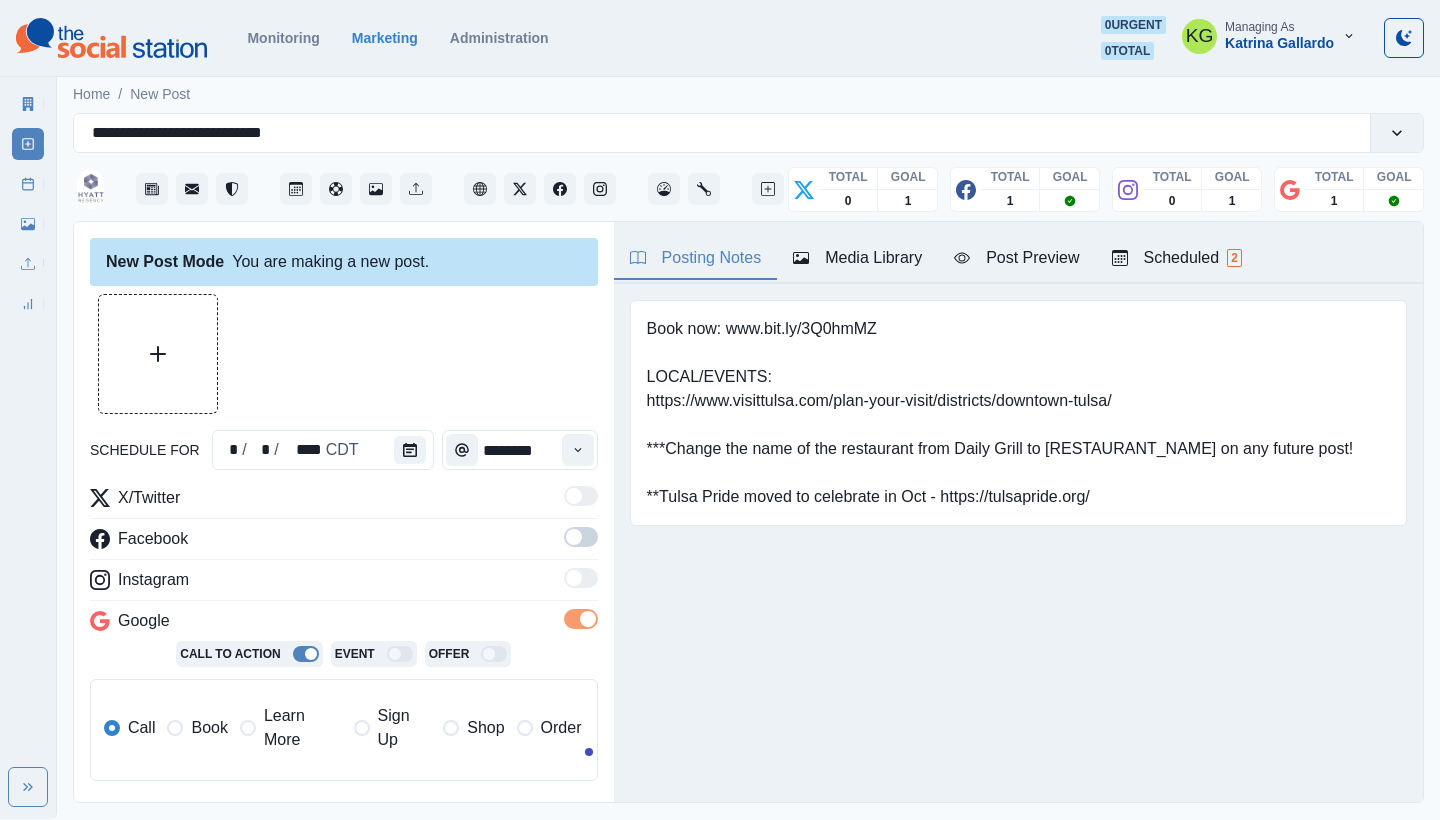 click at bounding box center (574, 537) 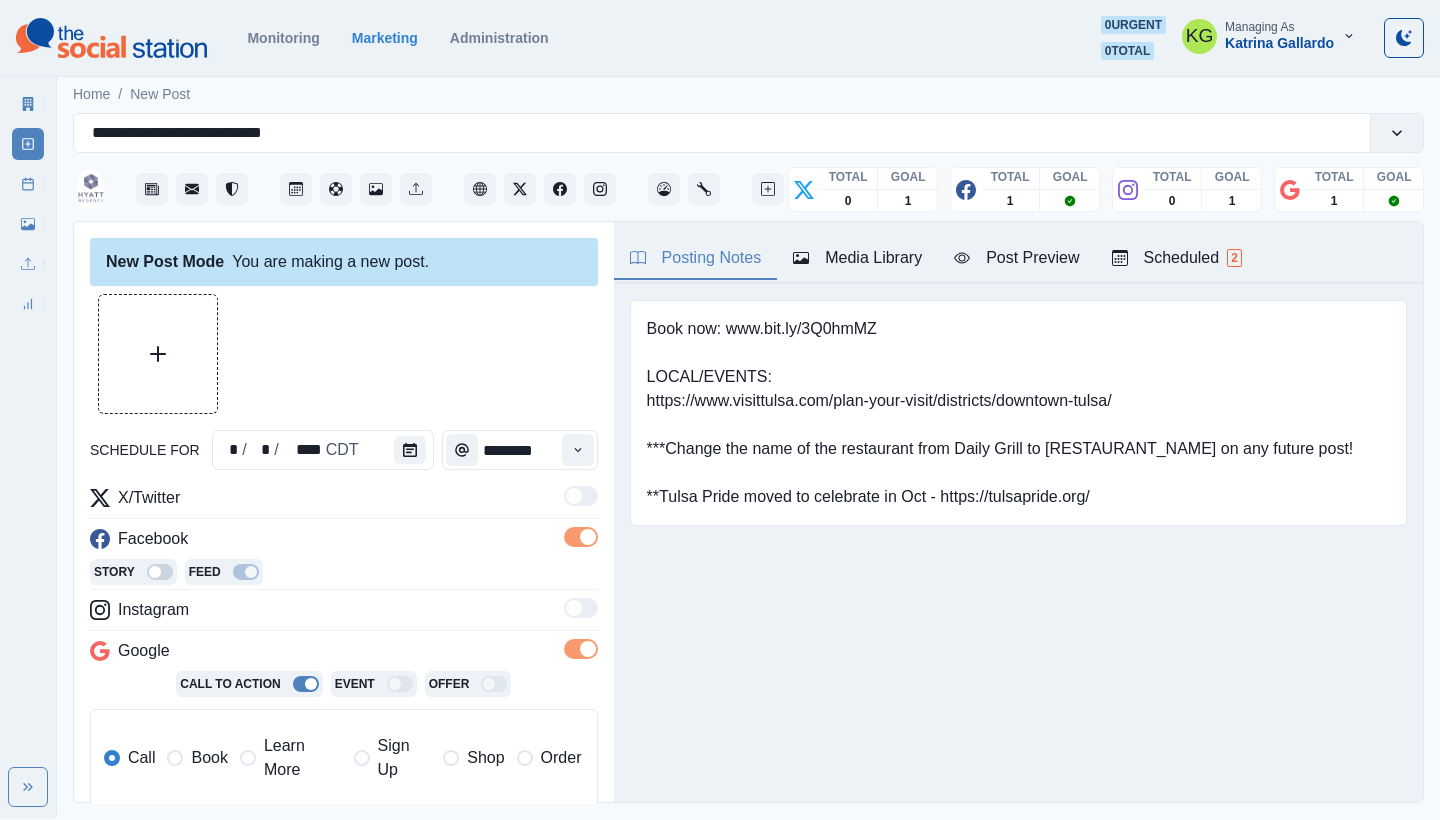 click on "Book" at bounding box center (209, 758) 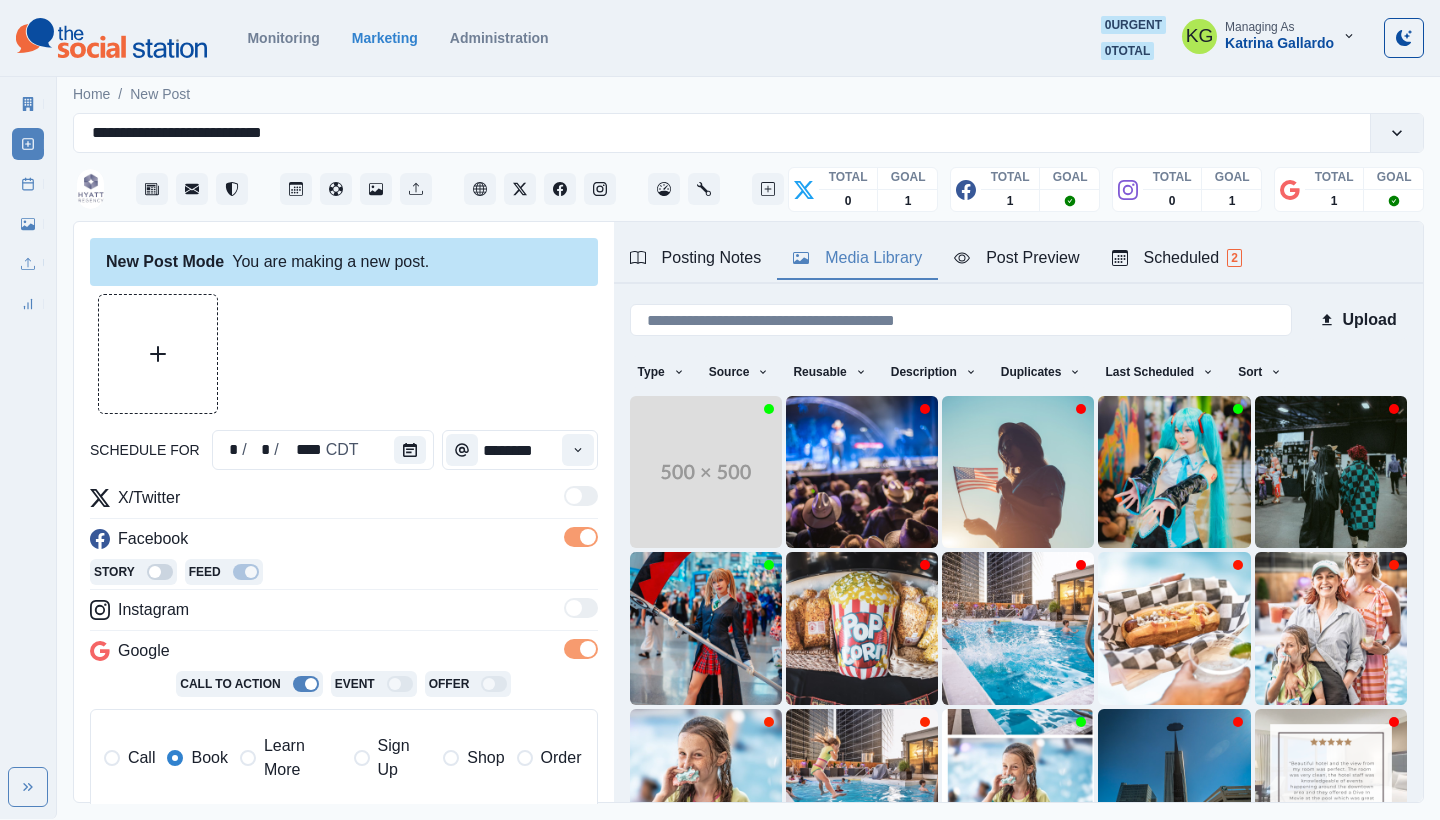 click on "Media Library" at bounding box center (857, 258) 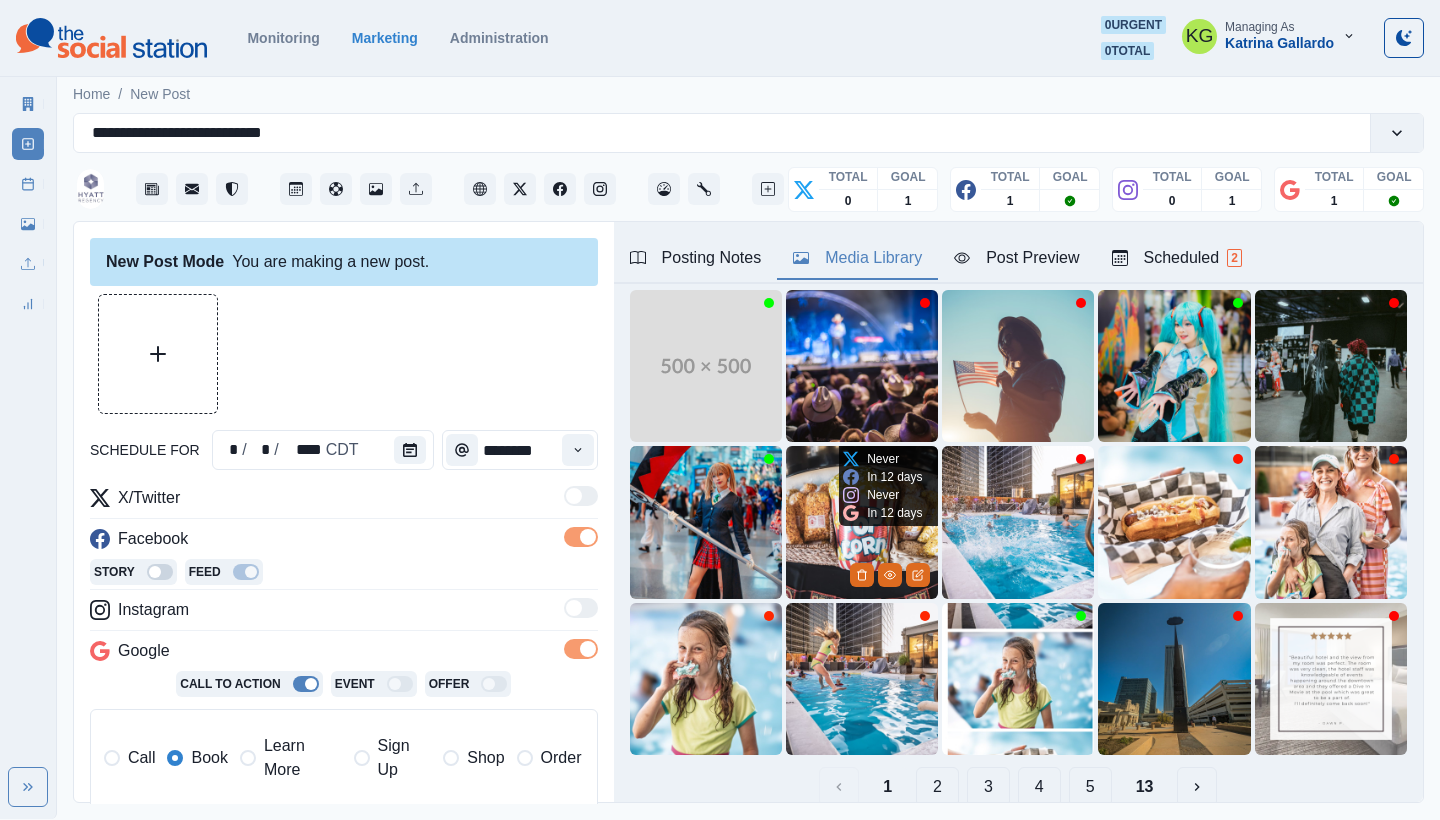 scroll, scrollTop: 182, scrollLeft: 0, axis: vertical 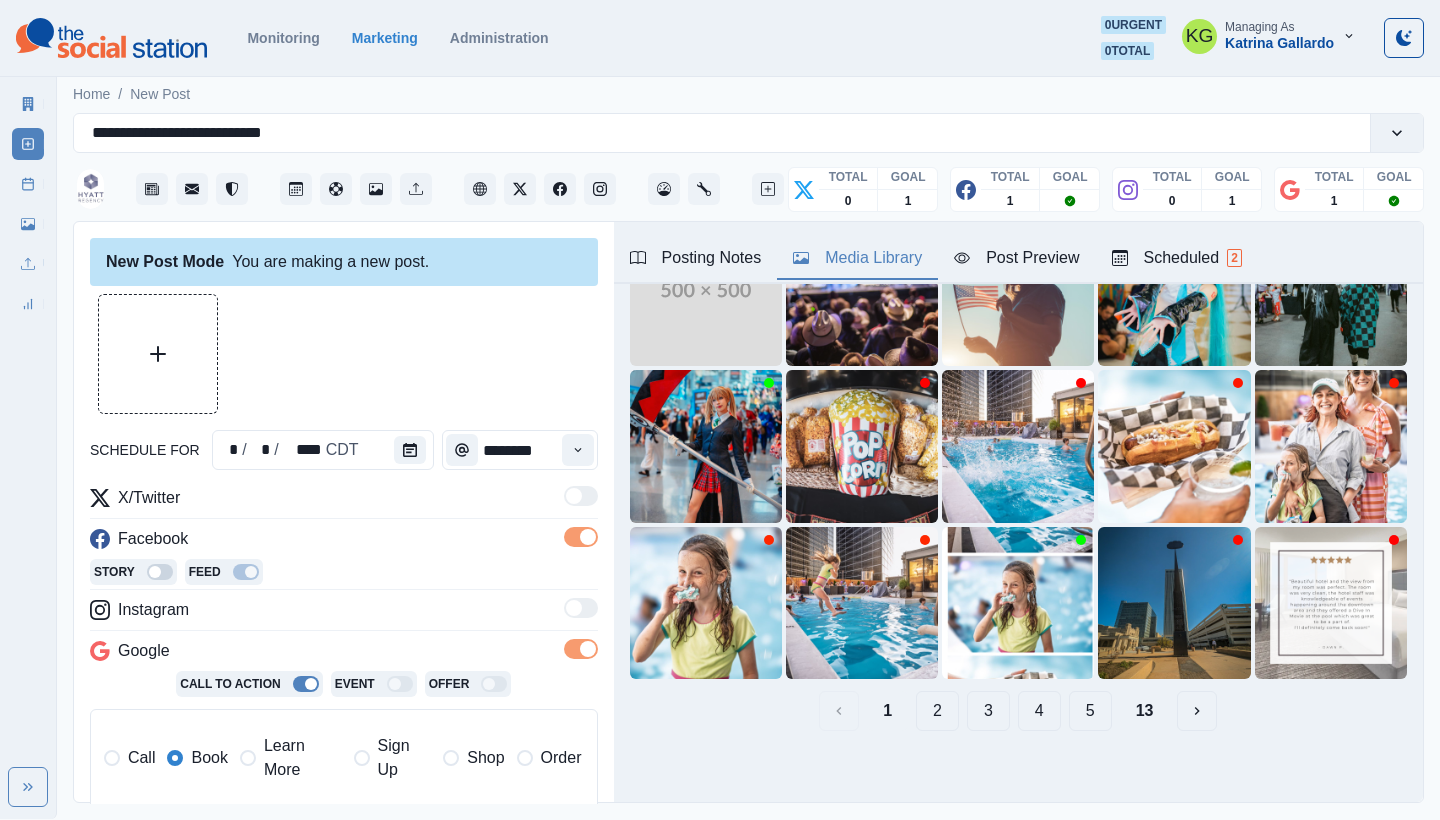 click on "2" at bounding box center [937, 711] 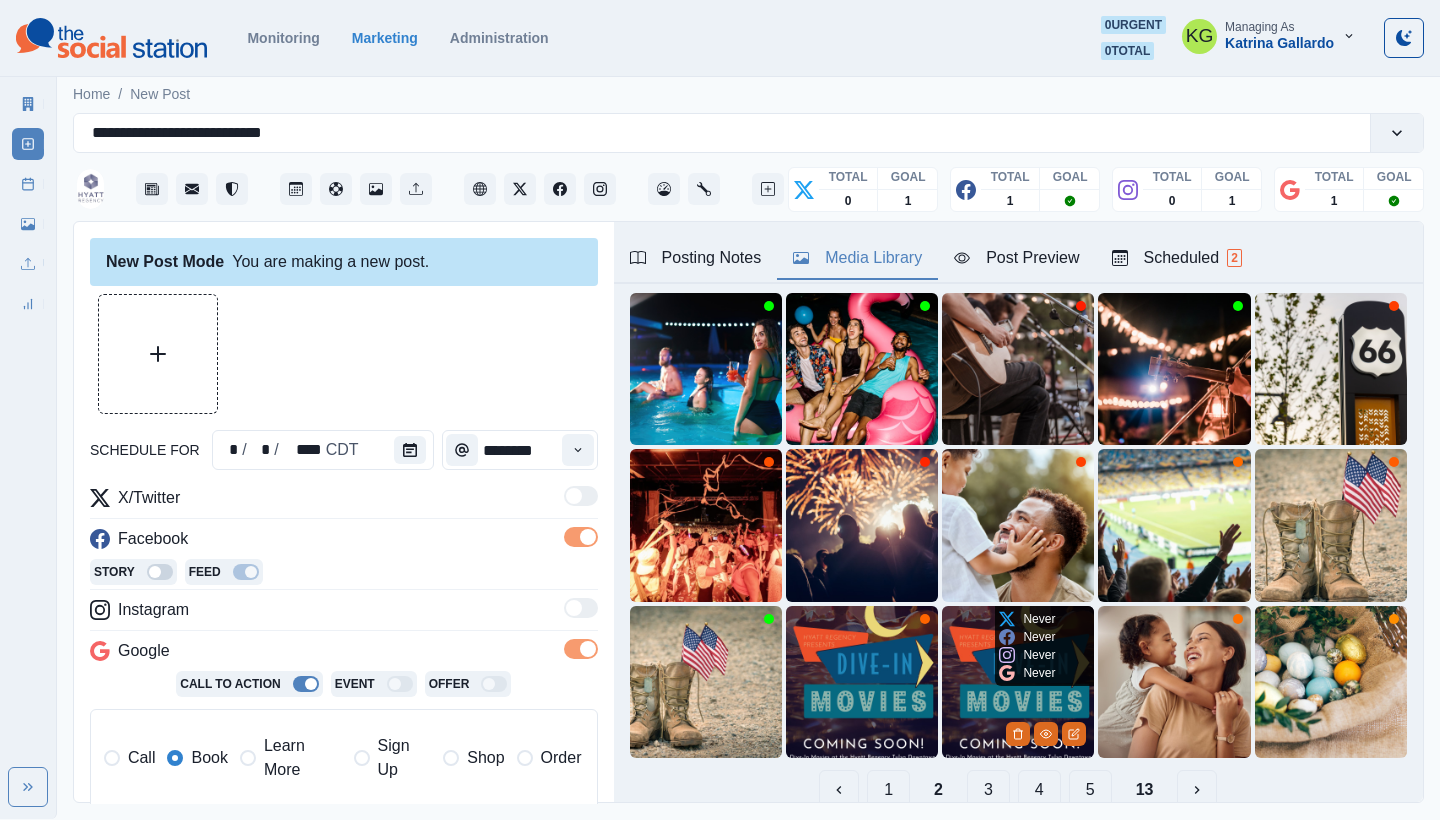 scroll, scrollTop: 116, scrollLeft: 0, axis: vertical 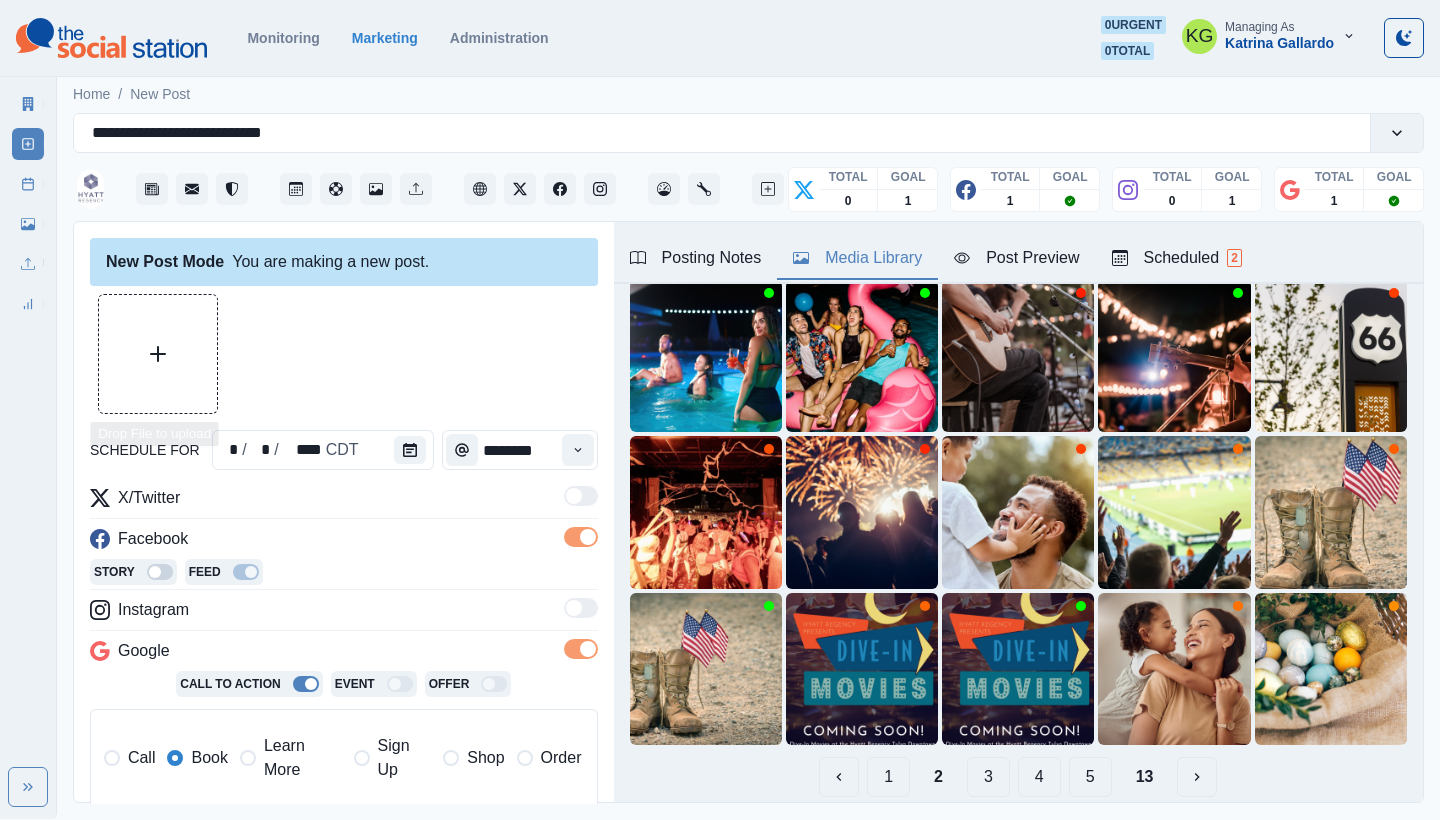 click at bounding box center [158, 354] 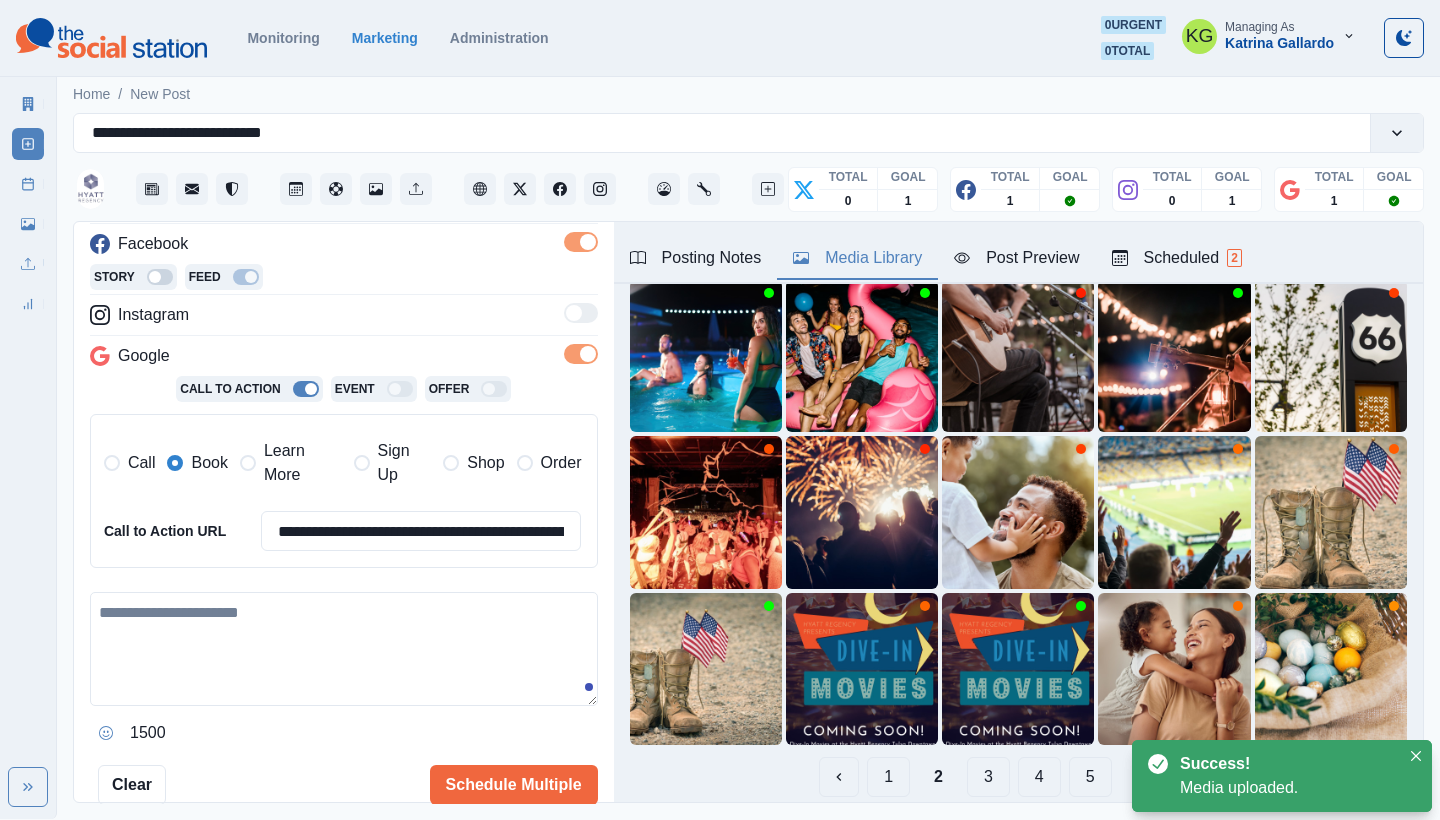 scroll, scrollTop: 305, scrollLeft: 0, axis: vertical 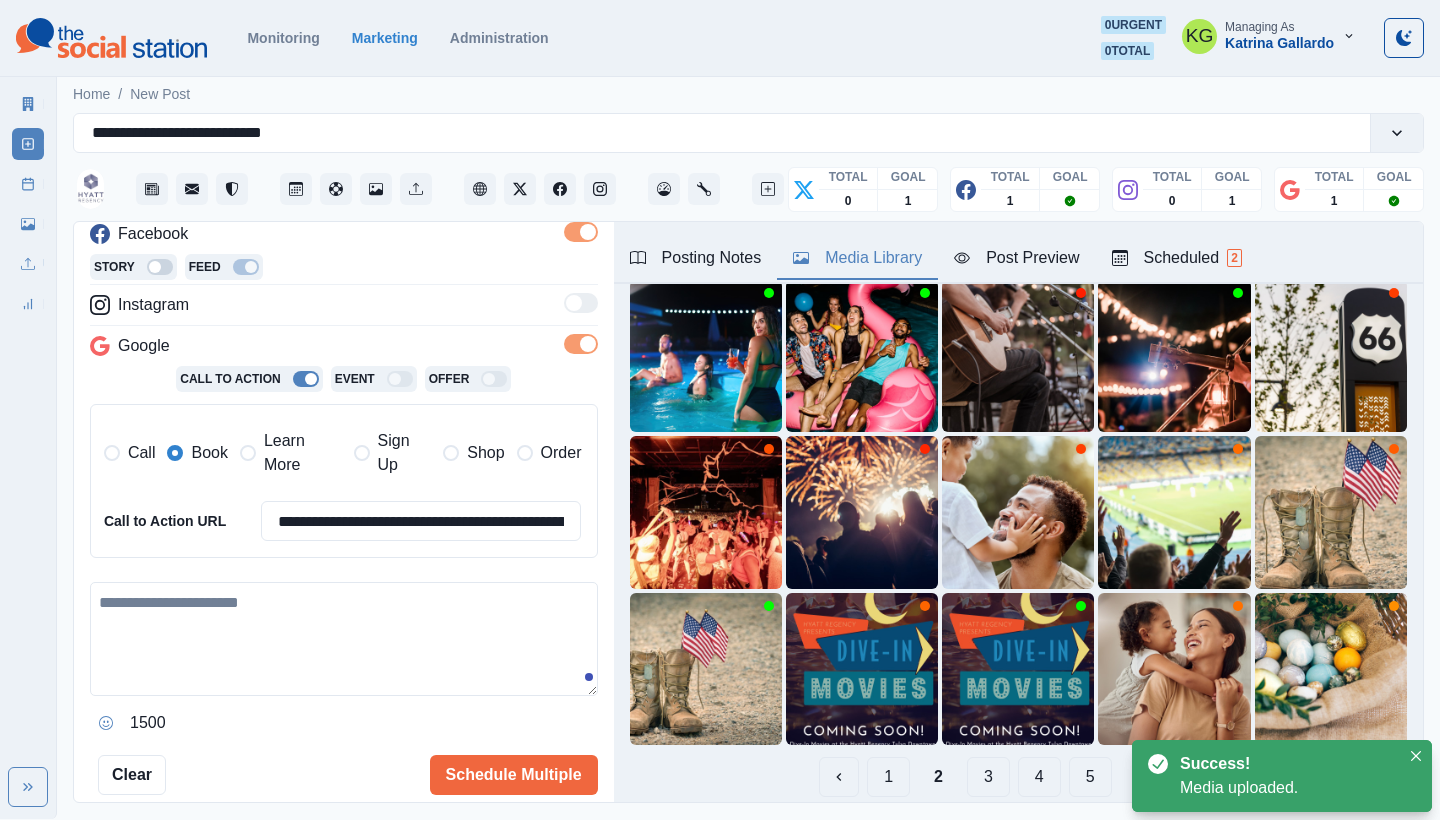 click at bounding box center [344, 639] 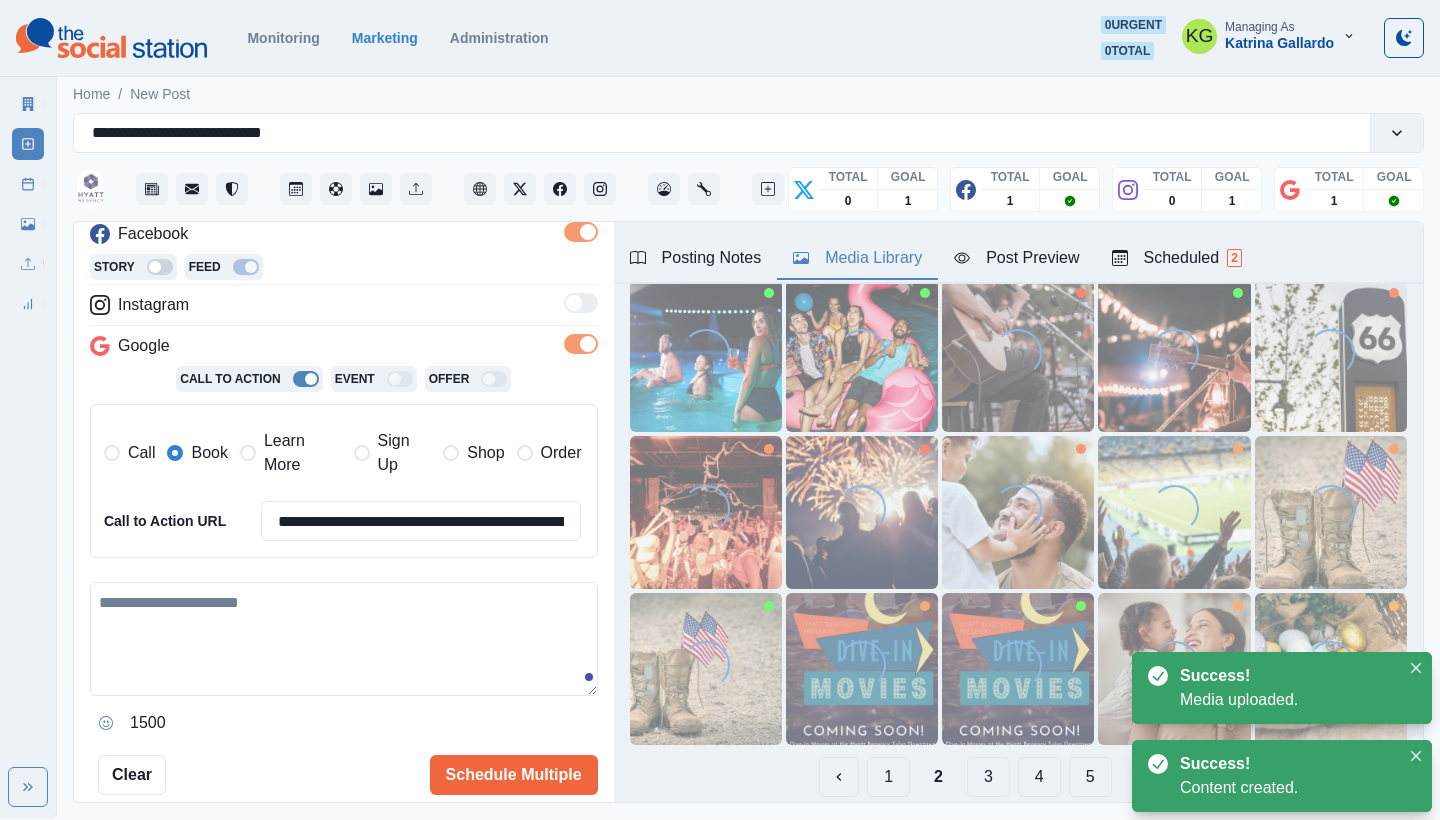 paste on "**********" 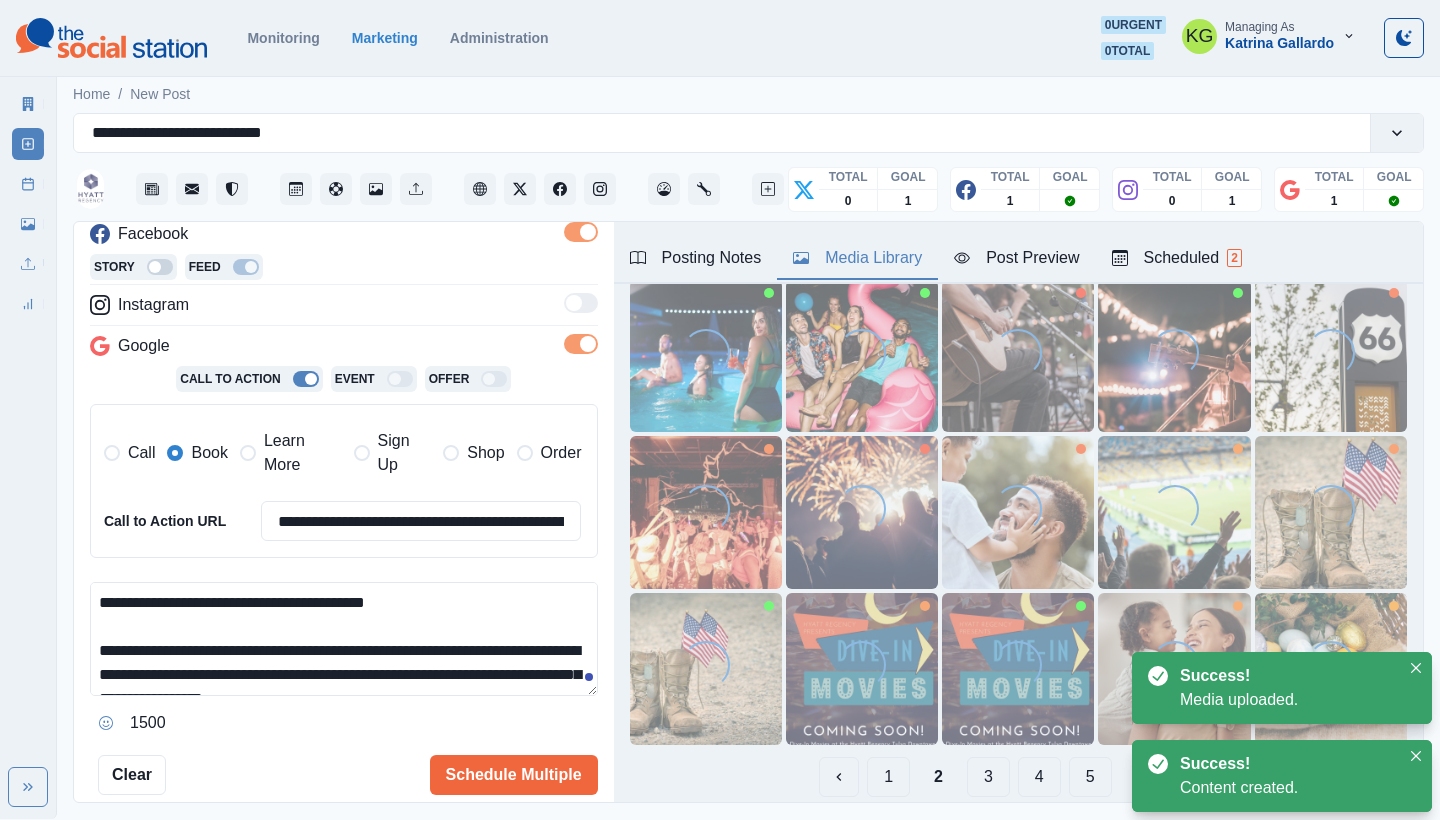 scroll, scrollTop: 72, scrollLeft: 0, axis: vertical 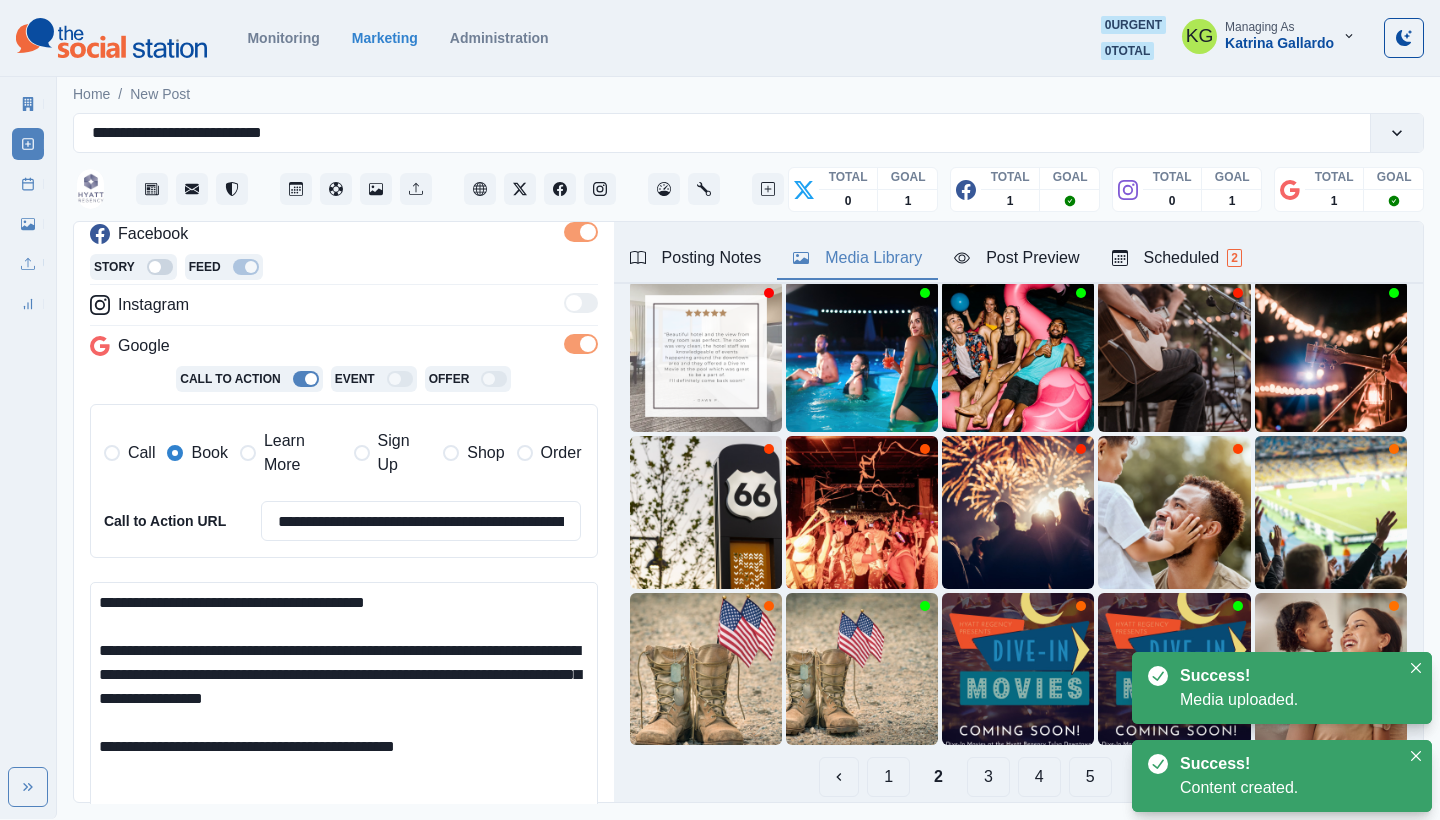click on "**********" at bounding box center (748, 445) 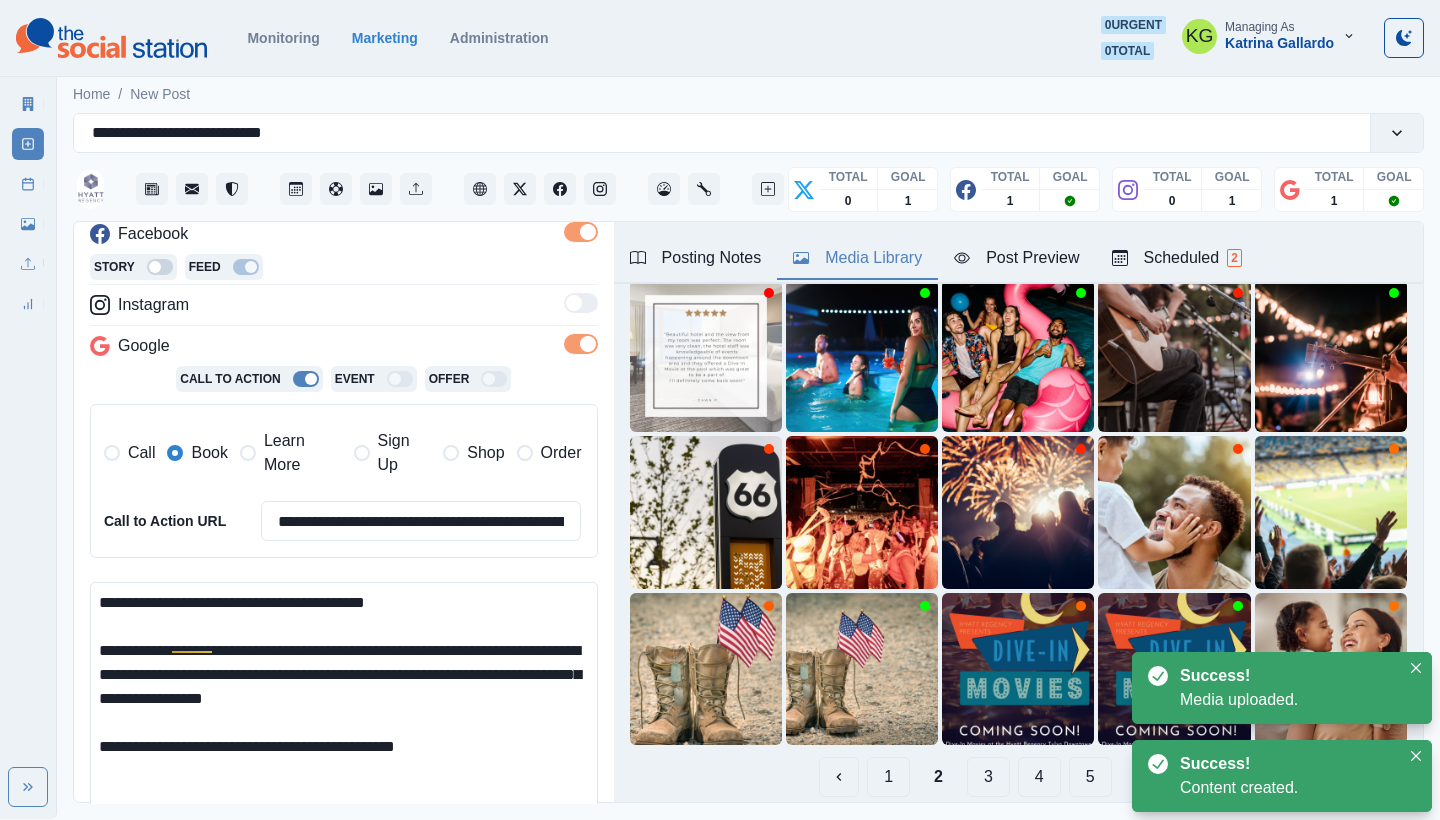 click on "**********" at bounding box center [344, 706] 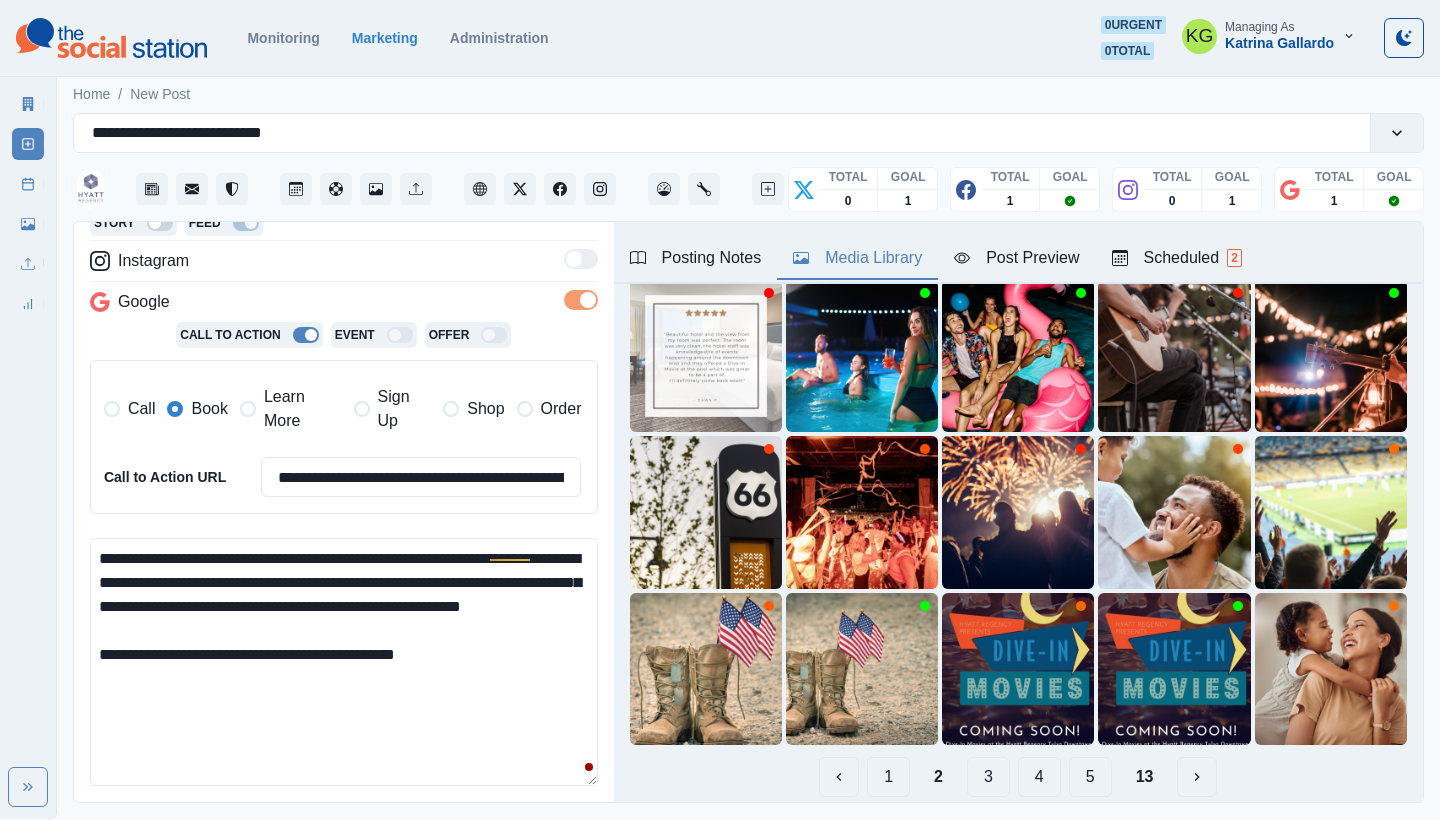 scroll, scrollTop: 353, scrollLeft: 0, axis: vertical 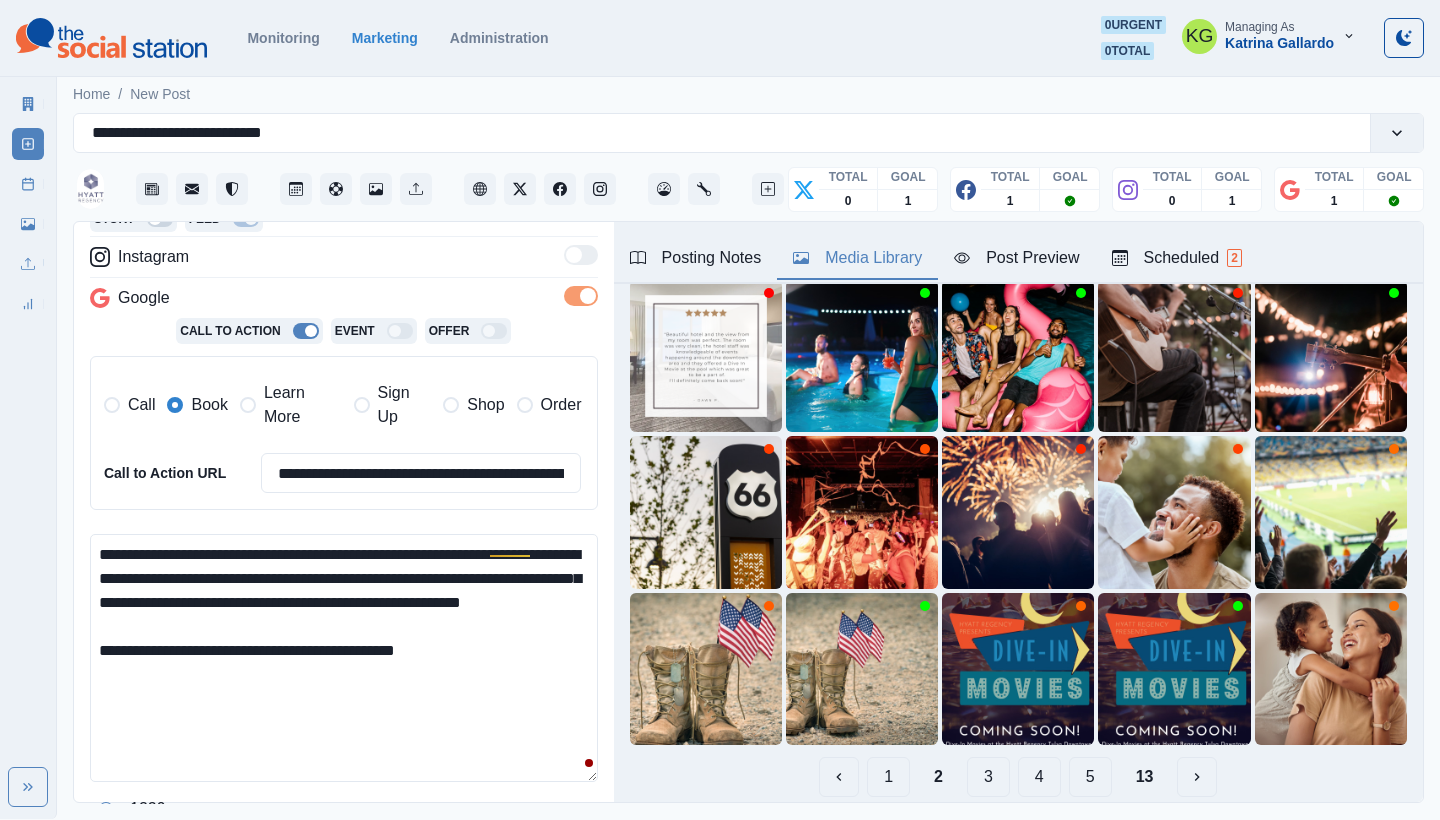 click on "**********" at bounding box center (344, 658) 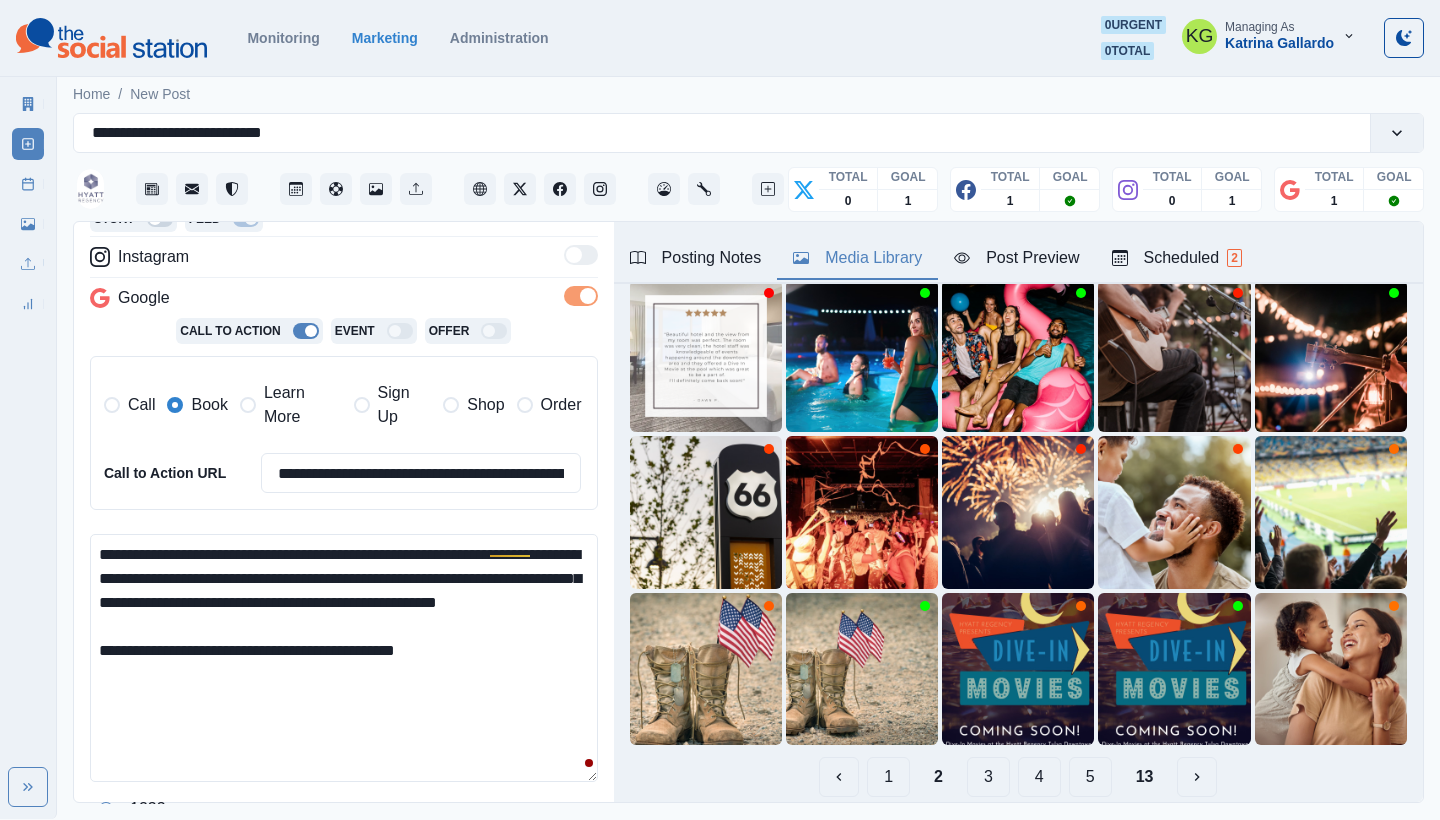 click on "**********" at bounding box center [344, 658] 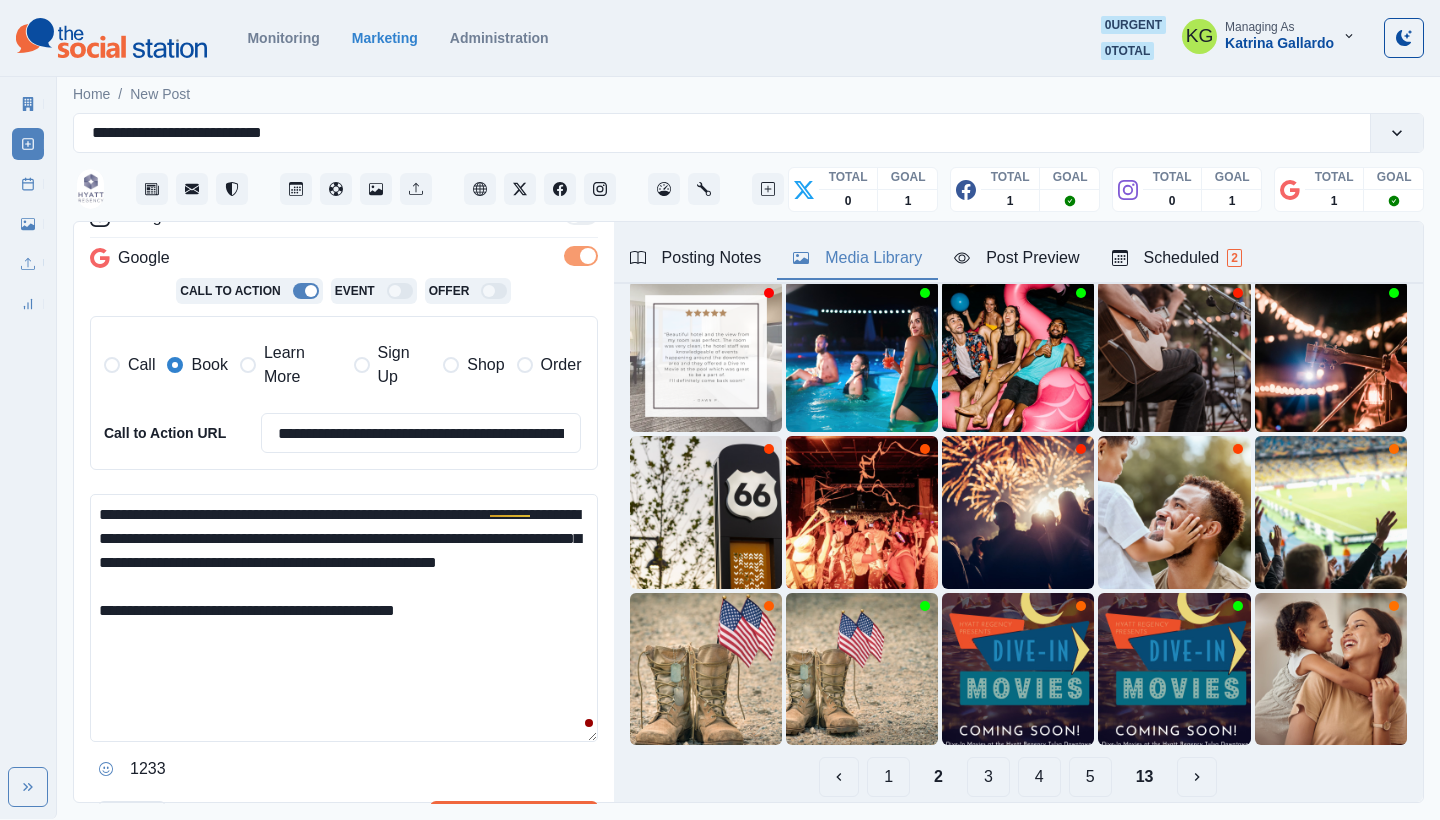 scroll, scrollTop: 497, scrollLeft: 0, axis: vertical 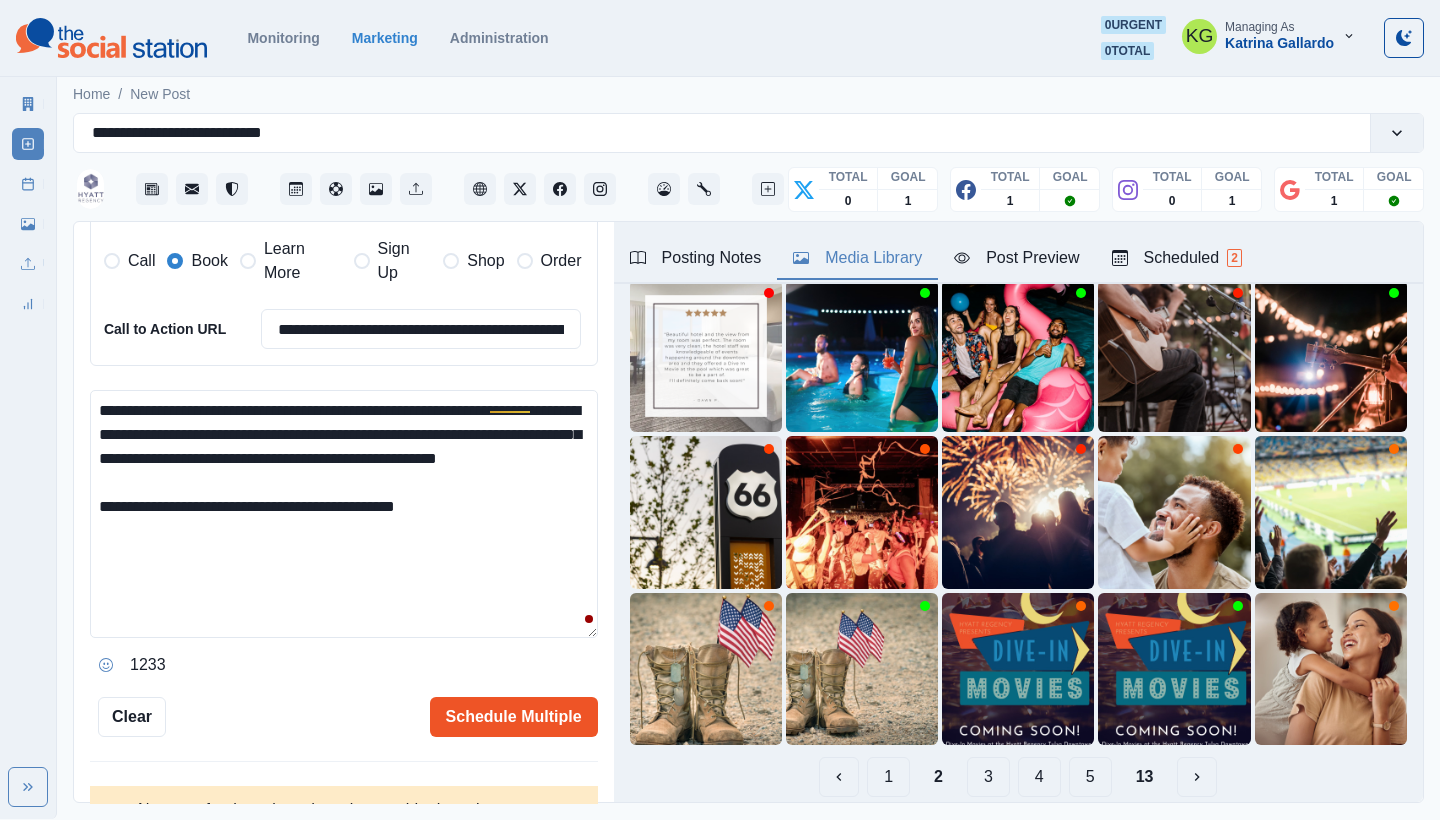 type on "**********" 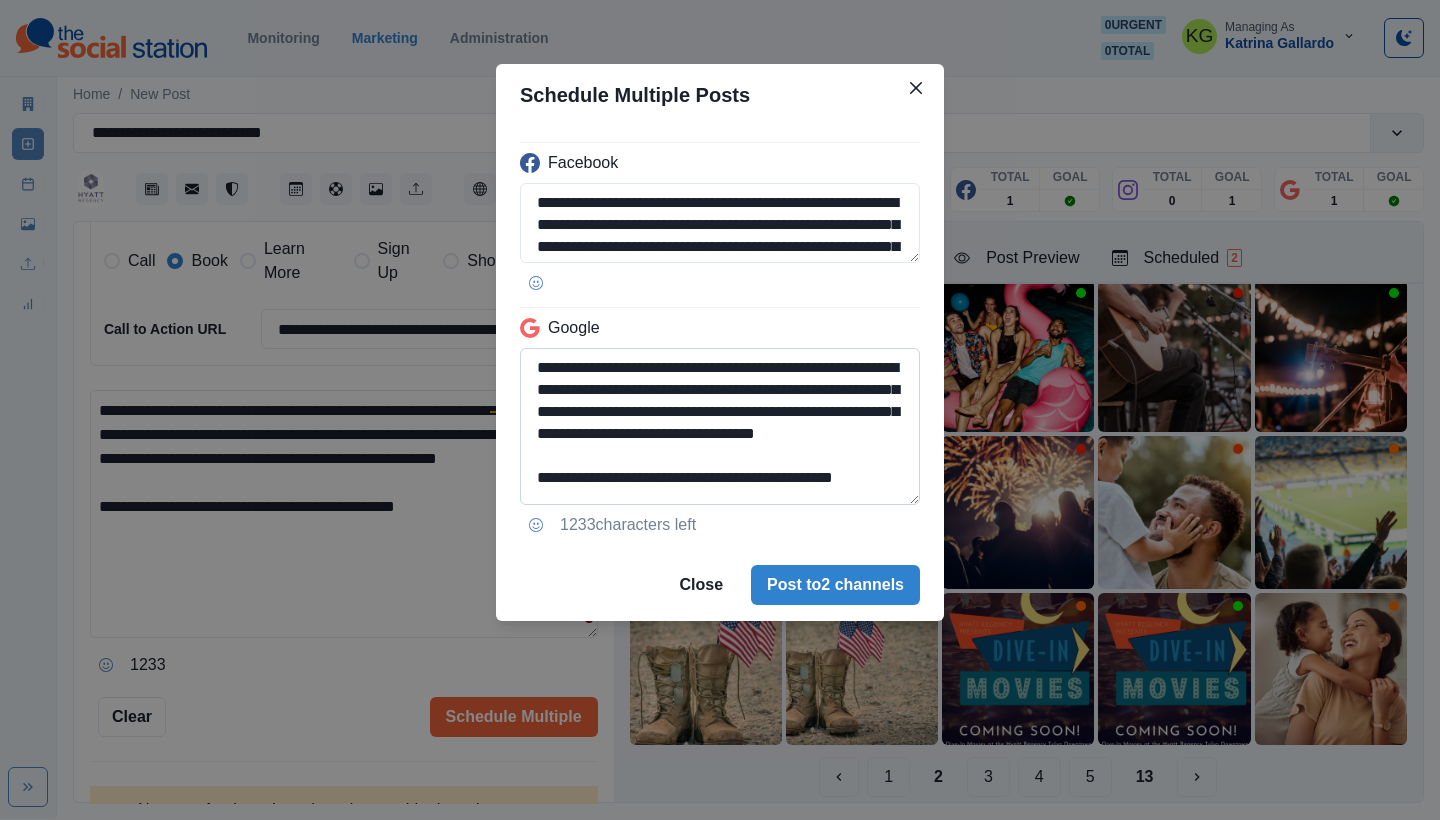 click on "**********" at bounding box center (720, 426) 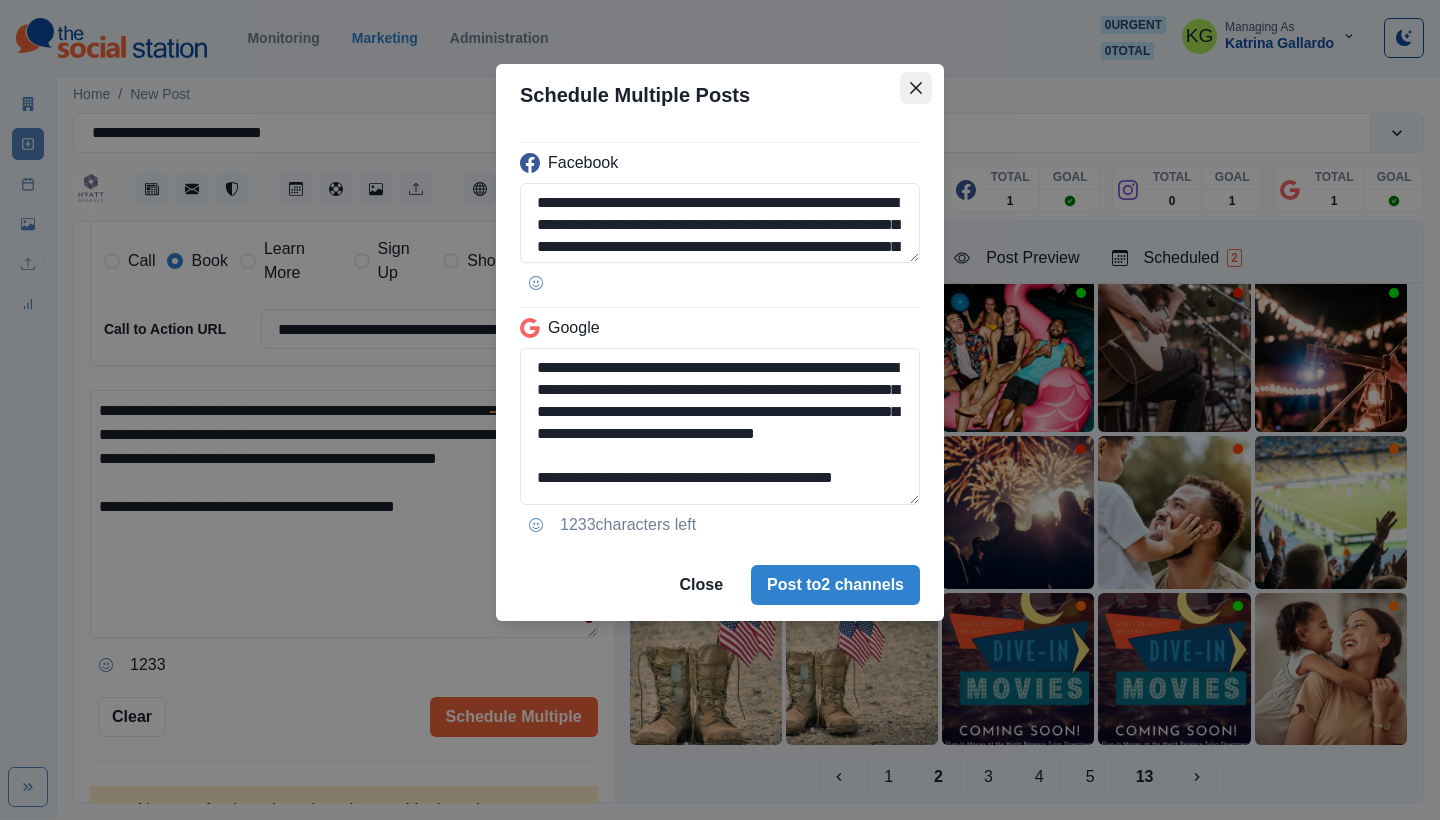 click 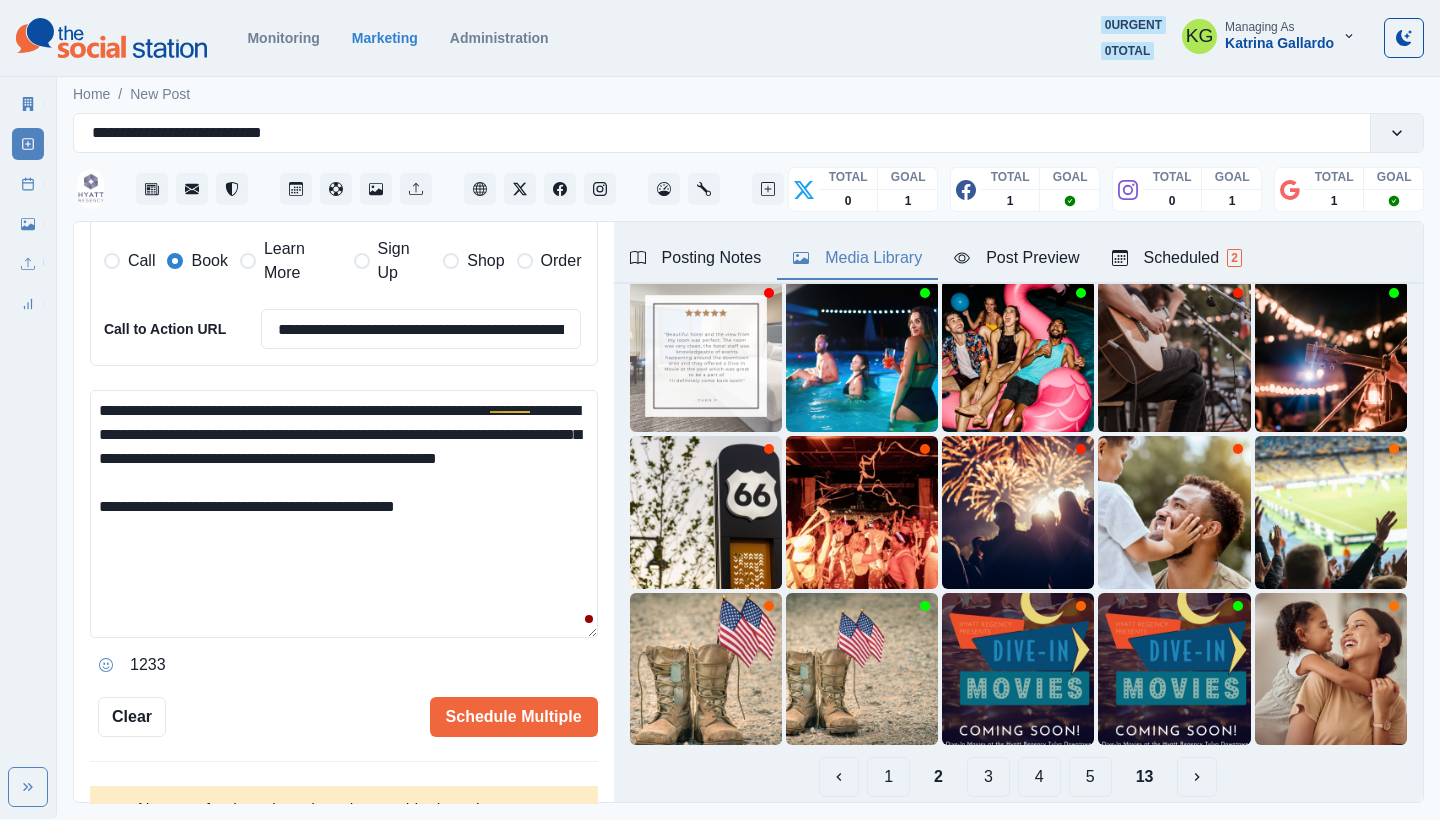 drag, startPoint x: 514, startPoint y: 536, endPoint x: 275, endPoint y: 523, distance: 239.3533 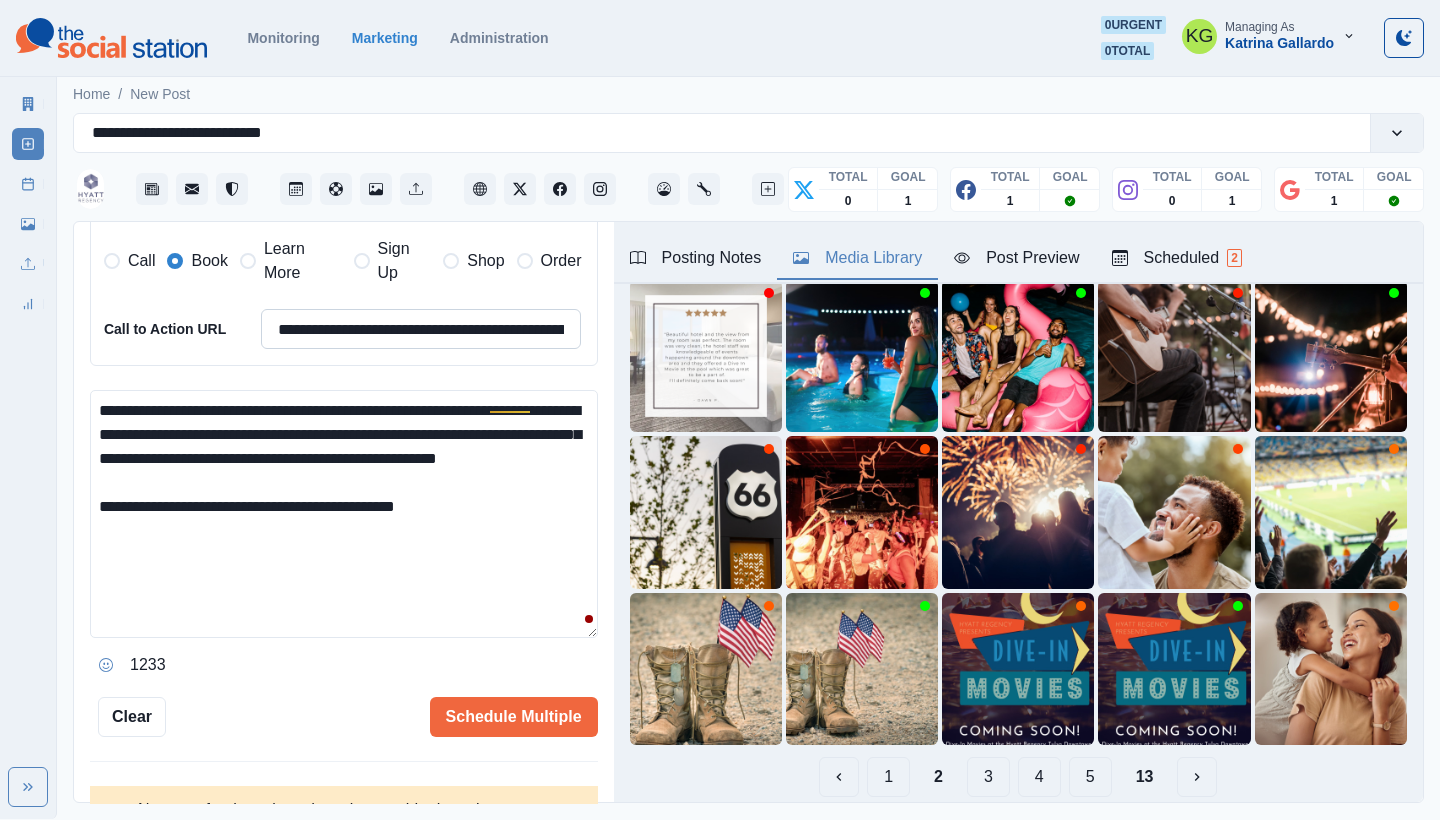 click on "**********" at bounding box center (421, 329) 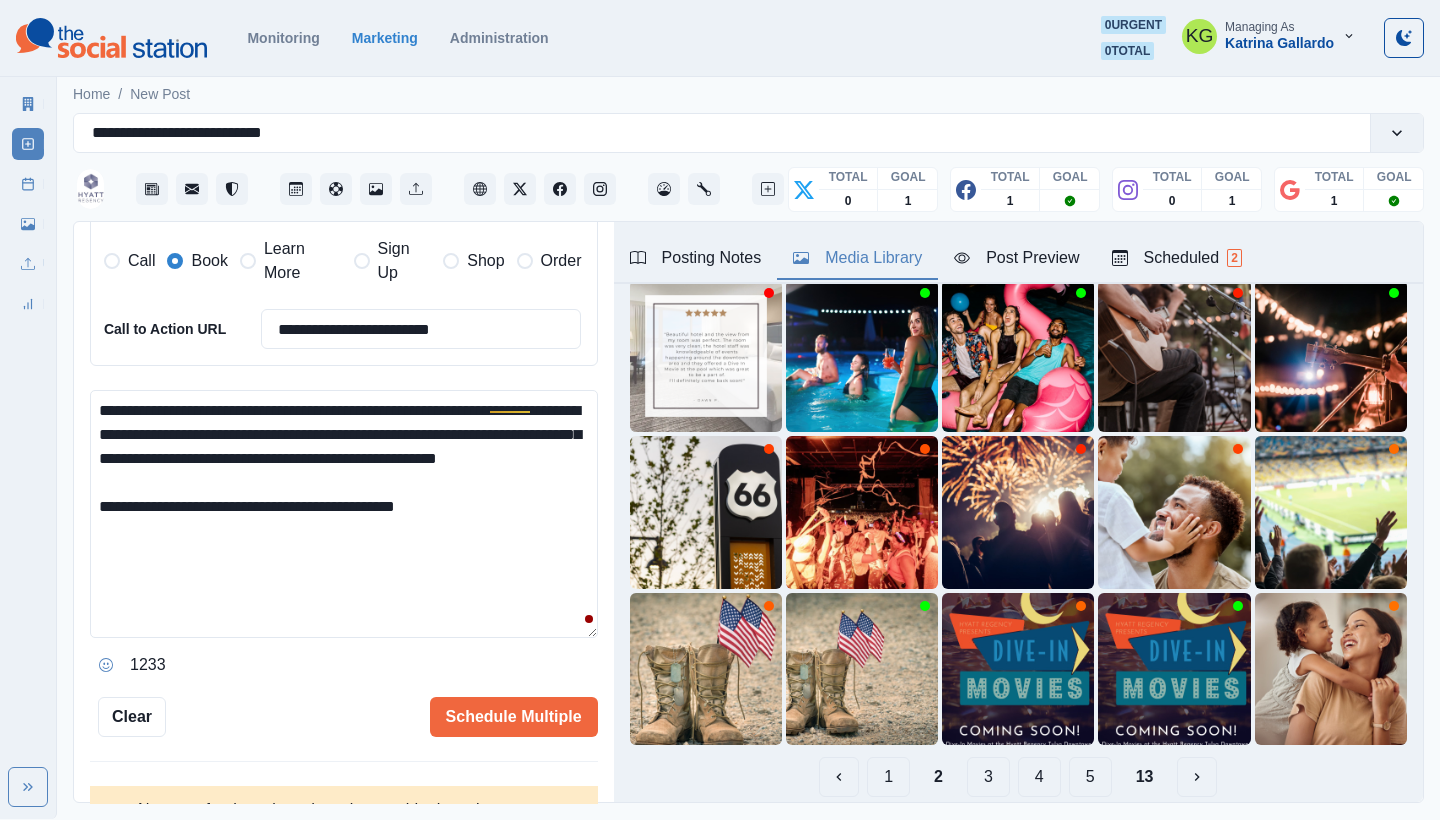 type on "**********" 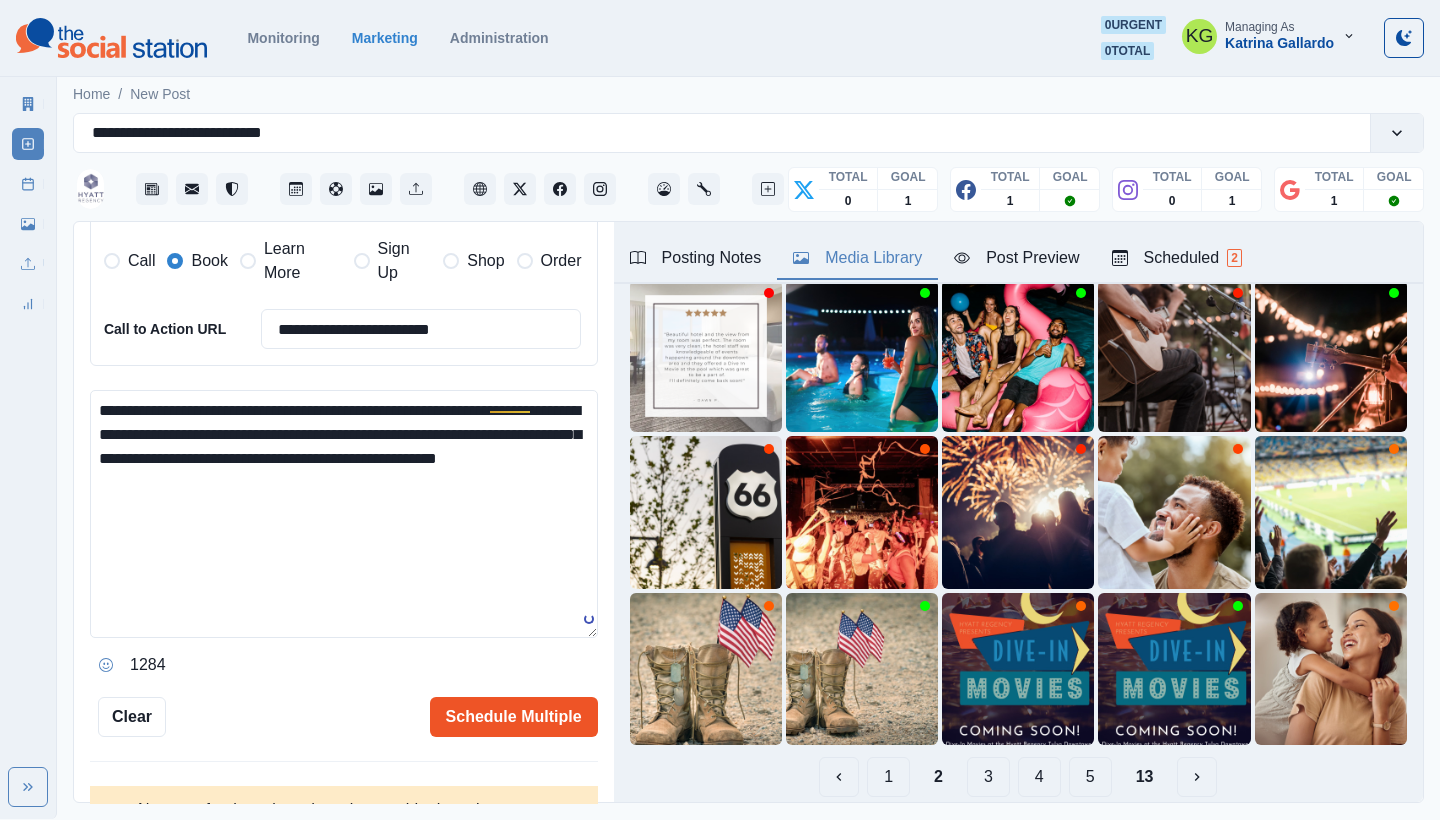 type on "**********" 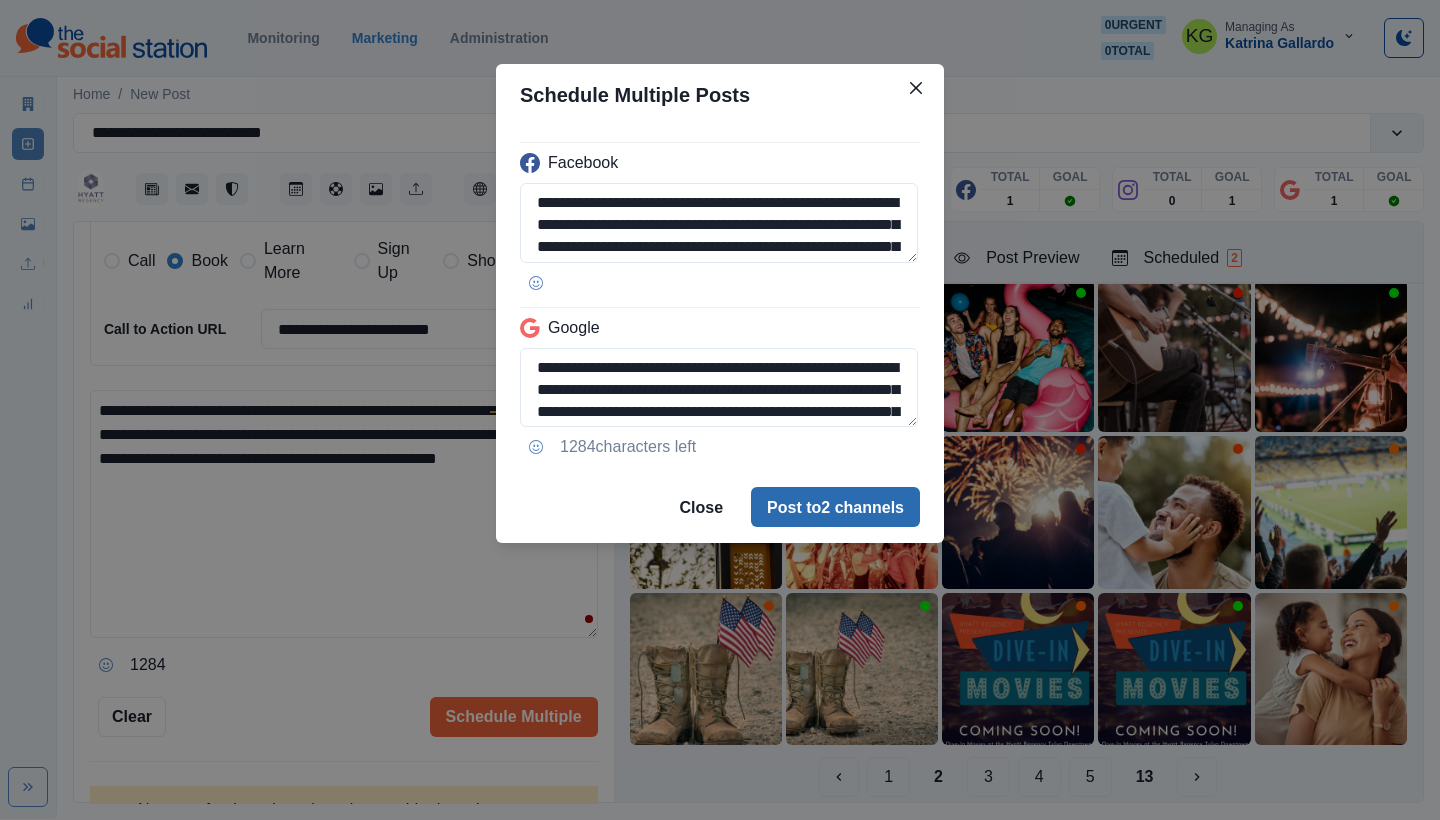 click on "Post to  2   channels" at bounding box center [835, 507] 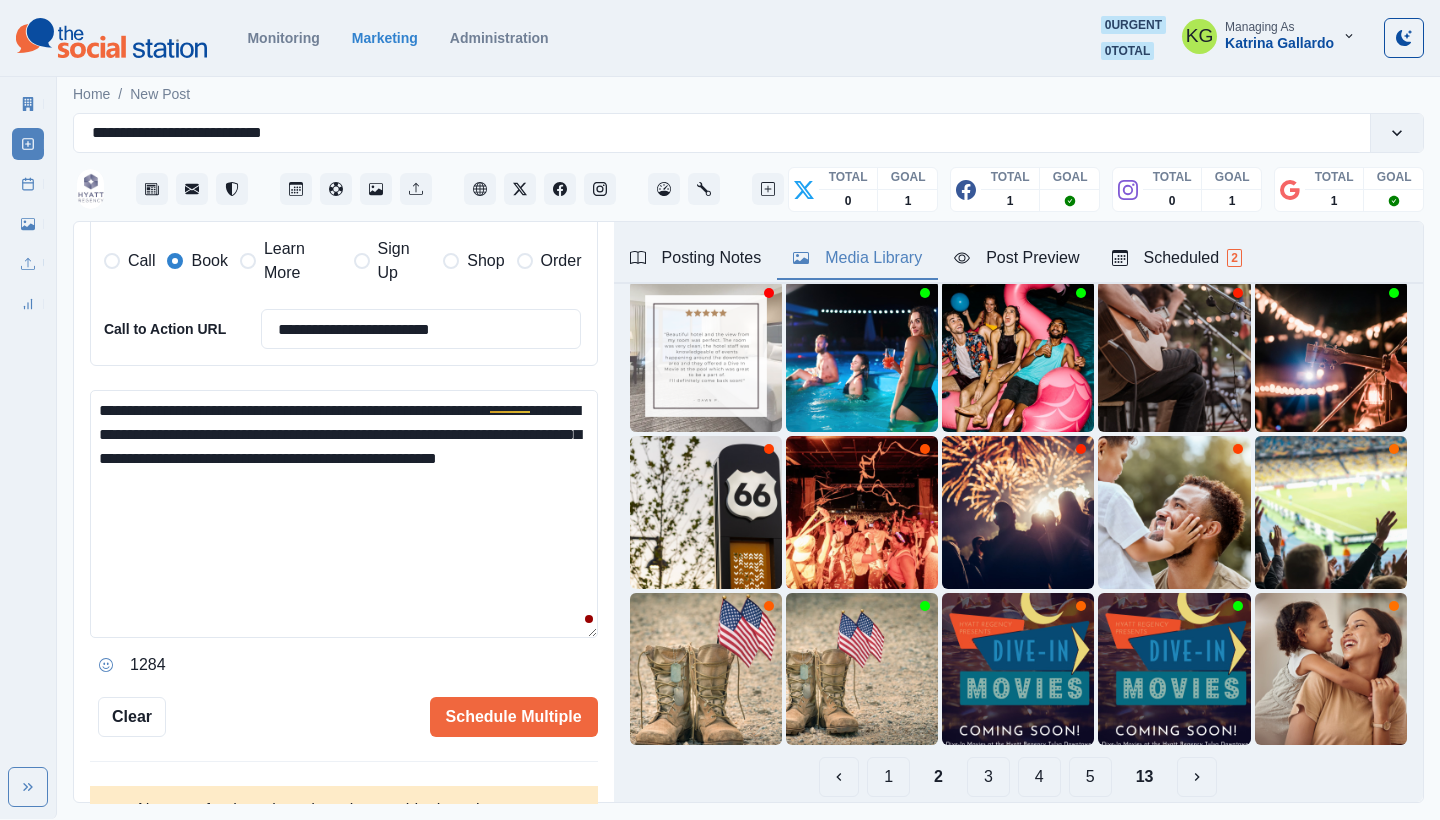 type 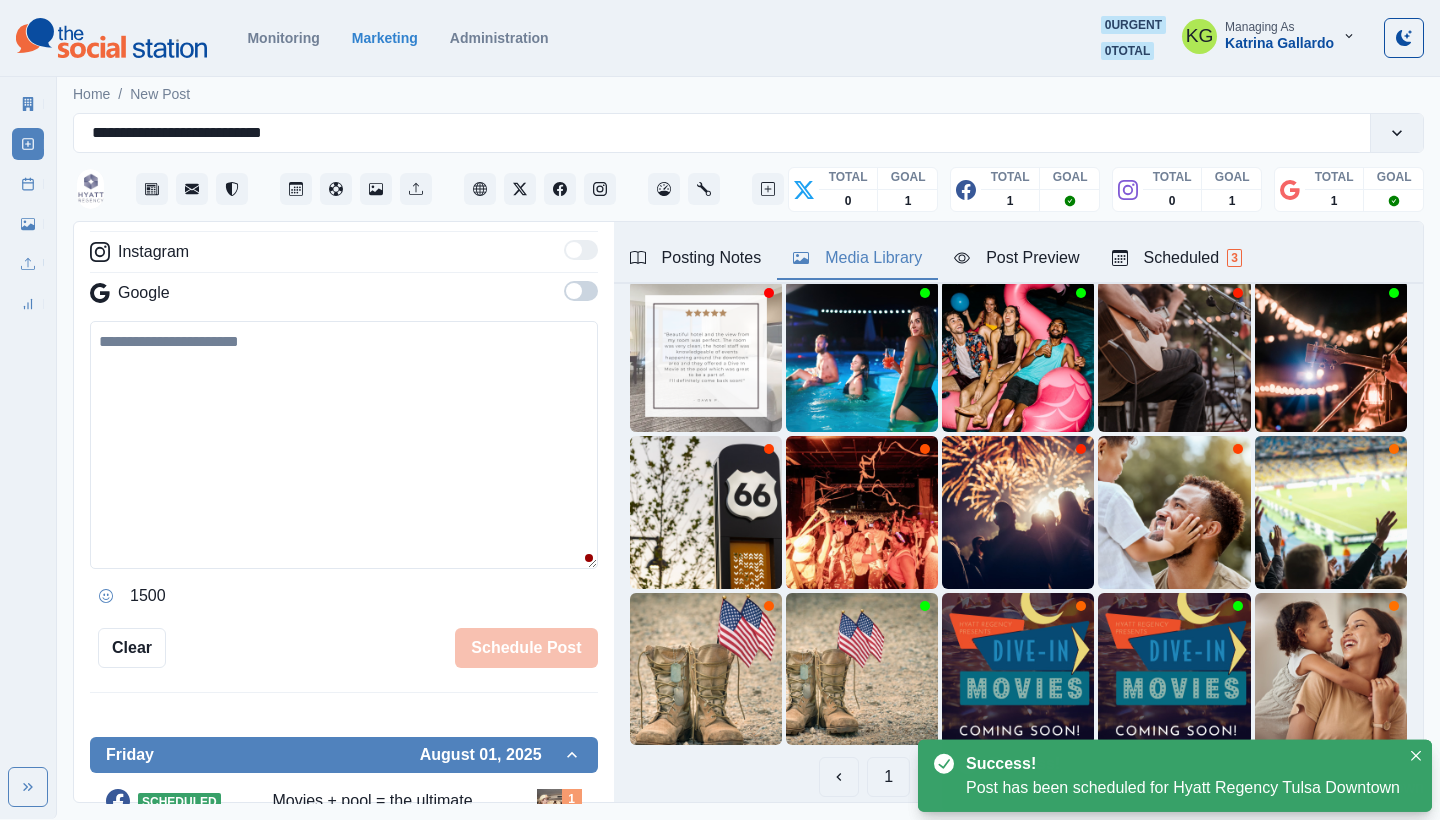 scroll, scrollTop: 256, scrollLeft: 0, axis: vertical 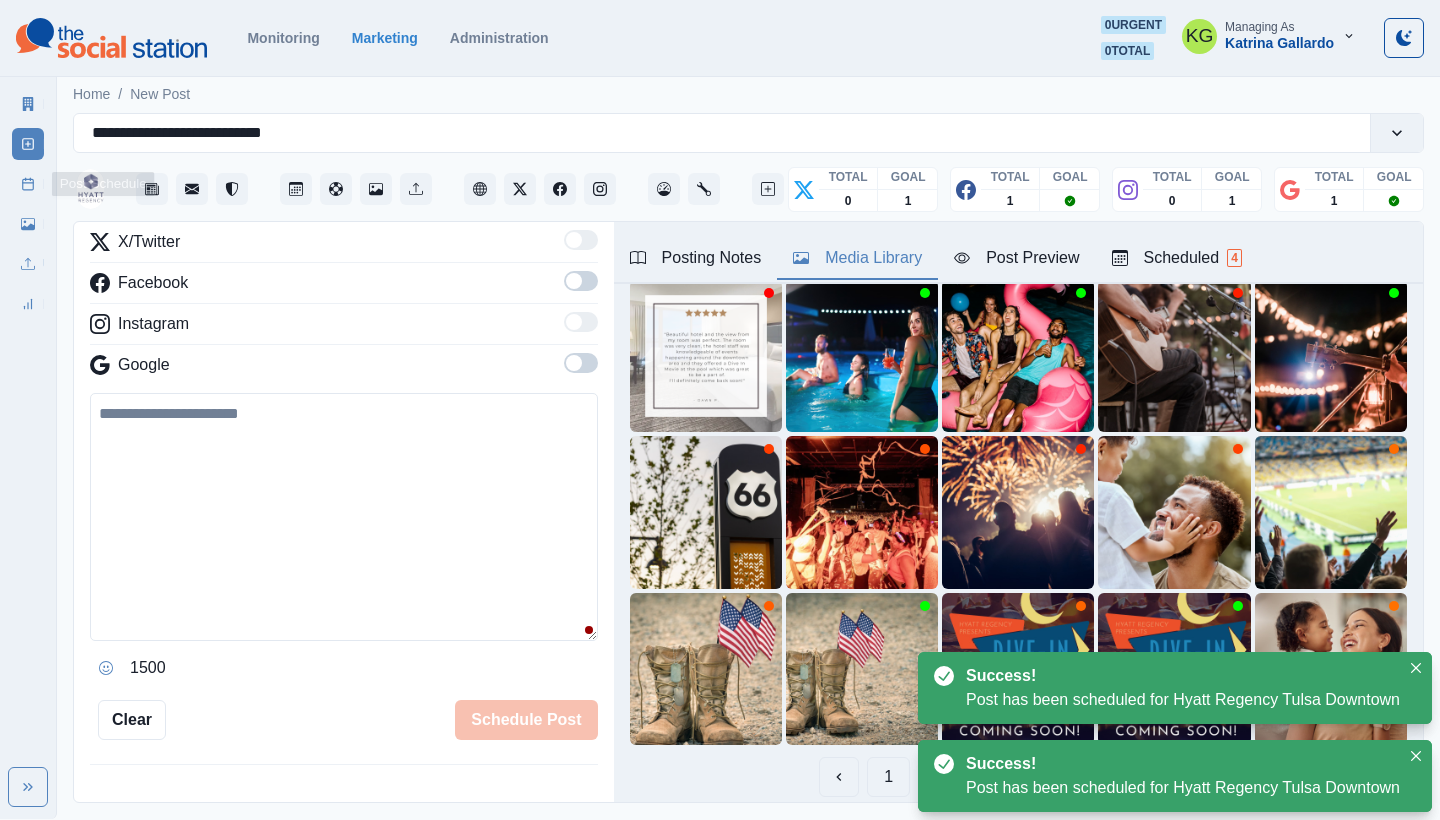 click 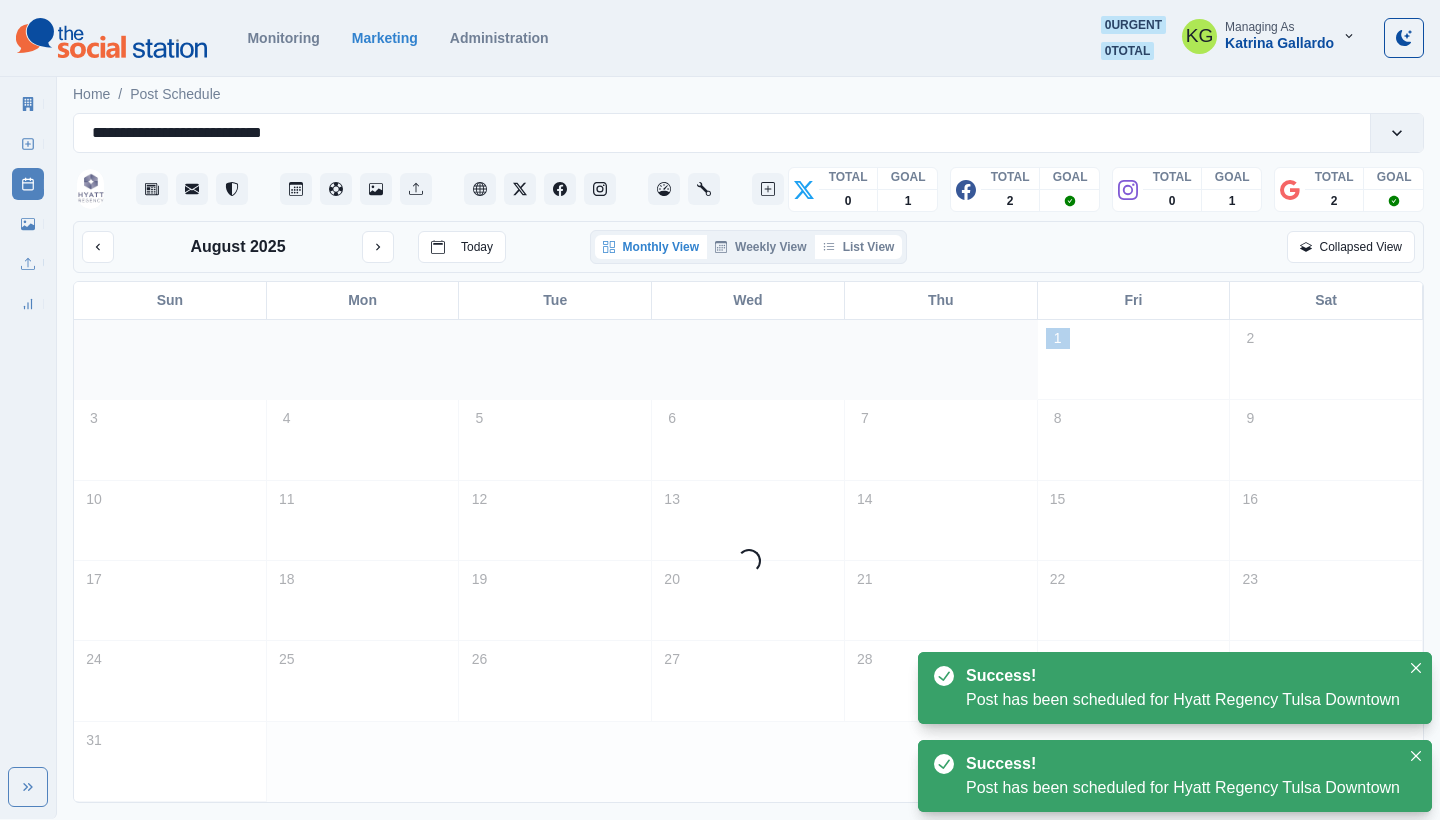 click on "List View" at bounding box center [859, 247] 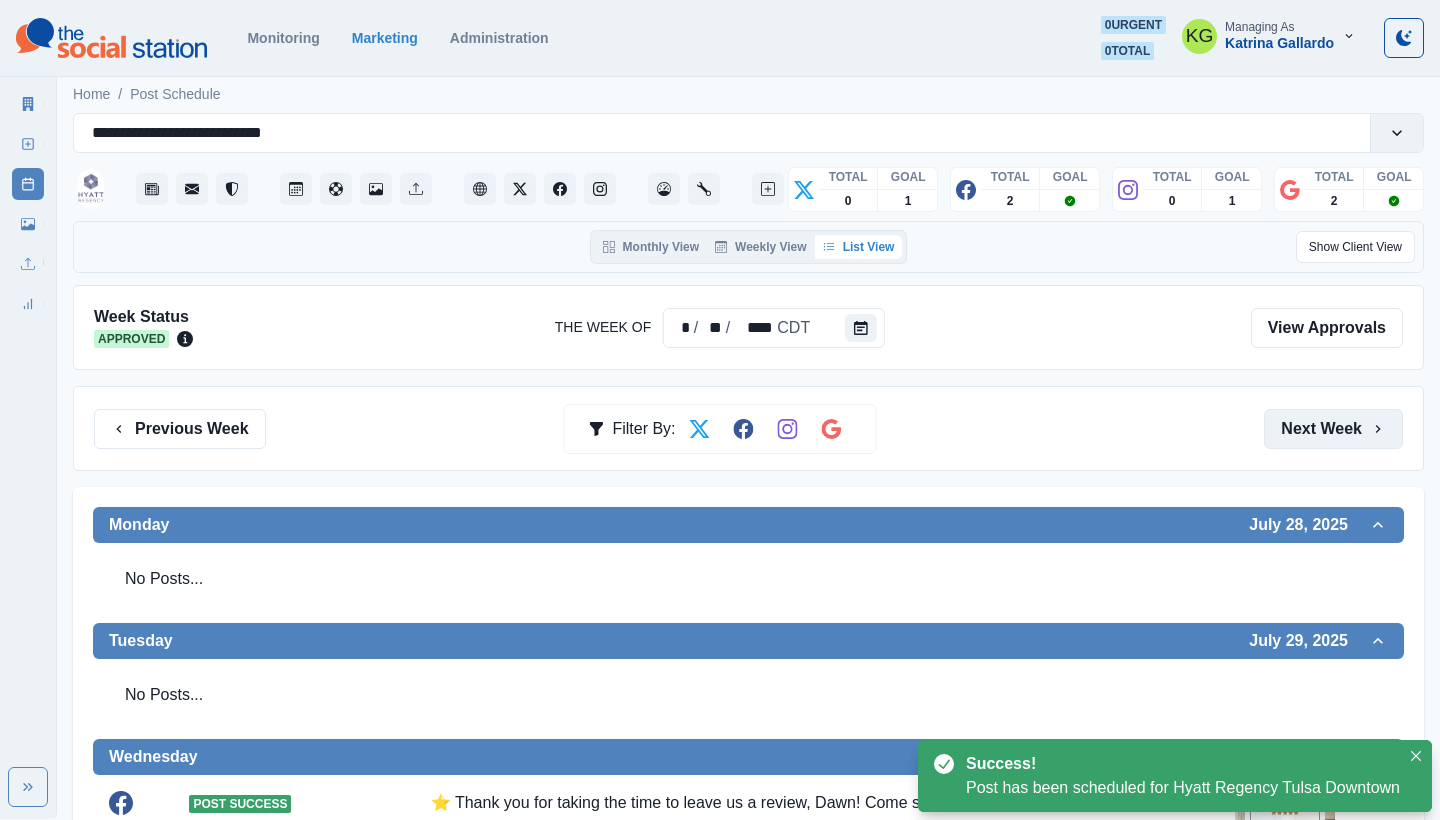 click on "Next Week" at bounding box center [1333, 429] 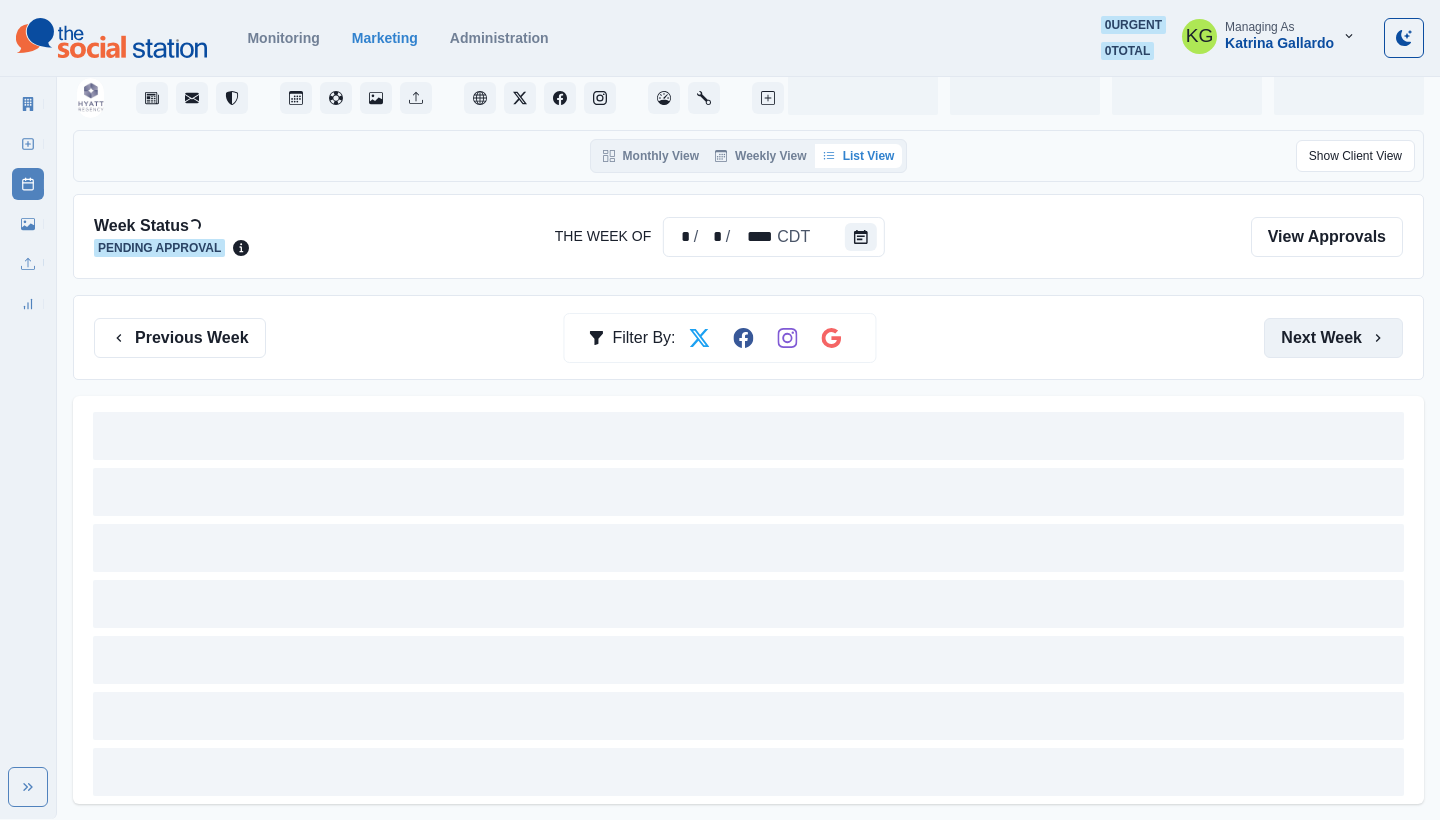 scroll, scrollTop: 91, scrollLeft: 0, axis: vertical 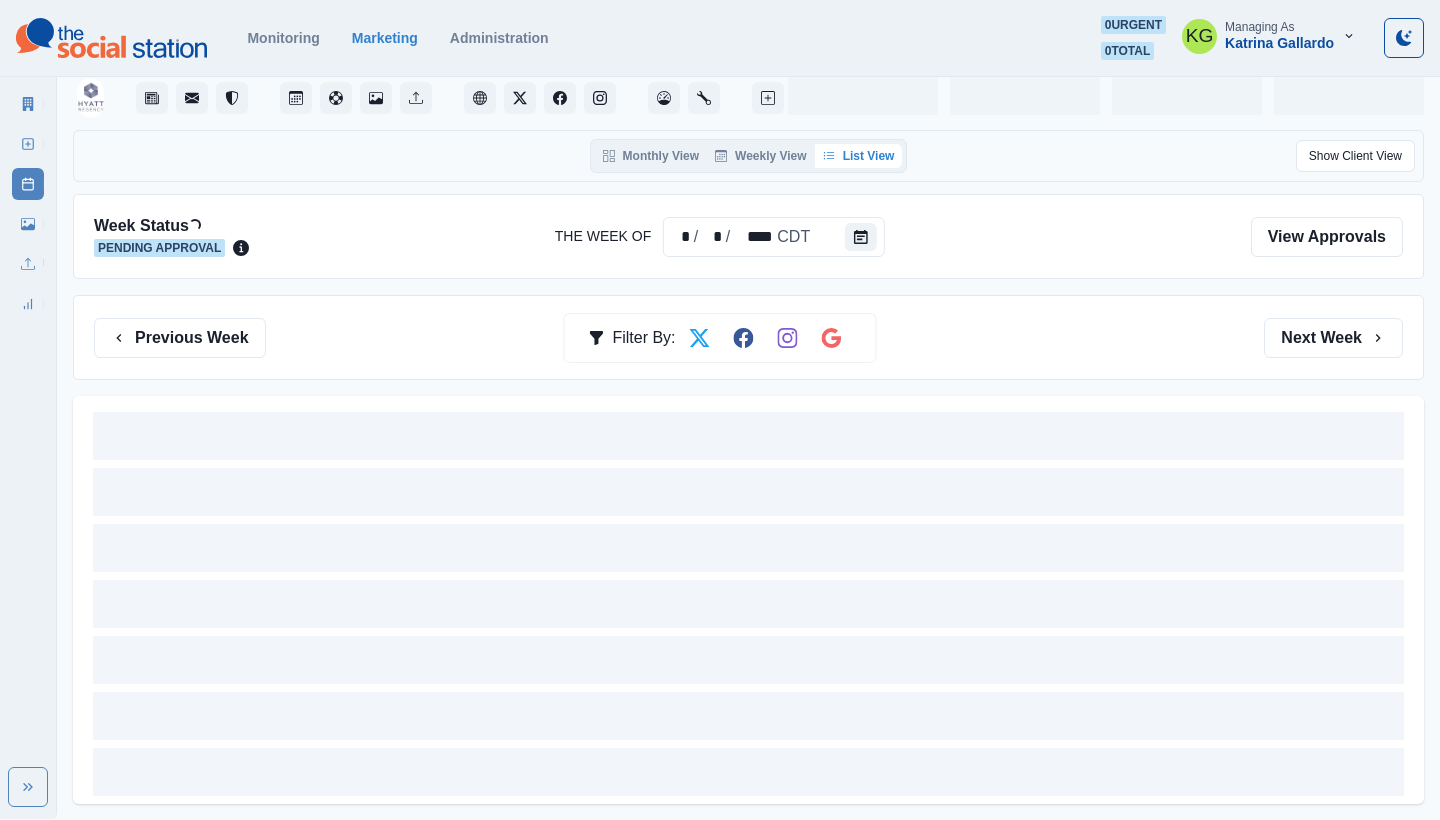 click on "Previous Week Filter By: Next Week" at bounding box center (748, 337) 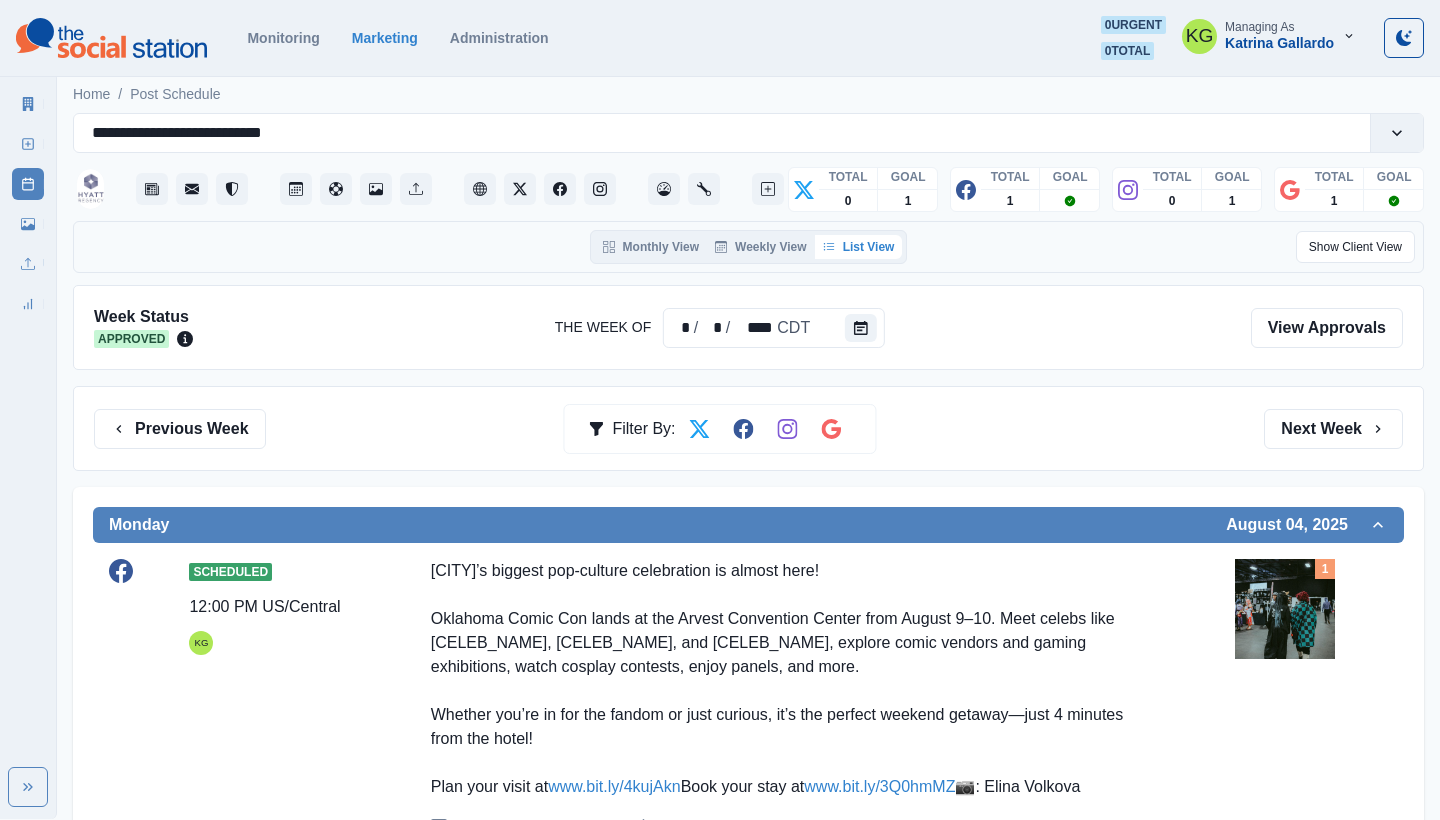 scroll, scrollTop: 0, scrollLeft: 0, axis: both 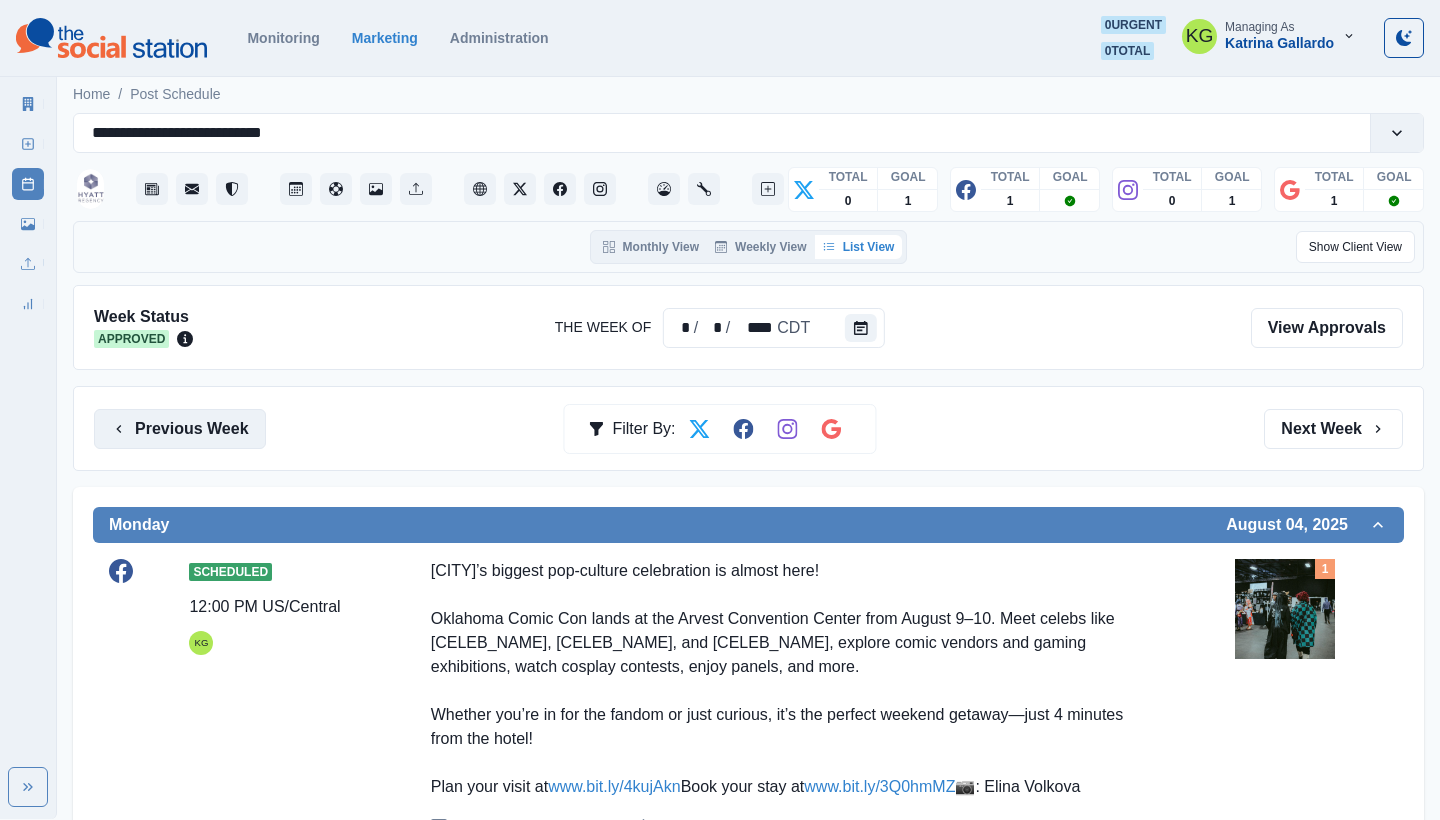 click on "Previous Week" at bounding box center [180, 429] 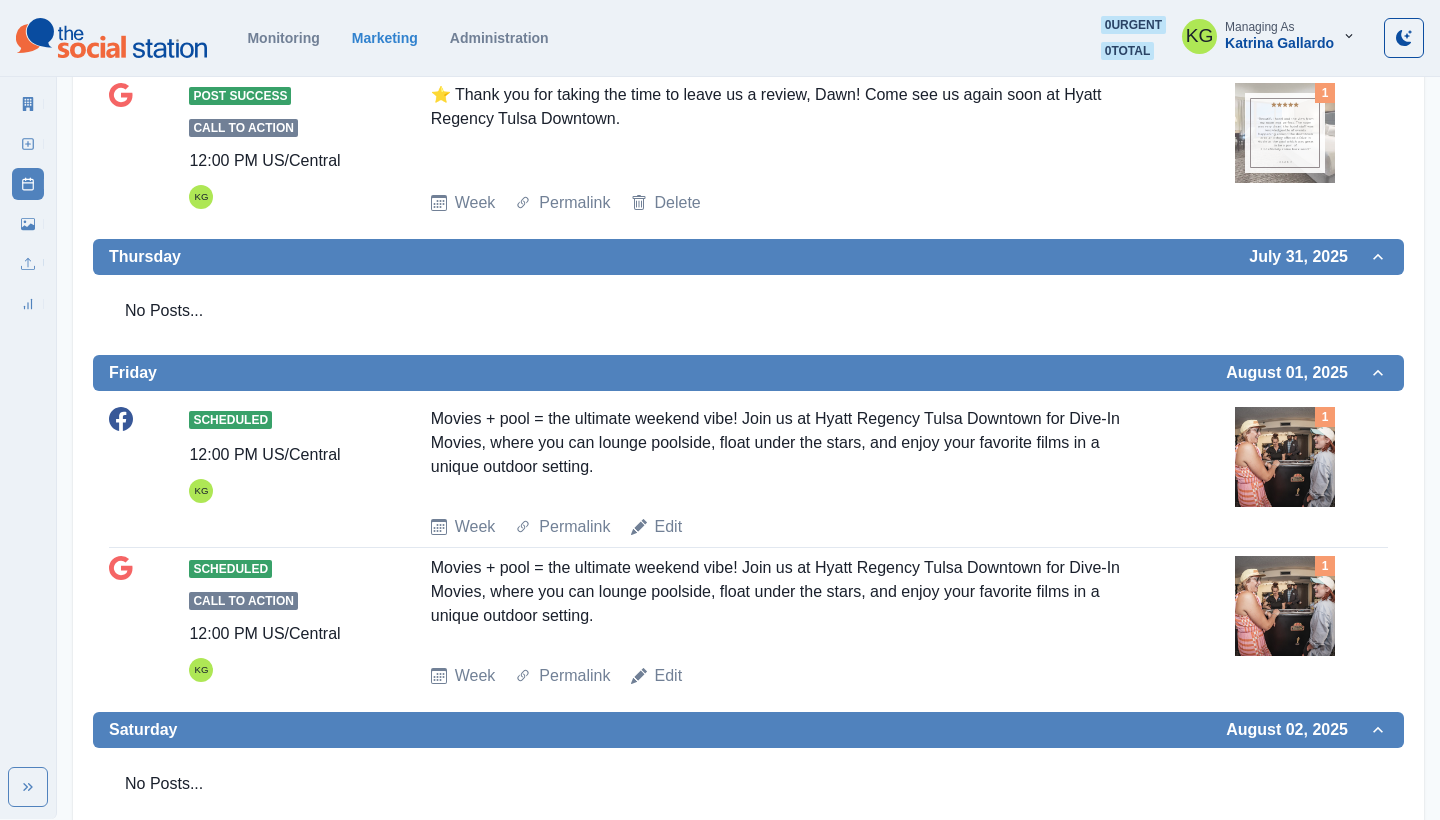 scroll, scrollTop: 861, scrollLeft: 0, axis: vertical 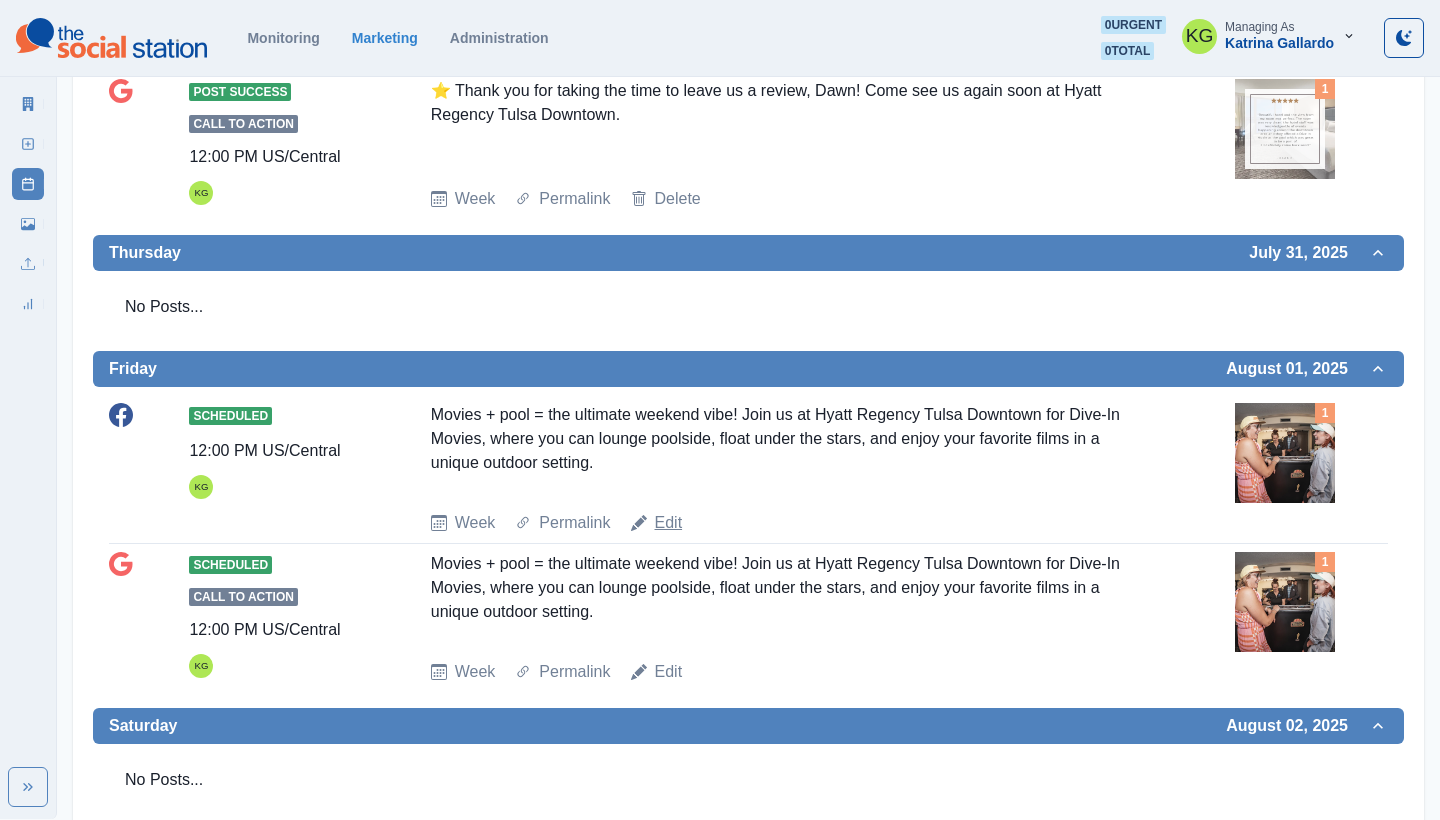 click on "Edit" at bounding box center (669, 523) 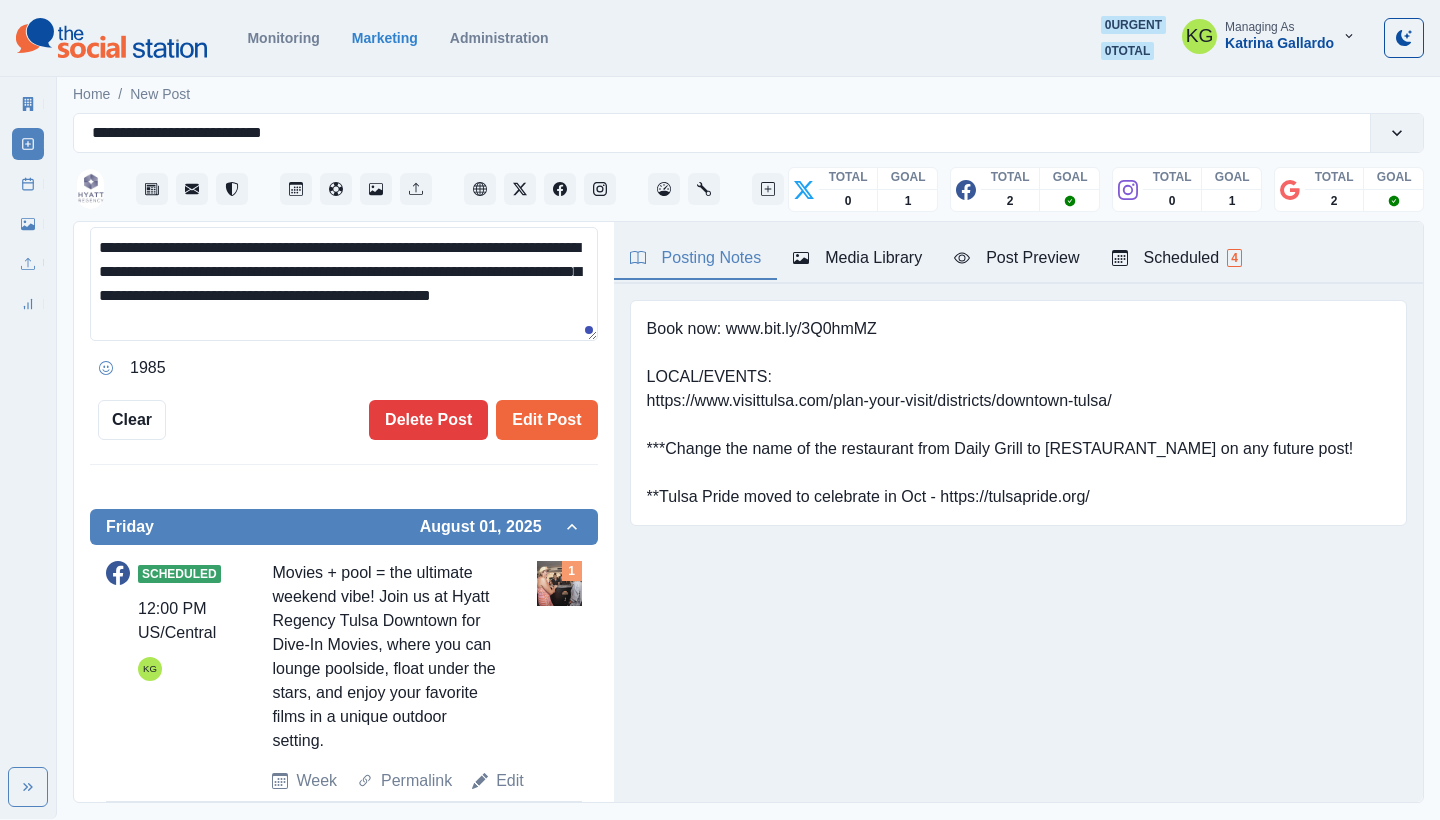 scroll, scrollTop: 452, scrollLeft: 0, axis: vertical 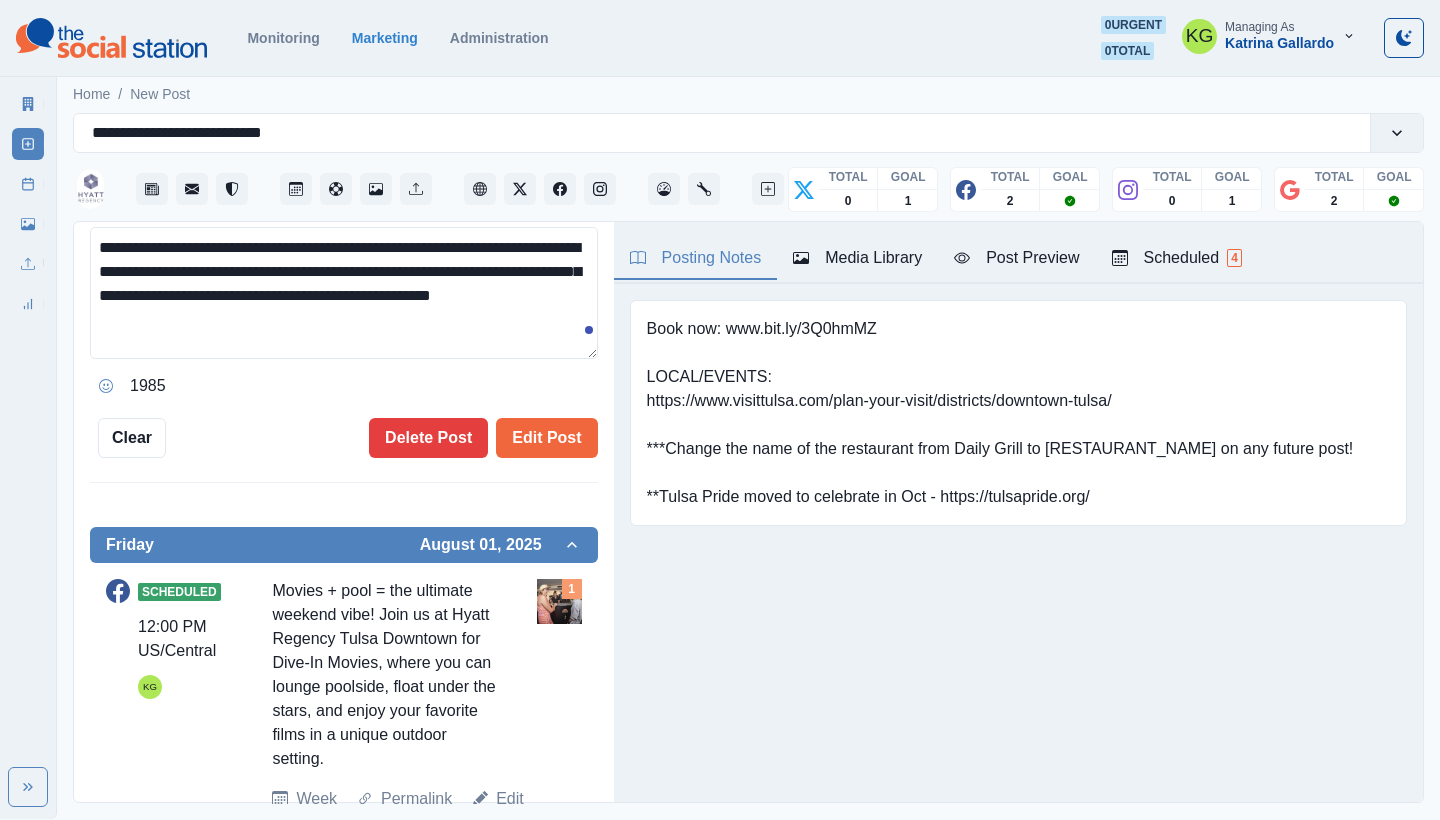click on "**********" at bounding box center (344, 293) 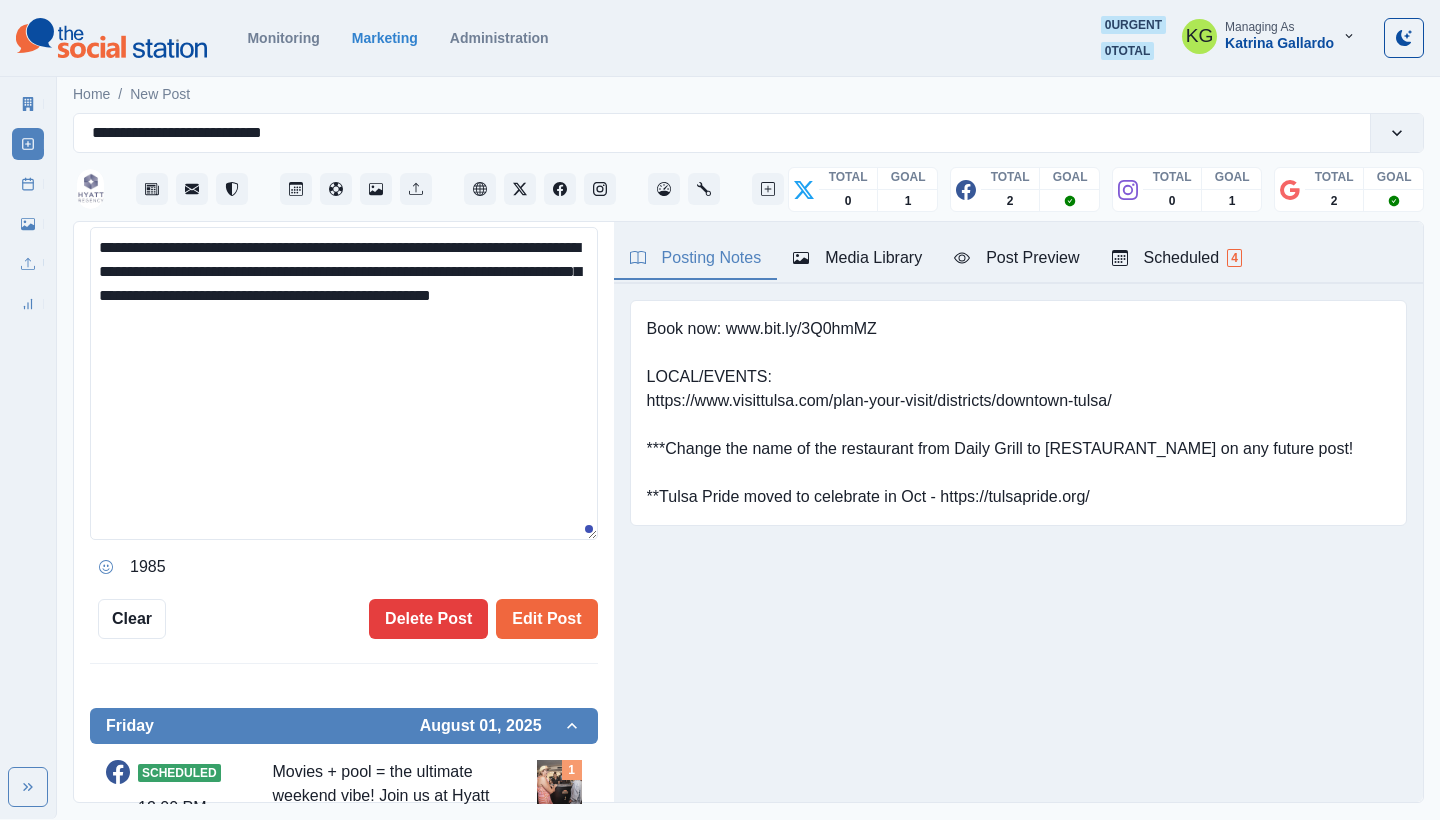 click on "**********" at bounding box center [344, 383] 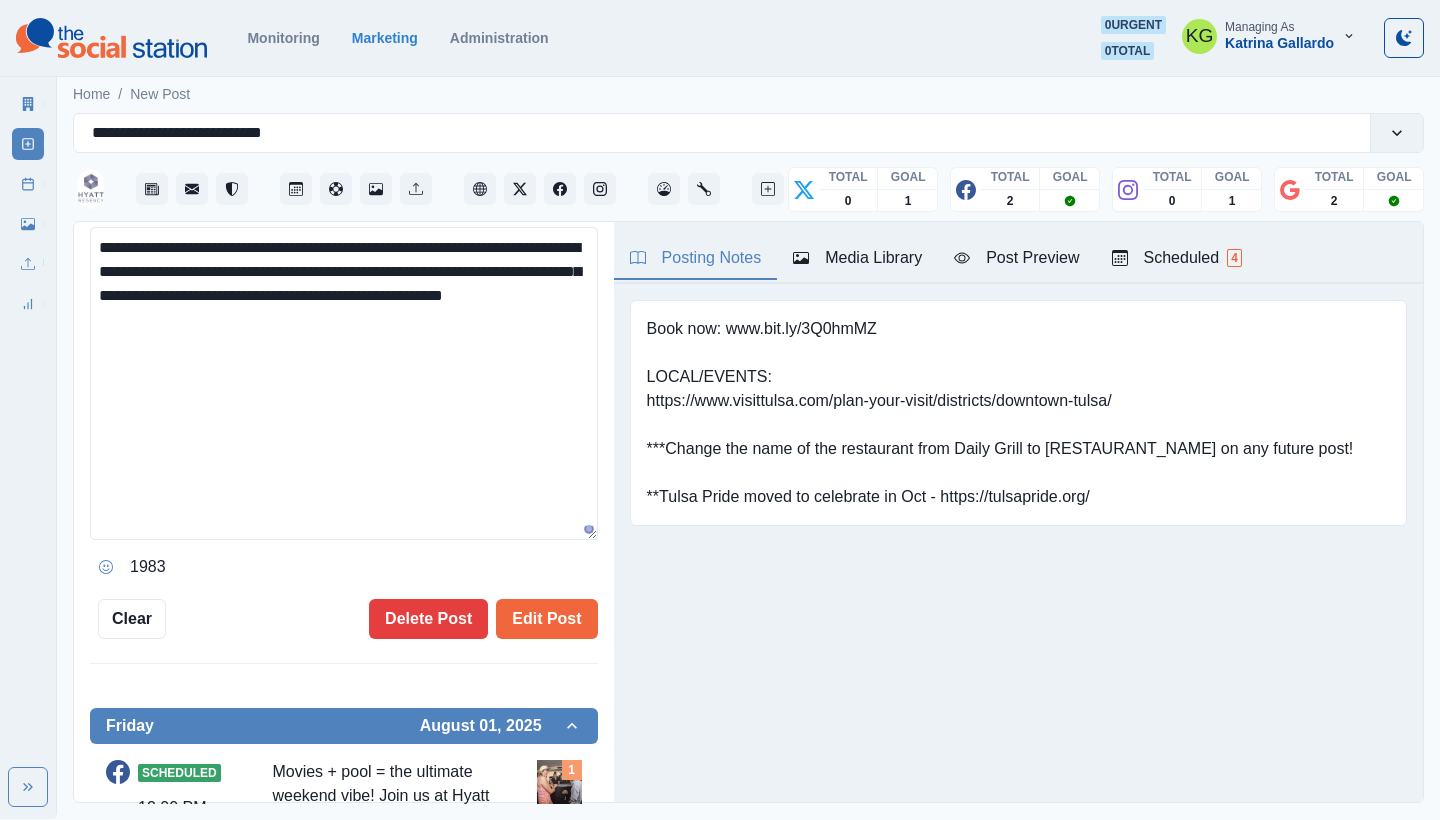paste on "**********" 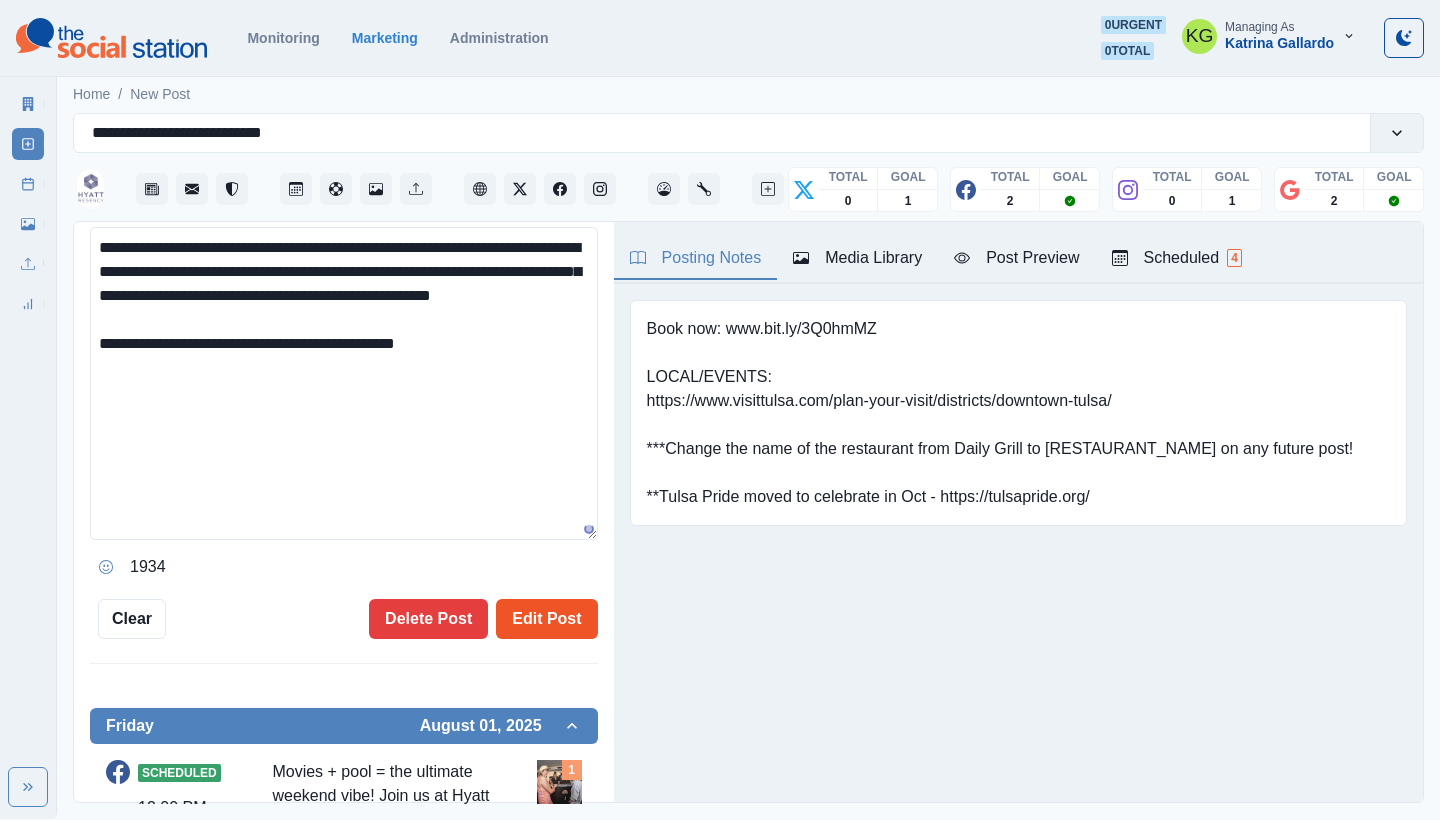 type on "**********" 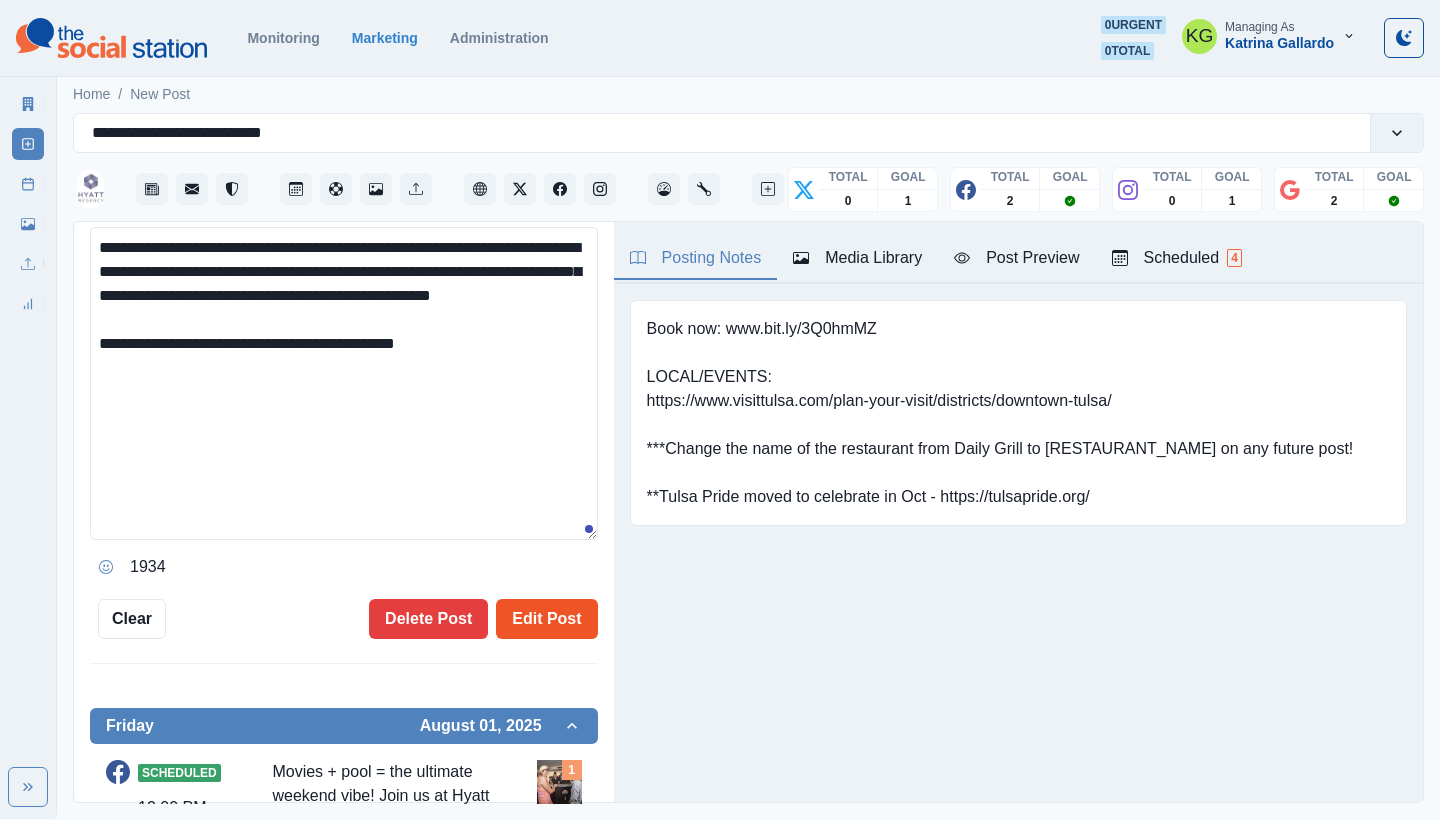 click on "Edit Post" at bounding box center [546, 619] 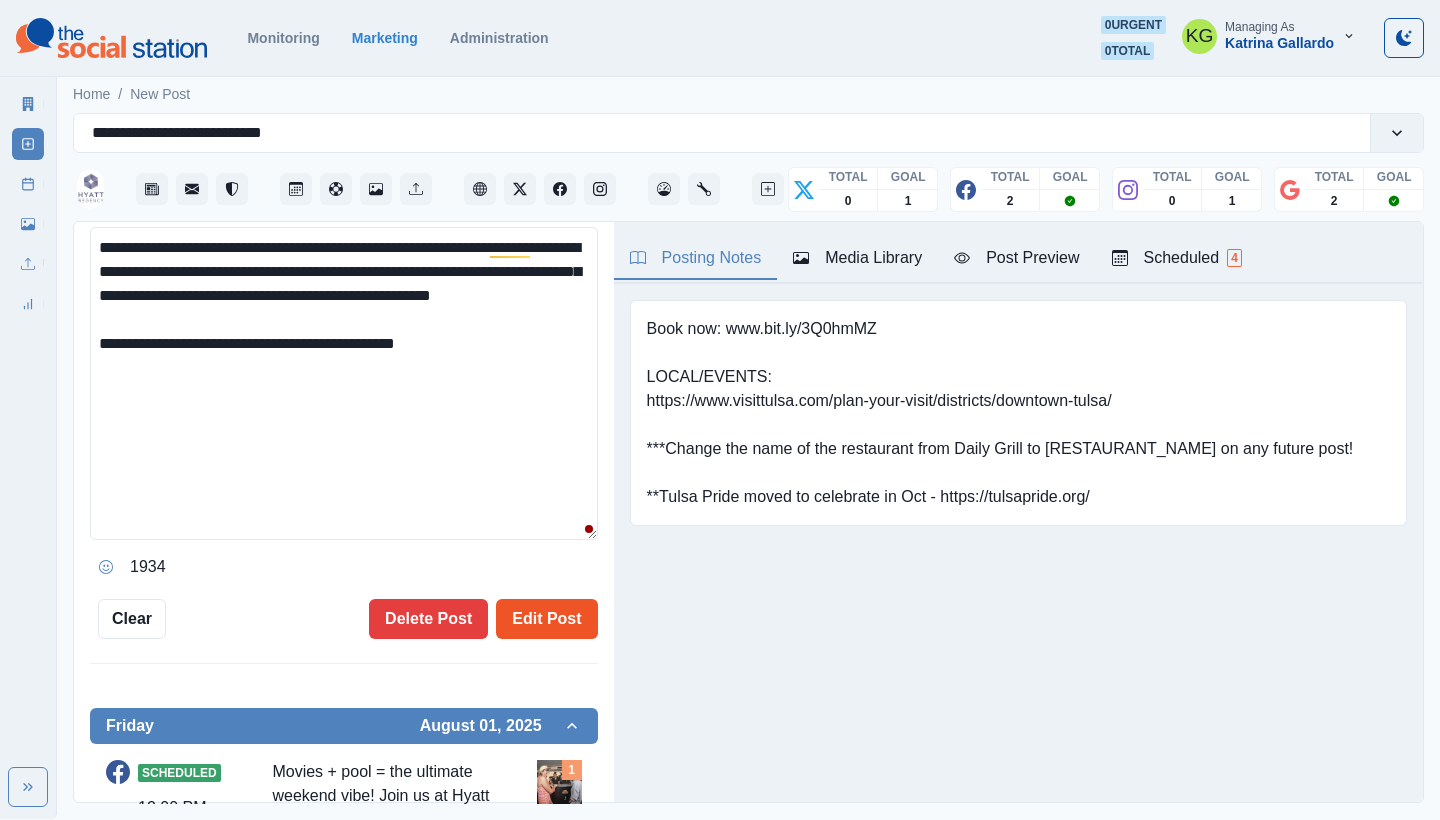 type 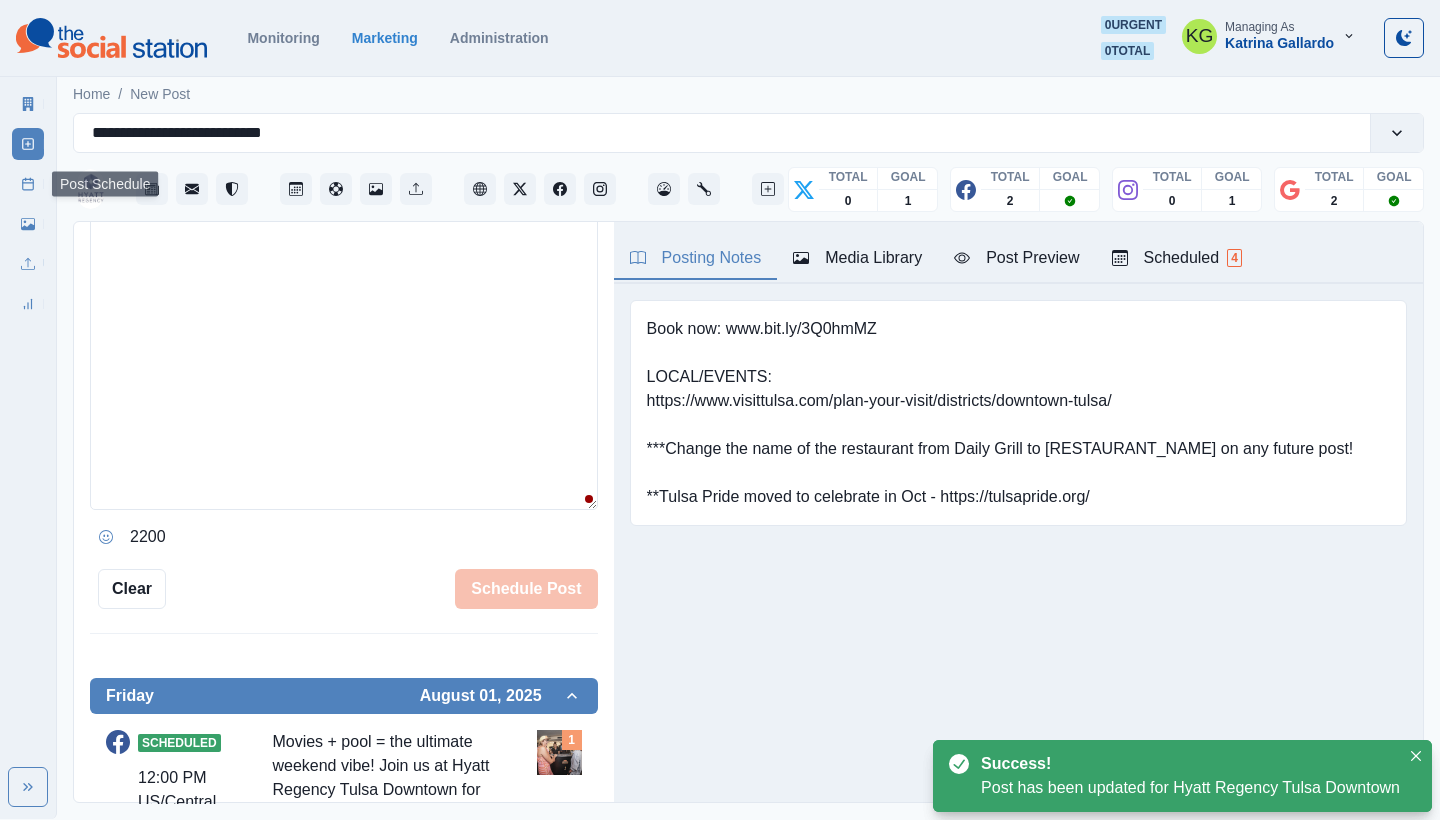 click on "Post Schedule" at bounding box center (28, 184) 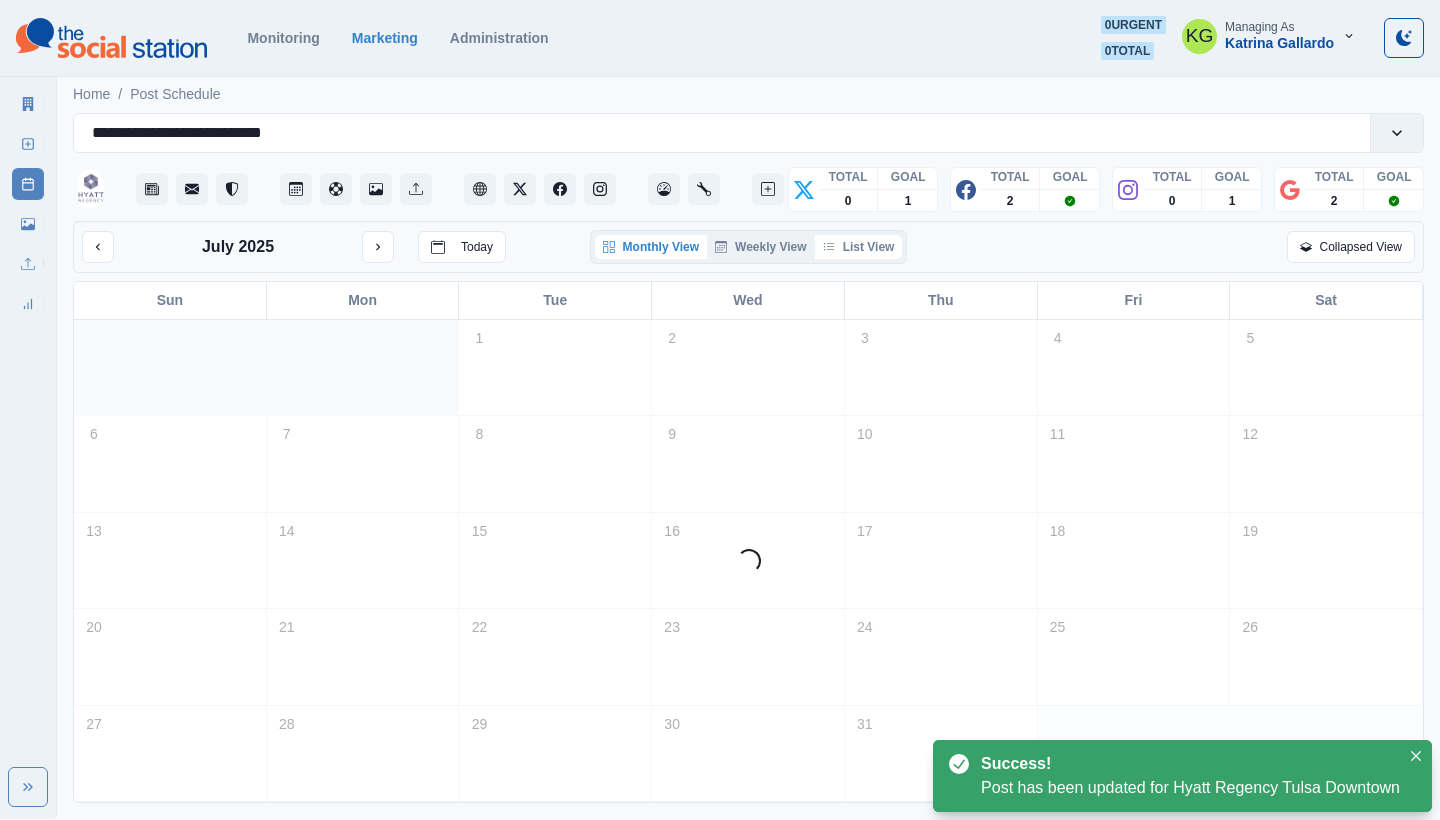 click on "List View" at bounding box center (859, 247) 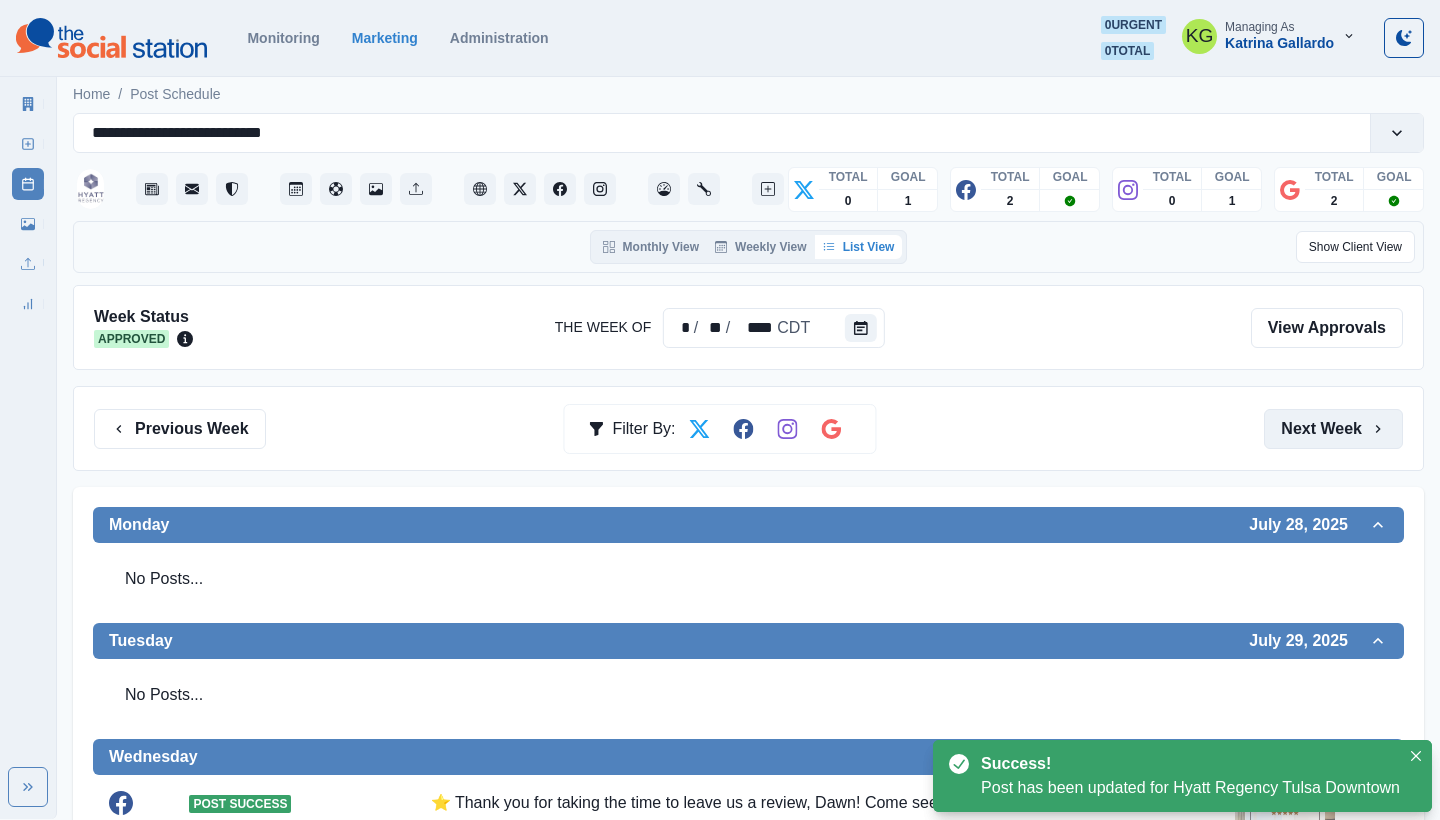 click on "Next Week" at bounding box center (1333, 429) 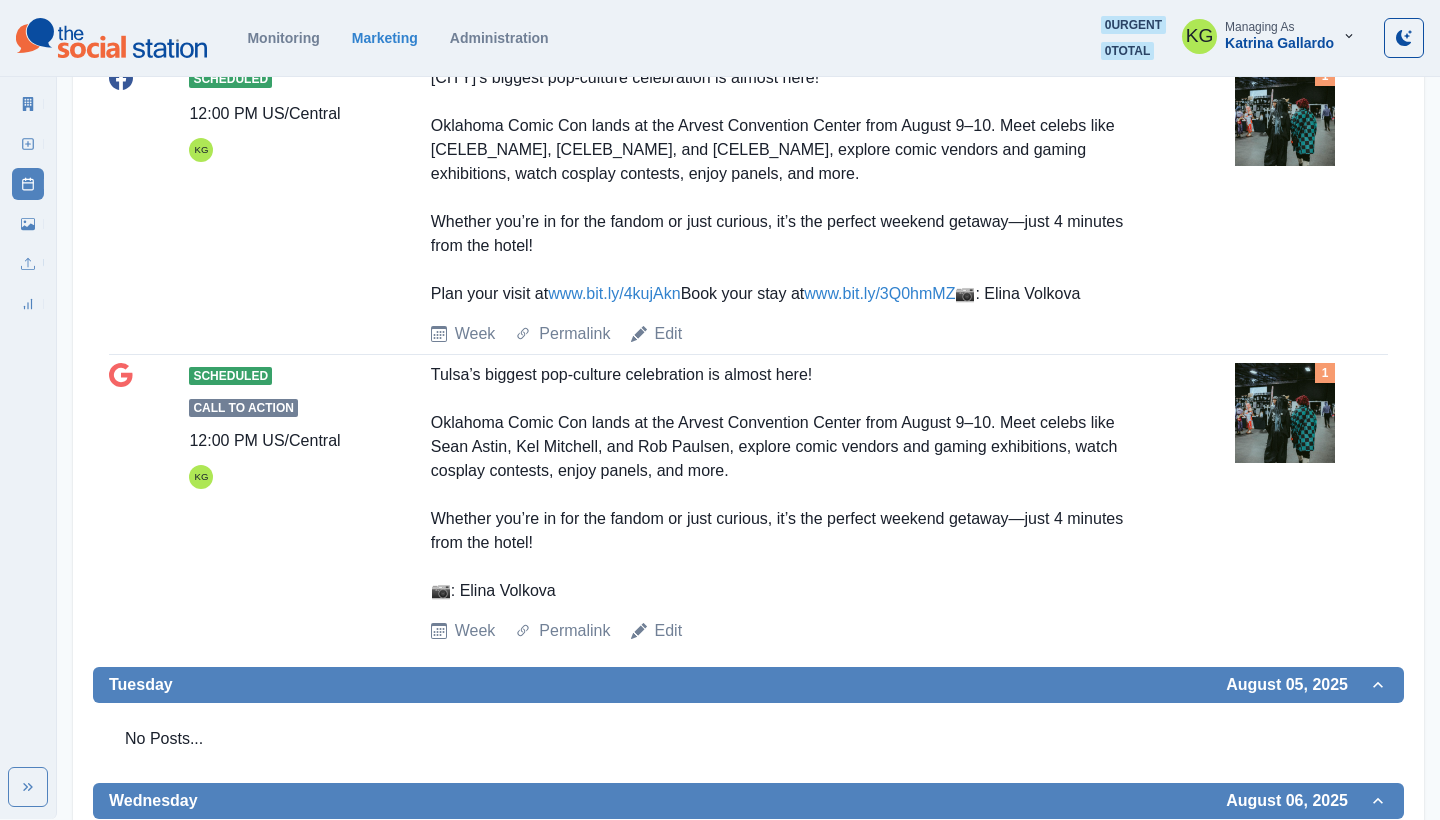 scroll, scrollTop: 152, scrollLeft: 0, axis: vertical 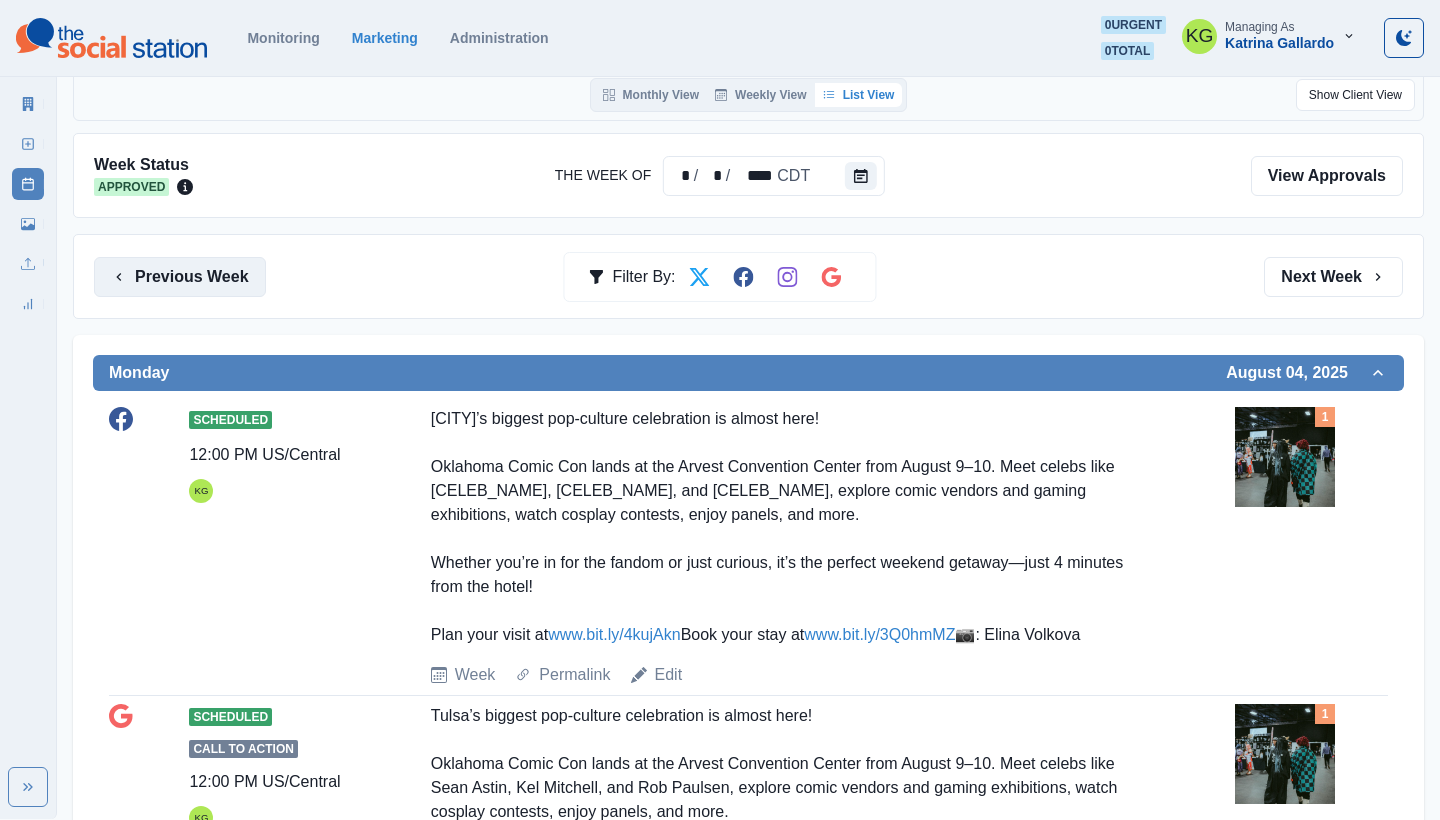 click on "Previous Week" at bounding box center (180, 277) 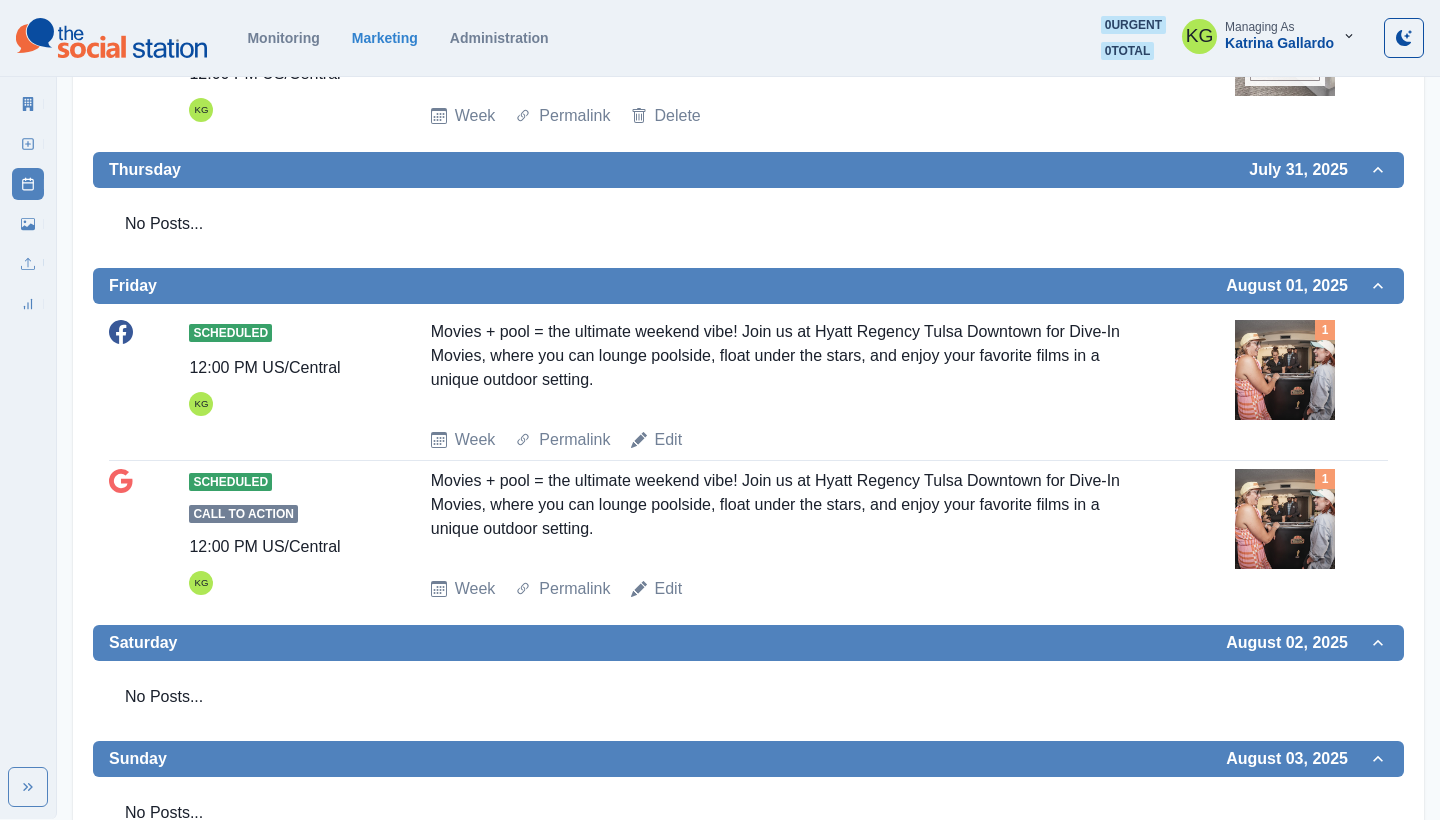 scroll, scrollTop: 966, scrollLeft: 0, axis: vertical 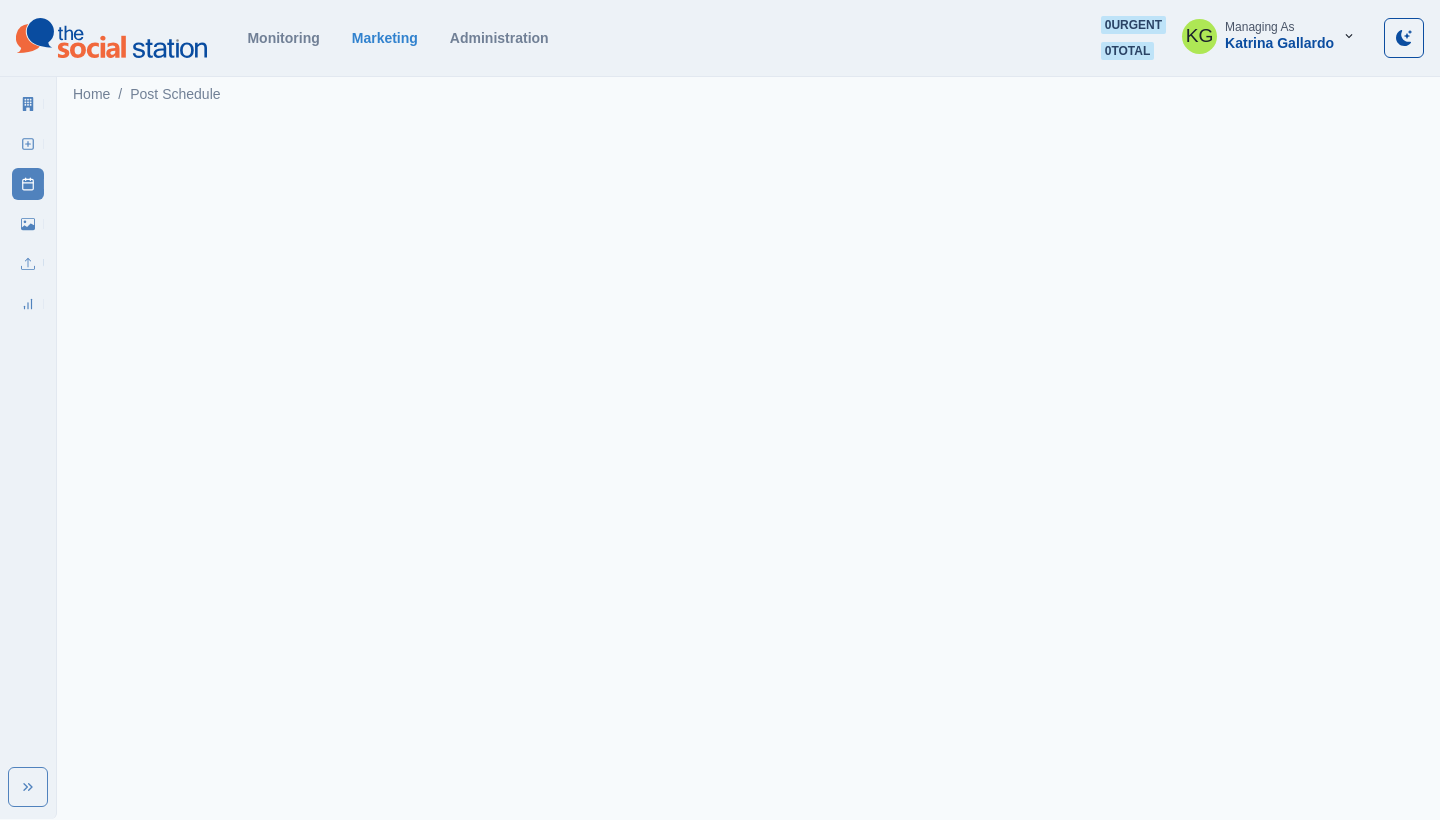 click on "Home / Post Schedule" at bounding box center [748, 124] 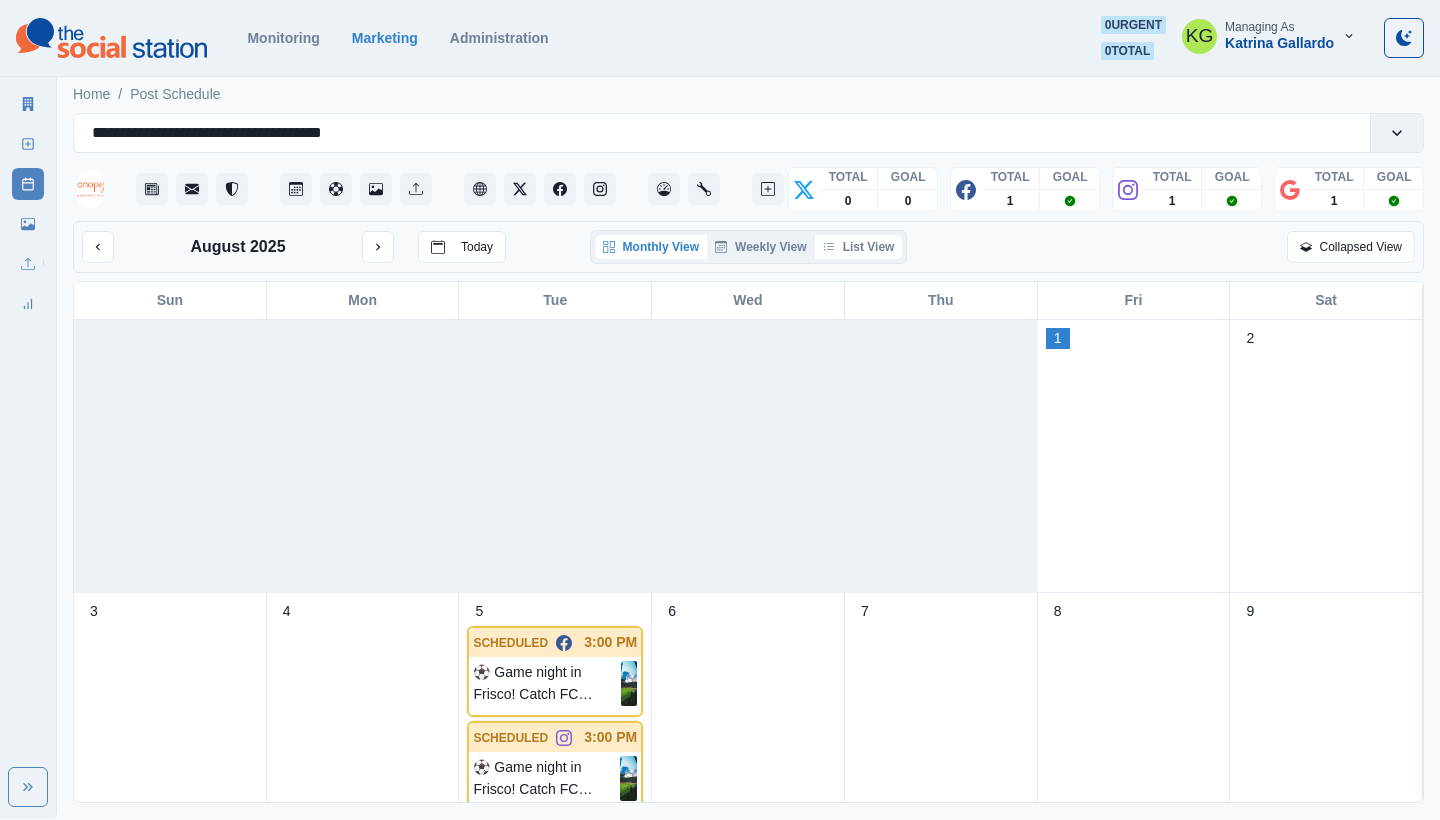 drag, startPoint x: 1011, startPoint y: 76, endPoint x: 888, endPoint y: 244, distance: 208.21384 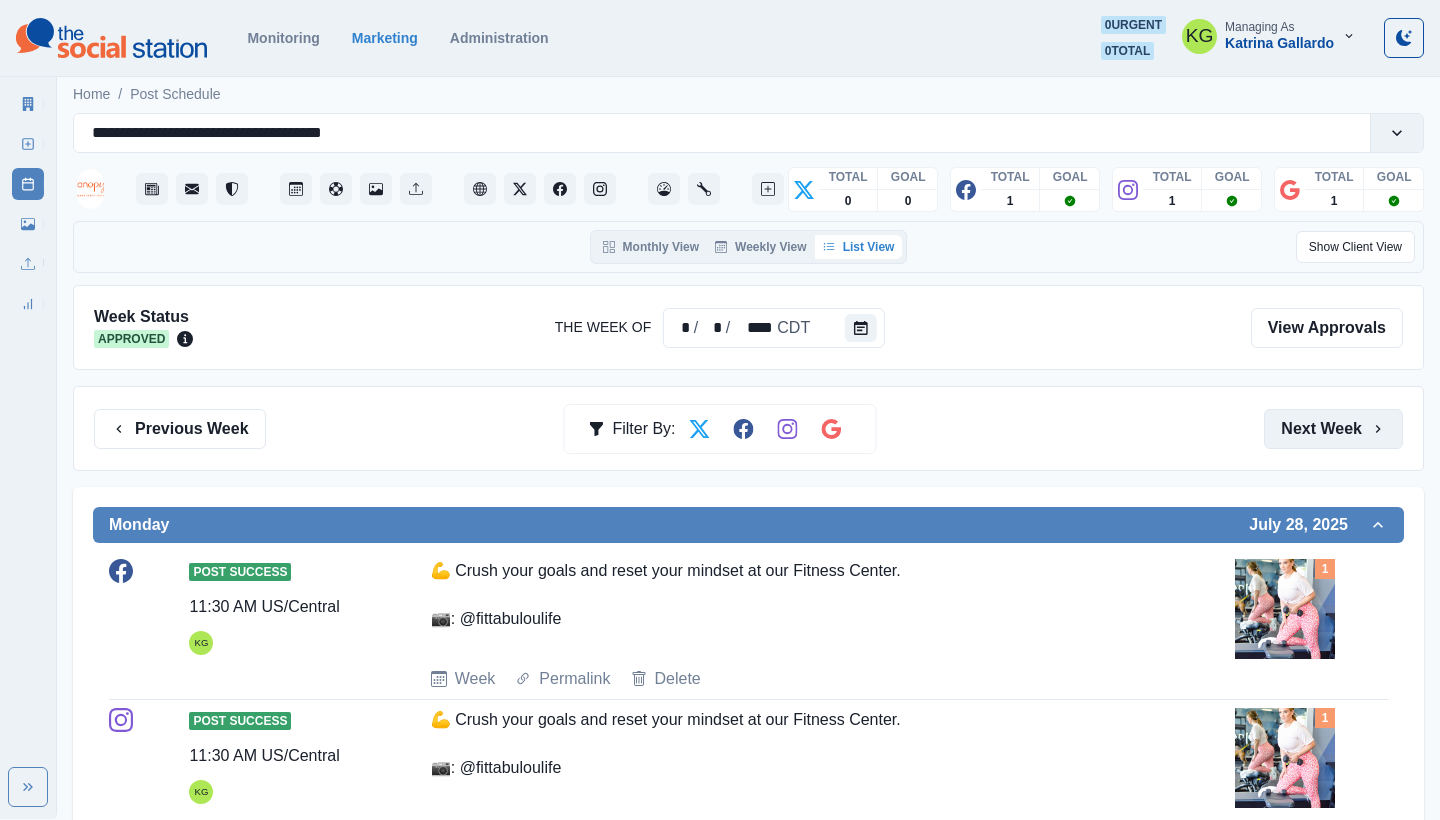 scroll, scrollTop: 0, scrollLeft: 0, axis: both 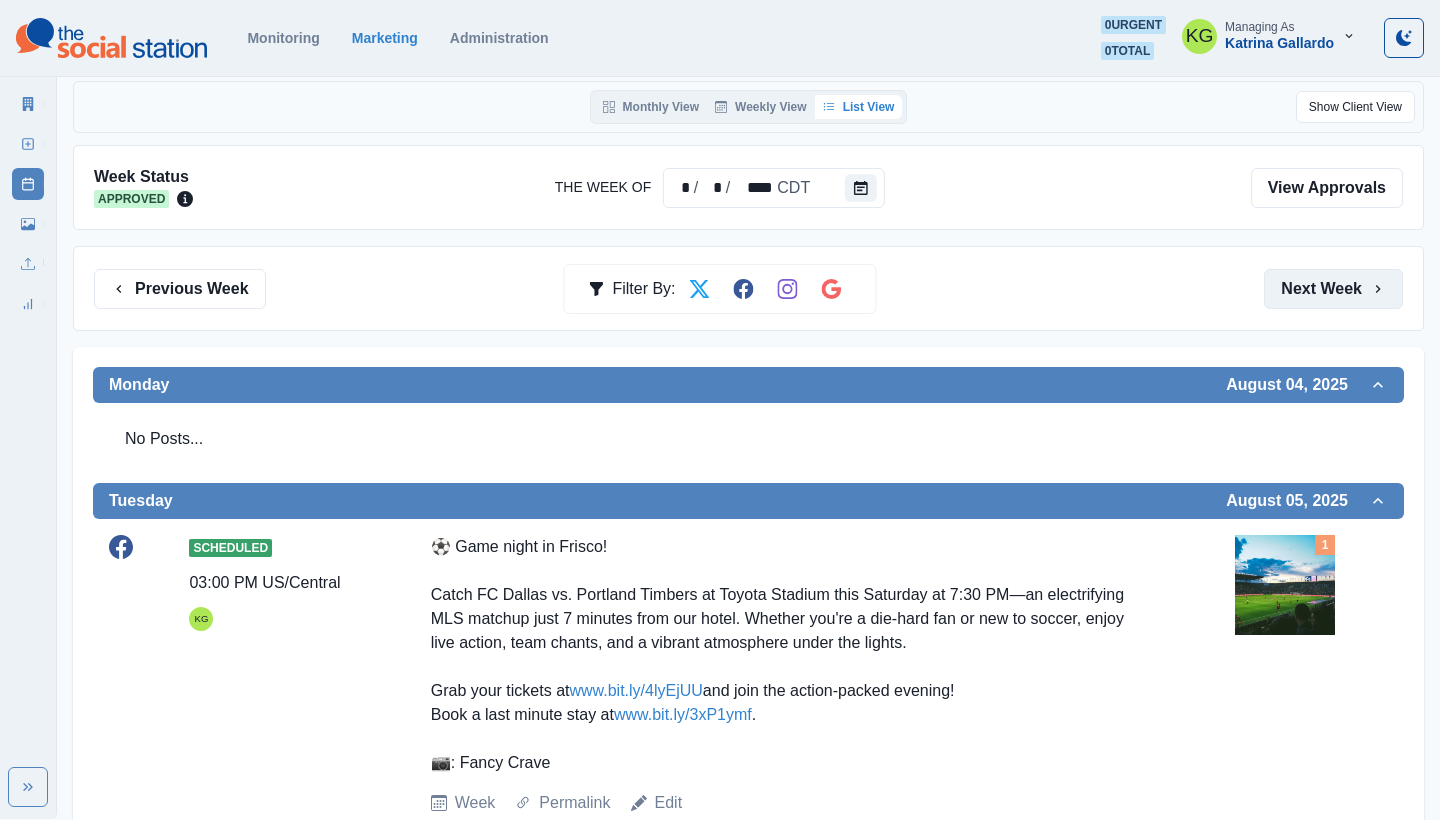 click on "Next Week" at bounding box center [1333, 289] 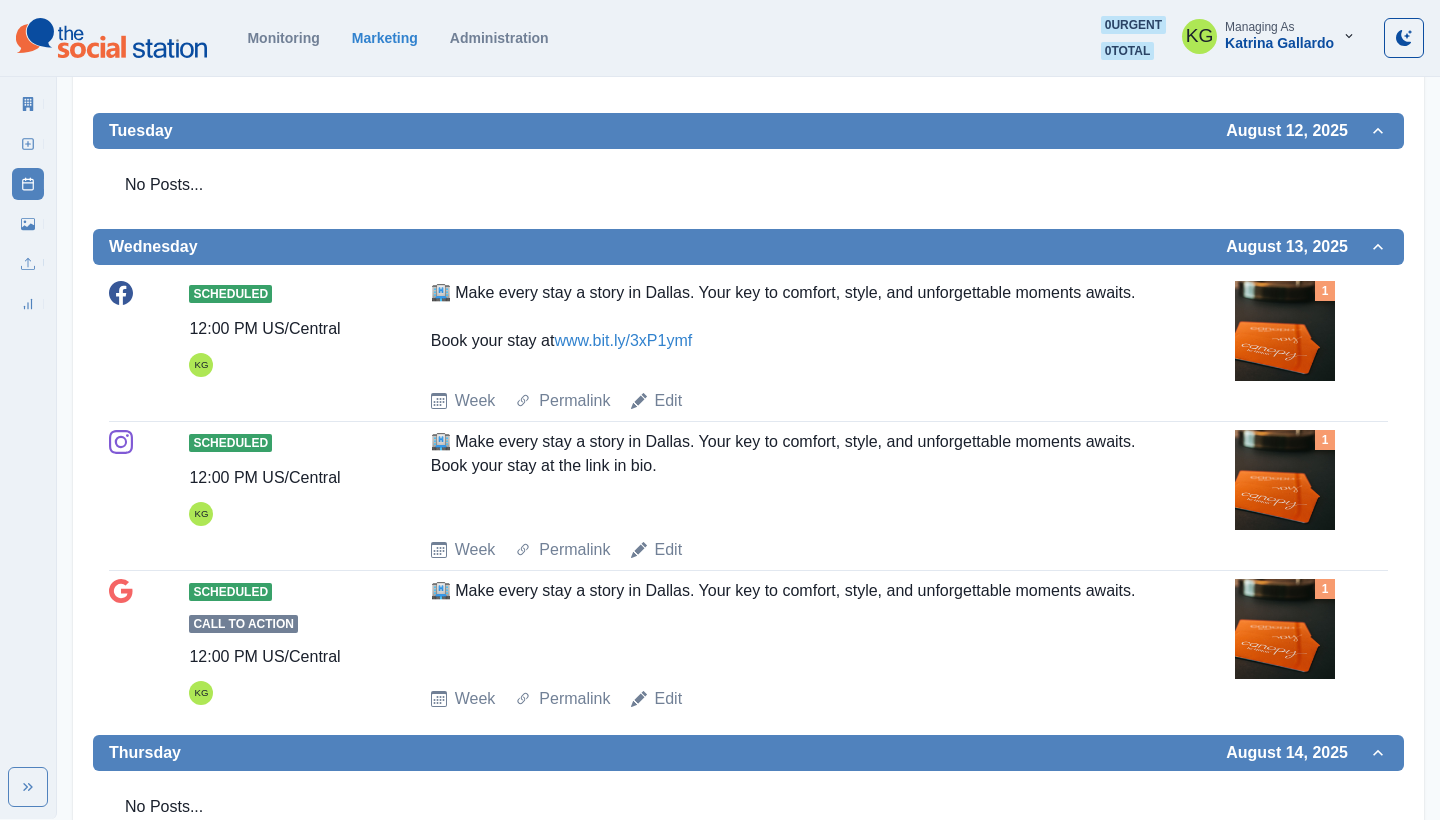 scroll, scrollTop: 0, scrollLeft: 0, axis: both 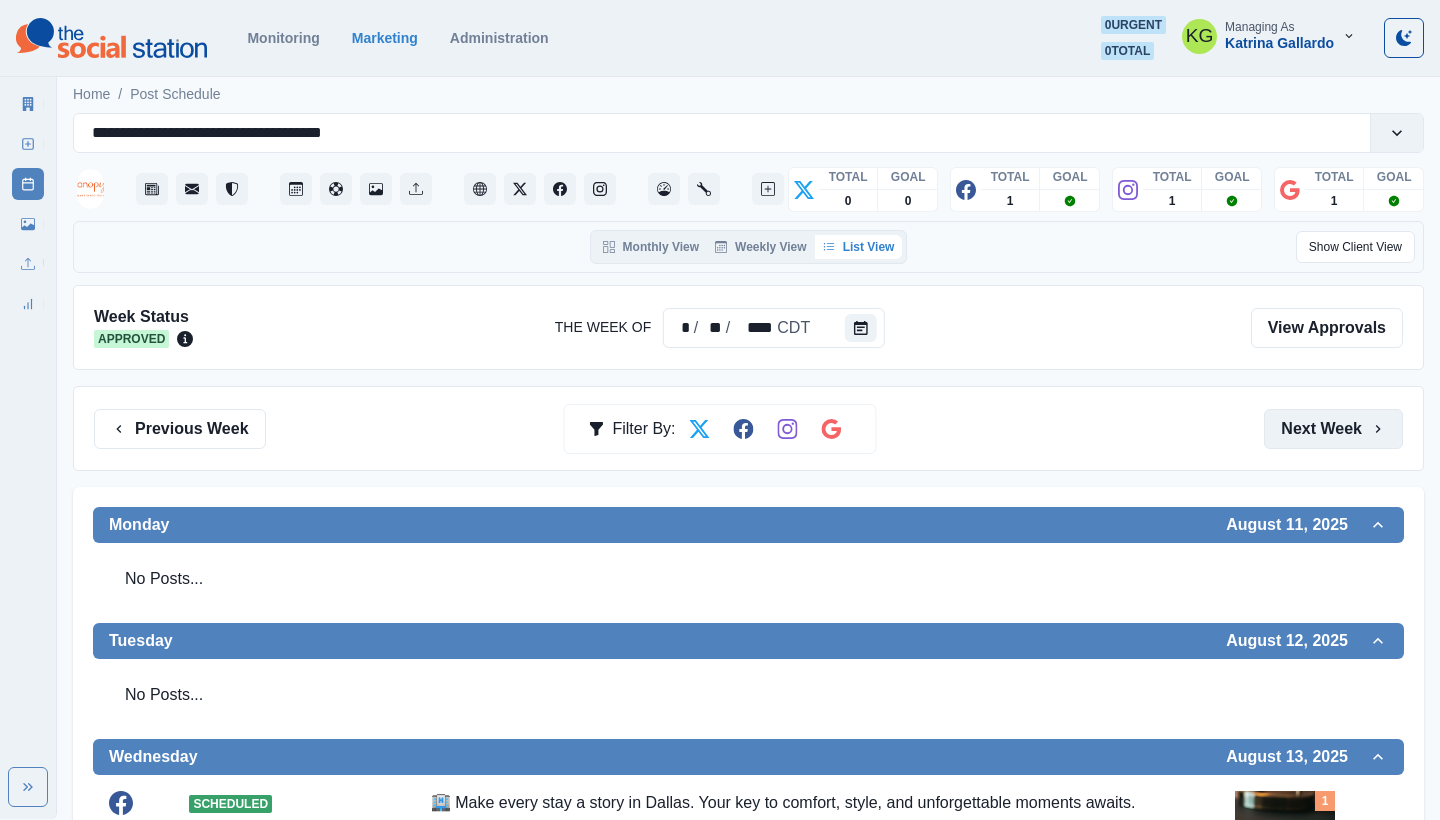 click on "Next Week" at bounding box center (1333, 429) 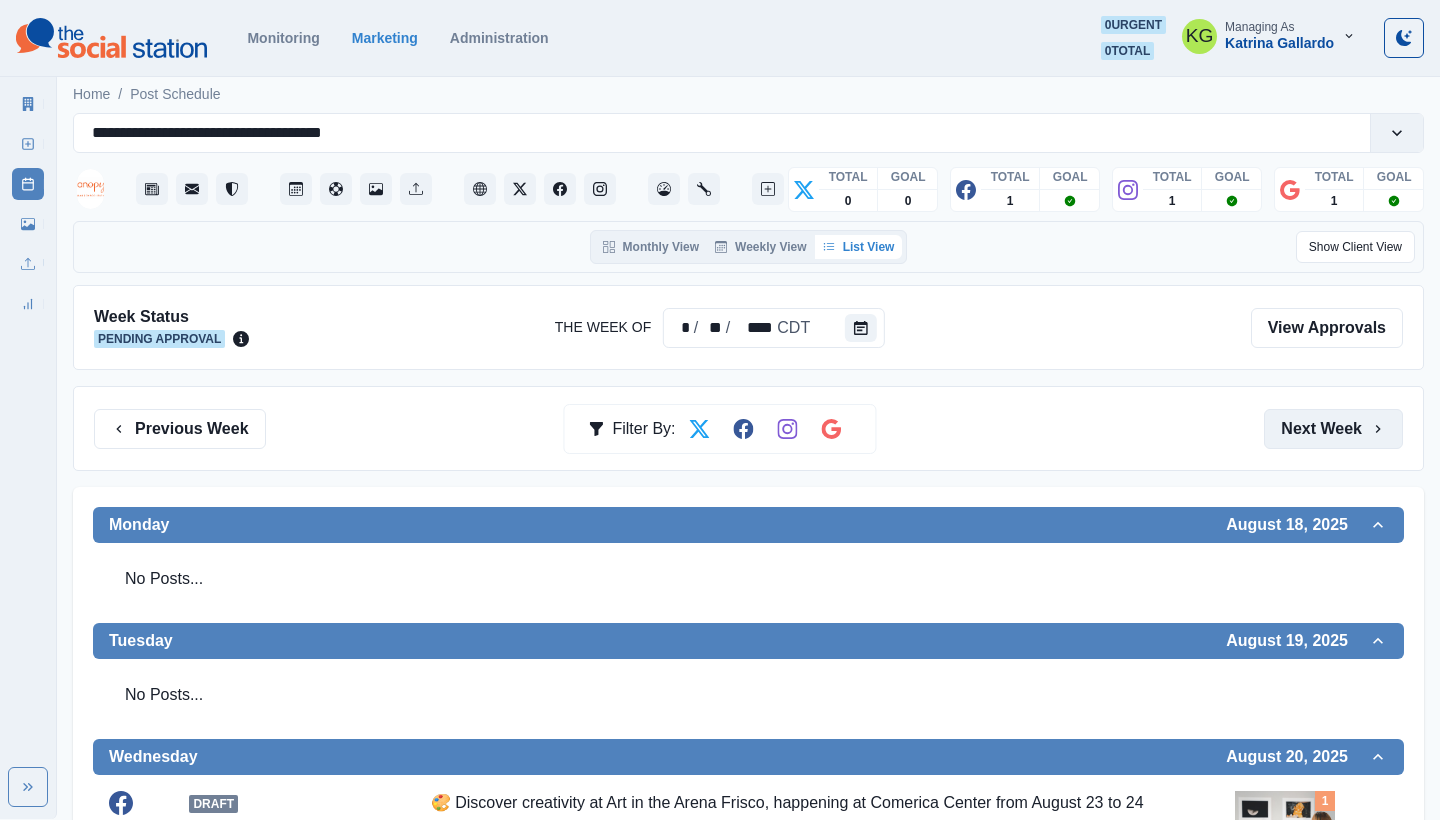 scroll, scrollTop: 0, scrollLeft: 0, axis: both 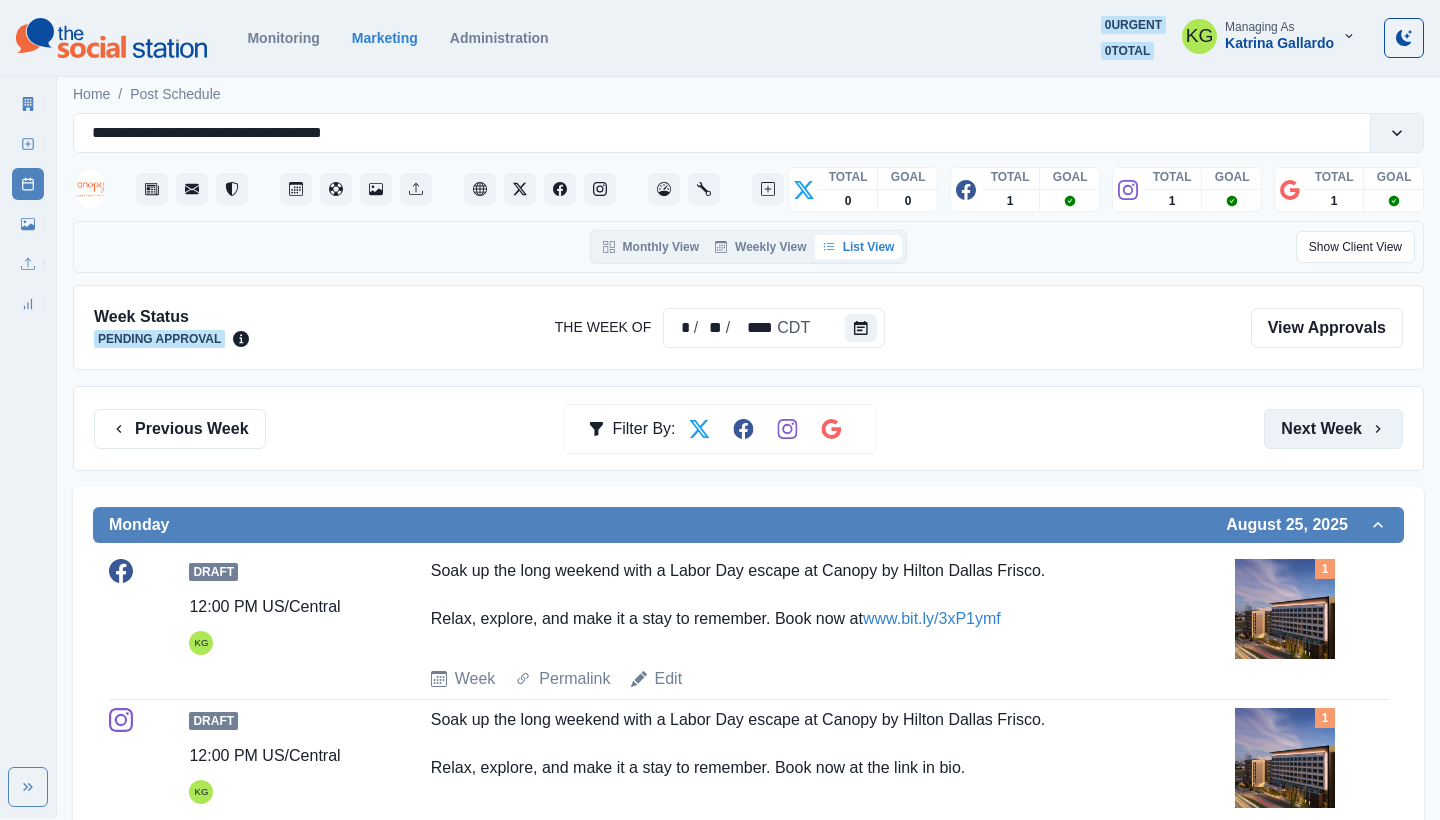 click on "Next Week" at bounding box center (1333, 429) 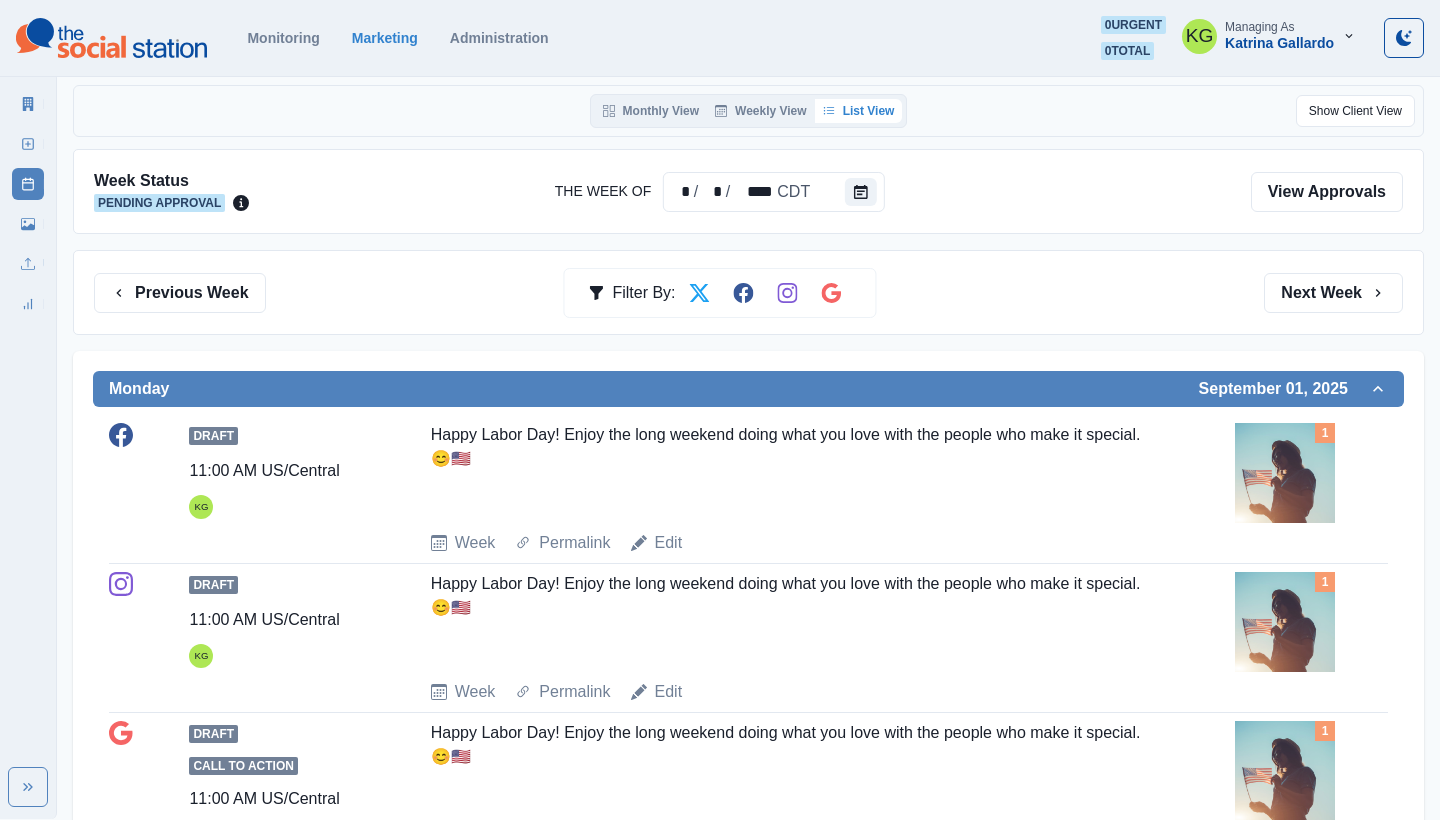 scroll, scrollTop: 0, scrollLeft: 0, axis: both 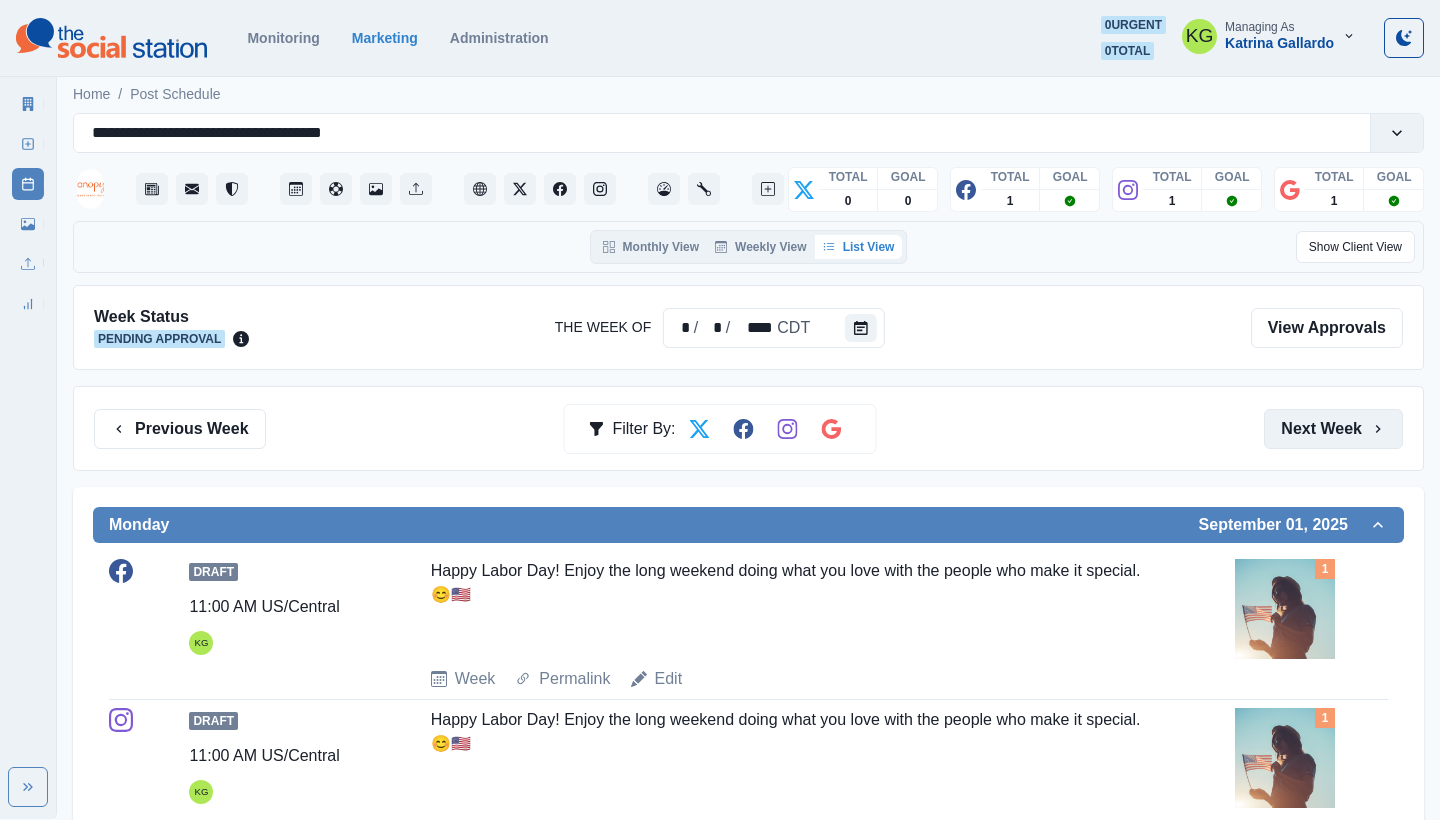 click on "Next Week" at bounding box center [1333, 429] 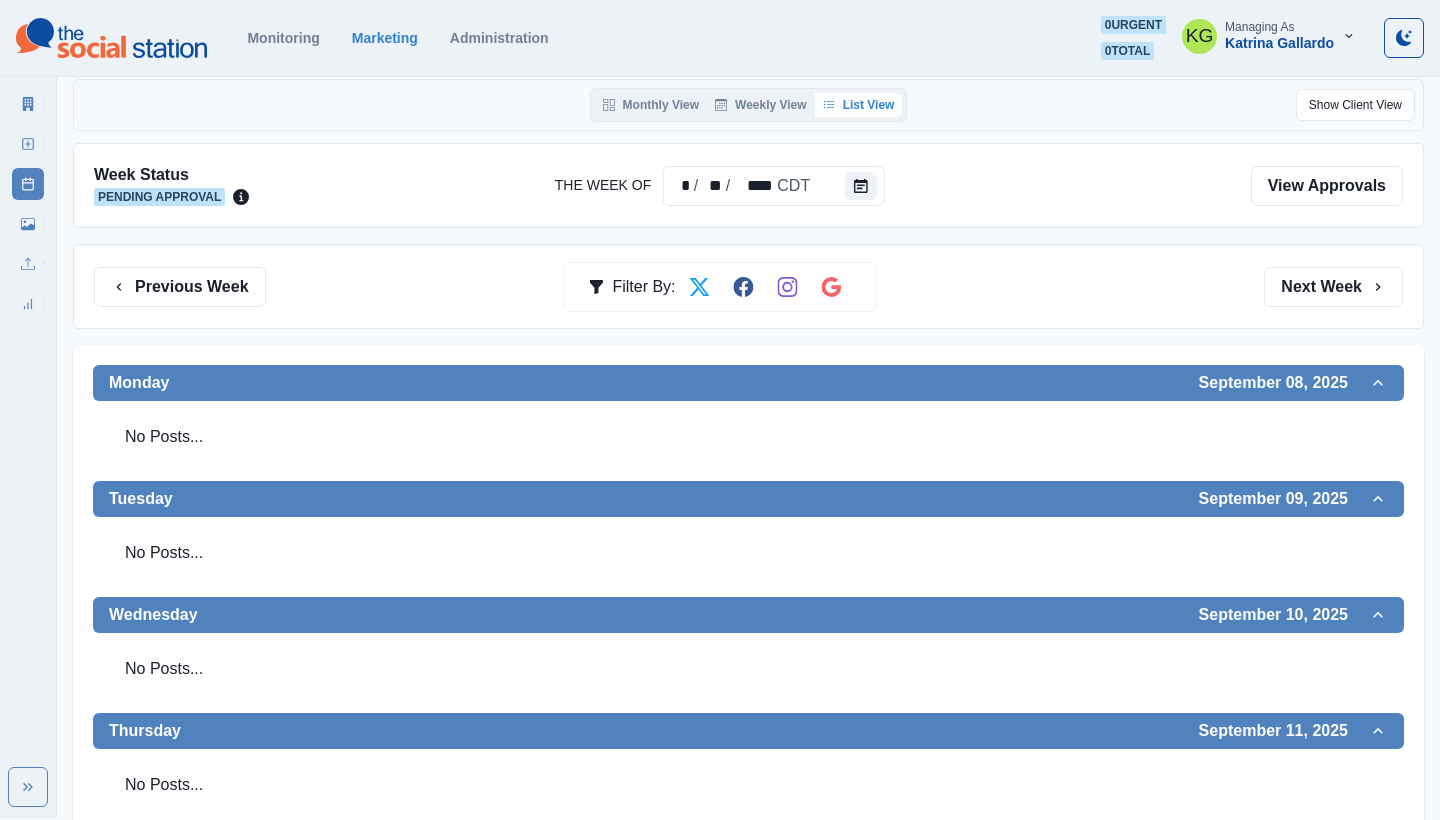 scroll, scrollTop: 116, scrollLeft: 0, axis: vertical 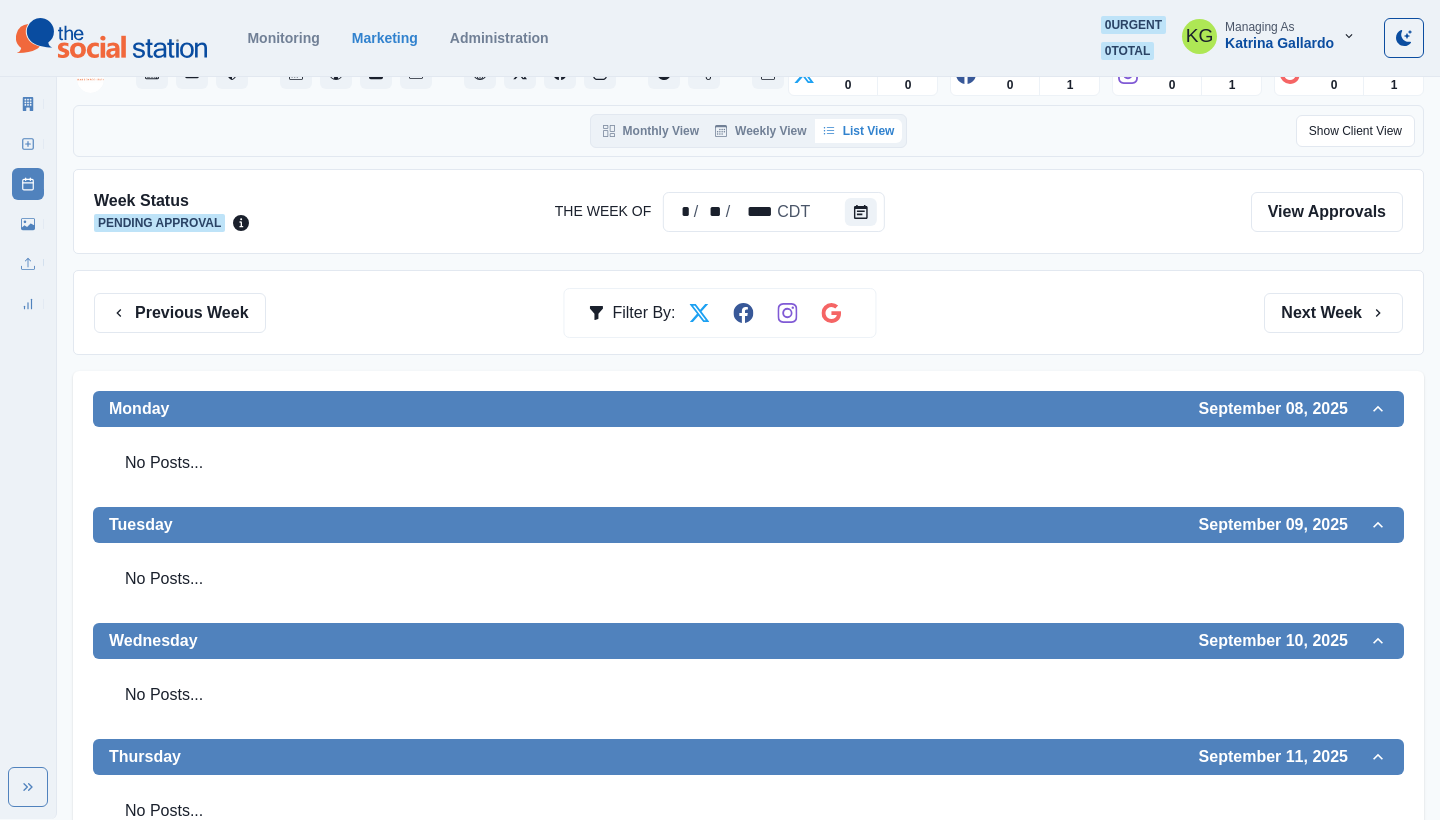 click on "Monday September 08, 2025" at bounding box center [748, 409] 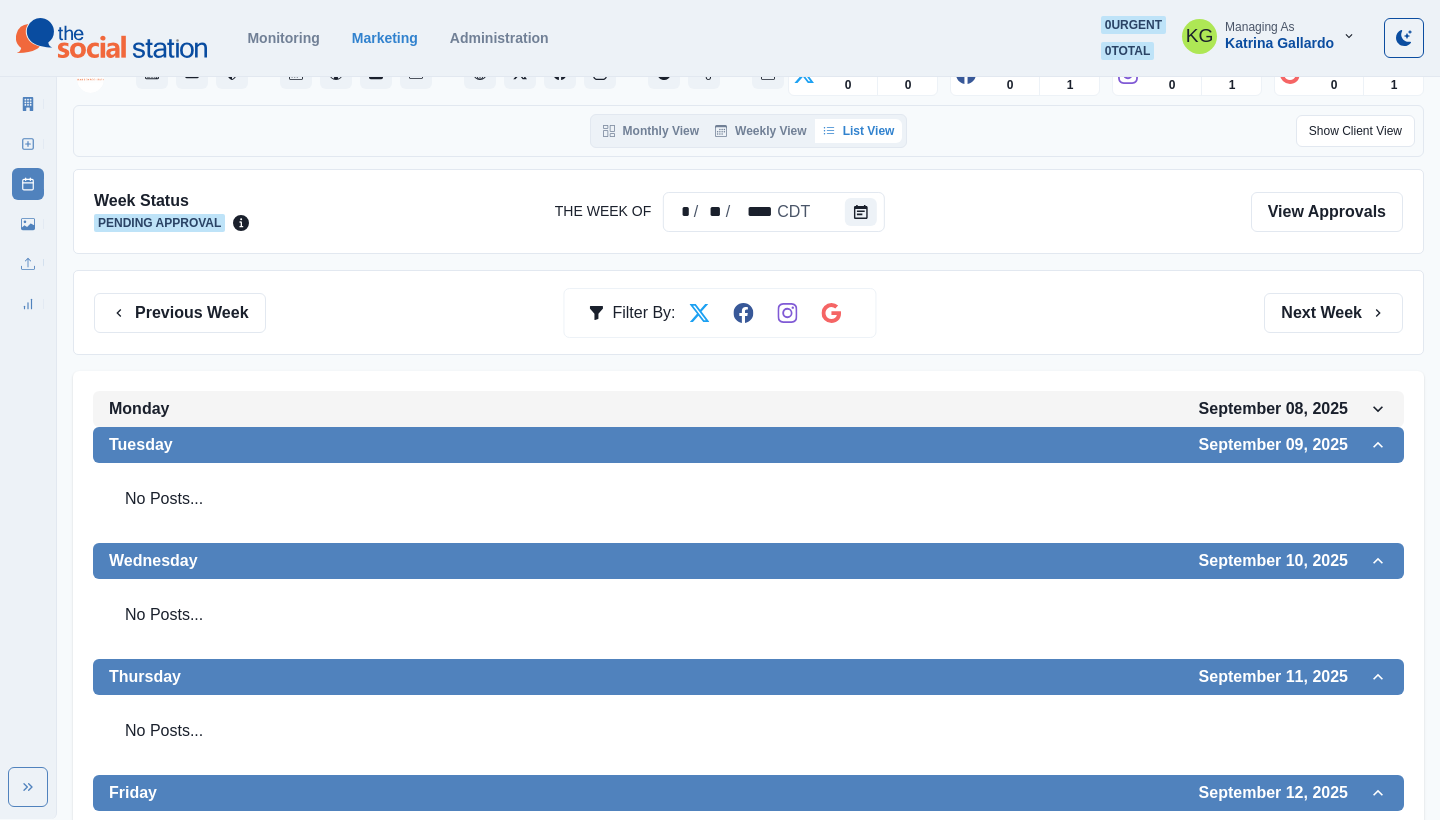 click on "Monday September 08, 2025" at bounding box center (748, 409) 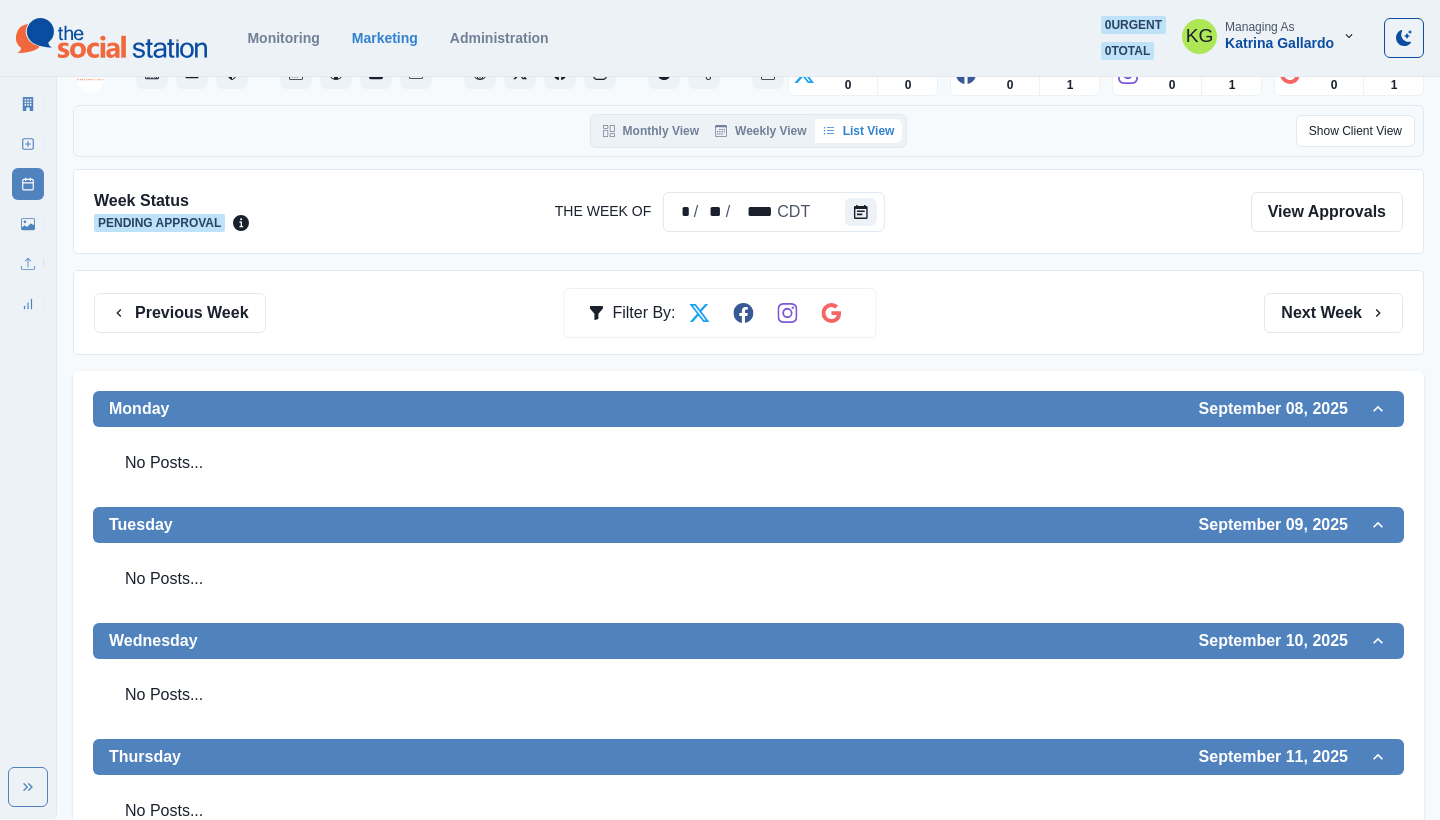 click on "Previous Week Filter By: Next Week" at bounding box center (748, 312) 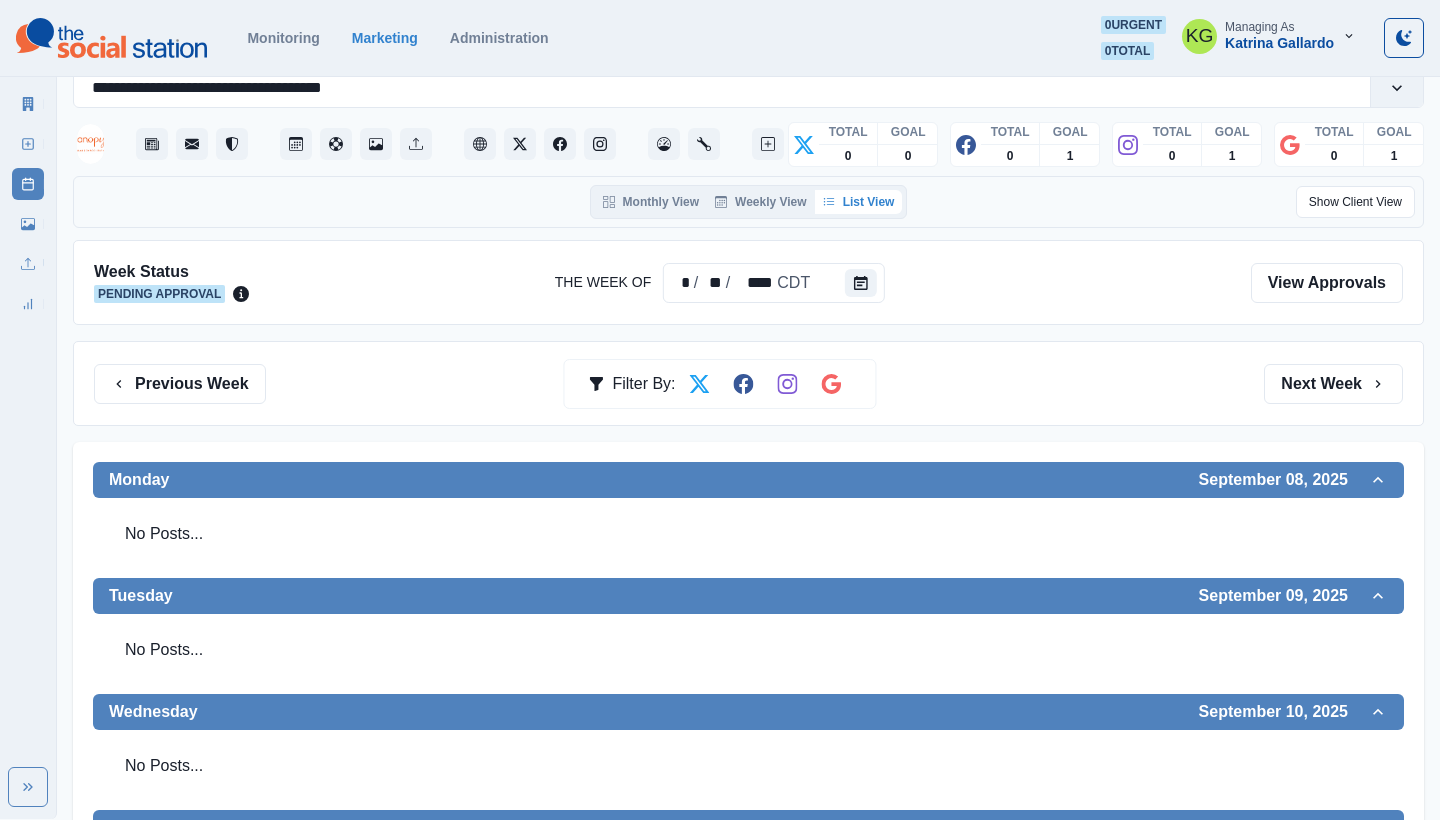 scroll, scrollTop: 0, scrollLeft: 0, axis: both 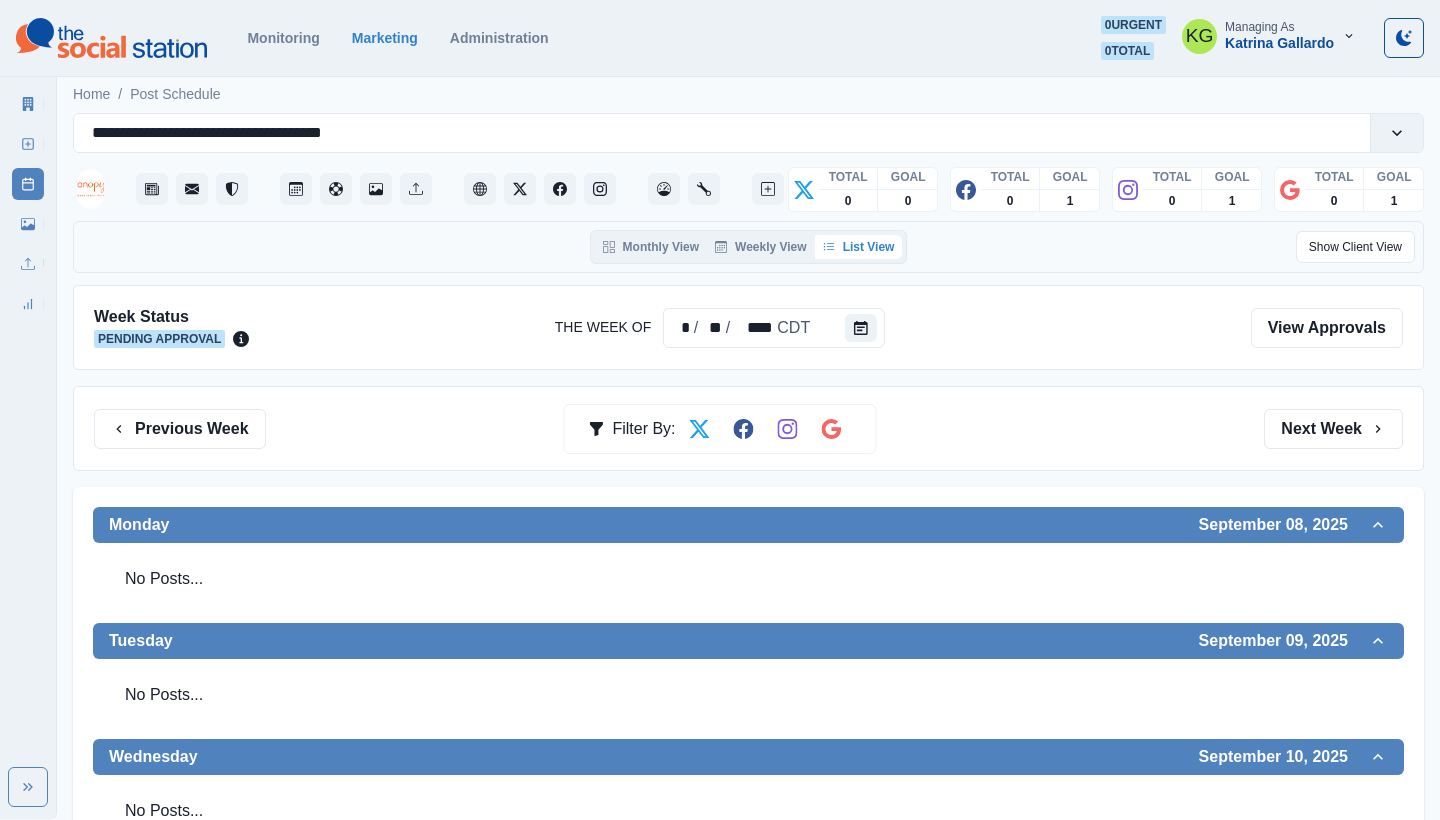 click on "Previous Week Filter By: Next Week" at bounding box center (748, 428) 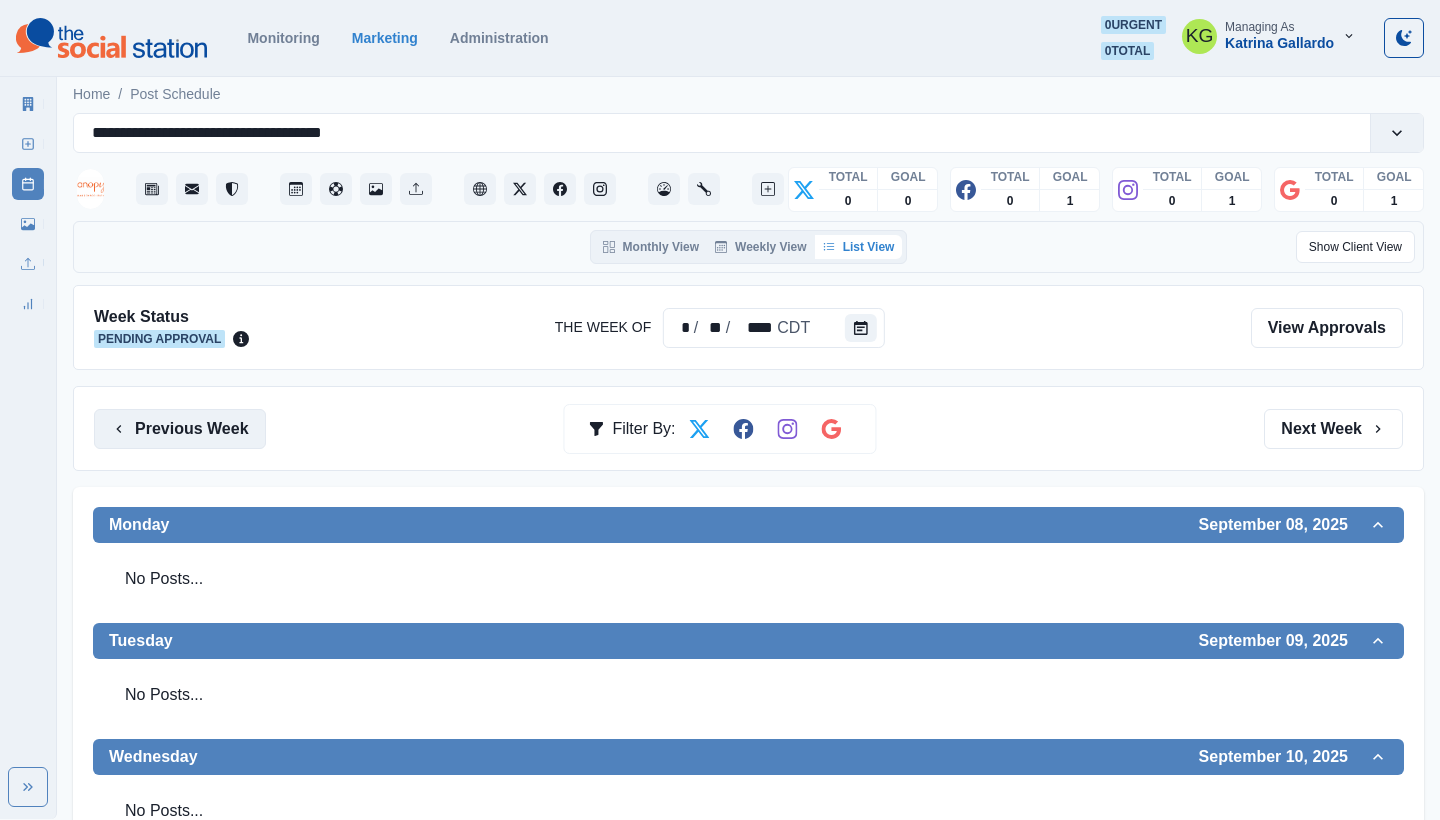 click on "Previous Week" at bounding box center [180, 429] 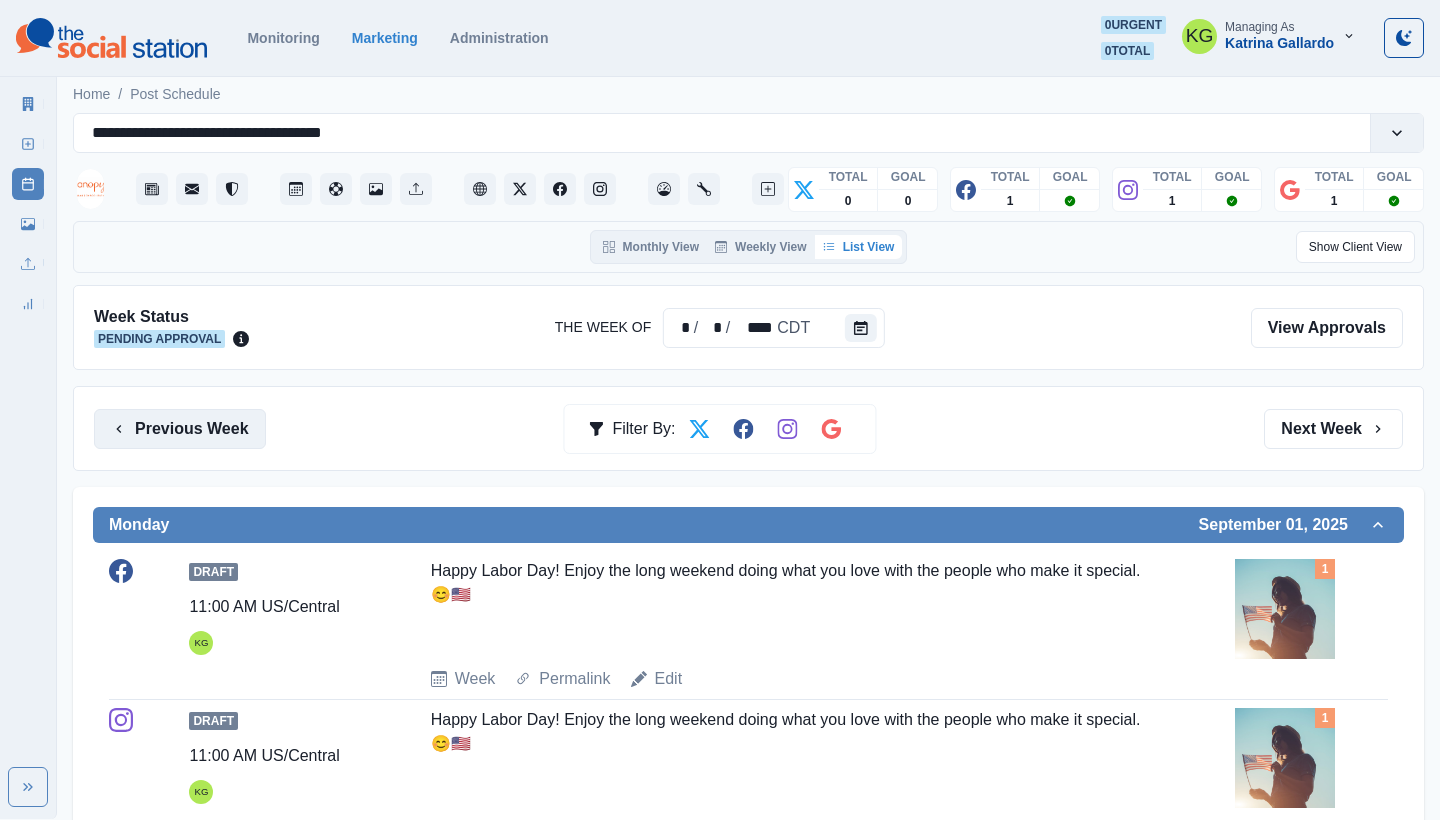scroll, scrollTop: -1, scrollLeft: 0, axis: vertical 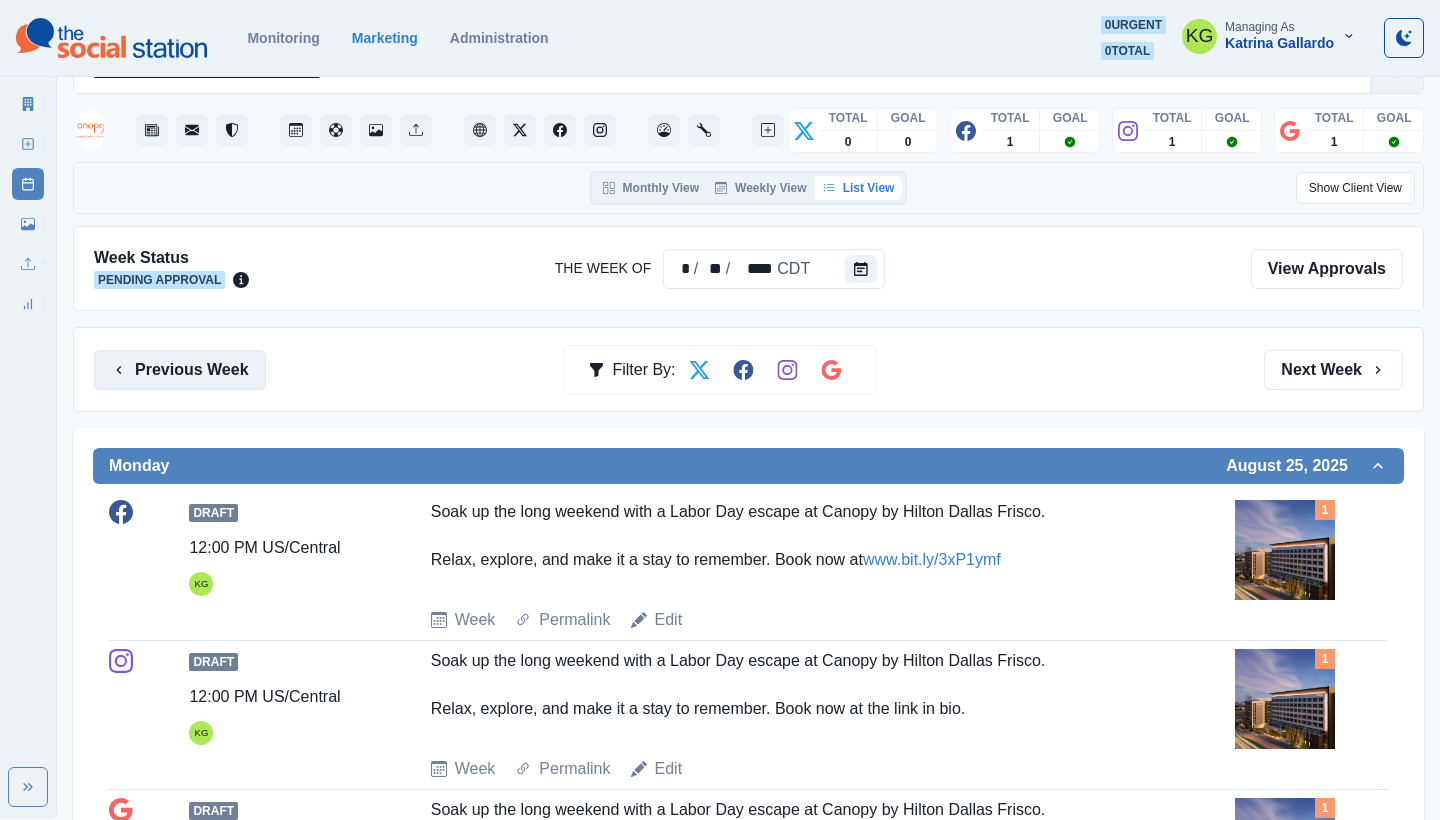 click on "Previous Week" at bounding box center (180, 370) 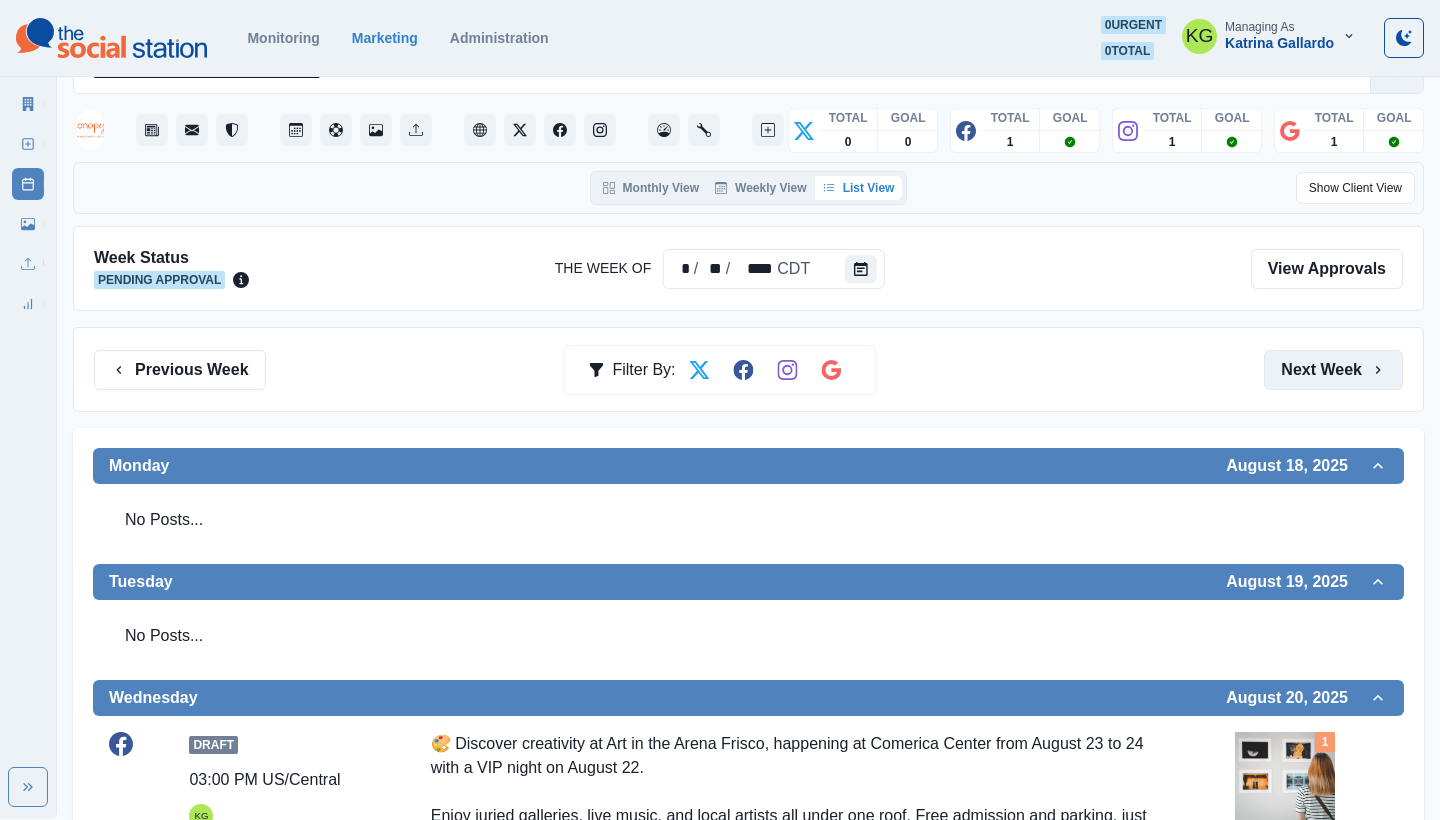 click on "Next Week" at bounding box center (1333, 370) 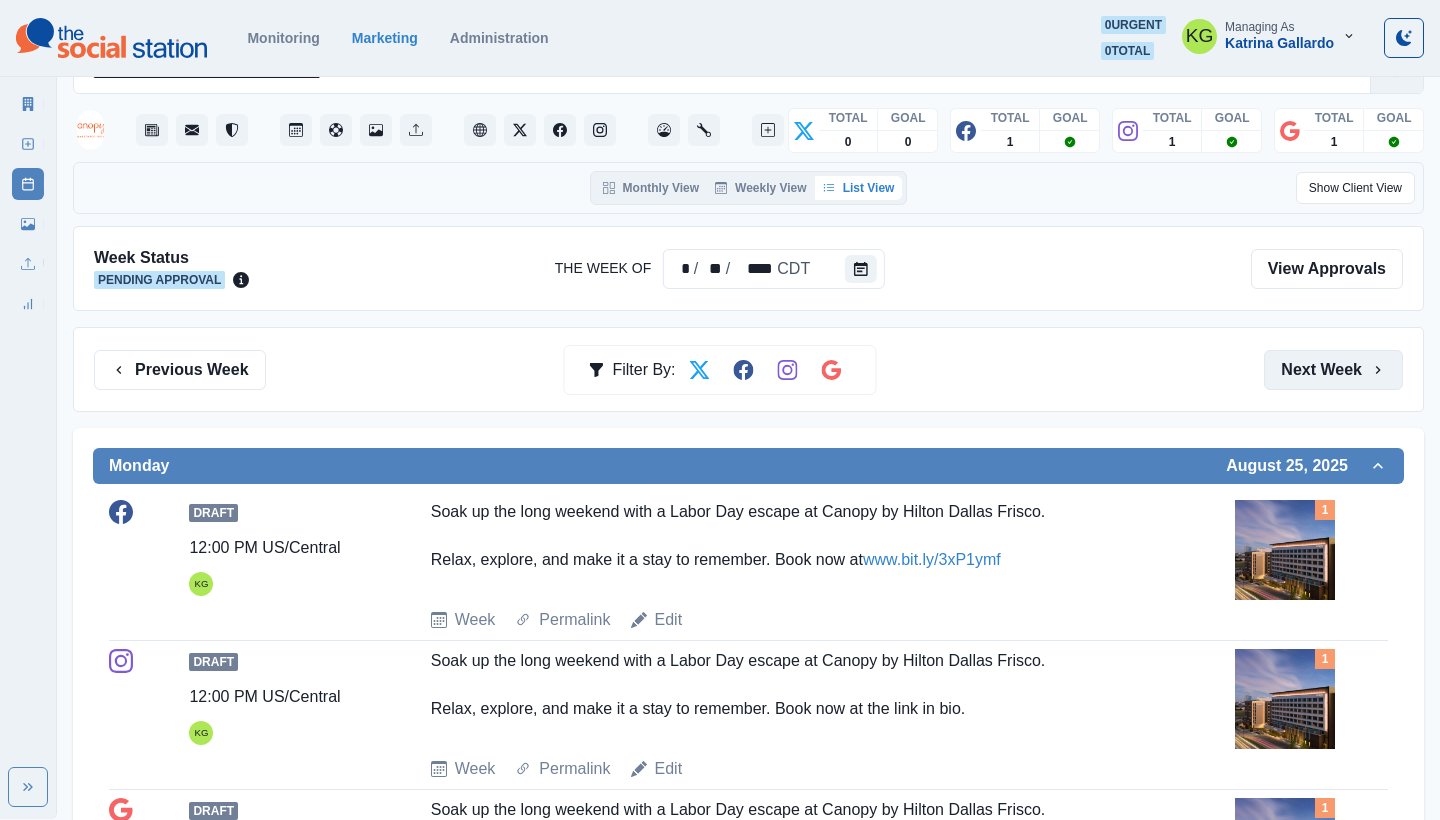 click on "Next Week" at bounding box center (1333, 370) 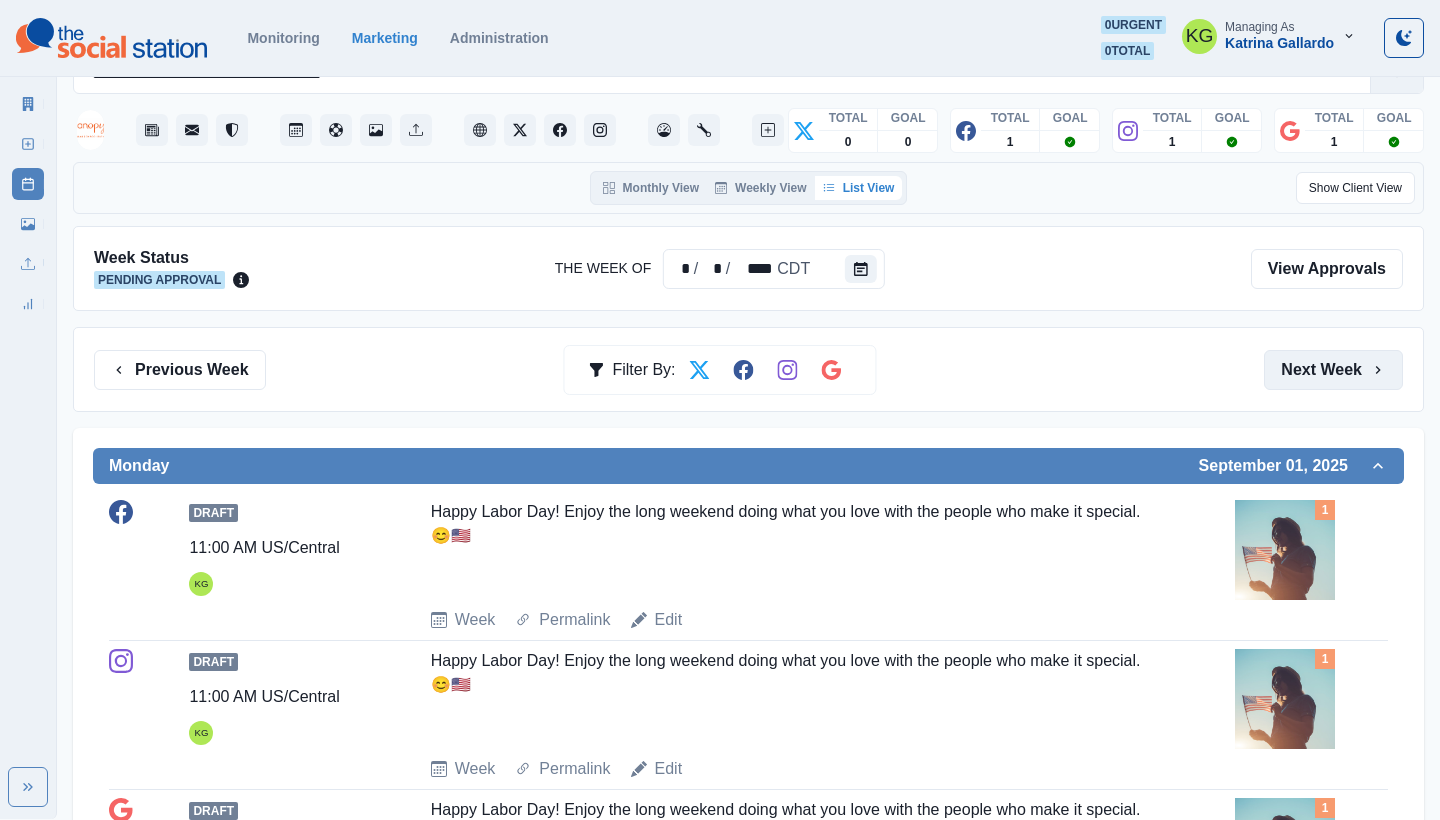 click on "Next Week" at bounding box center [1333, 370] 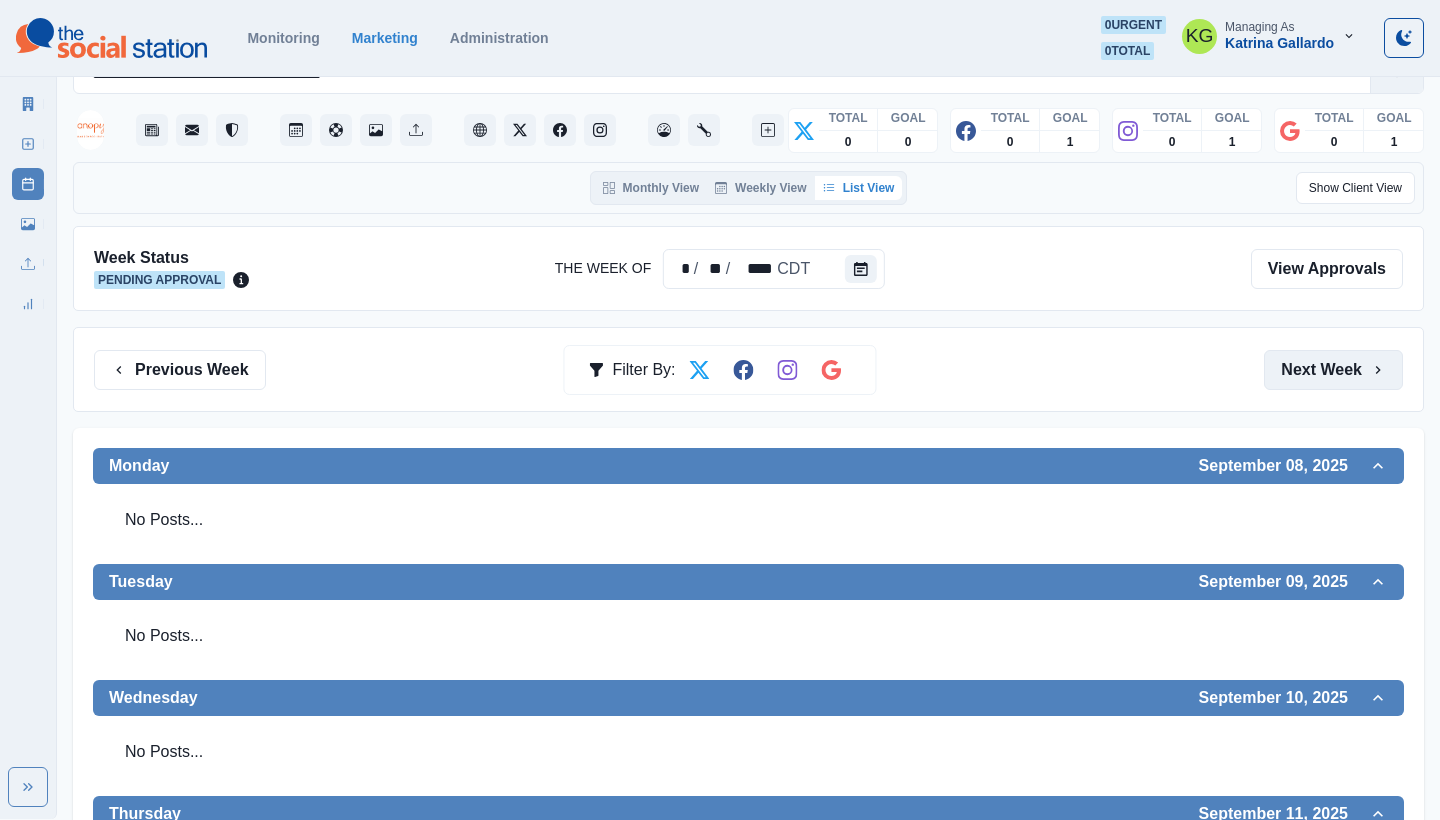 click on "Next Week" at bounding box center [1333, 370] 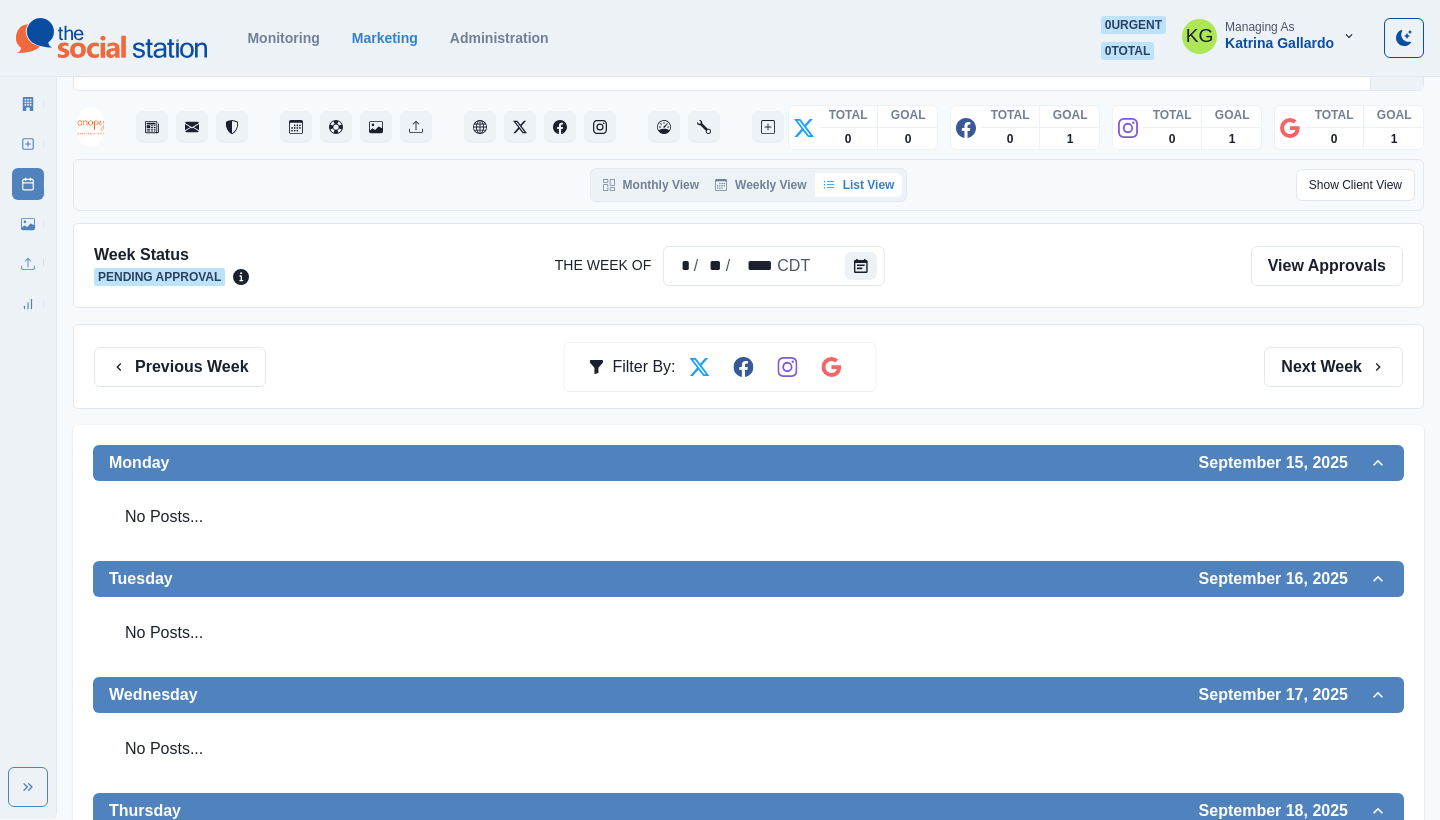 scroll, scrollTop: 72, scrollLeft: 0, axis: vertical 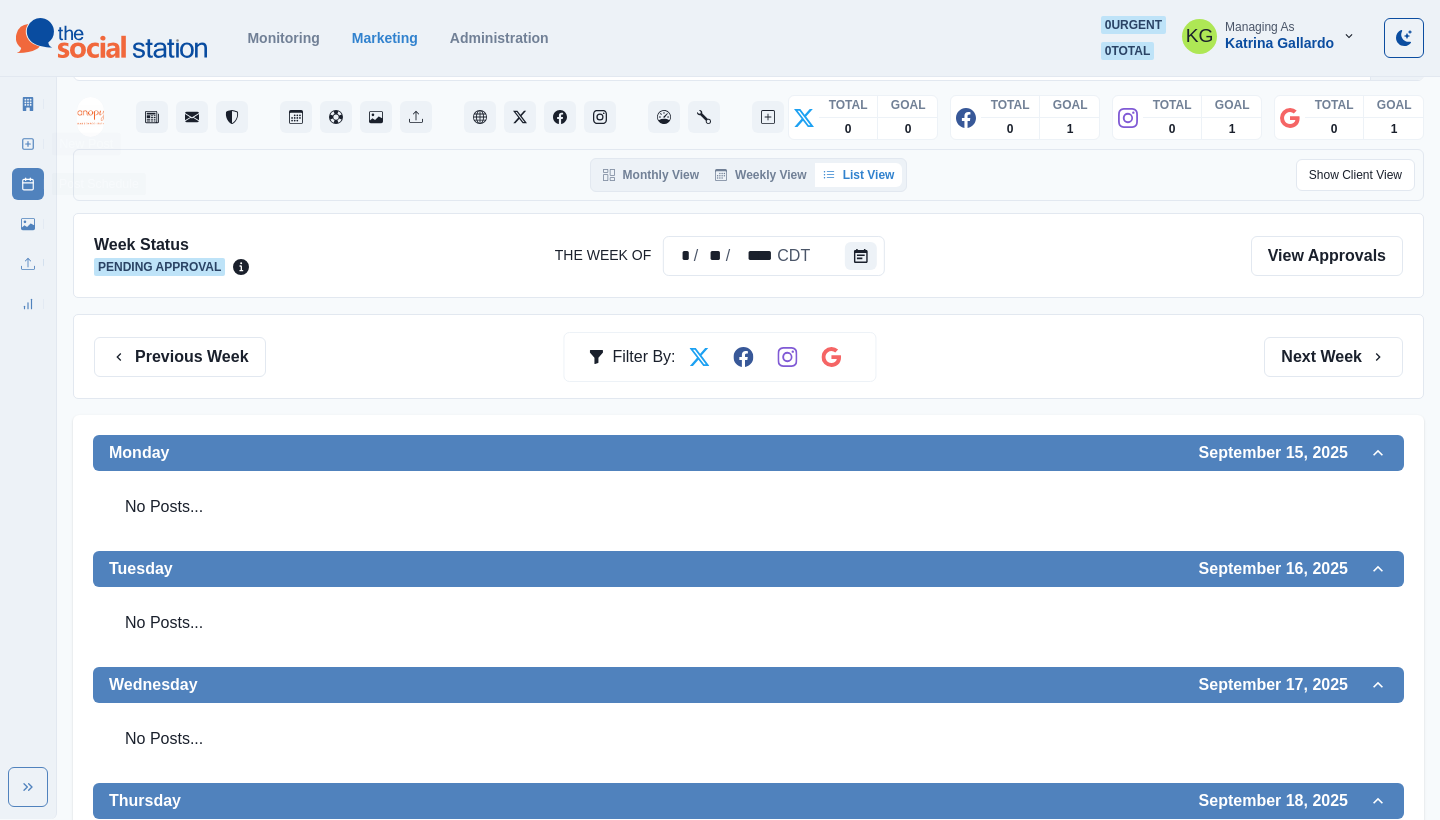 click 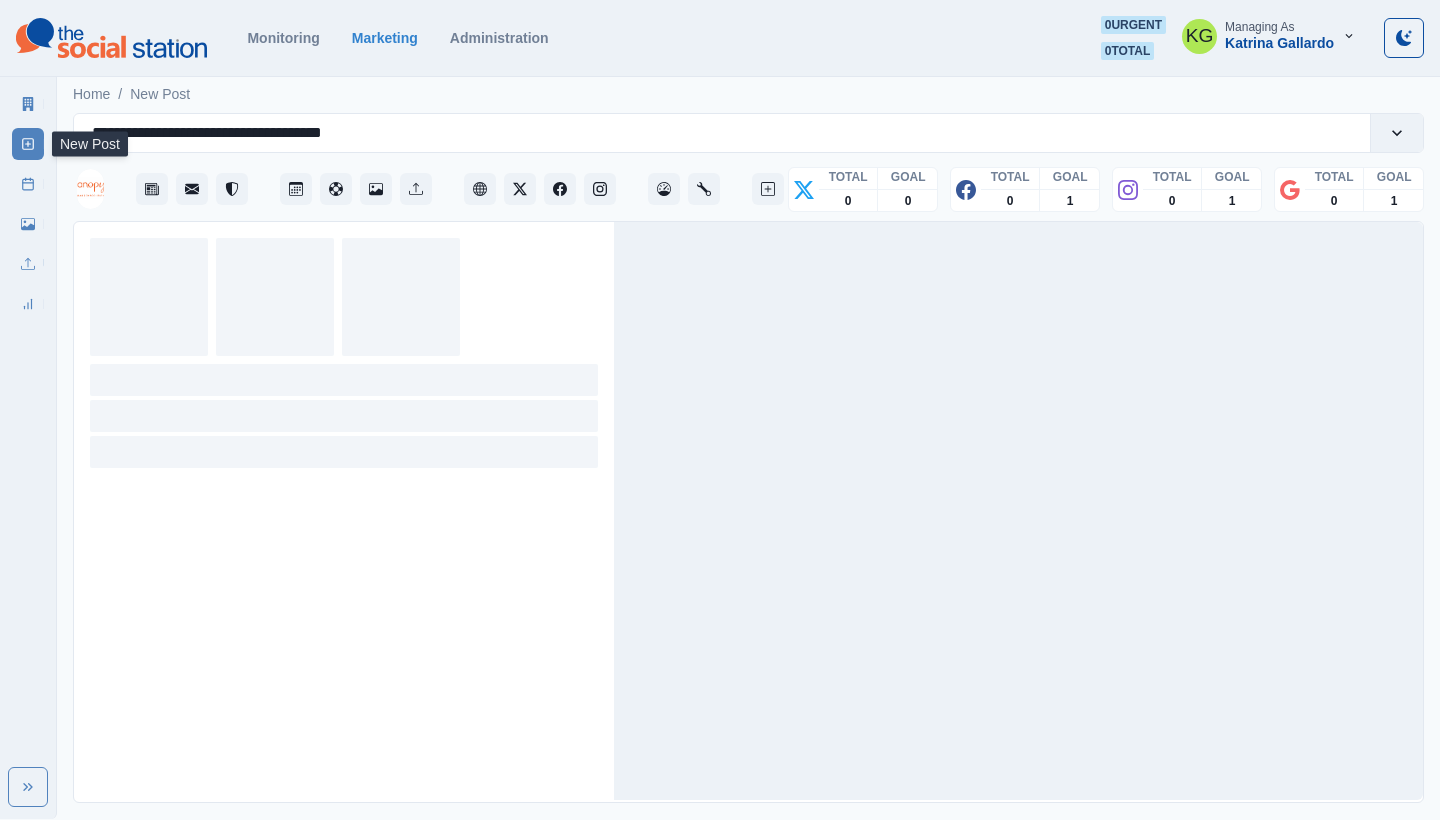 scroll, scrollTop: 0, scrollLeft: 0, axis: both 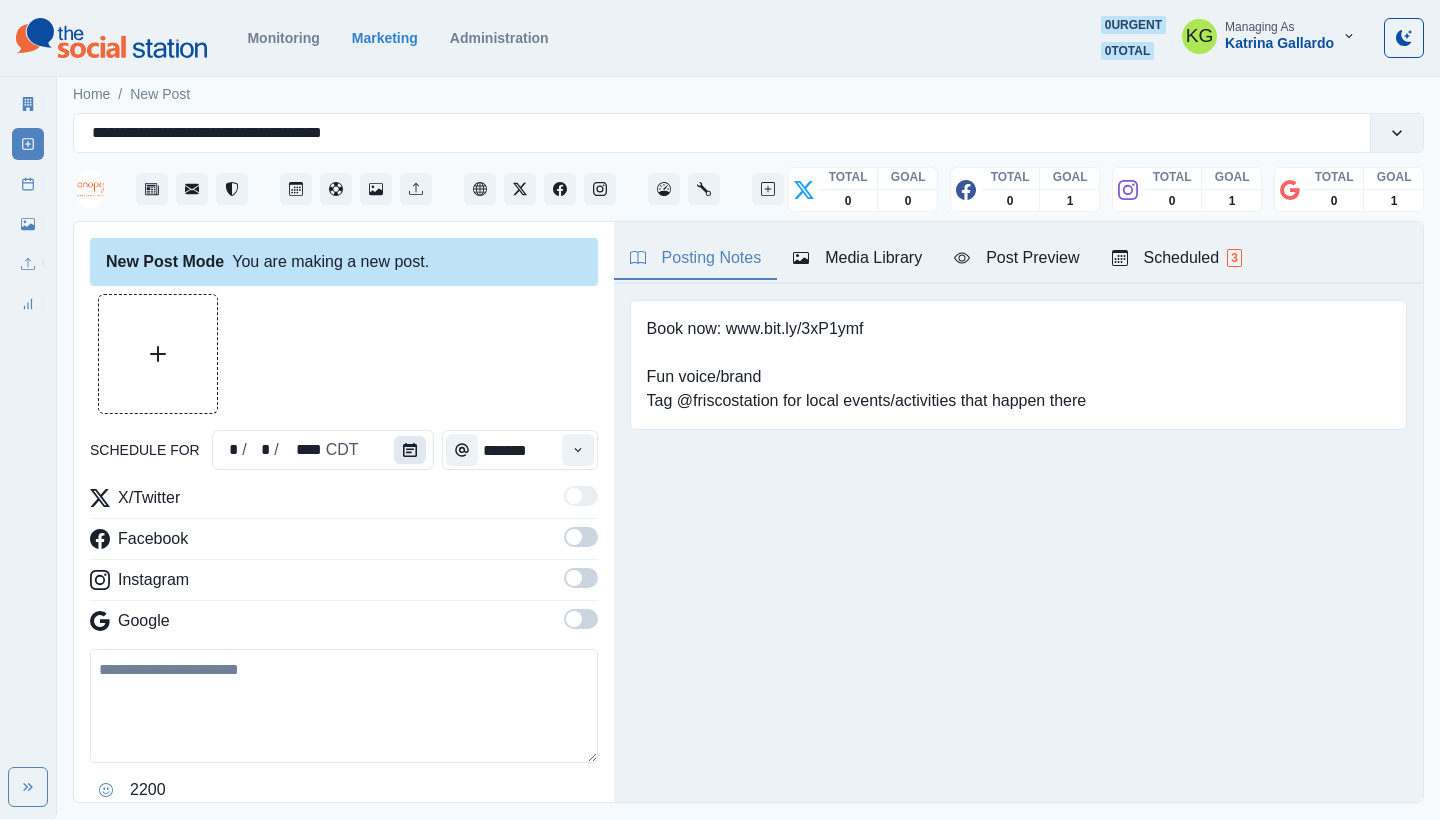 click at bounding box center (410, 450) 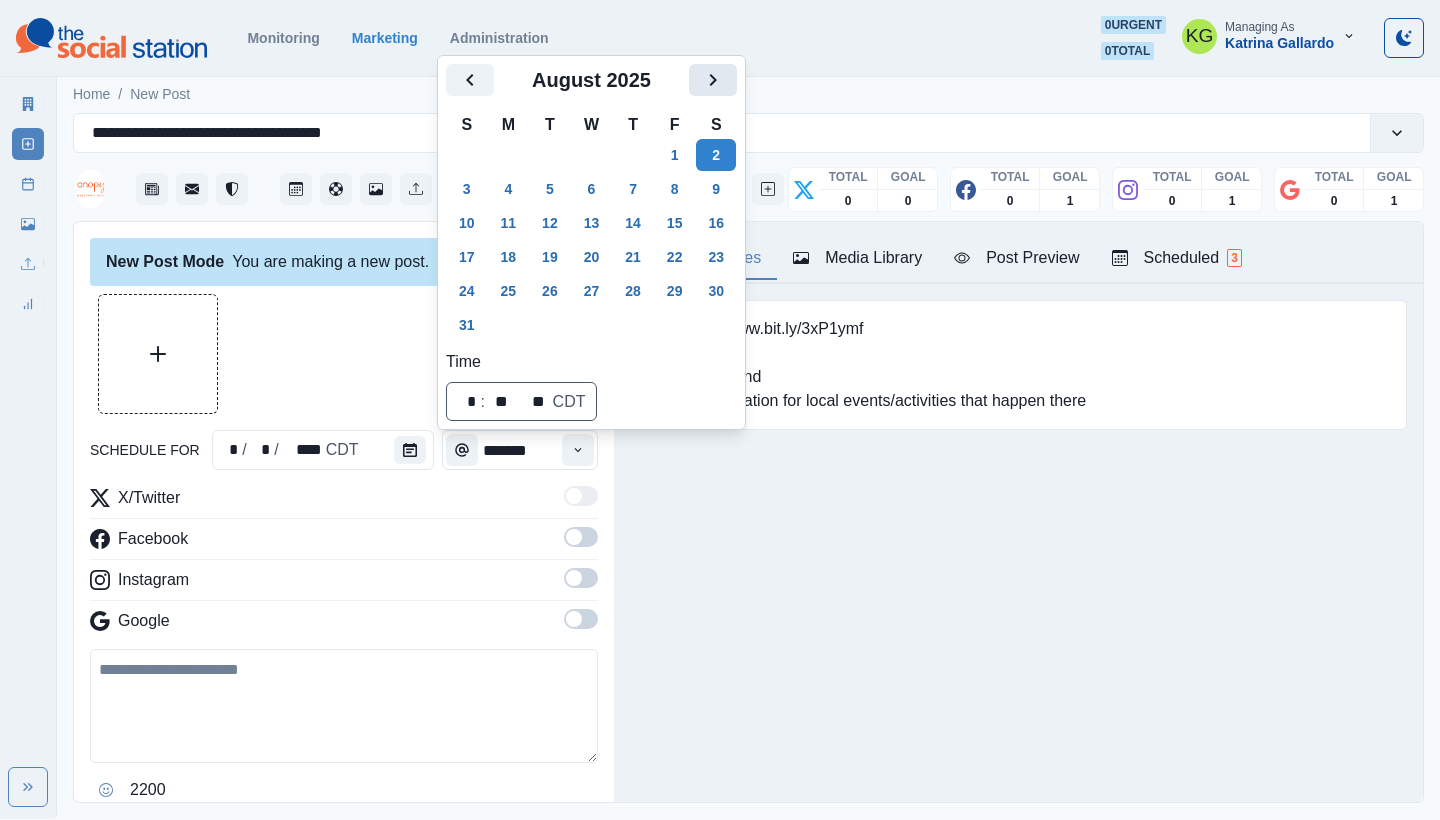 click 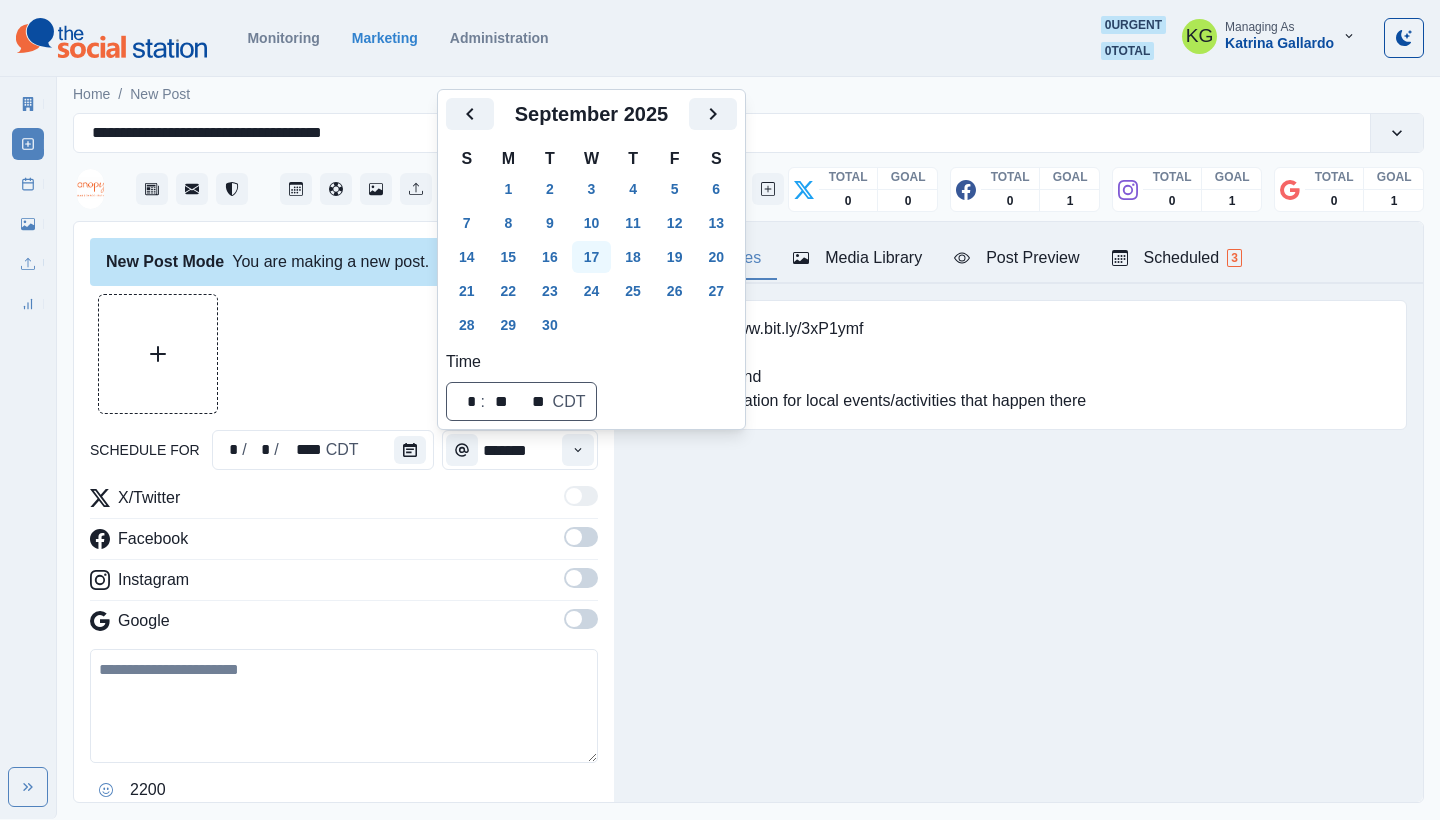 click on "17" at bounding box center (592, 257) 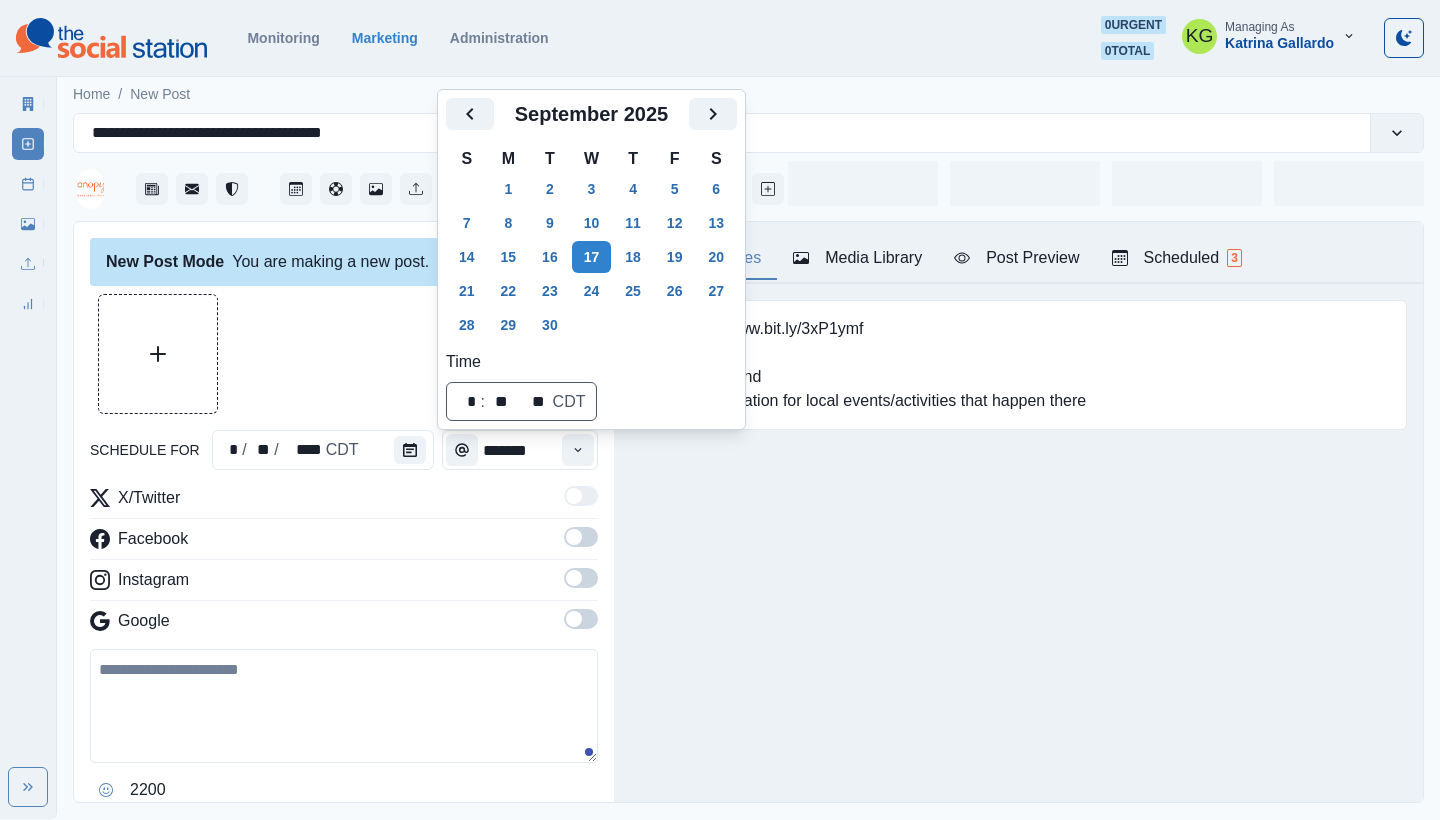 click on "Posting Notes Media Library Post Preview Scheduled 3 Book now: www.bit.ly/3xP1ymf
Fun voice/brand
Tag @friscostation for local events/activities that happen there Upload Type Any Image Video Source Any Upload Social Manager Found: Instagram Found: Google Customer Photo Found: TripAdvisor Review Found: Yelp Review Reusable Any Yes No Description Any Missing Description Duplicates Any Show Duplicated Media Last Scheduled Any Over A Month Ago Over 3 Months Ago Over 6 Months Ago Never Scheduled Sort Newest Media Oldest Media Most Recently Scheduled Least Recently Scheduled 1 2 3 4 5 16 Please select a service provider to see a post preview. Week Of * / ** / **** GMT+7 Monday July 28, 2025 Post Success 11:30 AM US/Central KG 💪 Crush your goals and reset your mindset at our Fitness Center.
📷: @fittabuloulife Week Permalink Delete 1 Post Success 11:30 AM US/Central KG 💪 Crush your goals and reset your mindset at our Fitness Center.
📷: @fittabuloulife Week Permalink 1 Post Success Call to Action KG 1" at bounding box center (1018, 512) 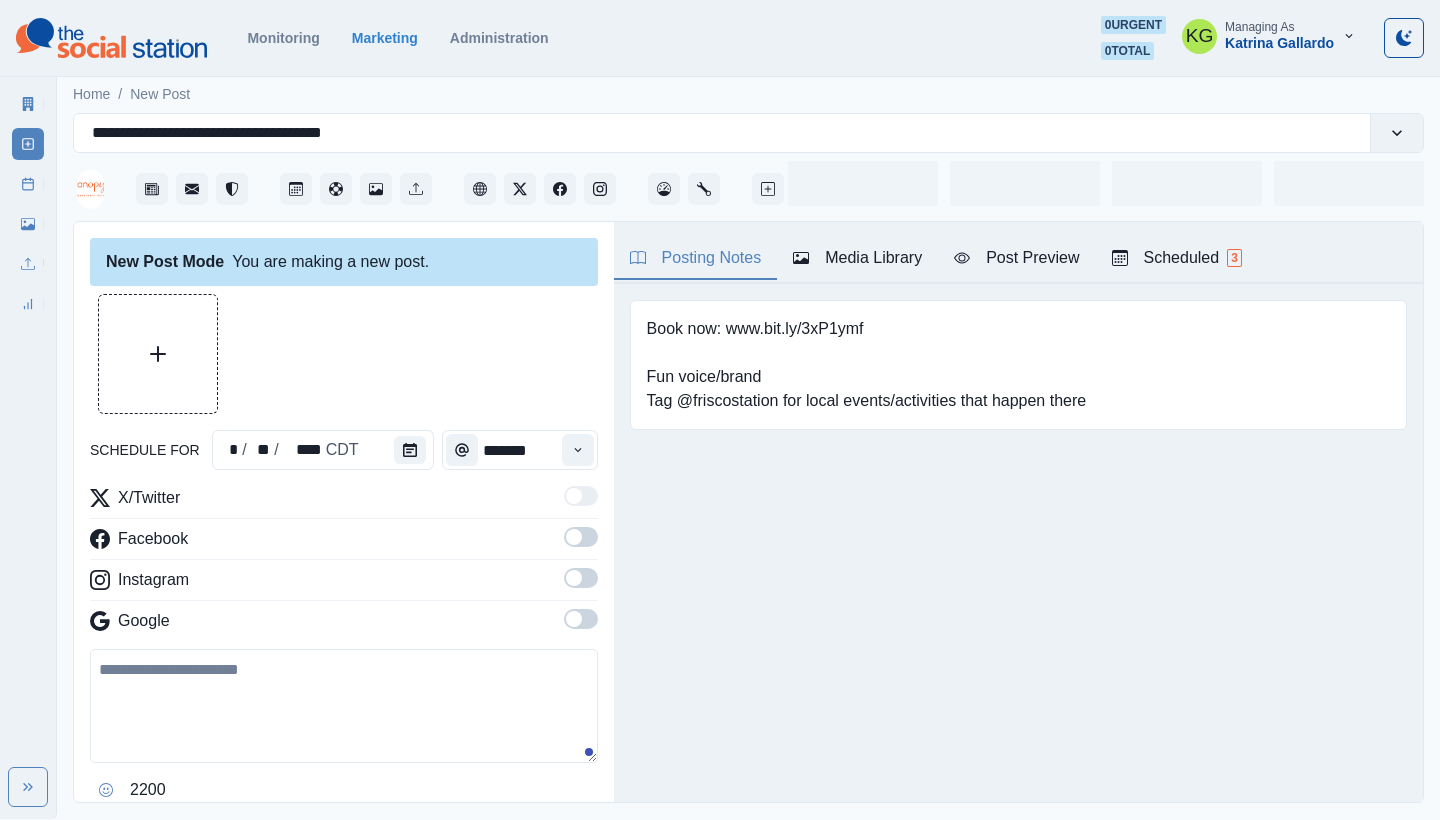 click on "Google" at bounding box center (344, 625) 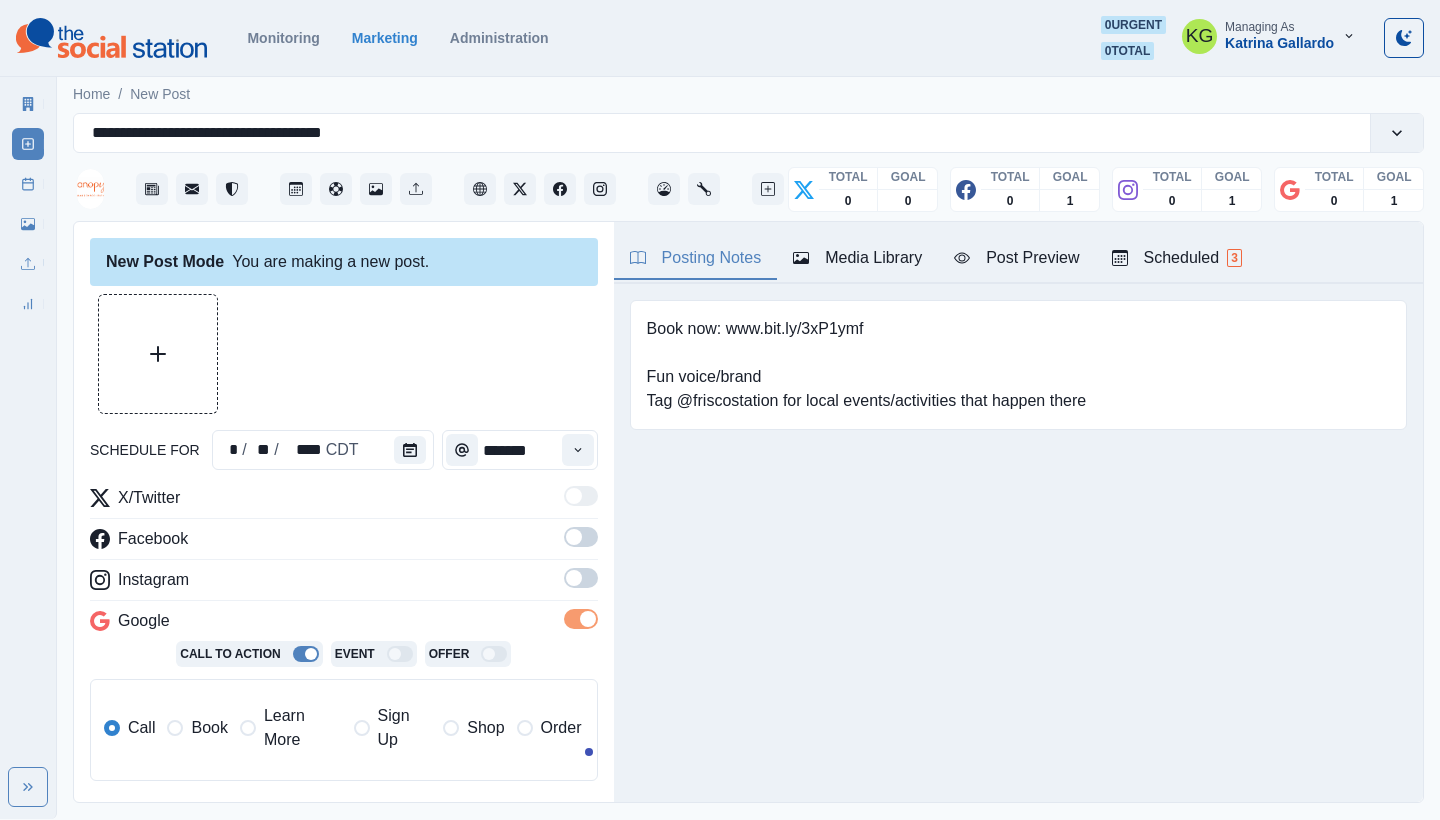 click at bounding box center [581, 578] 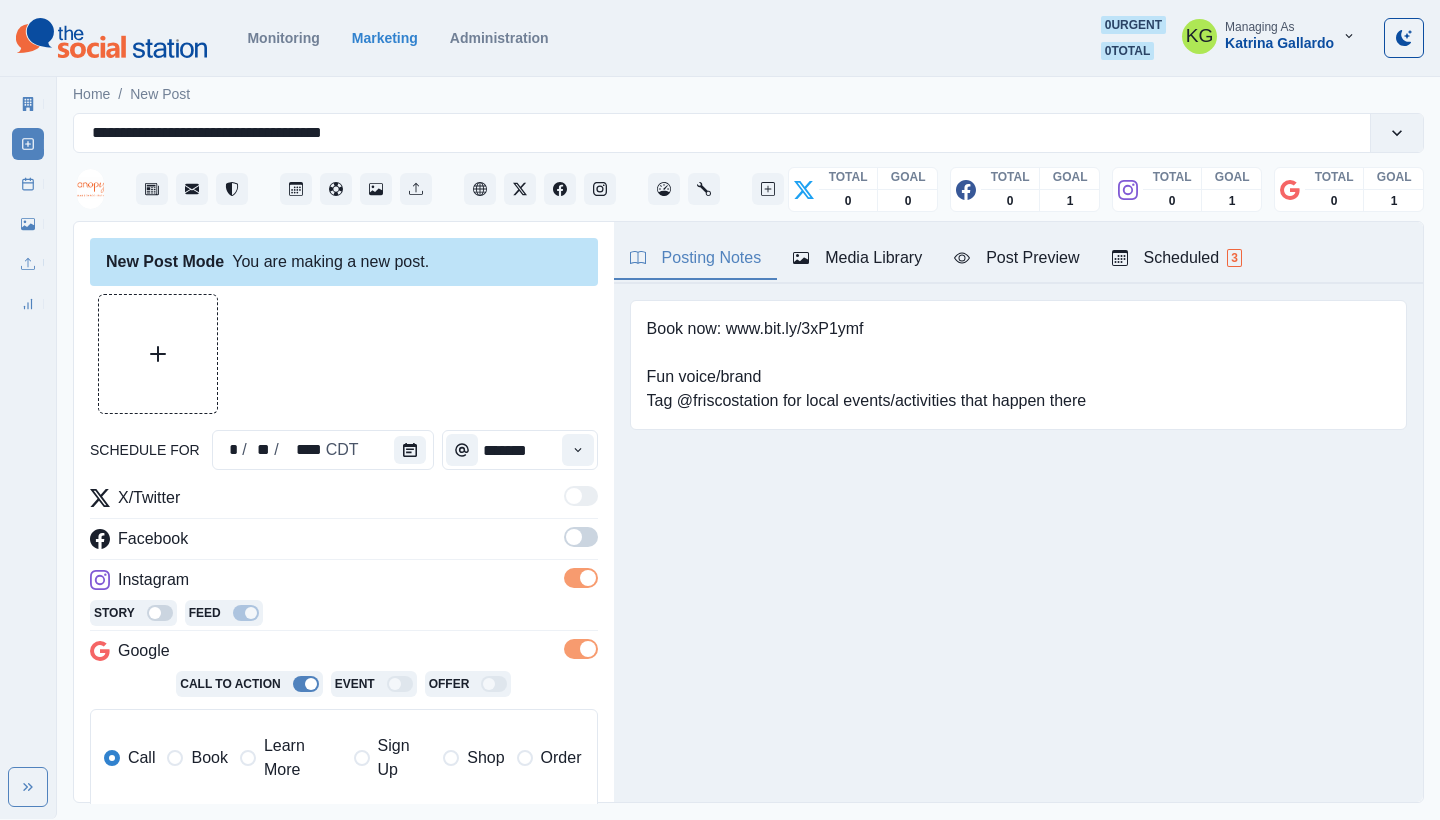 click at bounding box center (581, 543) 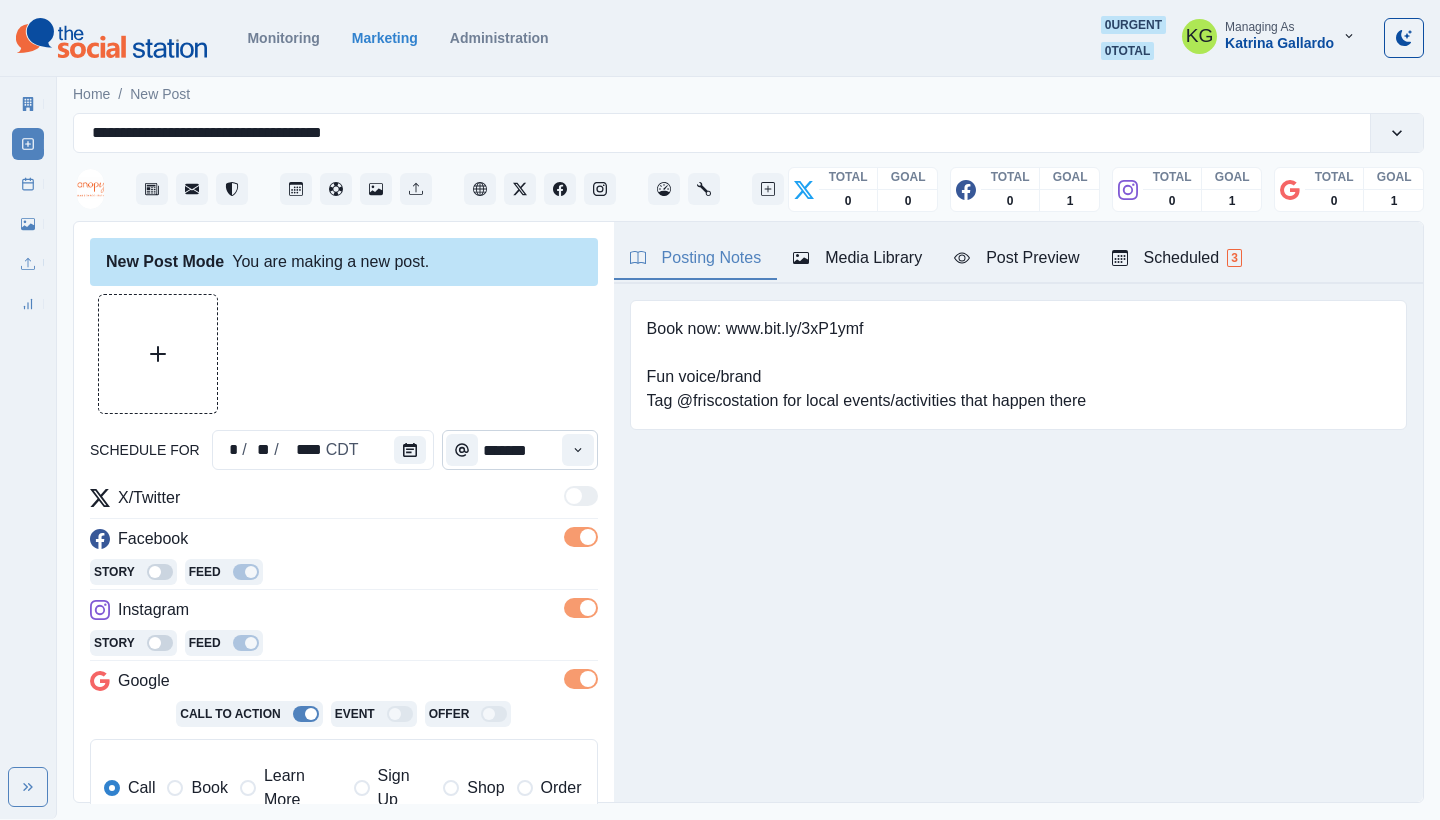 click on "*******" at bounding box center (520, 450) 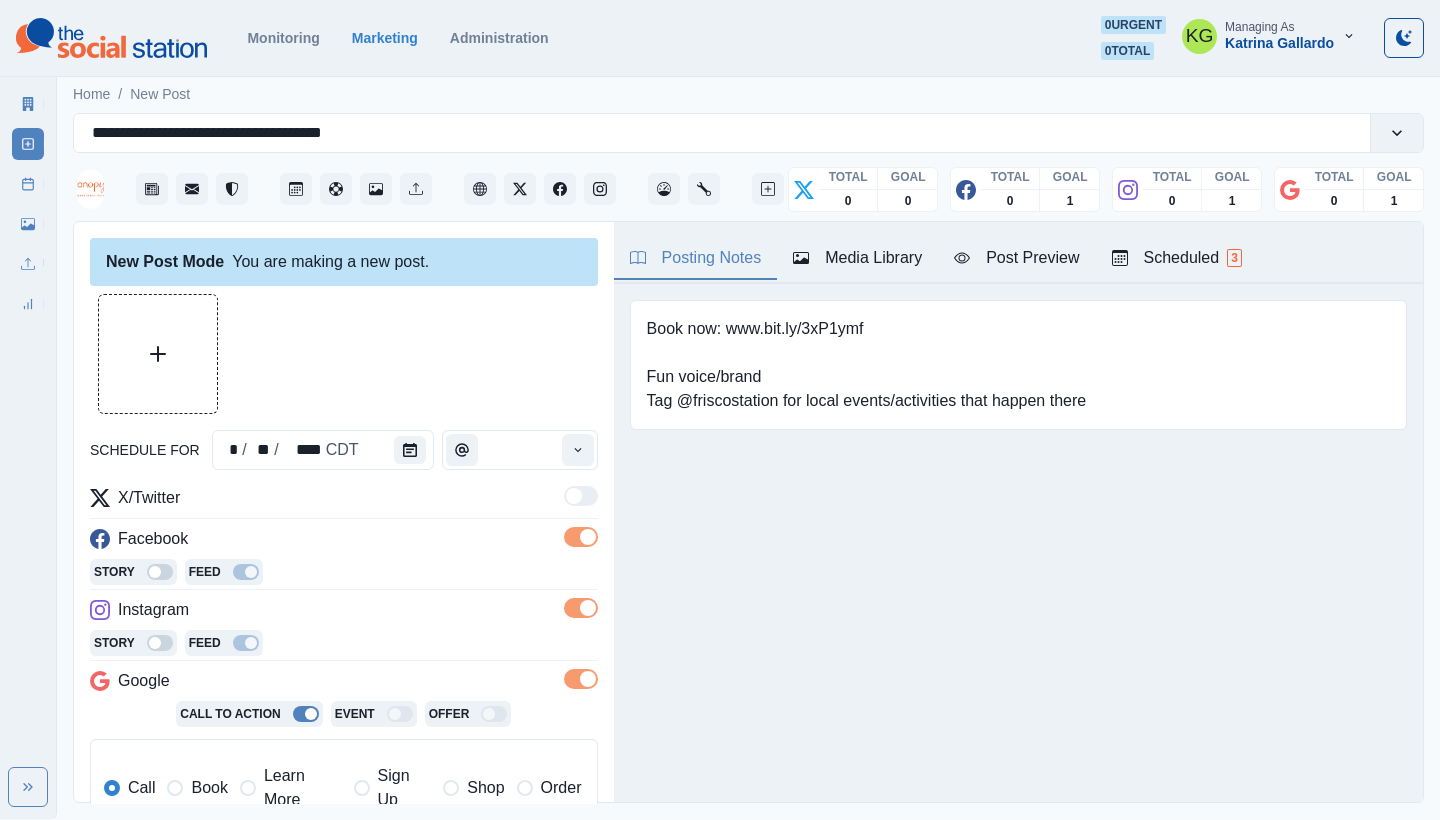 click on "Instagram" at bounding box center (344, 614) 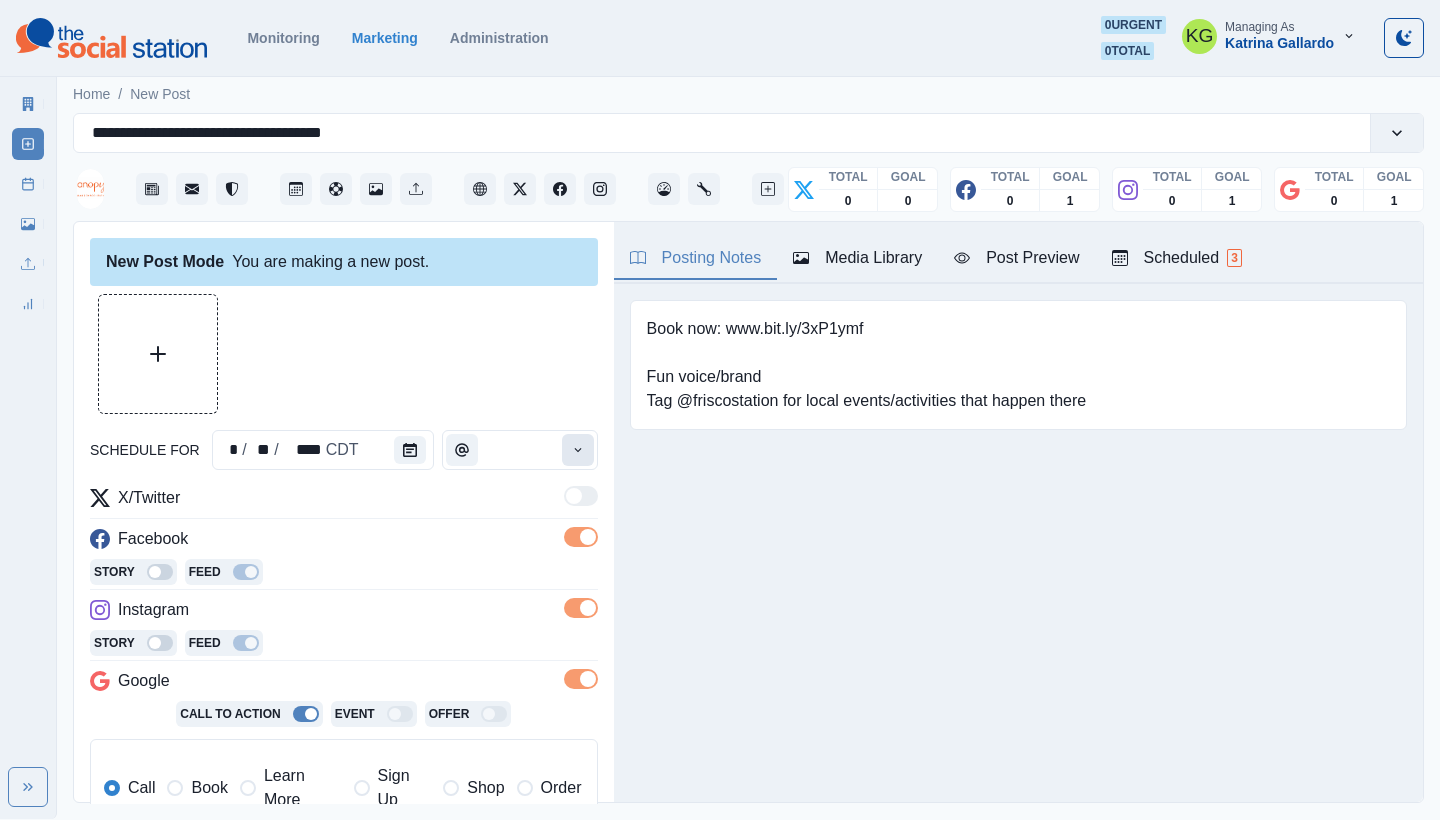 click at bounding box center (578, 450) 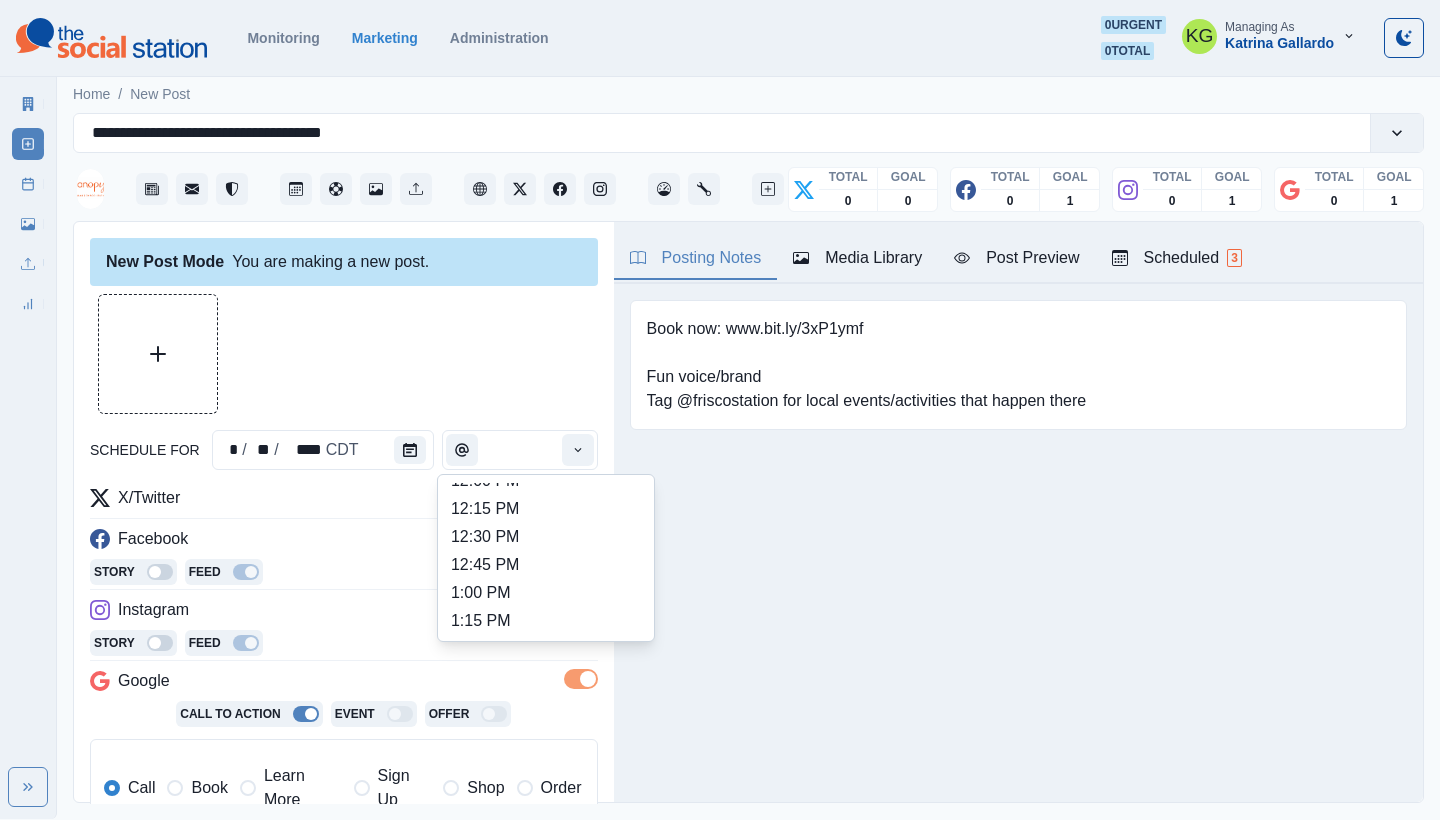 scroll, scrollTop: 466, scrollLeft: 0, axis: vertical 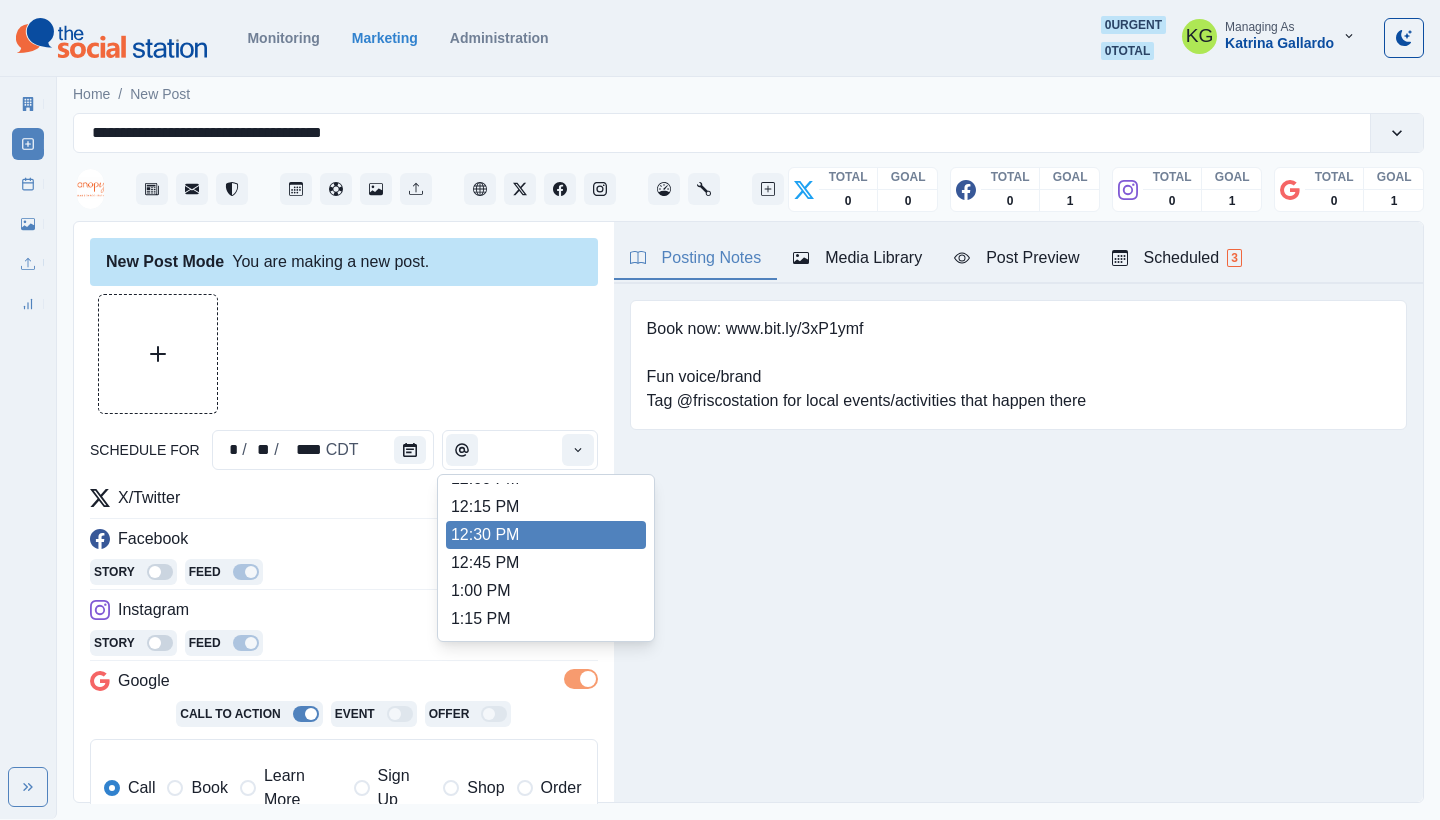 click on "12:30 PM" at bounding box center (546, 535) 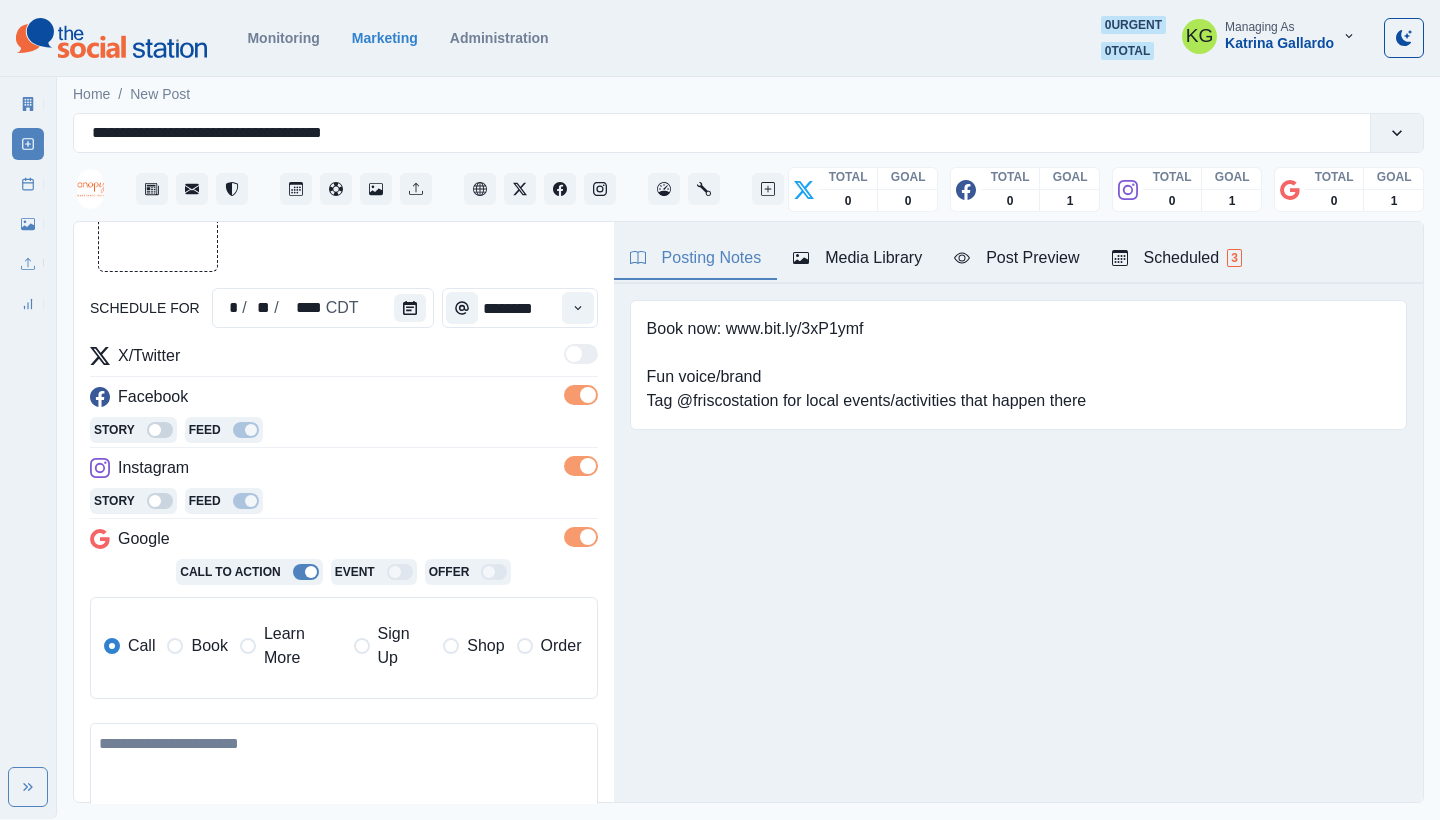 click on "Book" at bounding box center (197, 646) 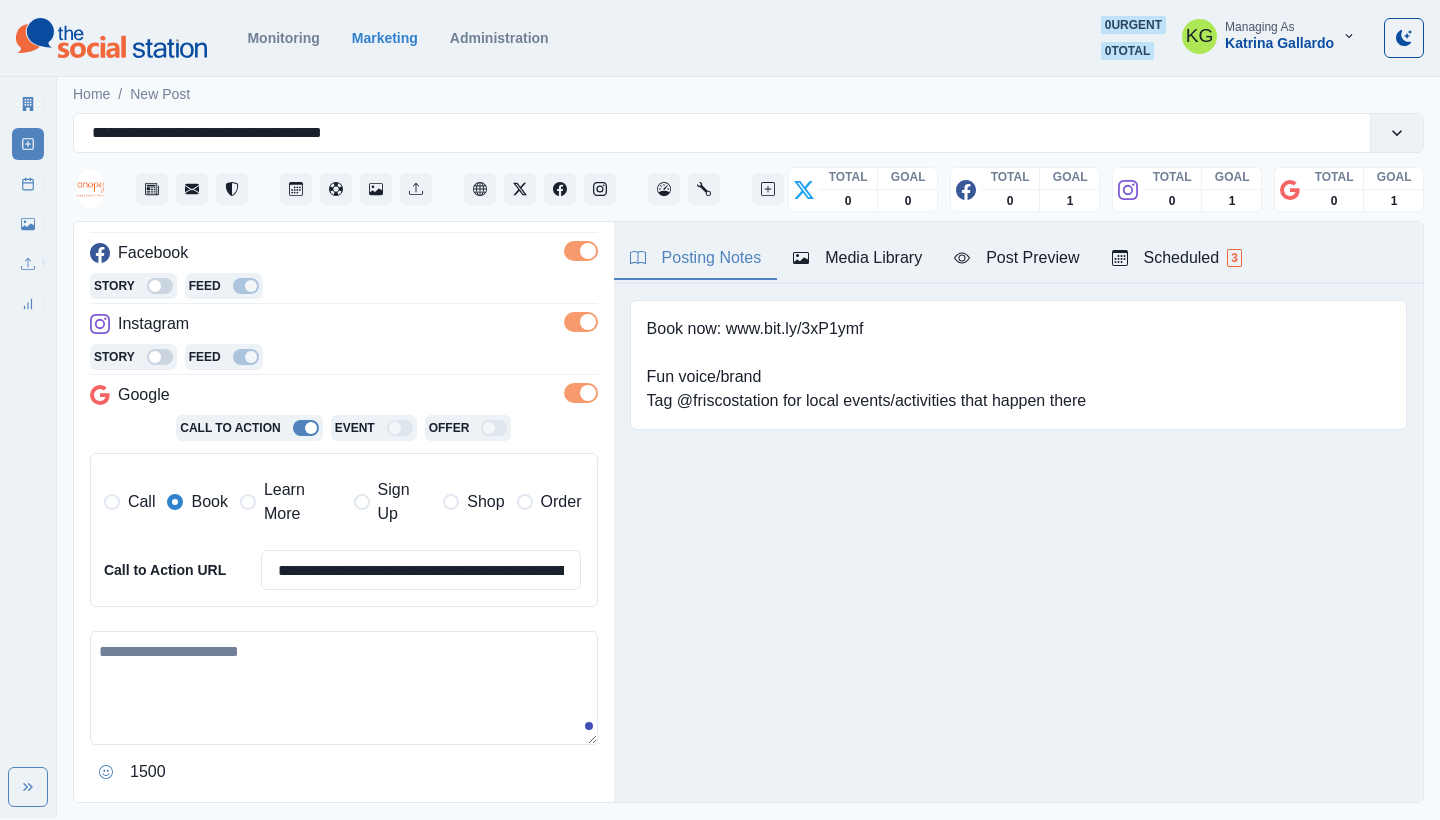 scroll, scrollTop: 308, scrollLeft: 0, axis: vertical 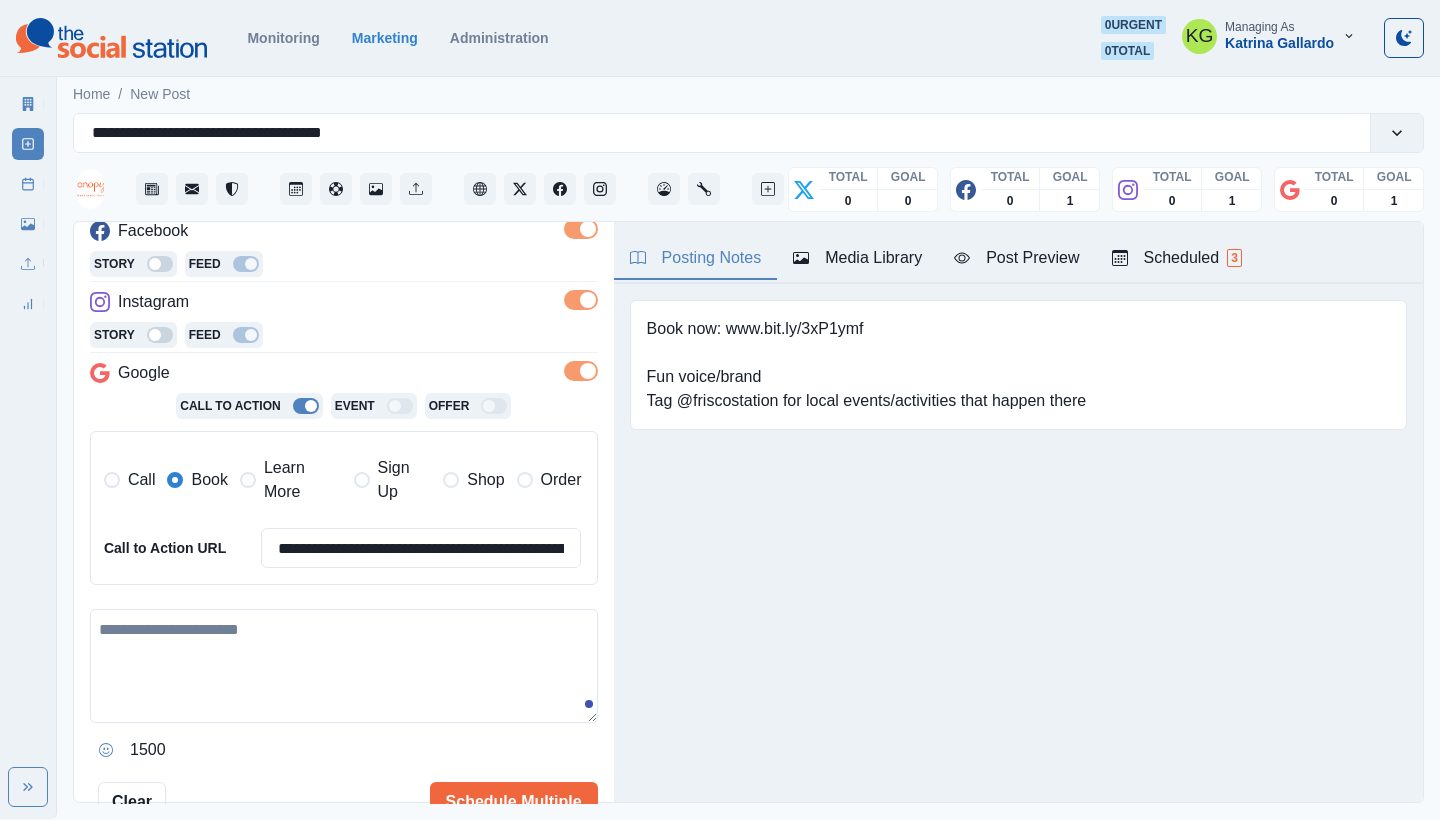 click at bounding box center [344, 666] 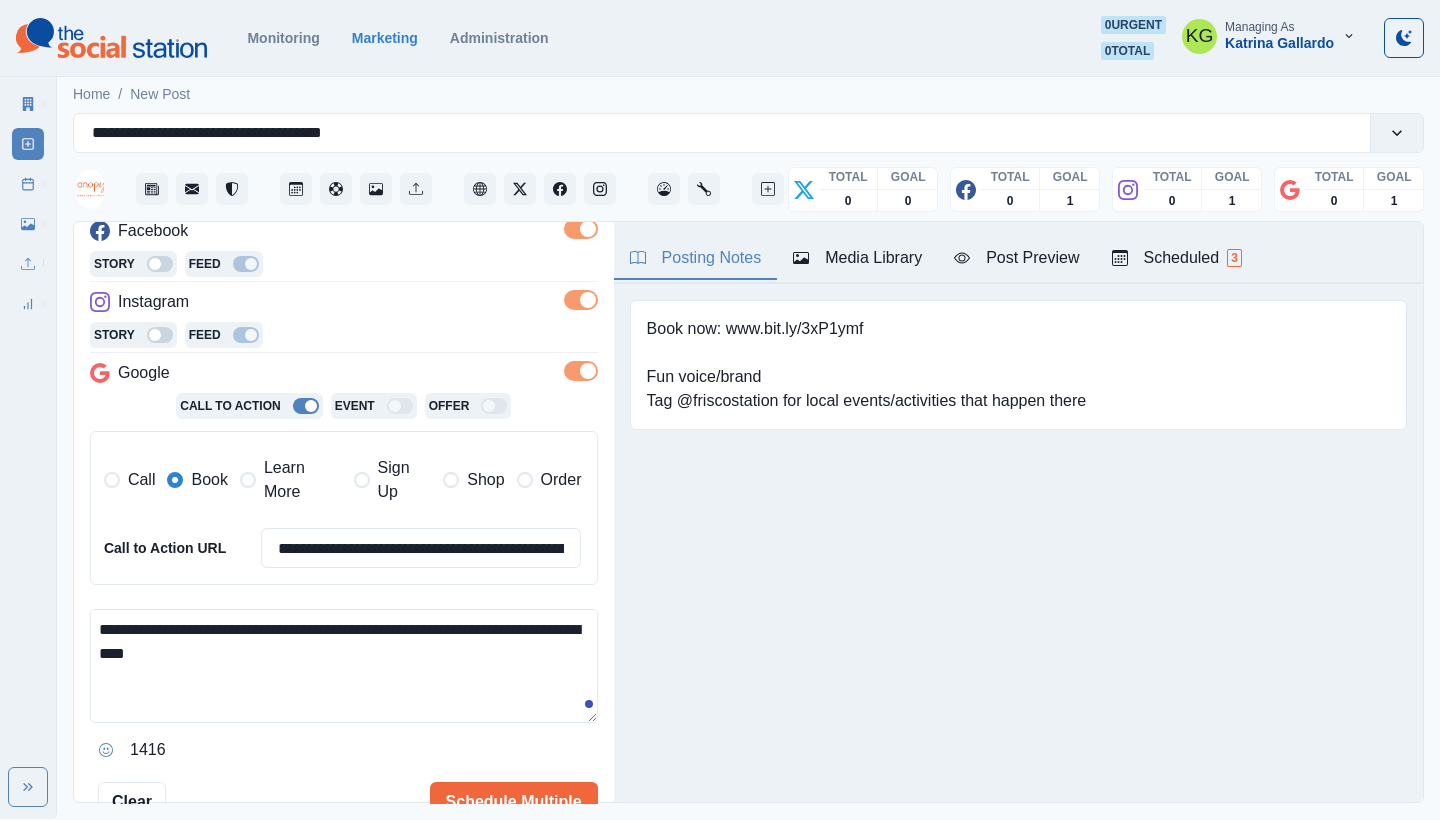 click on "Media Library" at bounding box center (857, 258) 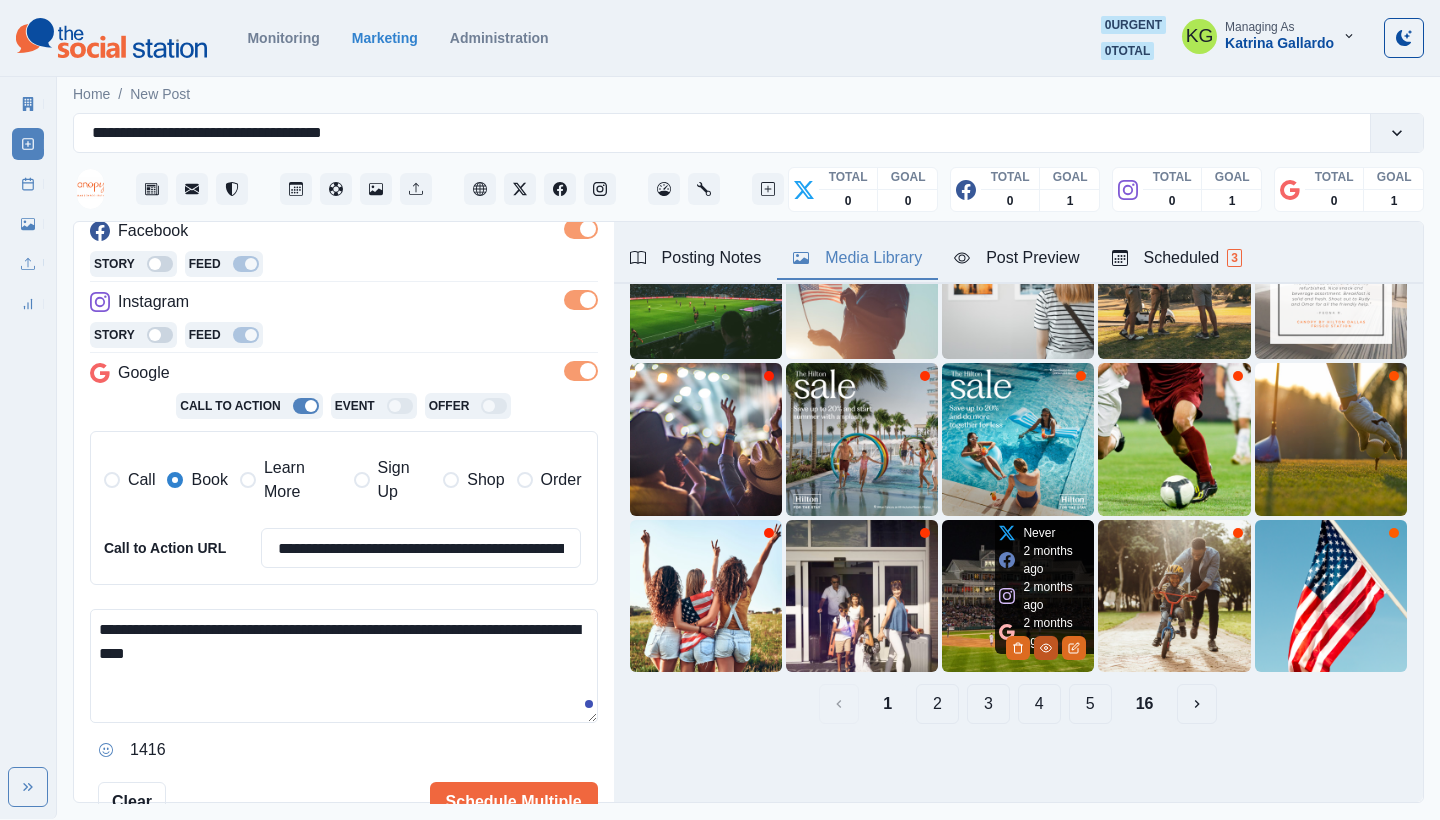 scroll, scrollTop: 189, scrollLeft: 0, axis: vertical 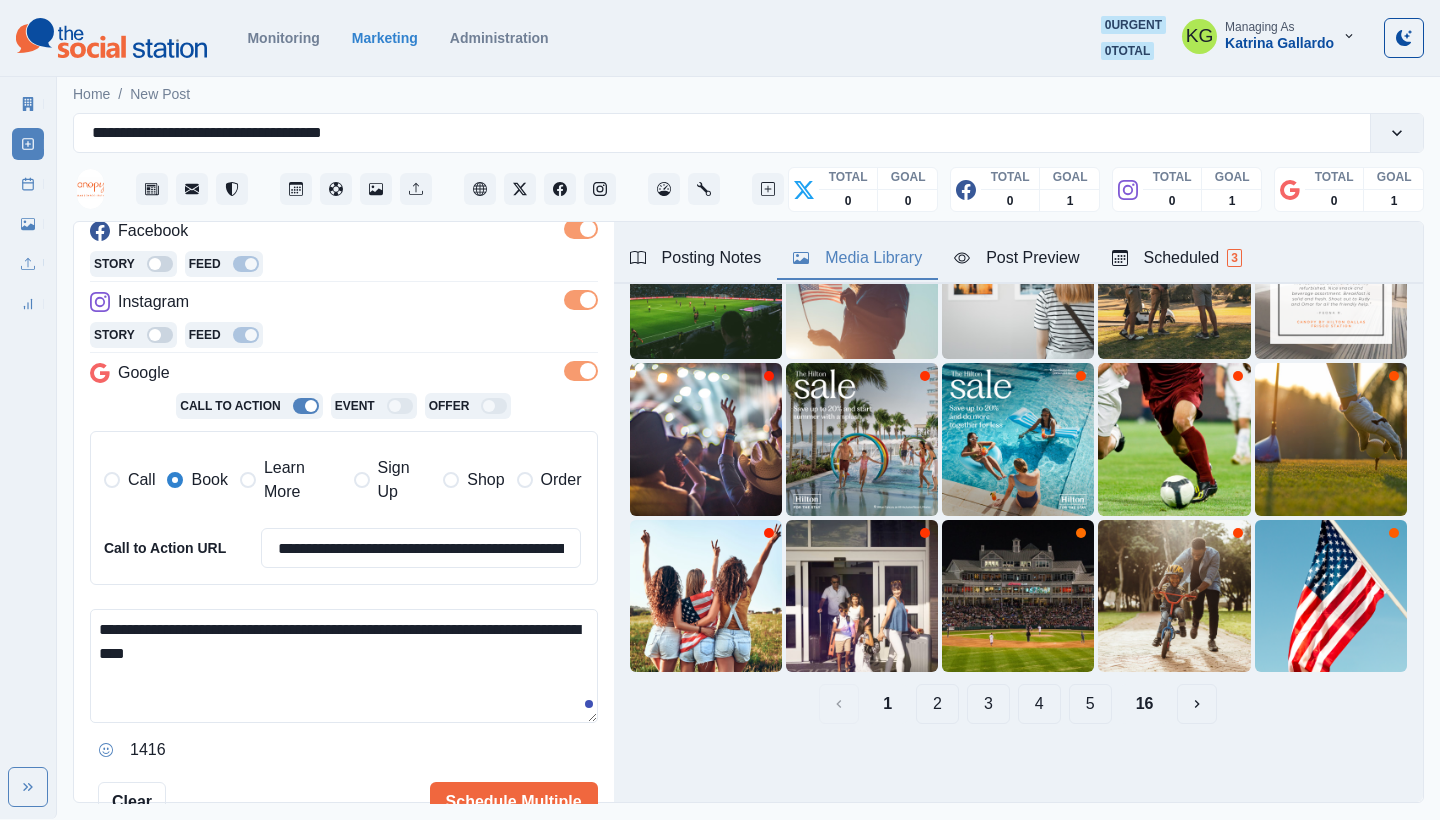 click on "16" at bounding box center [1145, 704] 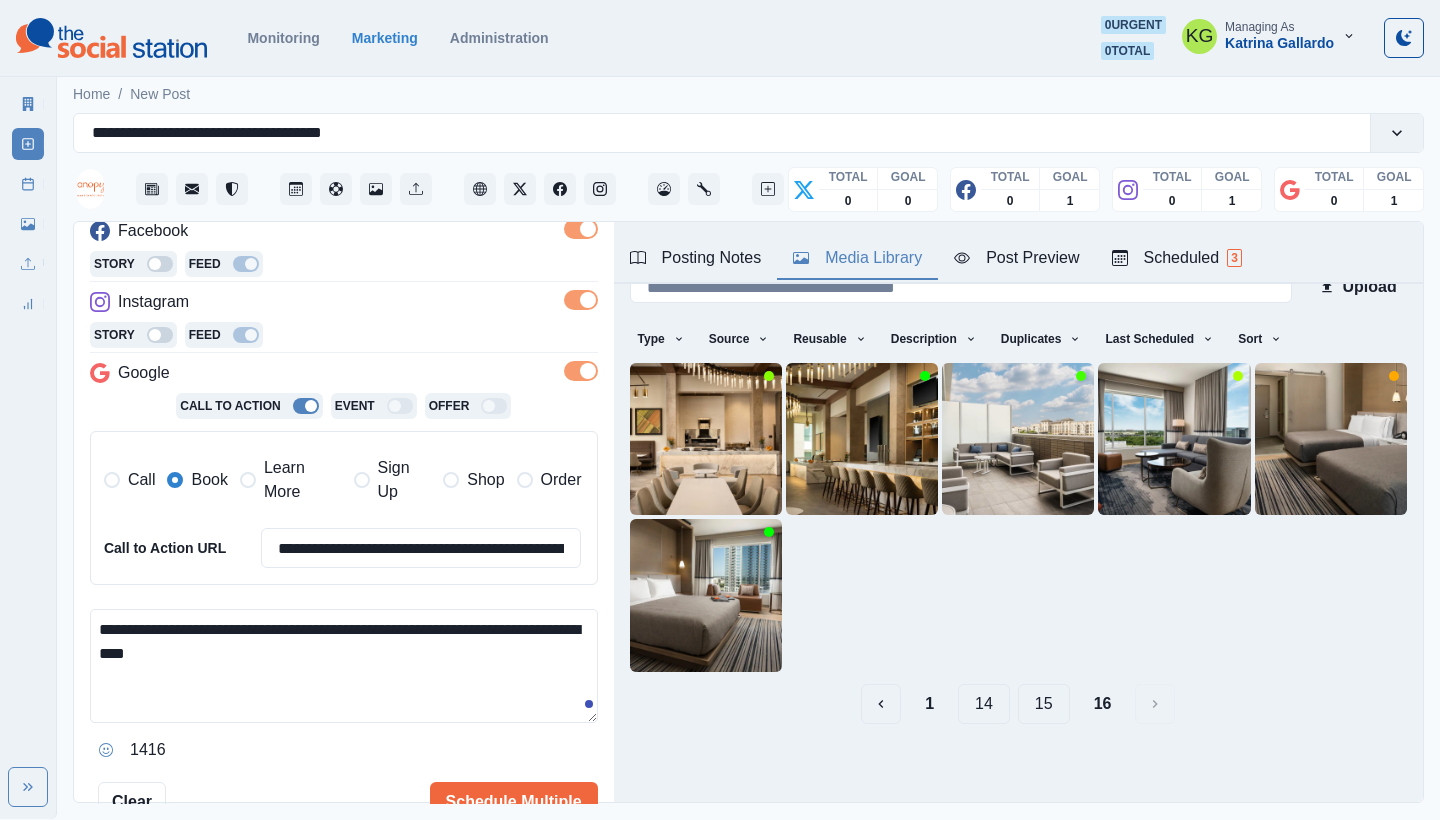 scroll, scrollTop: 0, scrollLeft: 0, axis: both 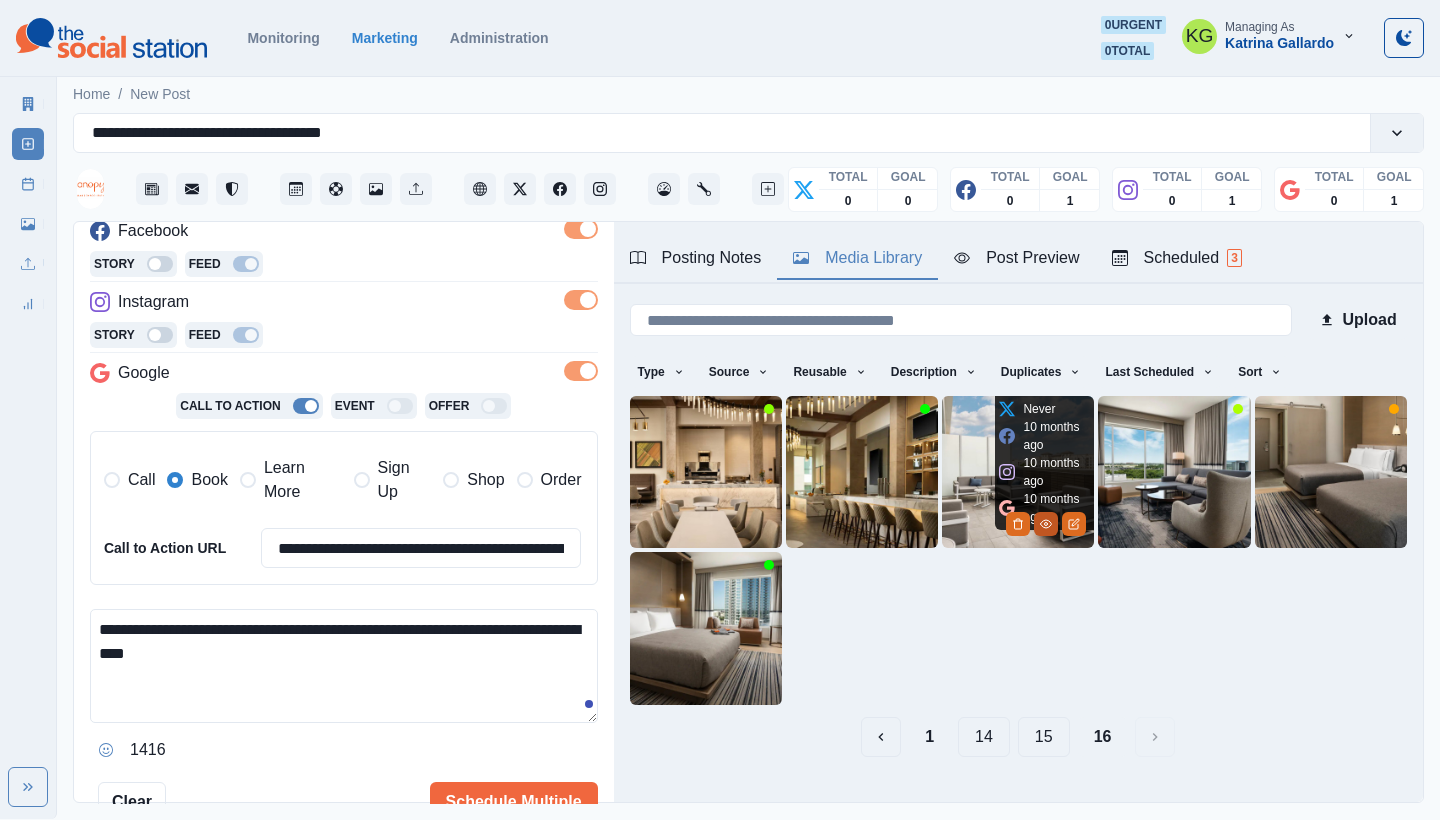 click 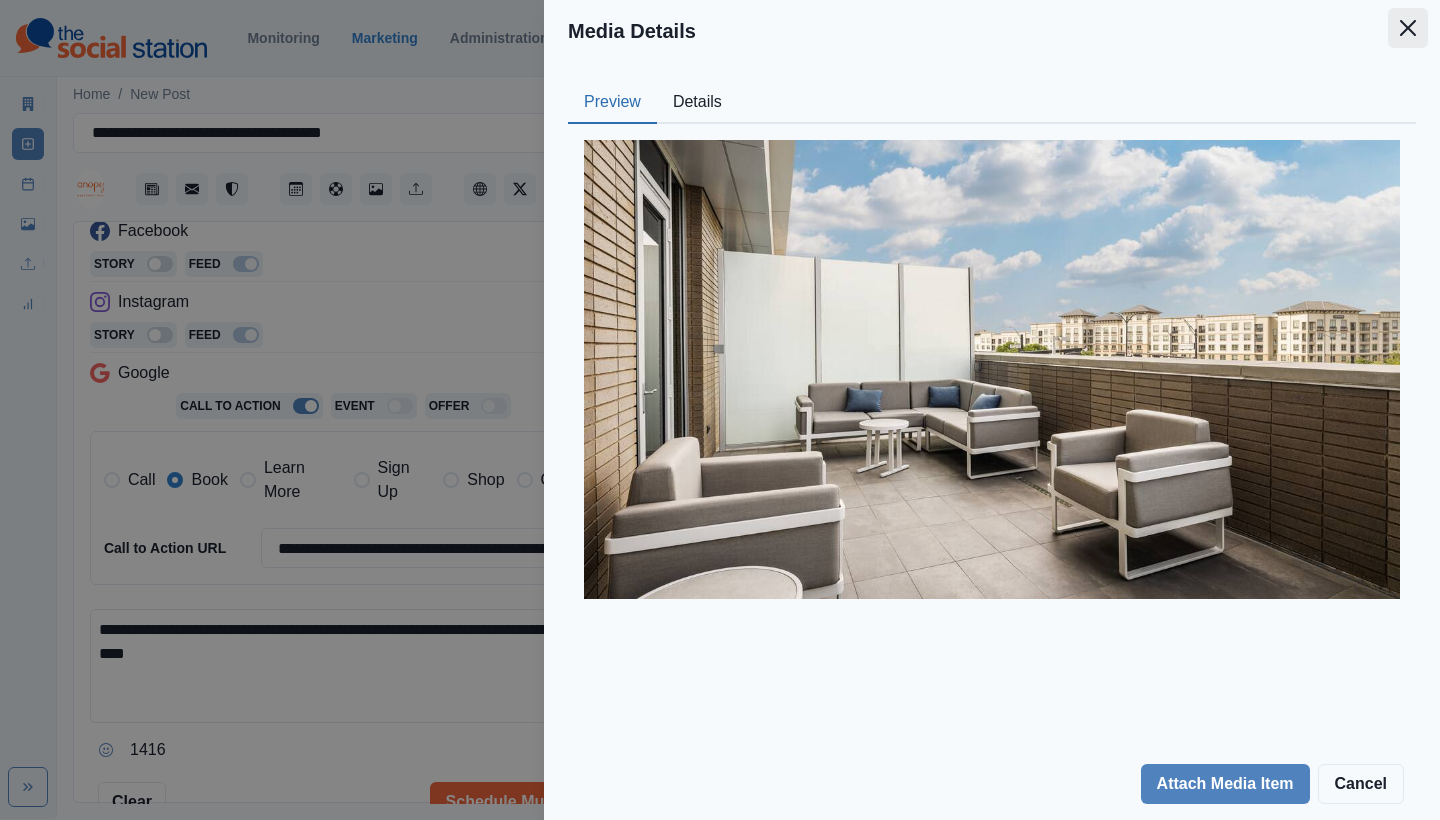 click 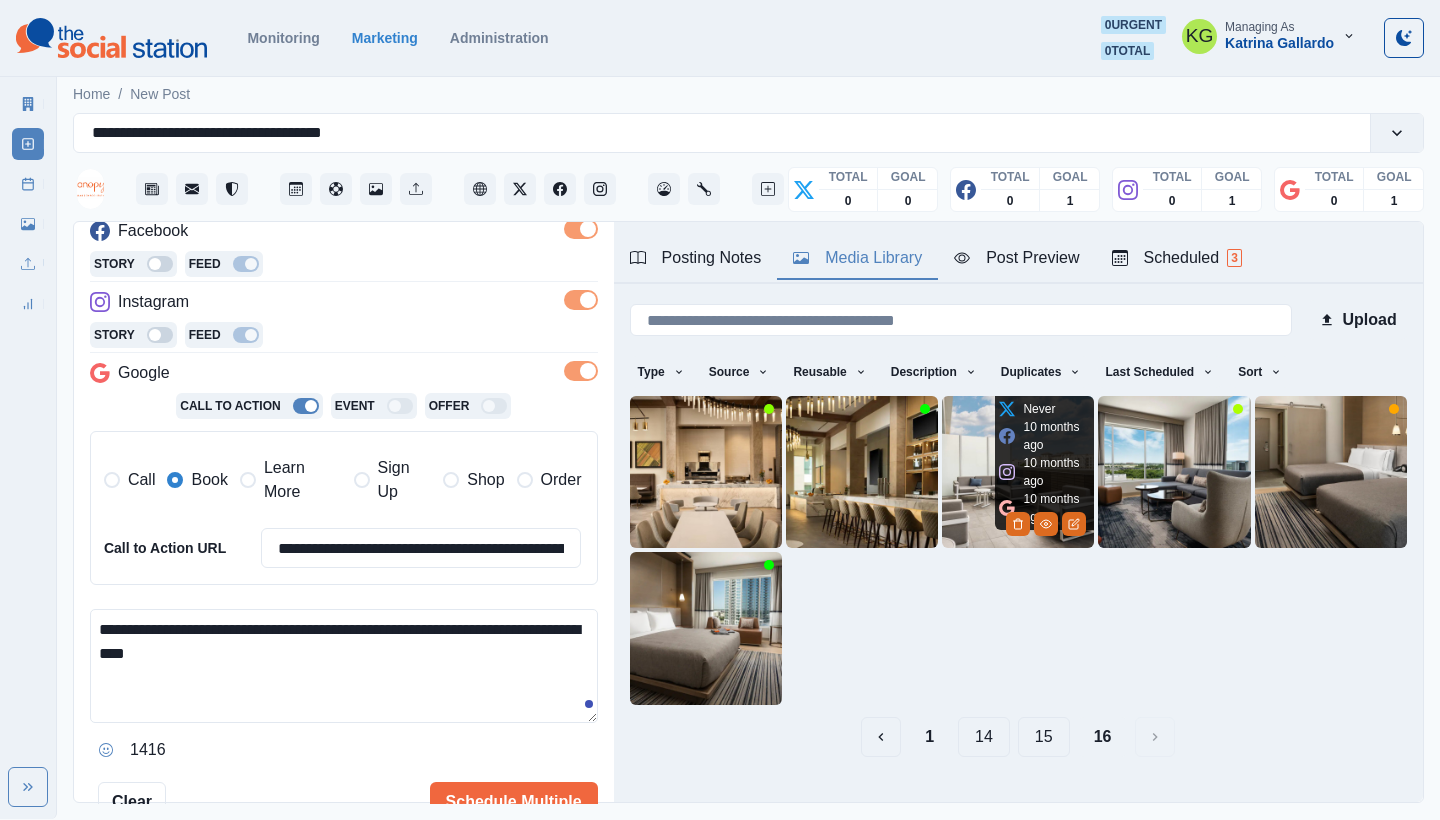 click at bounding box center (1018, 472) 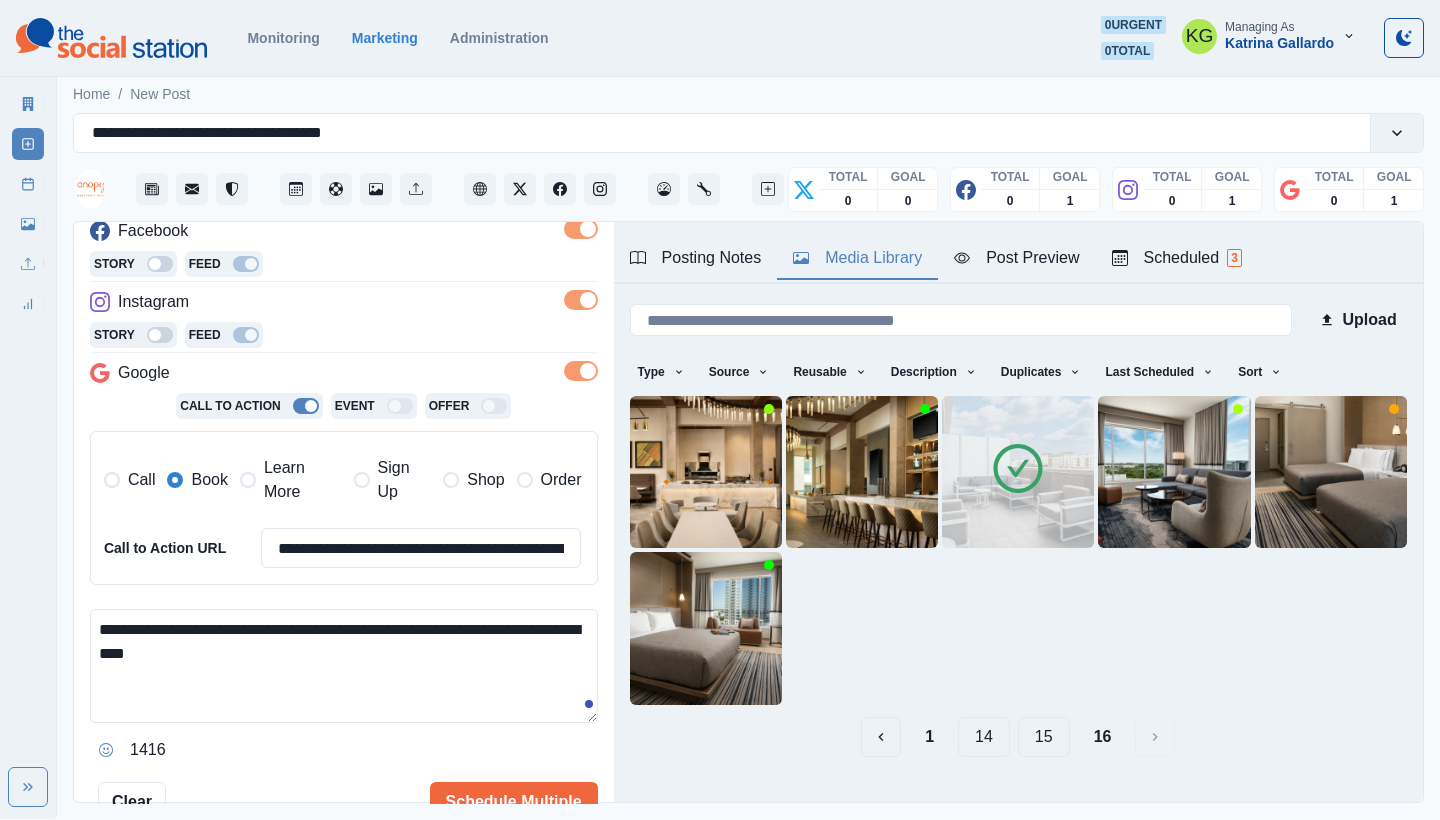 click on "**********" at bounding box center [344, 666] 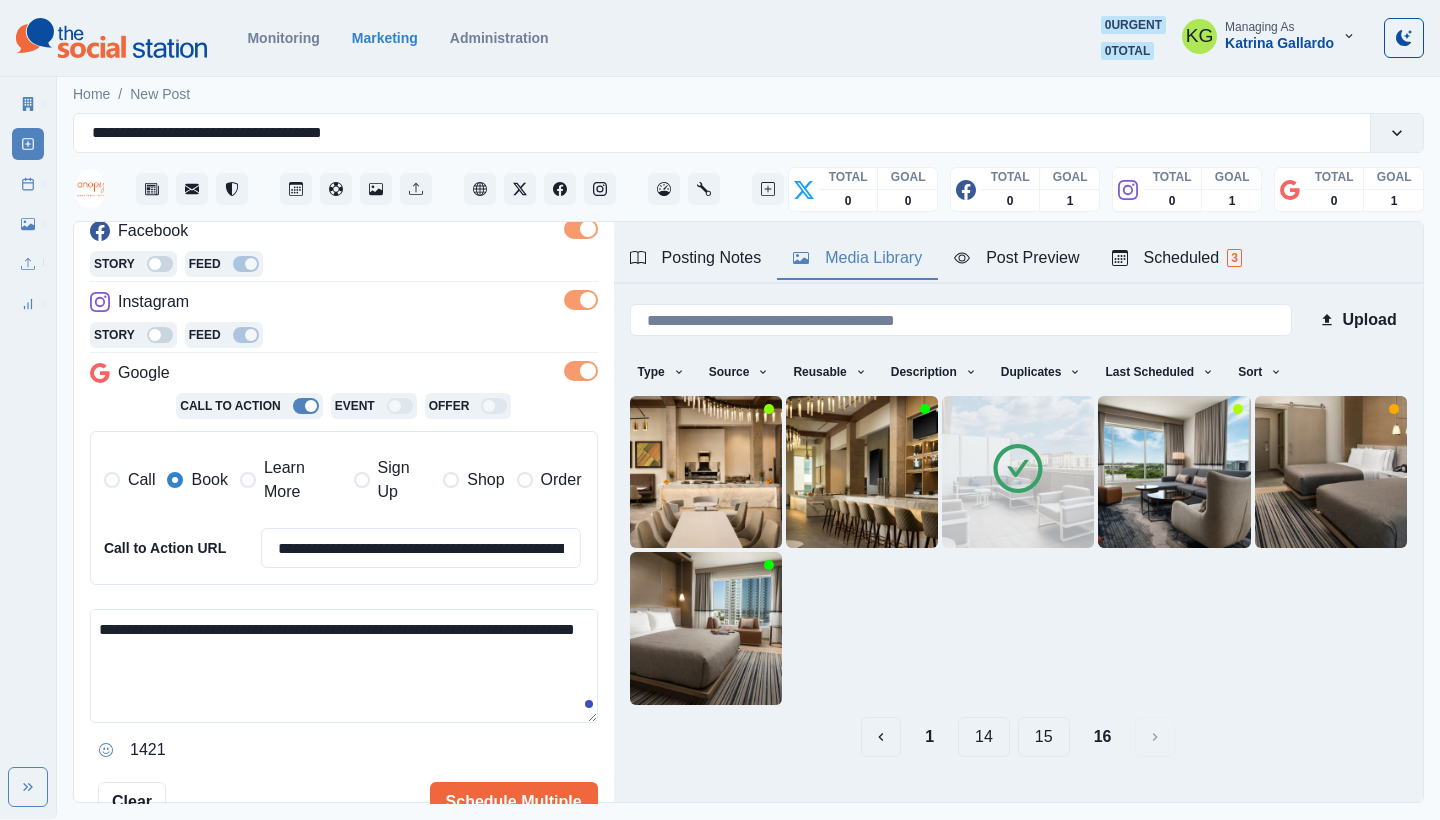 type on "**********" 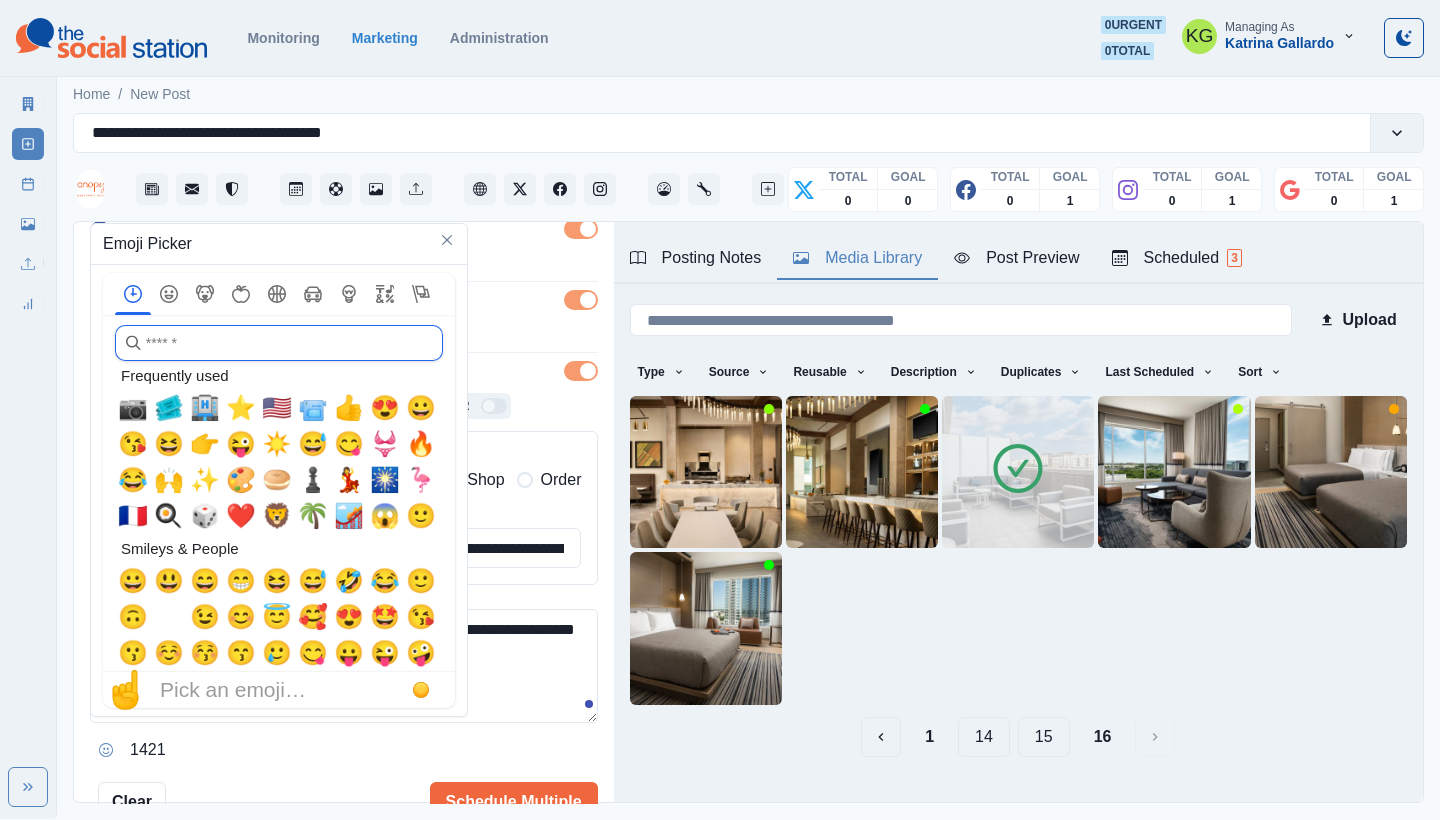 click at bounding box center (279, 343) 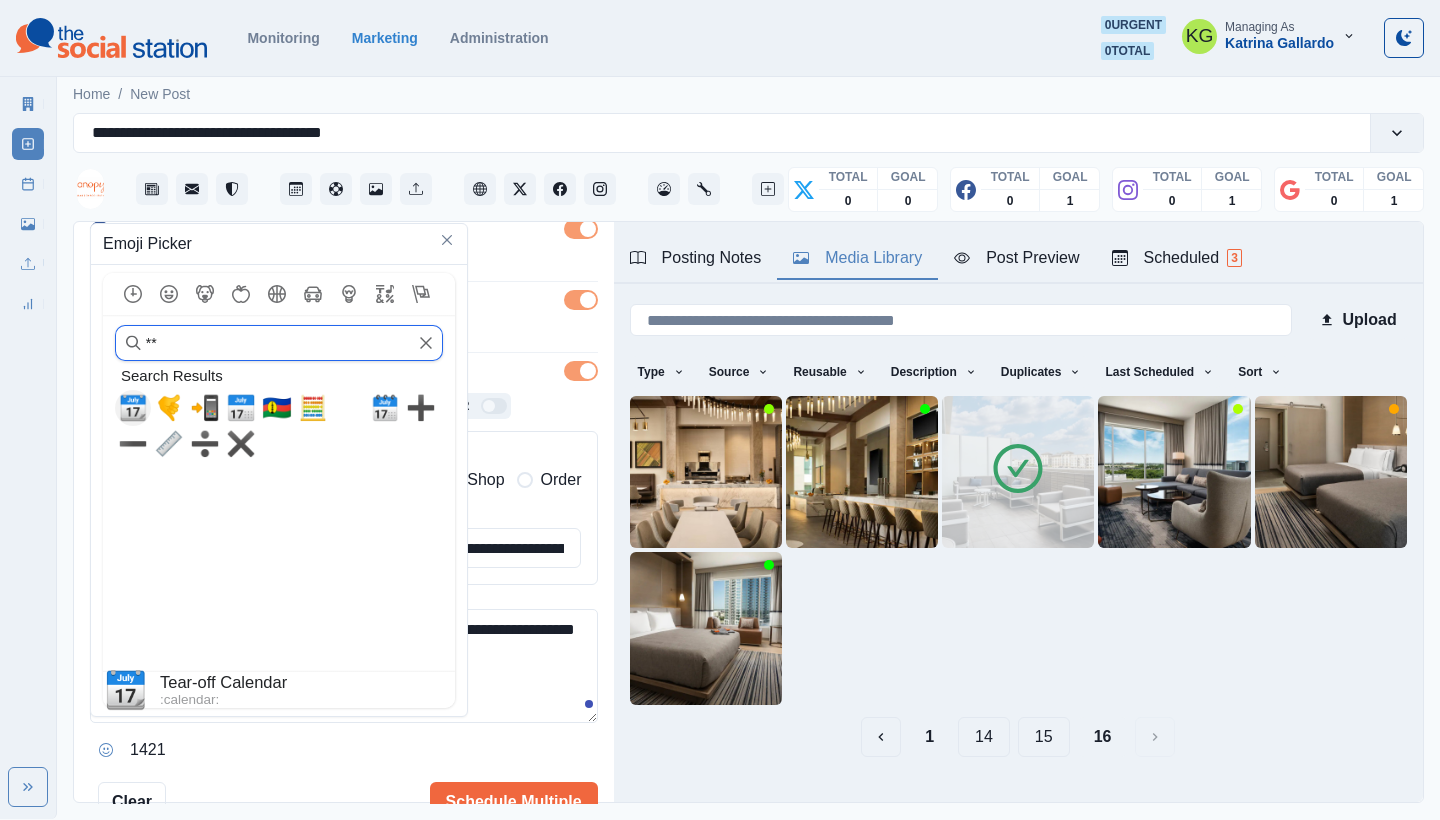 type on "*" 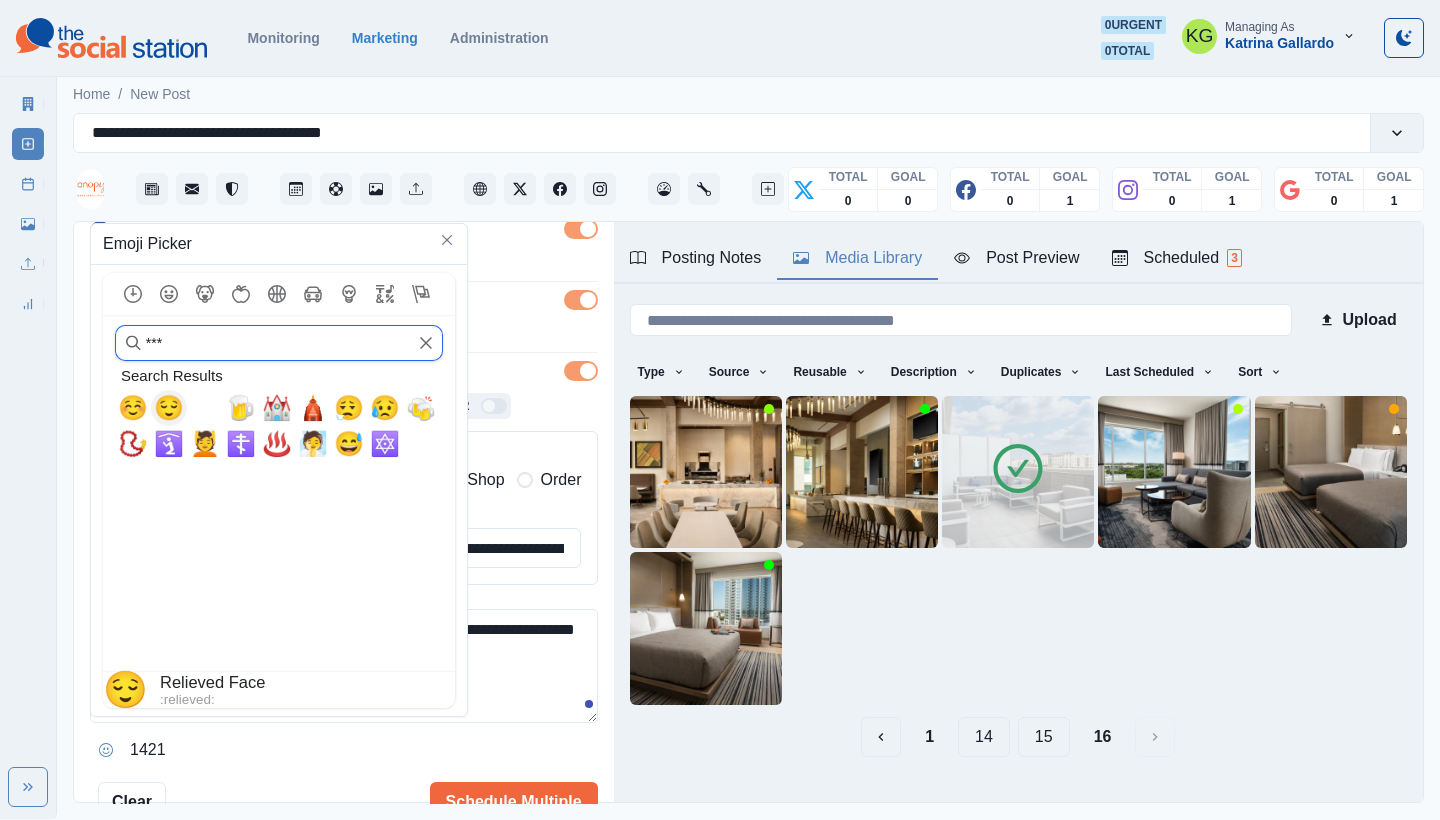 type on "***" 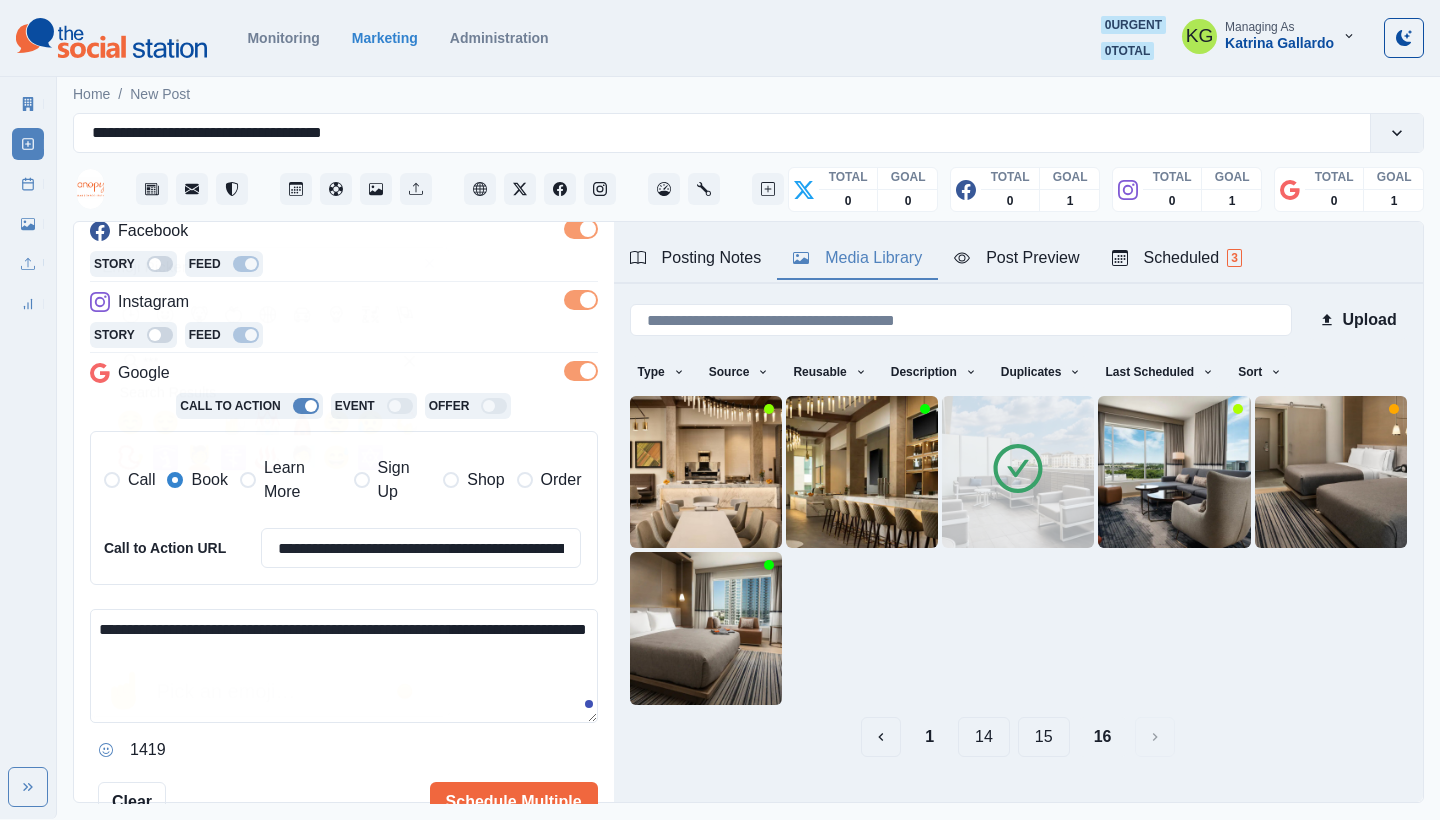 click on "**********" at bounding box center [344, 666] 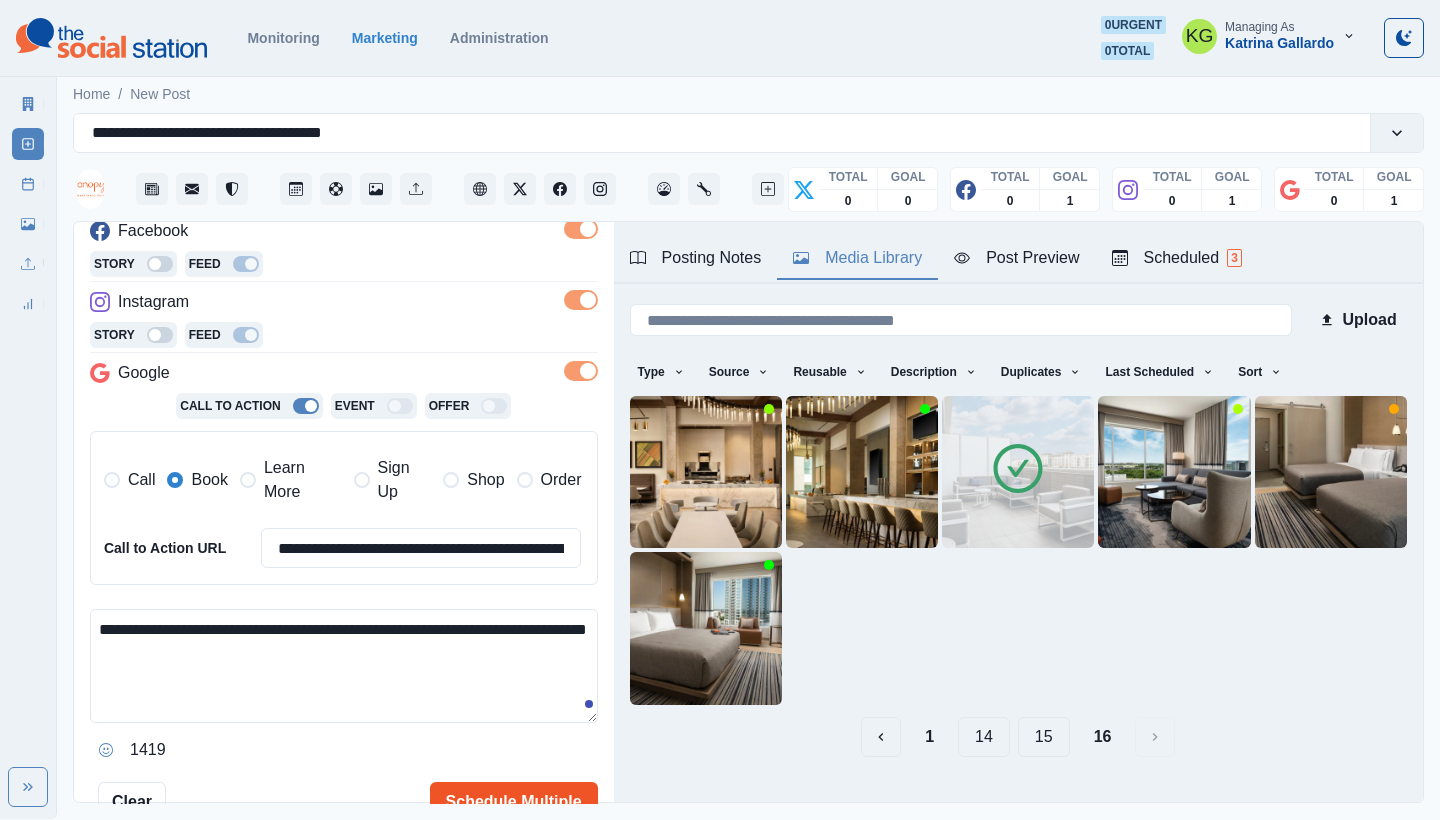 click on "Schedule Multiple" at bounding box center [514, 802] 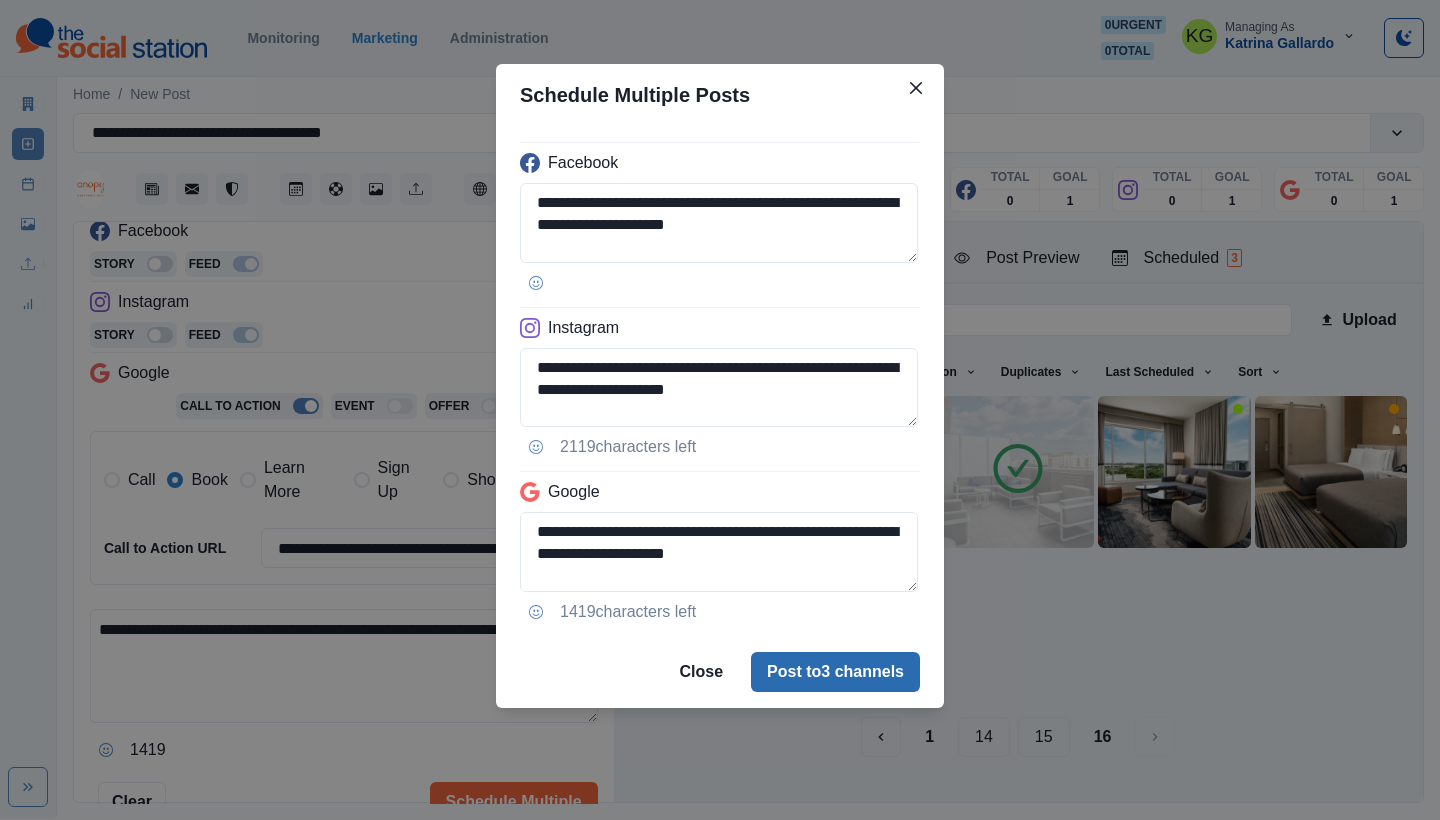 click on "Post to  3   channels" at bounding box center [835, 672] 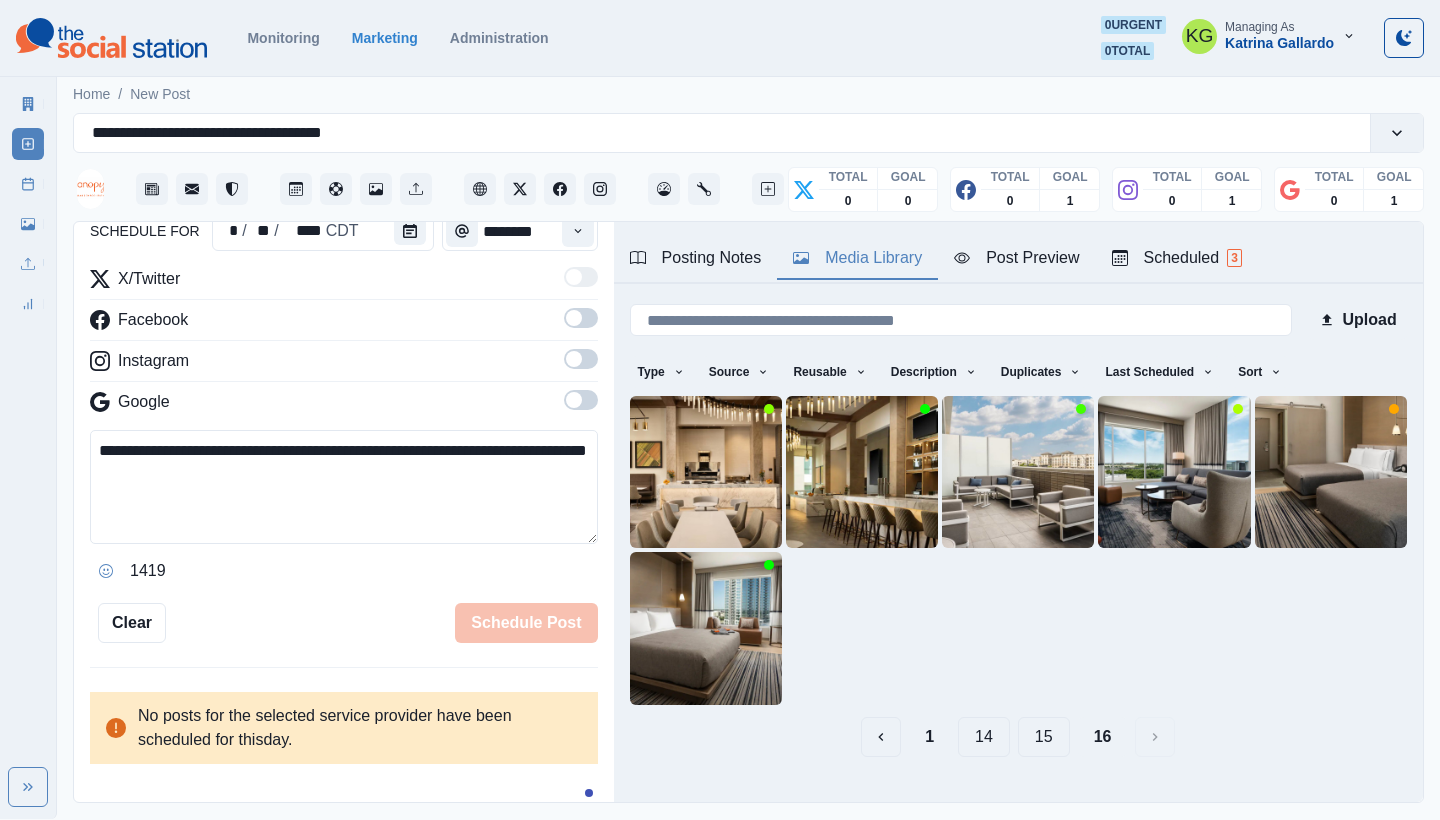 type 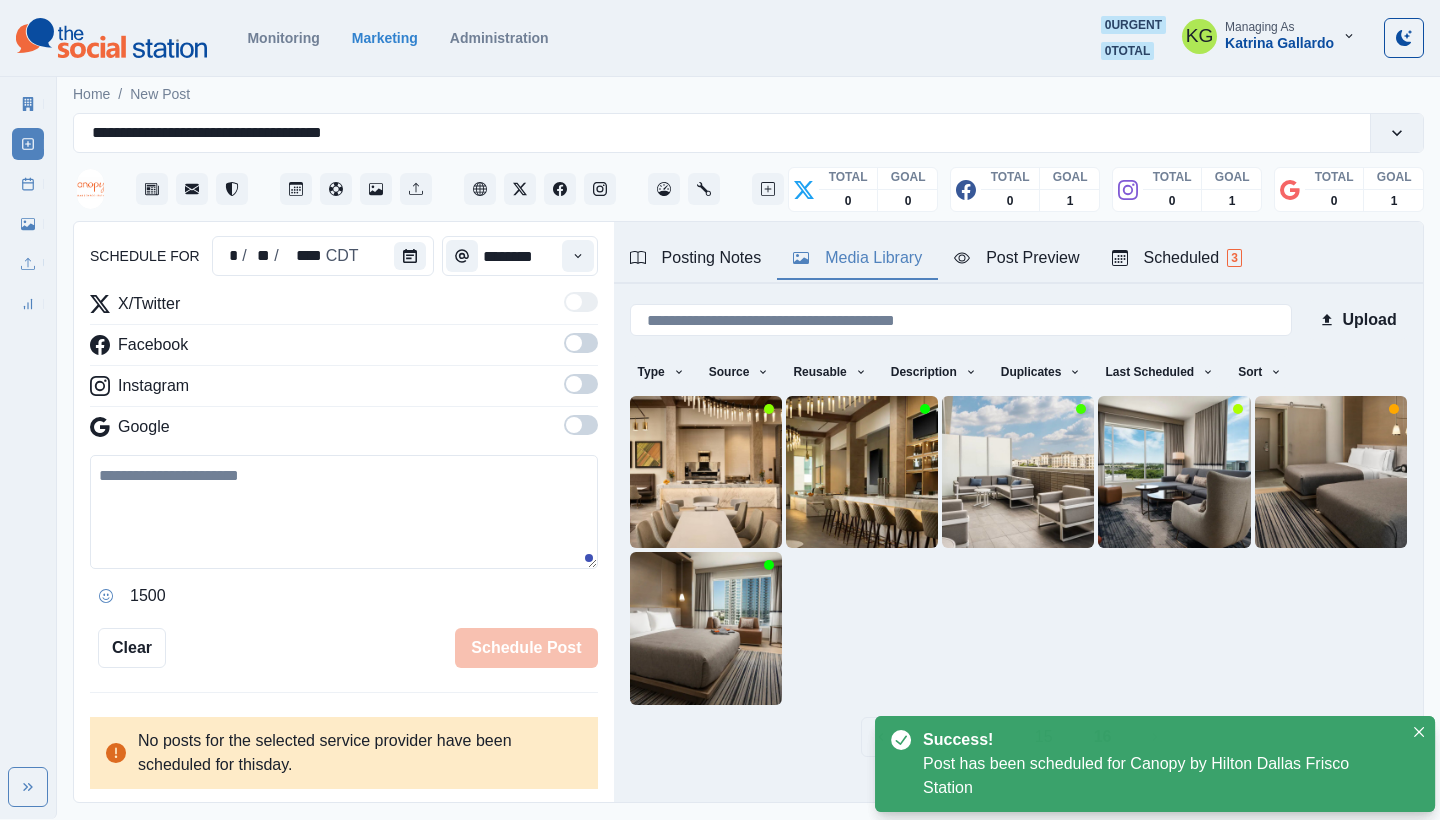 scroll, scrollTop: 122, scrollLeft: 0, axis: vertical 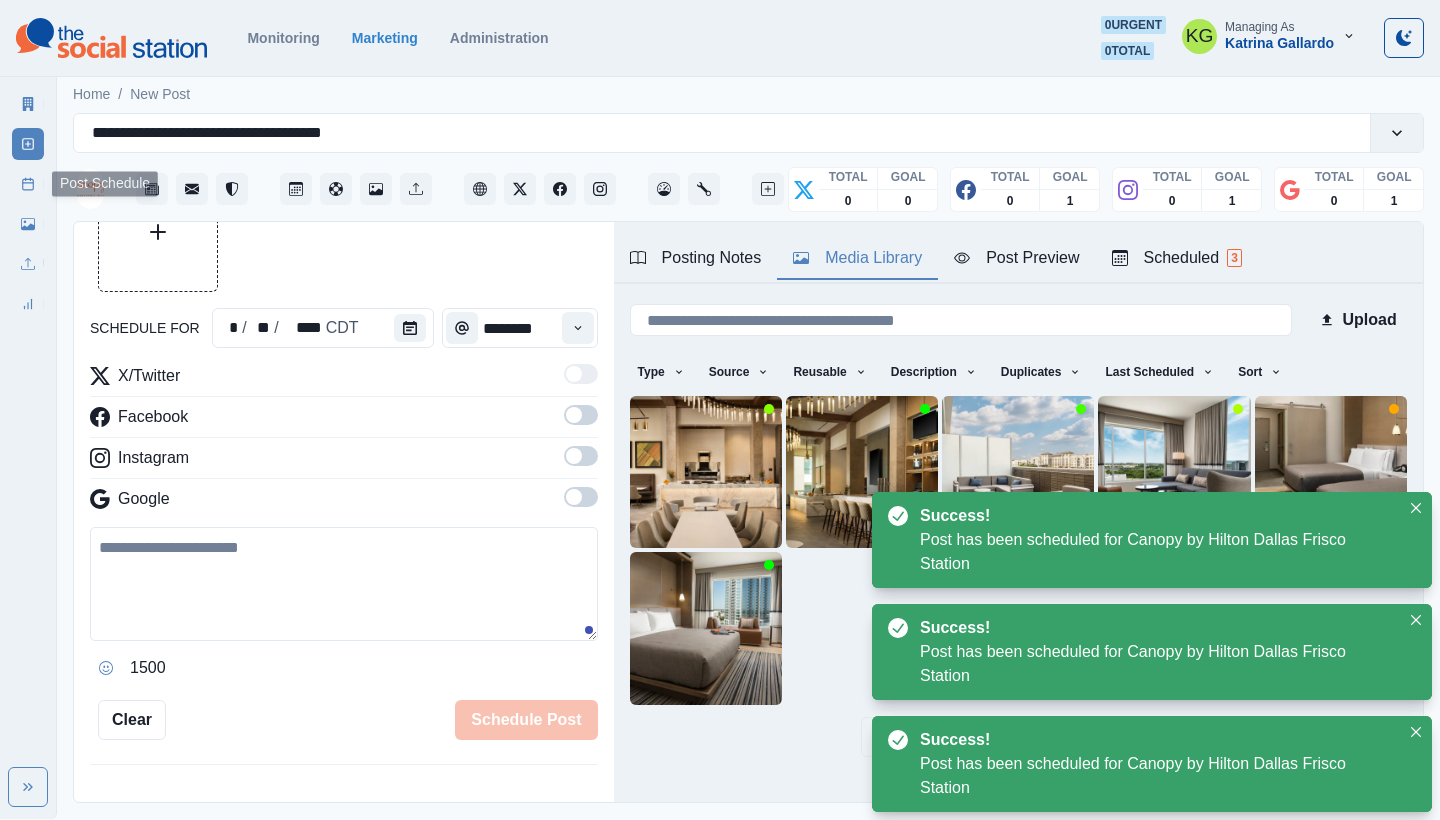 click on "Post Schedule" at bounding box center [28, 184] 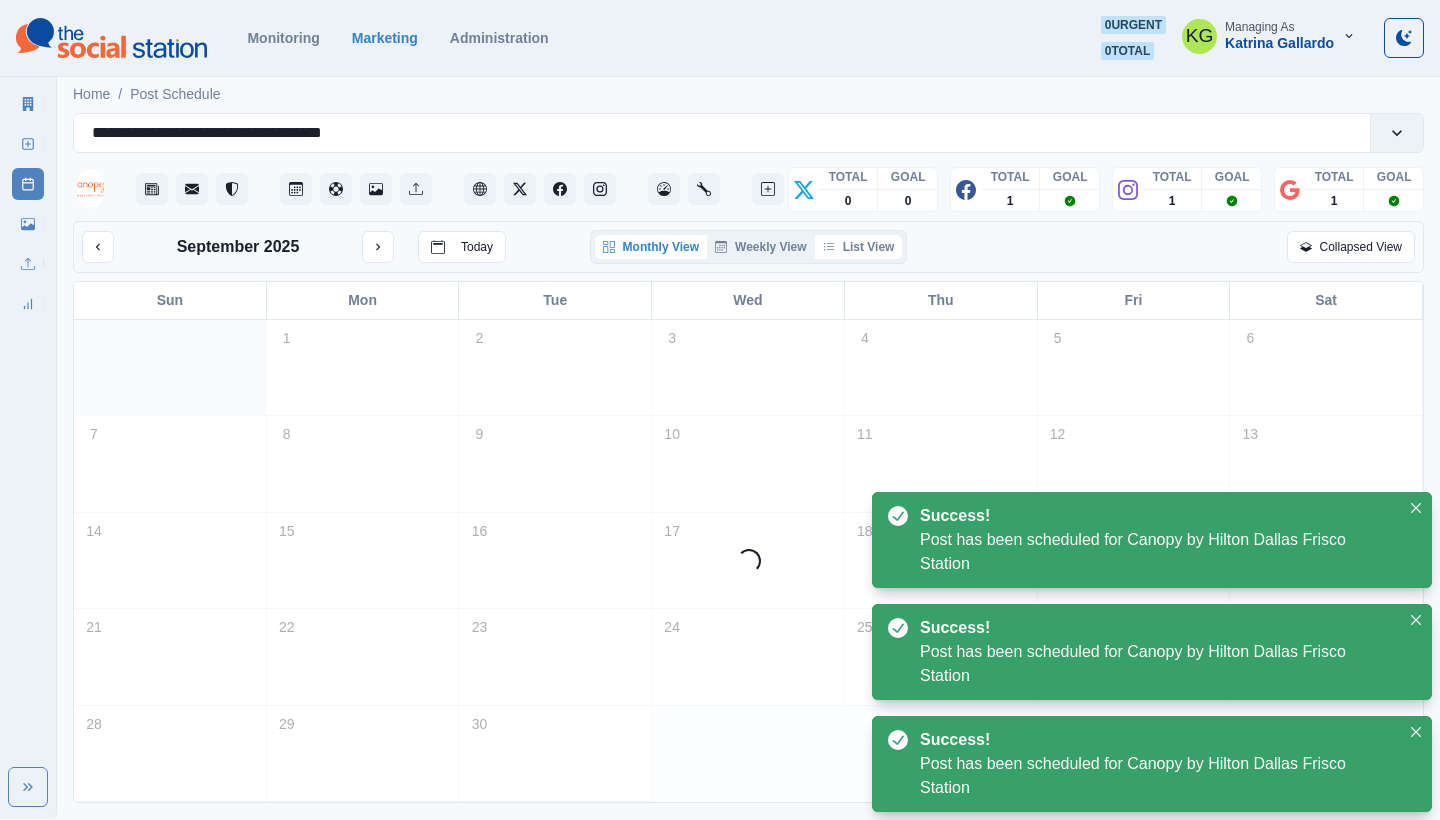 click on "List View" at bounding box center (859, 247) 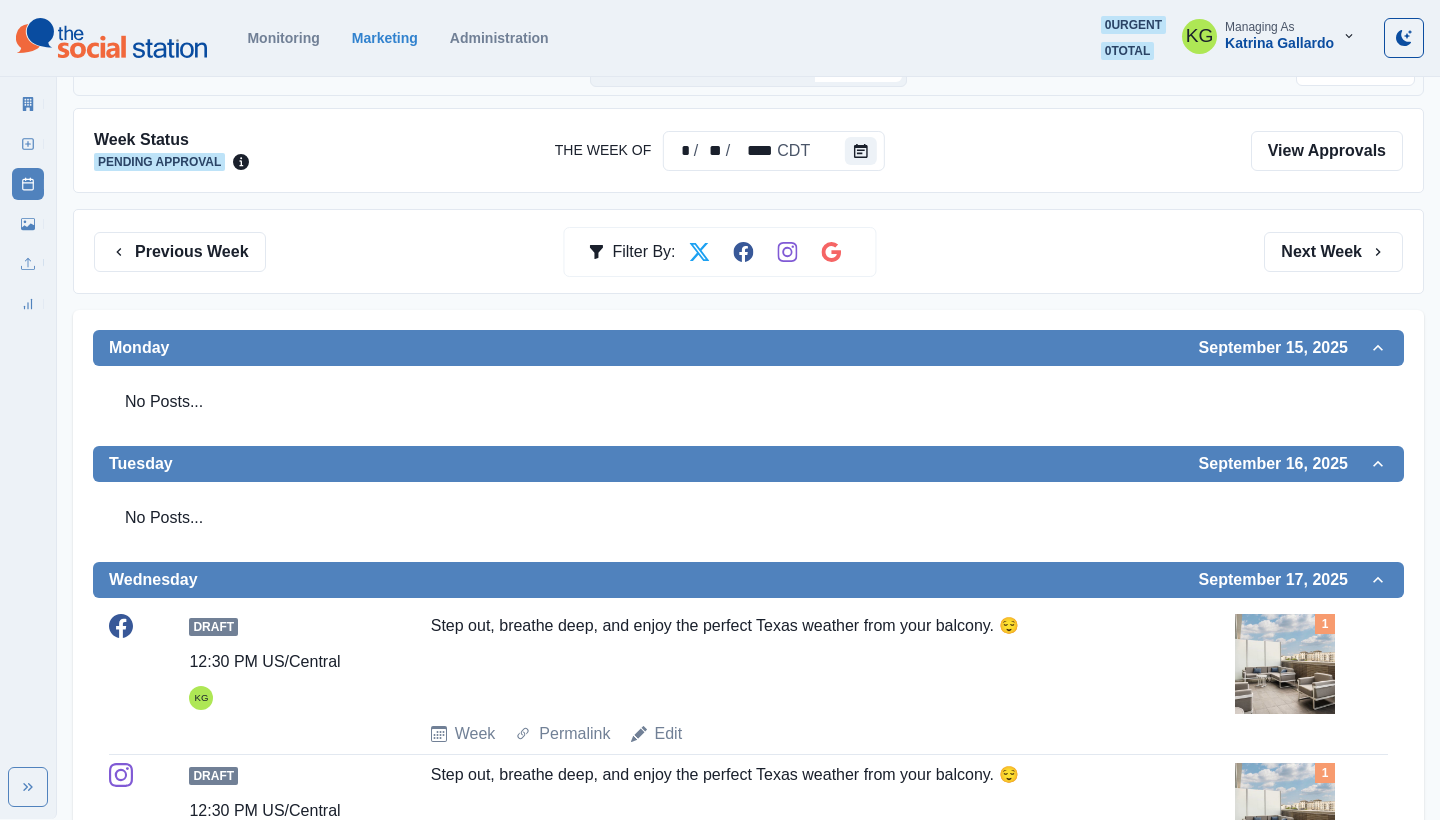 scroll, scrollTop: 35, scrollLeft: 0, axis: vertical 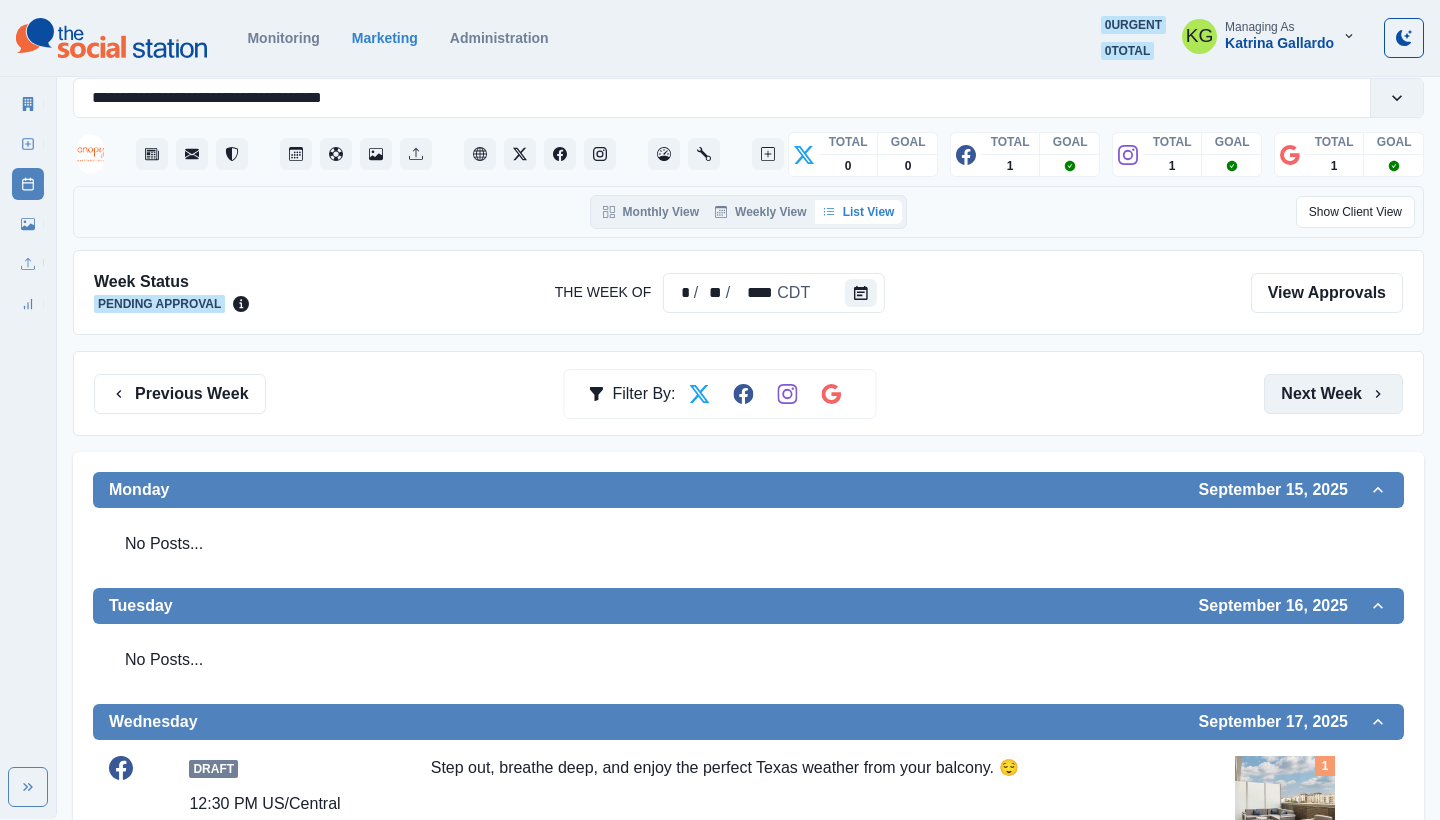 click on "Next Week" at bounding box center [1333, 394] 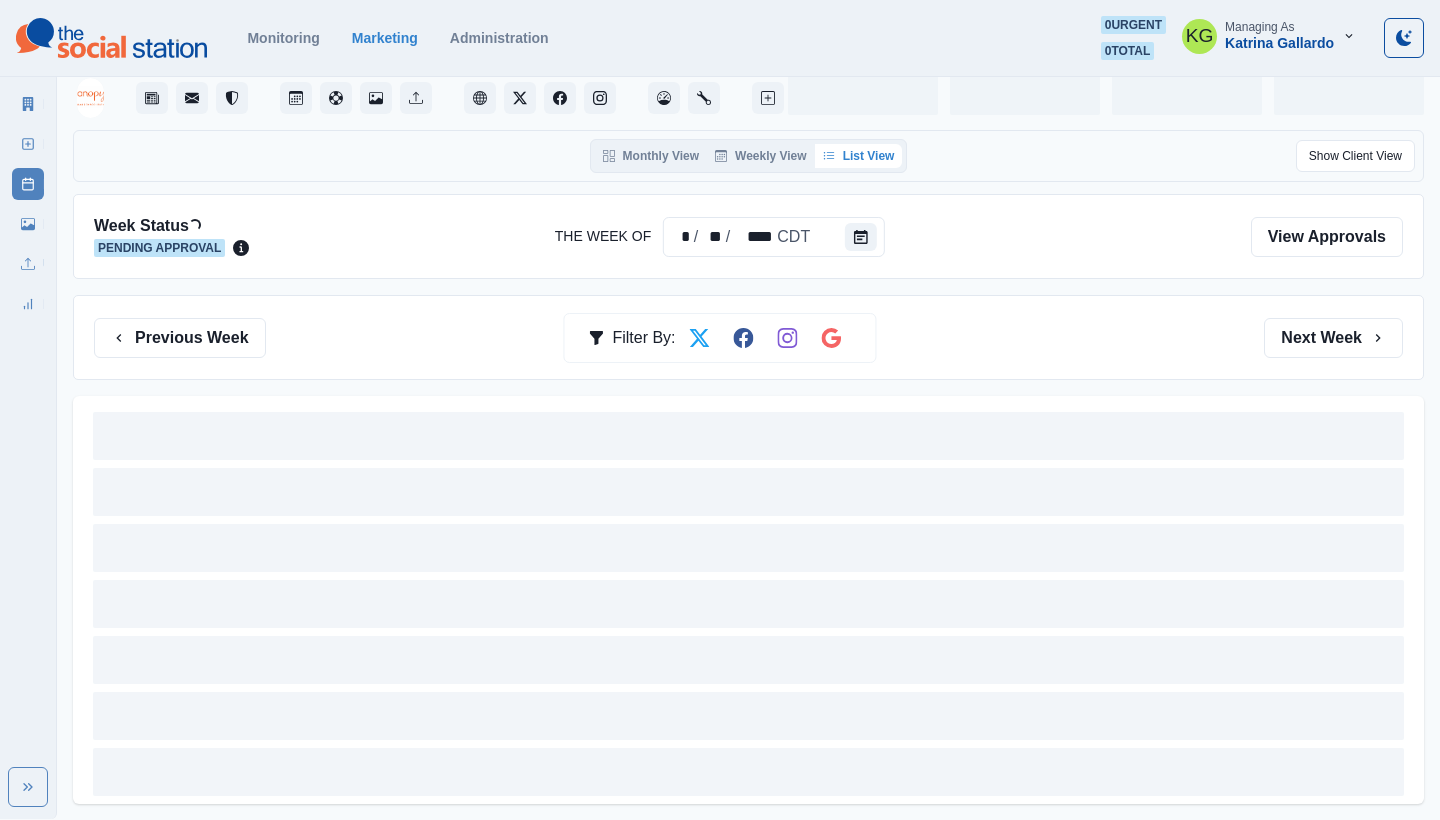 scroll, scrollTop: 91, scrollLeft: 0, axis: vertical 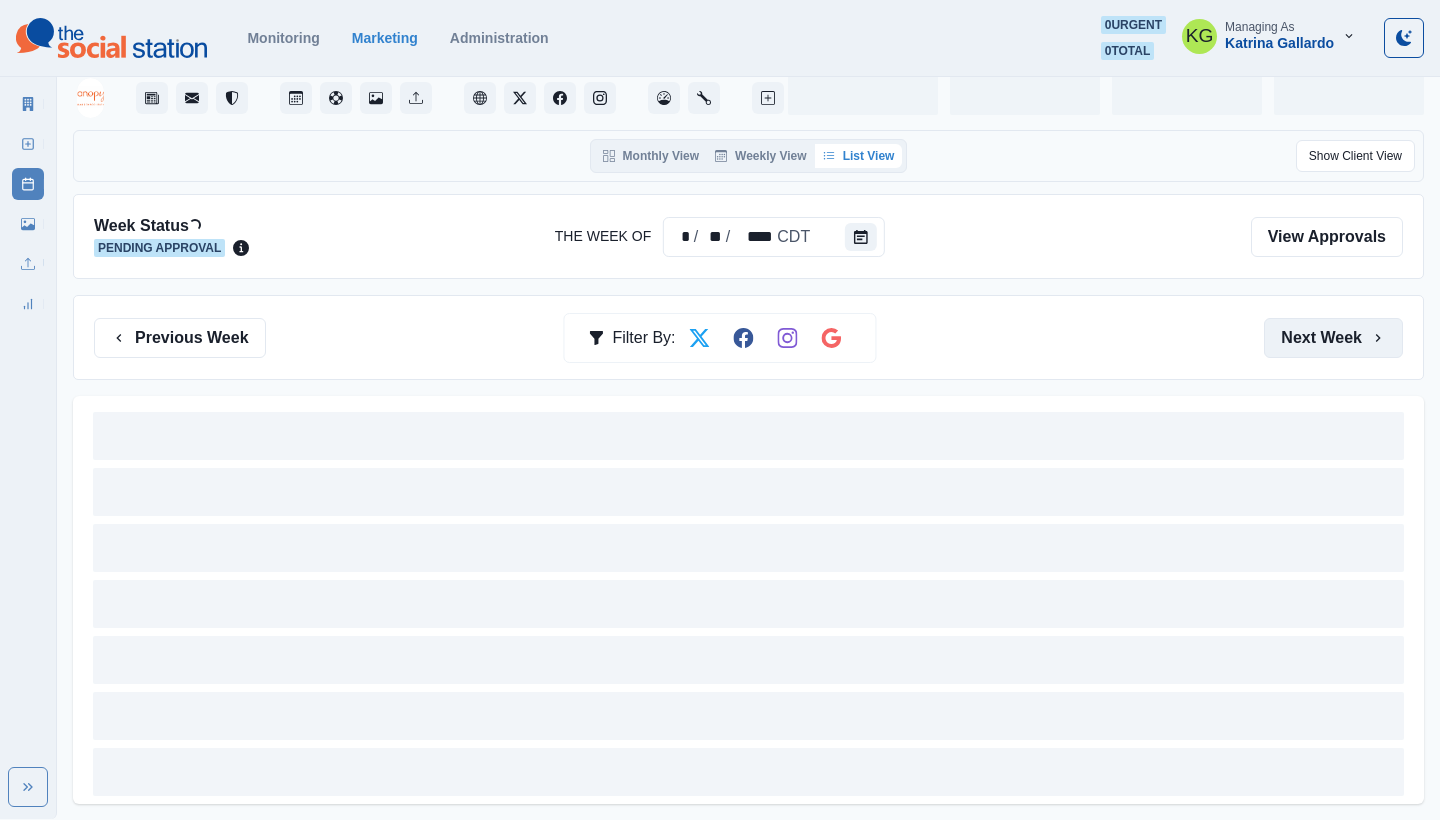 click on "Next Week" at bounding box center [1333, 338] 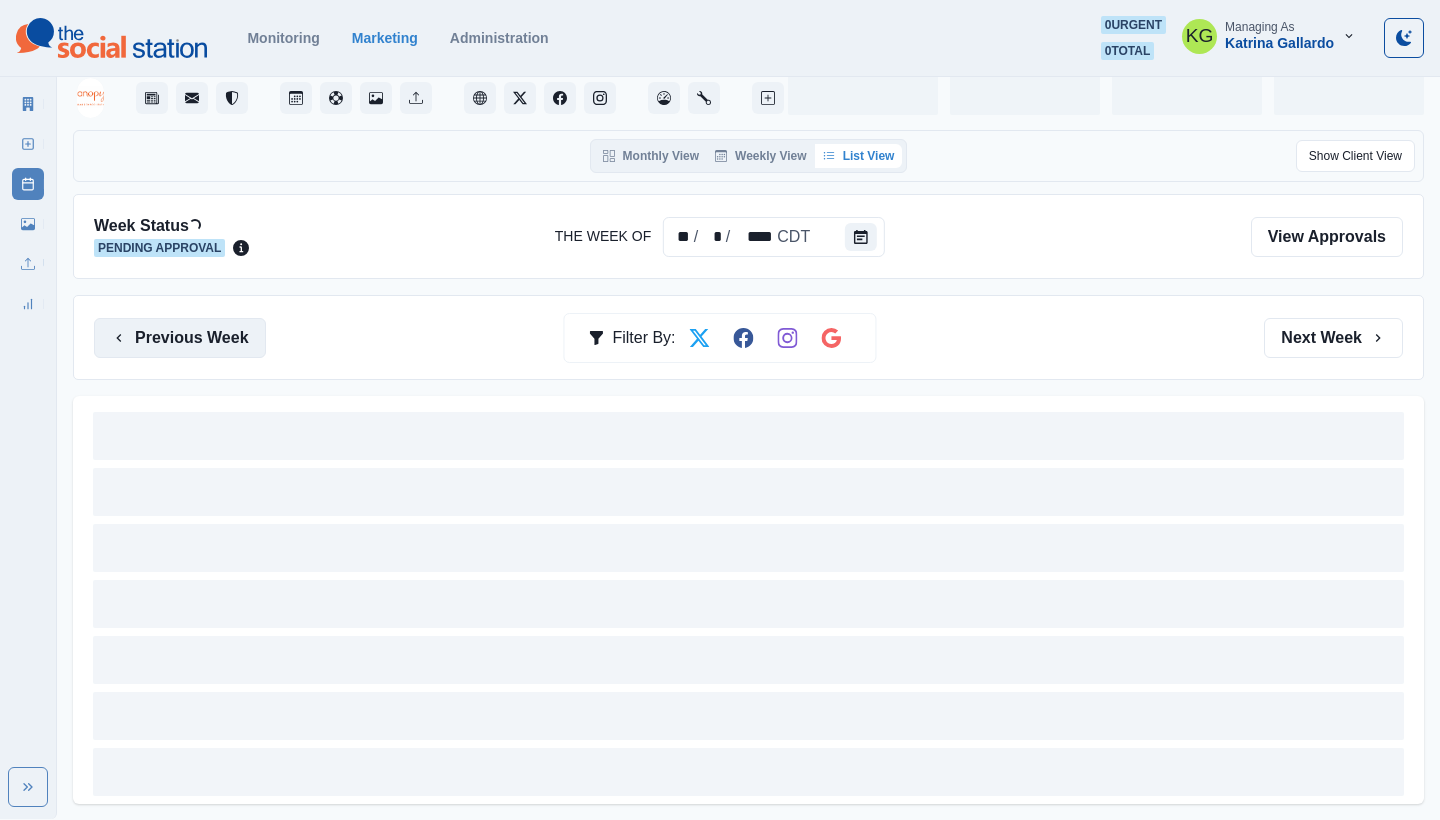 click on "Previous Week" at bounding box center (180, 338) 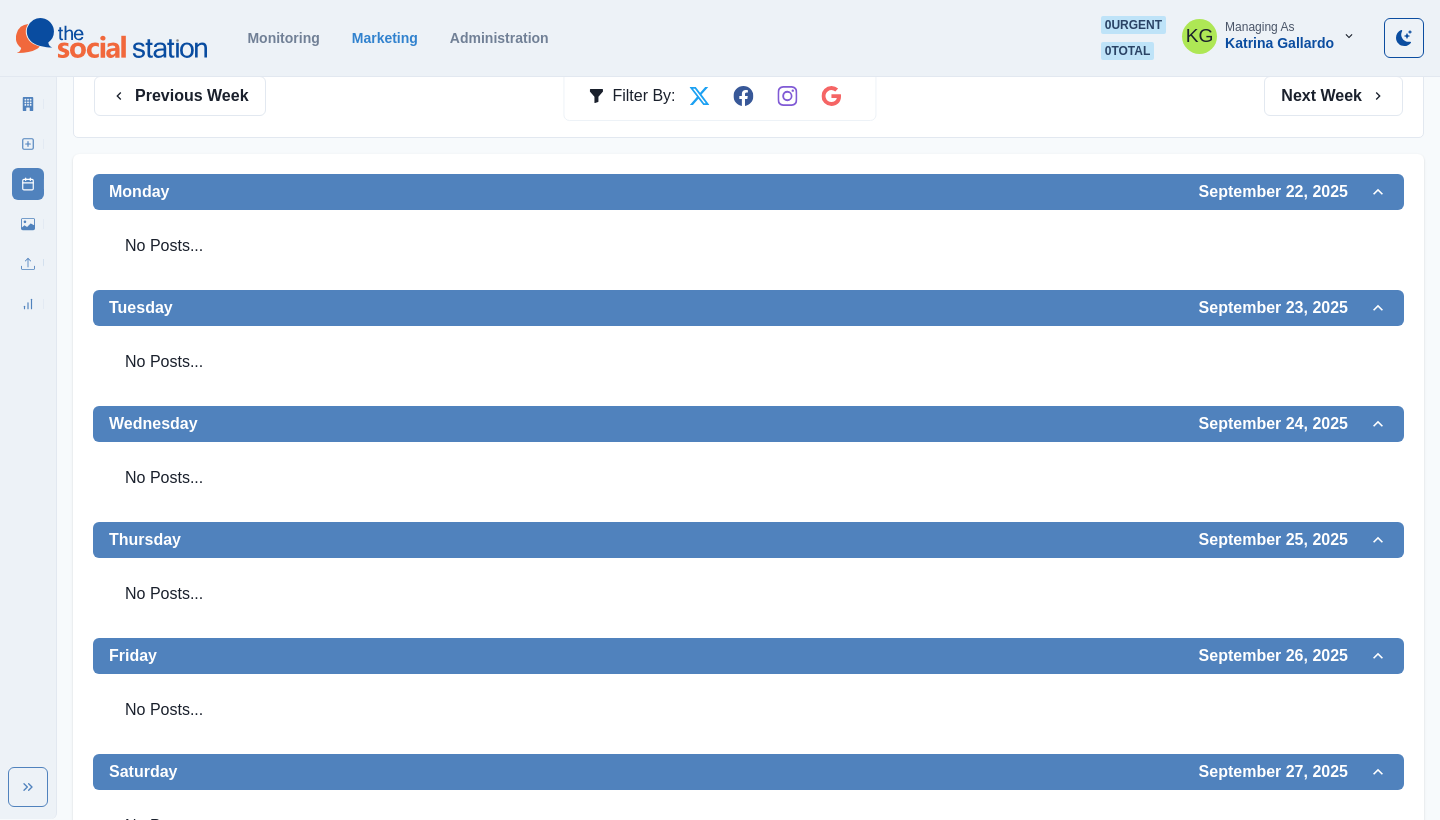 scroll, scrollTop: 265, scrollLeft: 0, axis: vertical 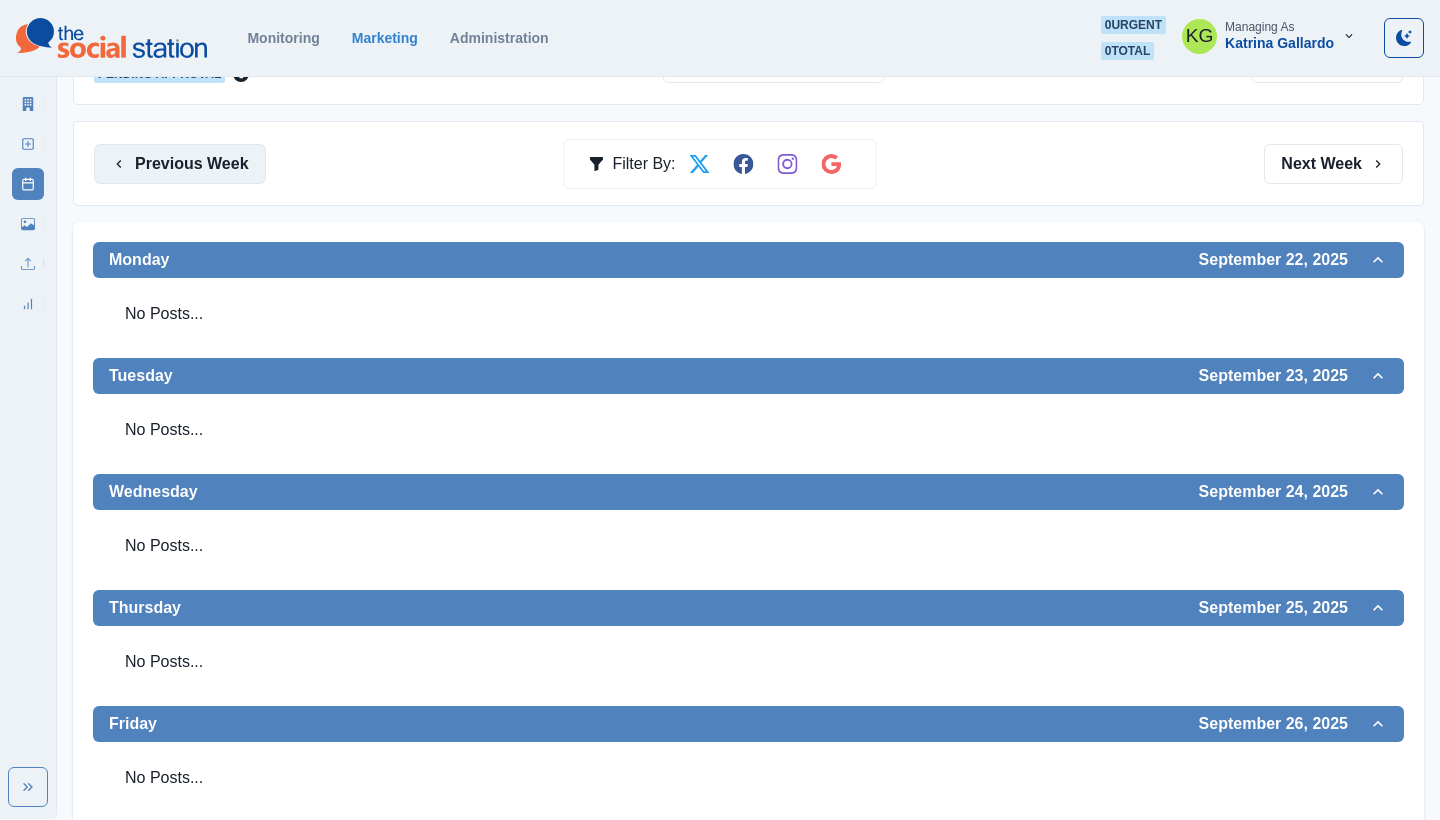click on "Previous Week" at bounding box center (180, 164) 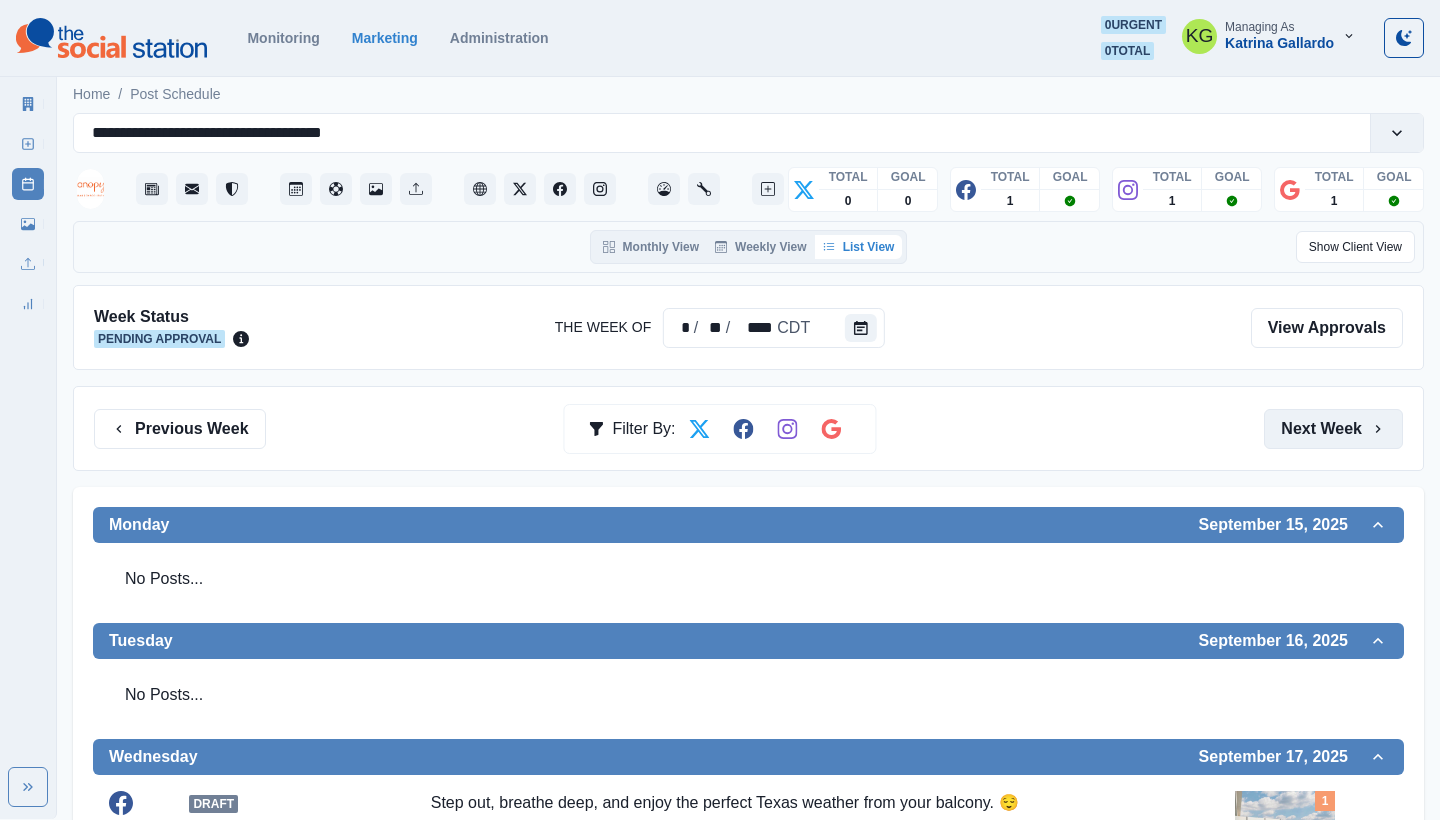 scroll, scrollTop: 0, scrollLeft: 0, axis: both 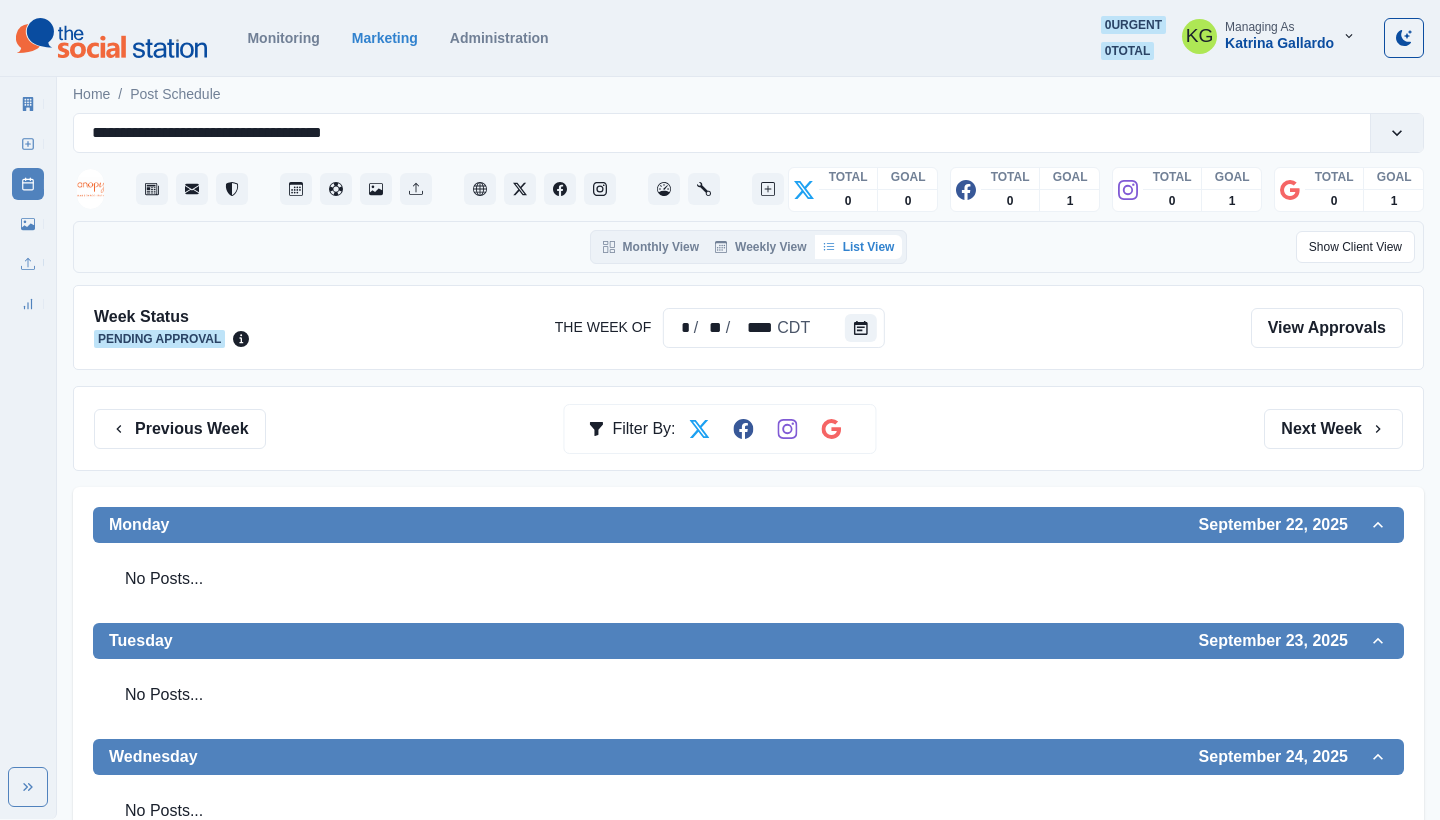 click on "Previous Week Filter By: Next Week" at bounding box center (748, 428) 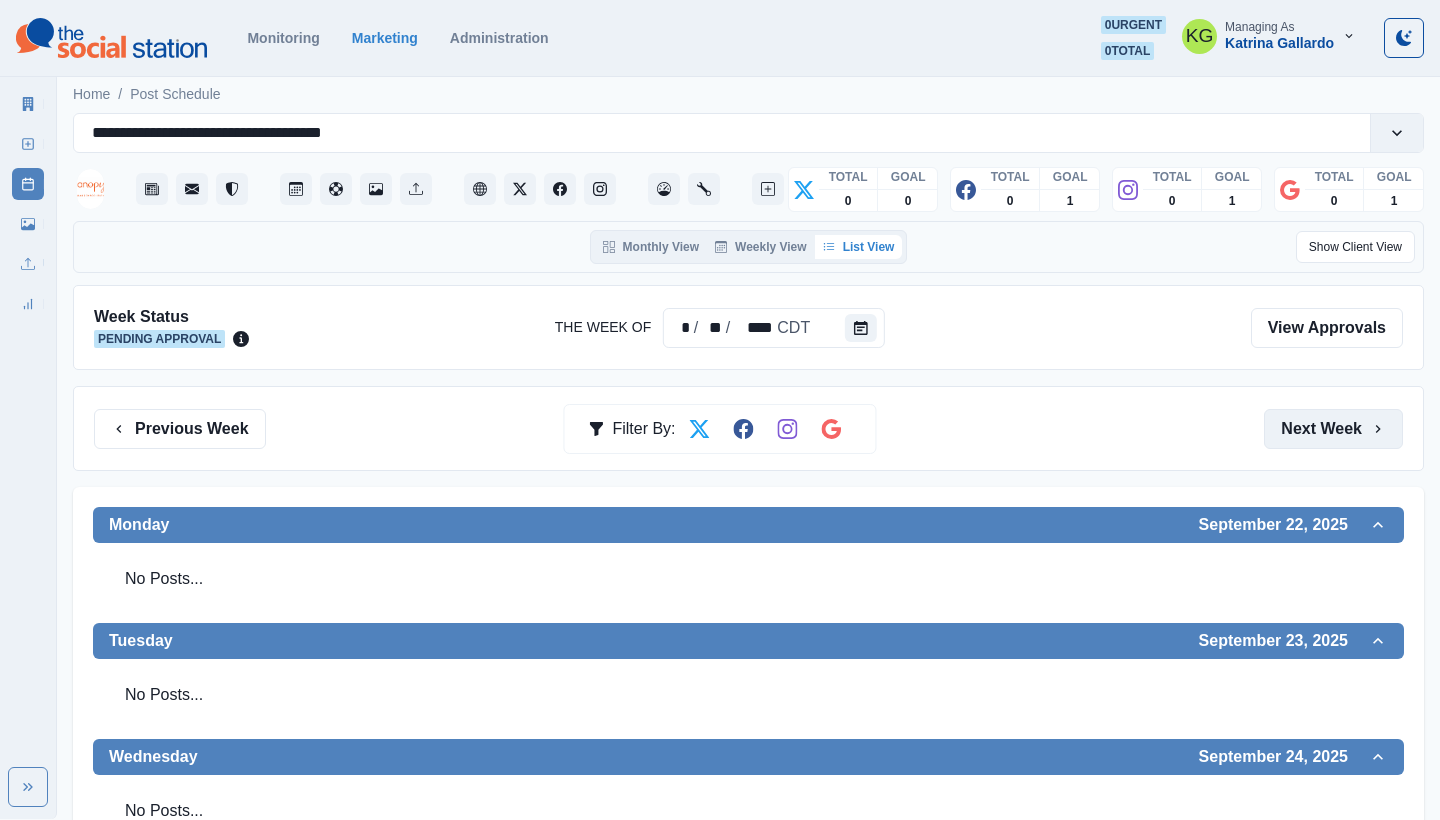 click on "Next Week" at bounding box center (1333, 429) 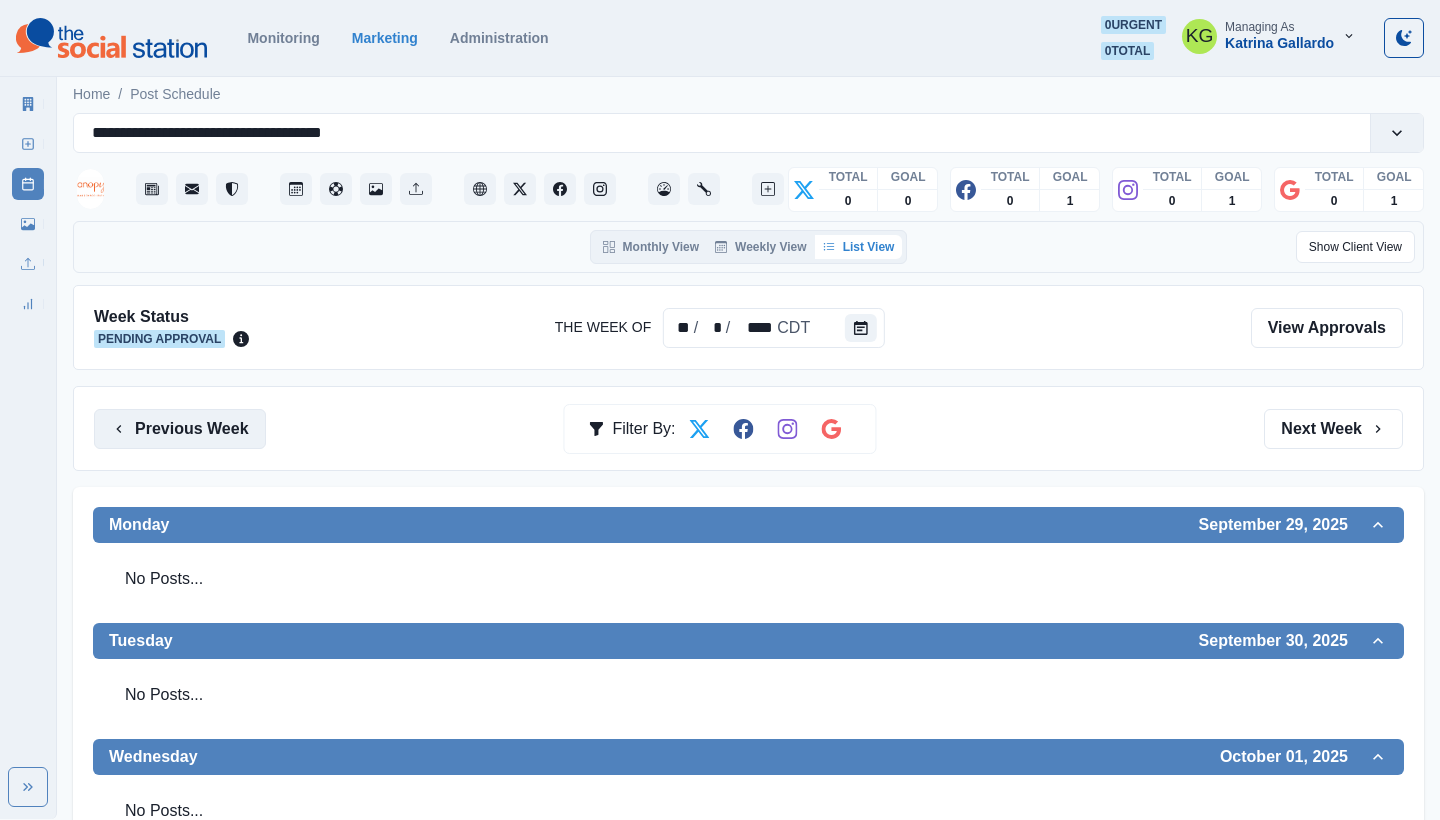 scroll, scrollTop: 0, scrollLeft: 0, axis: both 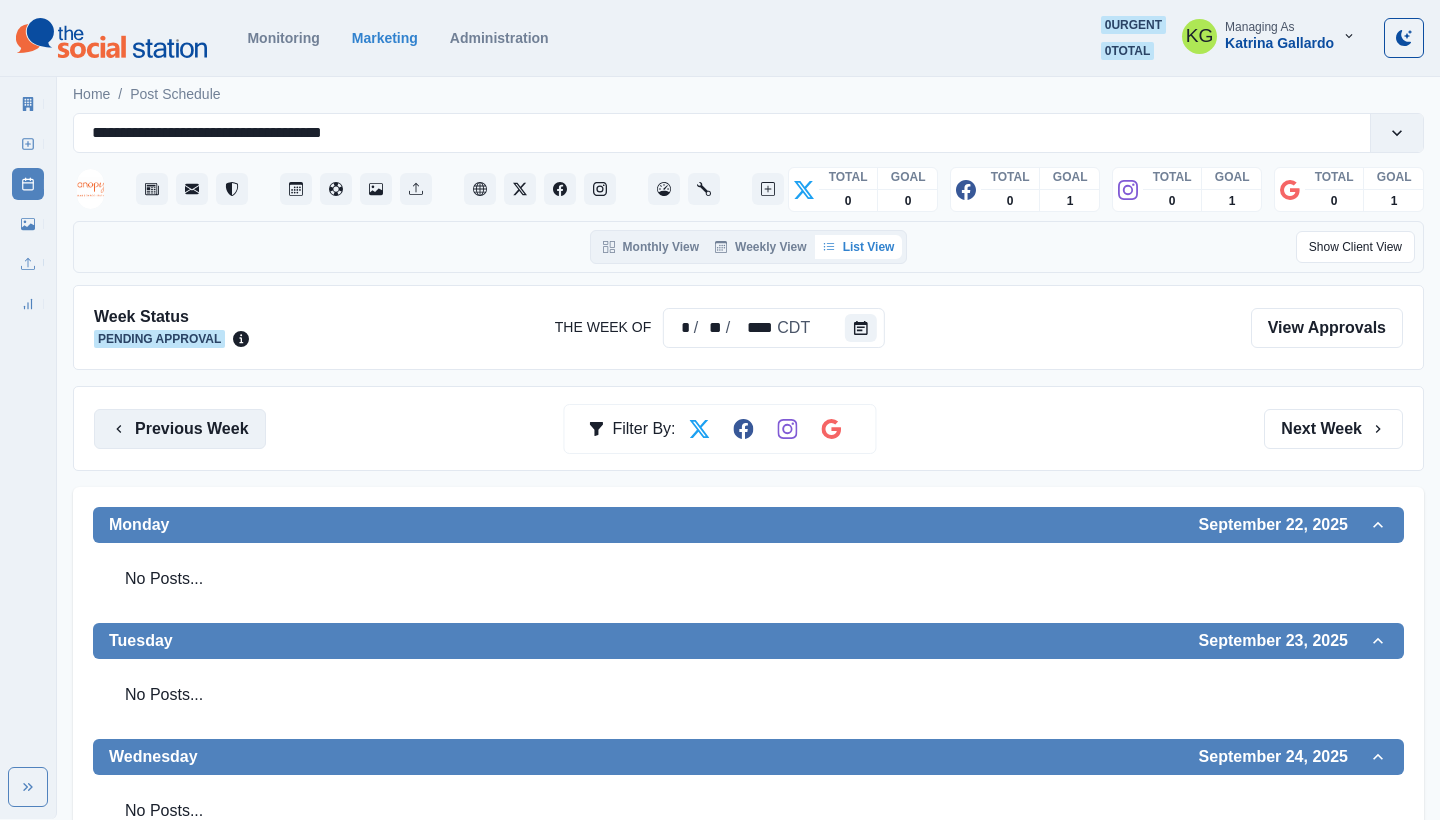 click on "Previous Week" at bounding box center [180, 429] 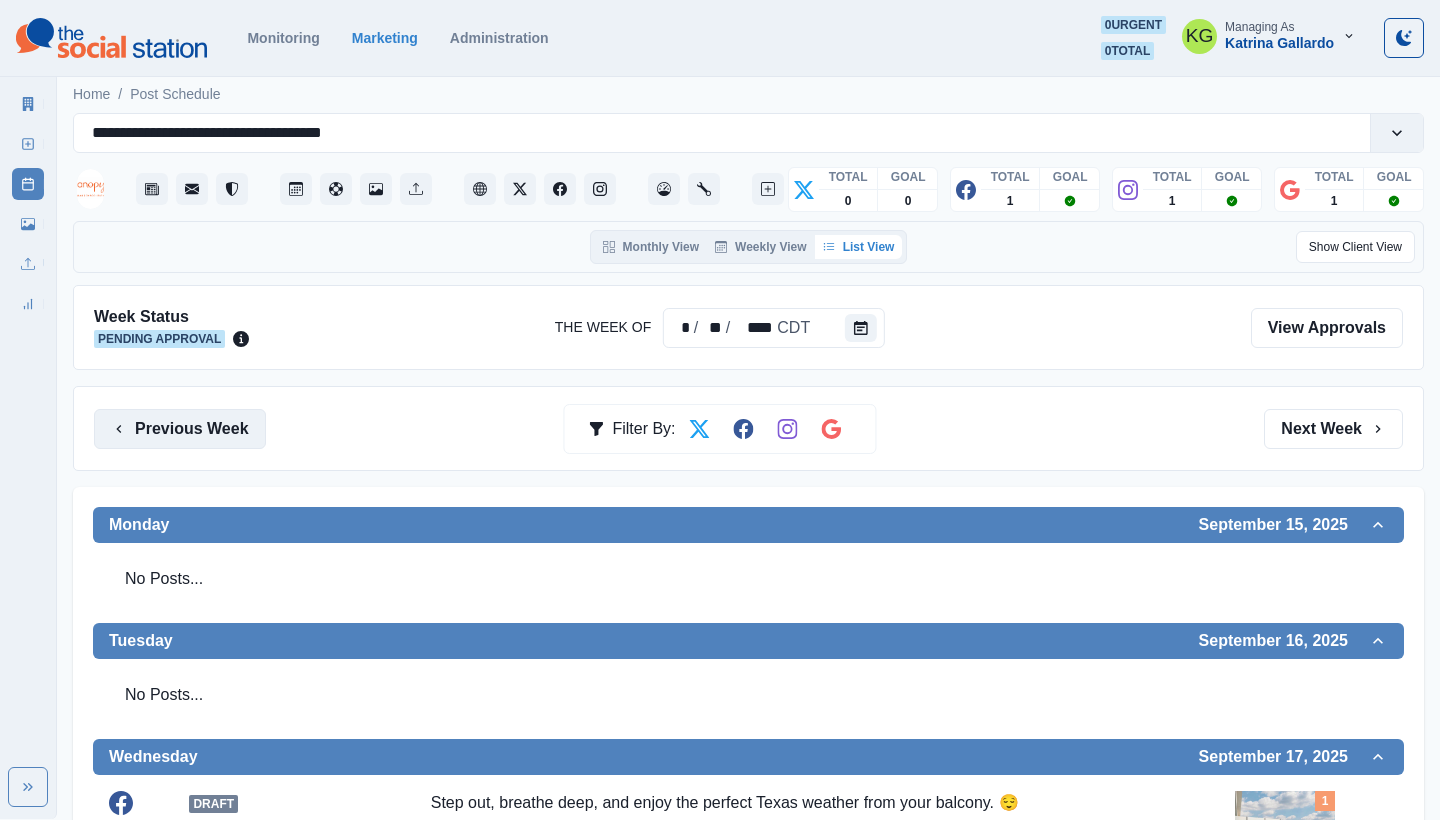 scroll, scrollTop: 0, scrollLeft: 0, axis: both 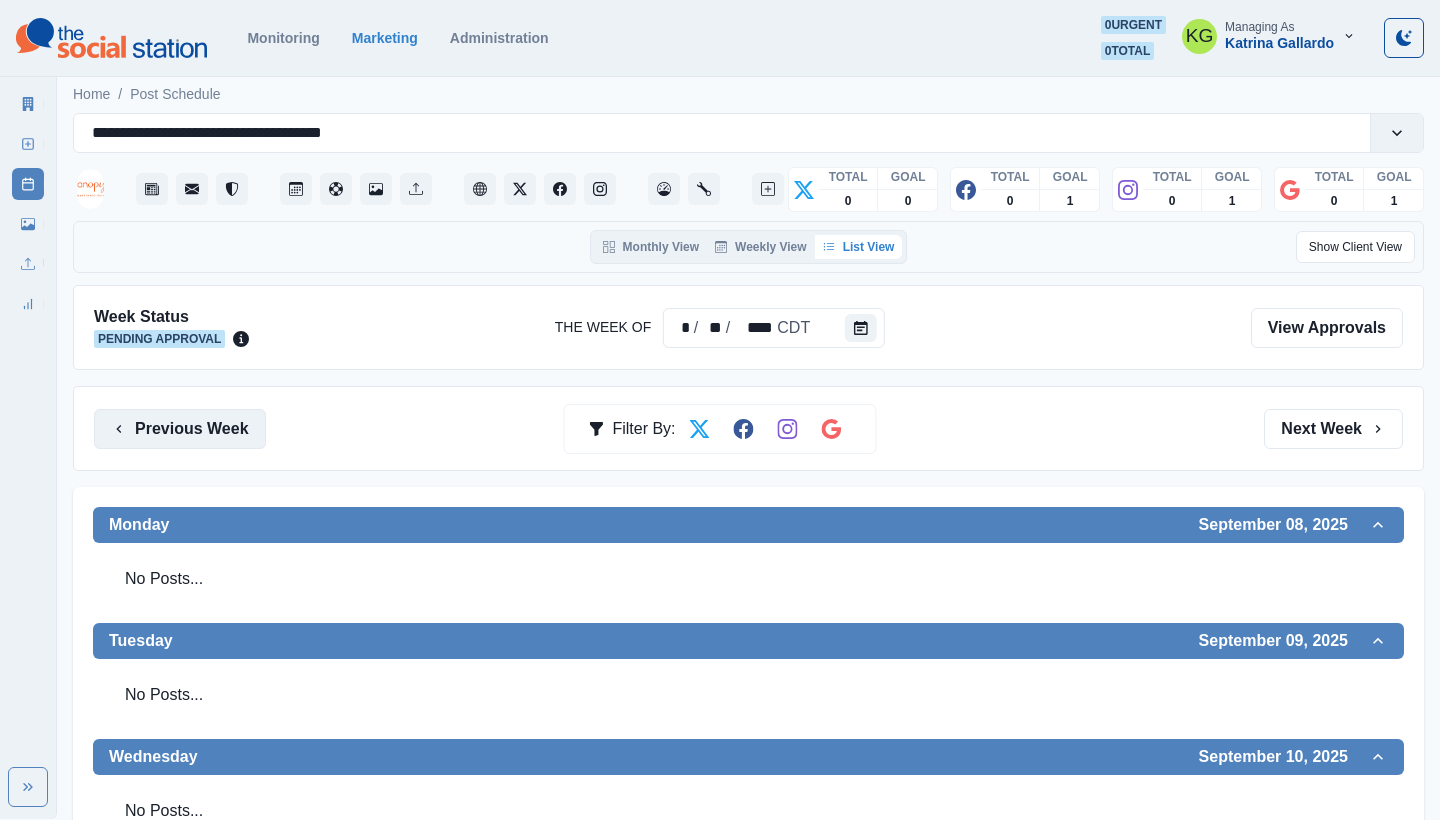 click on "Previous Week" at bounding box center (180, 429) 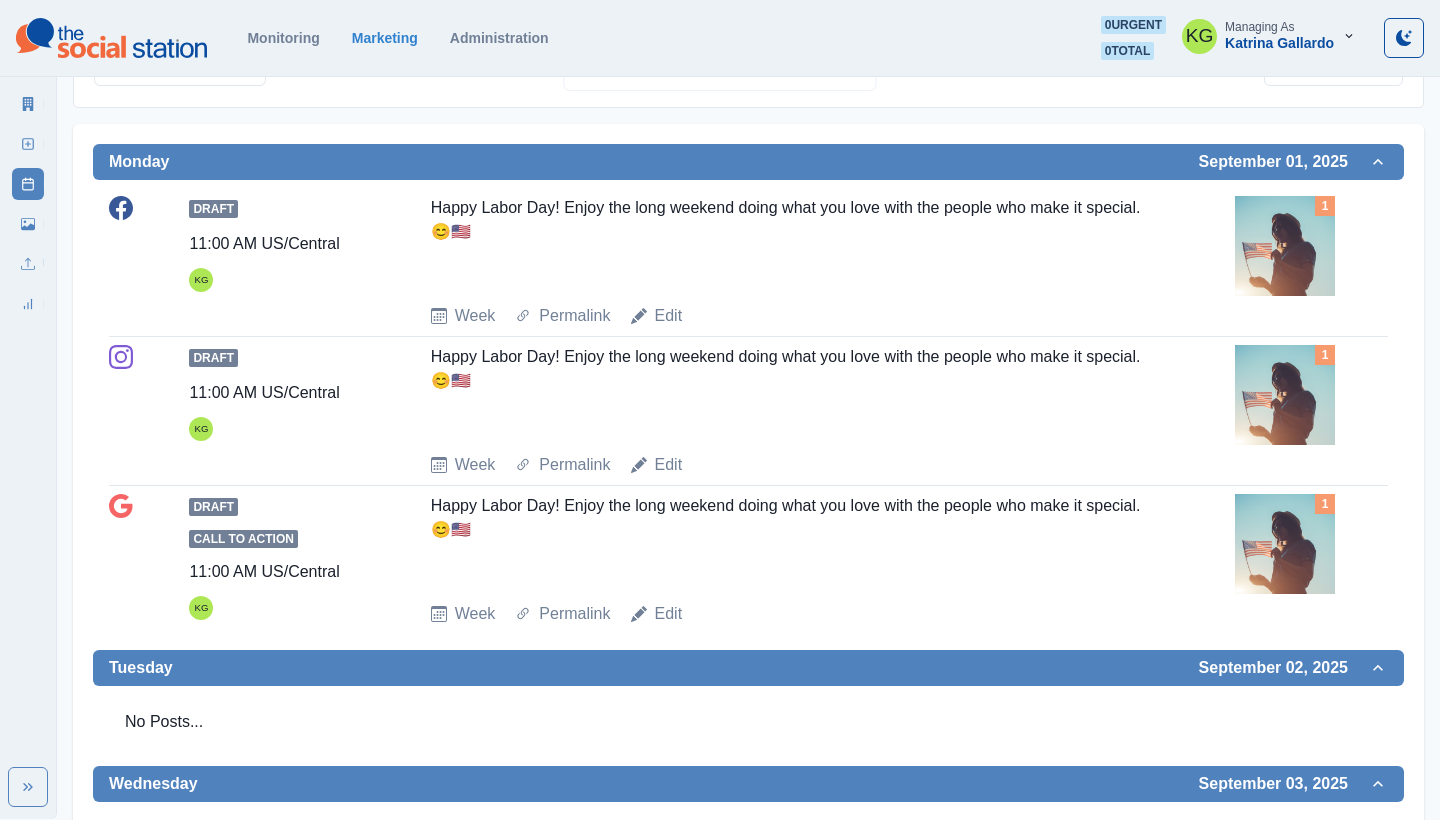 scroll, scrollTop: 27, scrollLeft: 0, axis: vertical 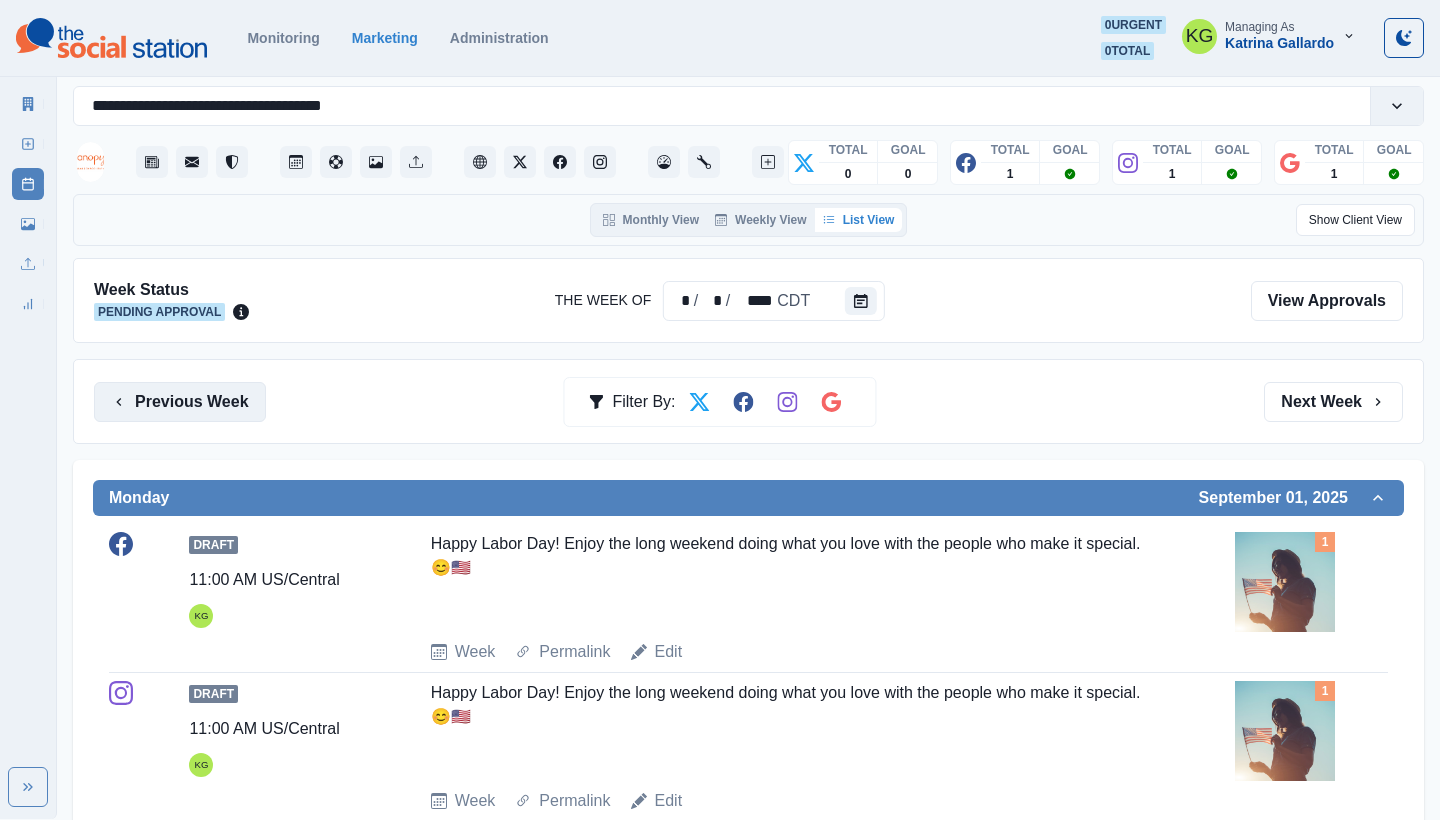 click on "Previous Week" at bounding box center (180, 402) 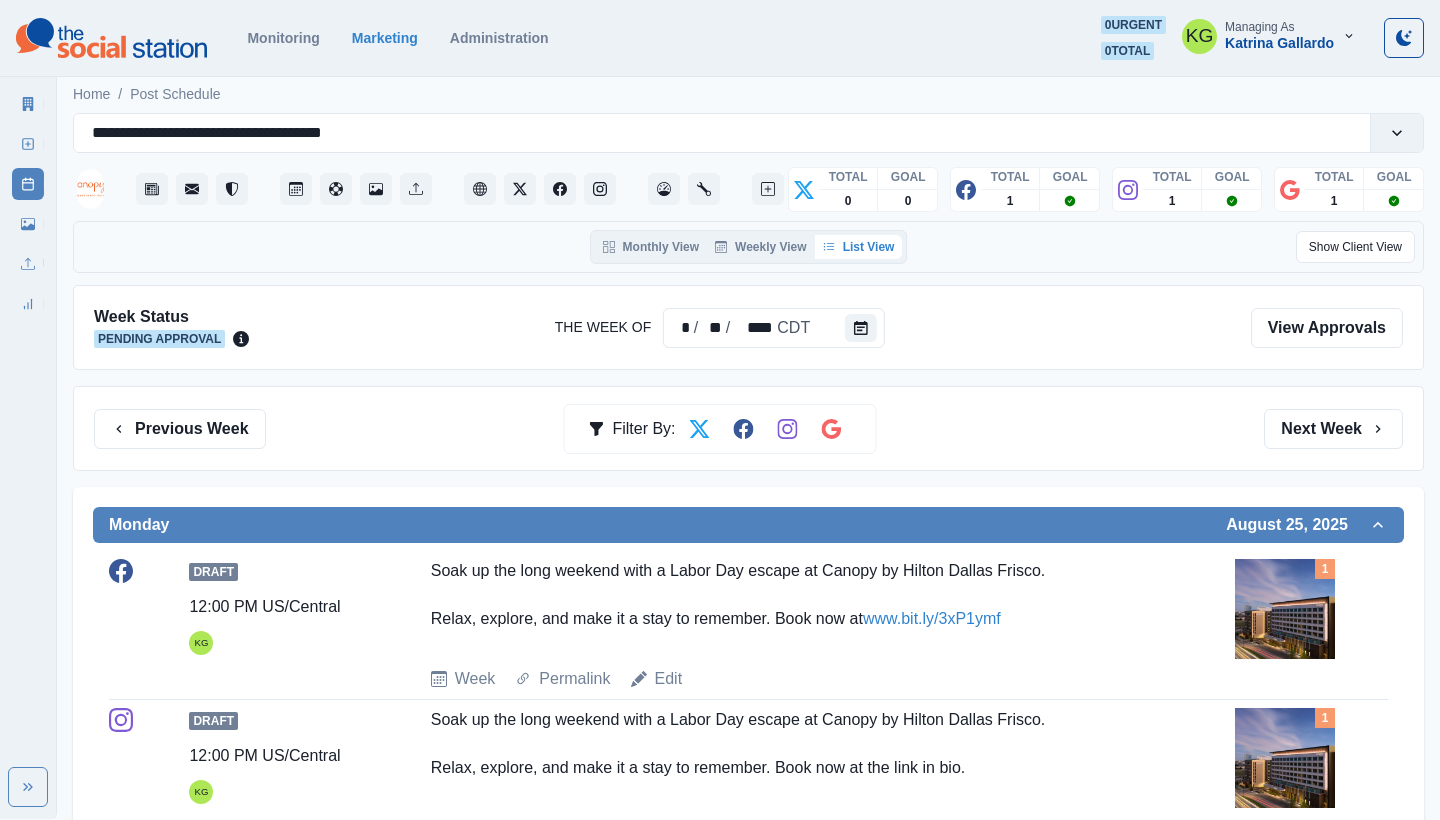 scroll, scrollTop: 0, scrollLeft: 0, axis: both 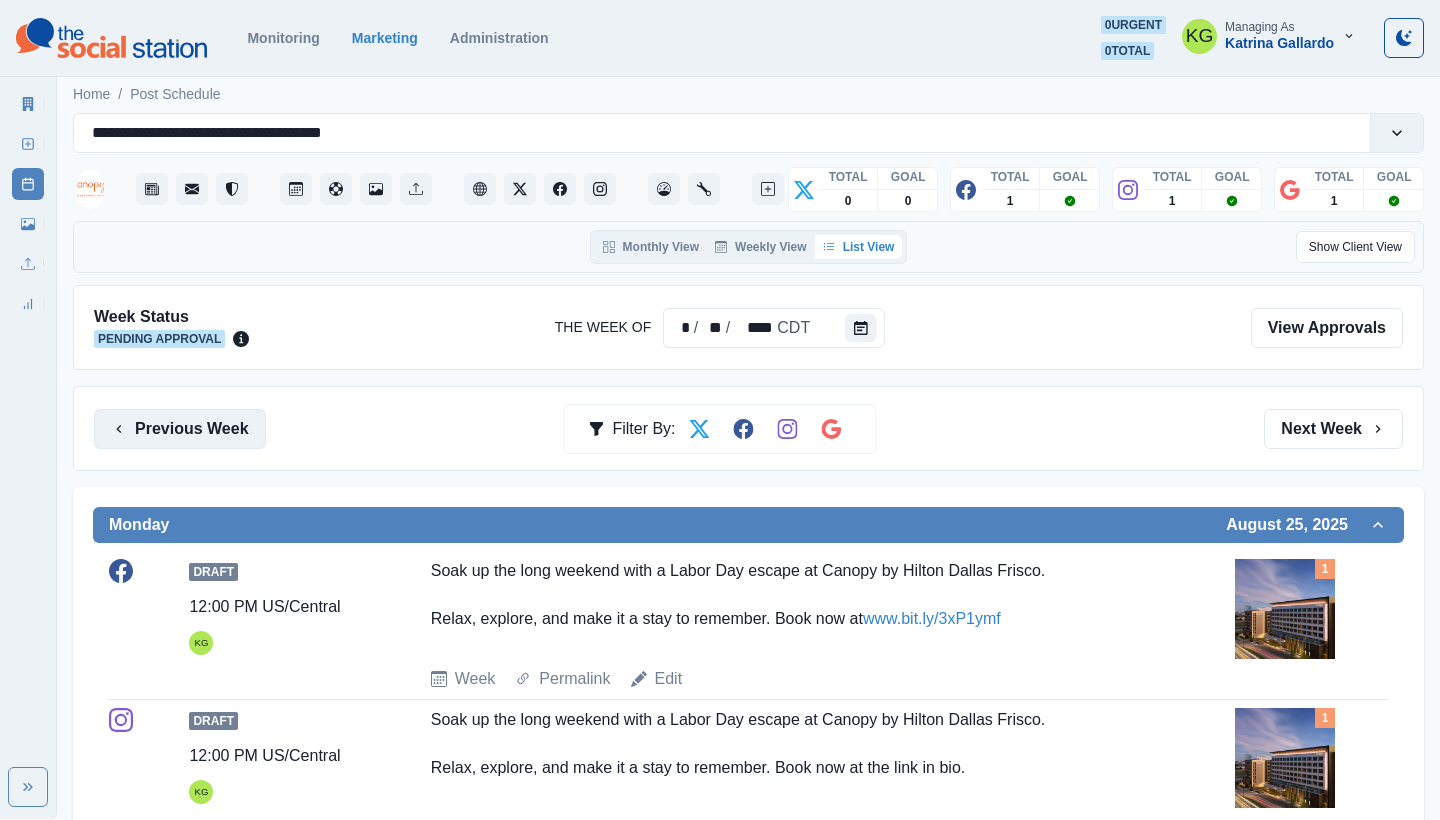 click on "Previous Week" at bounding box center [180, 429] 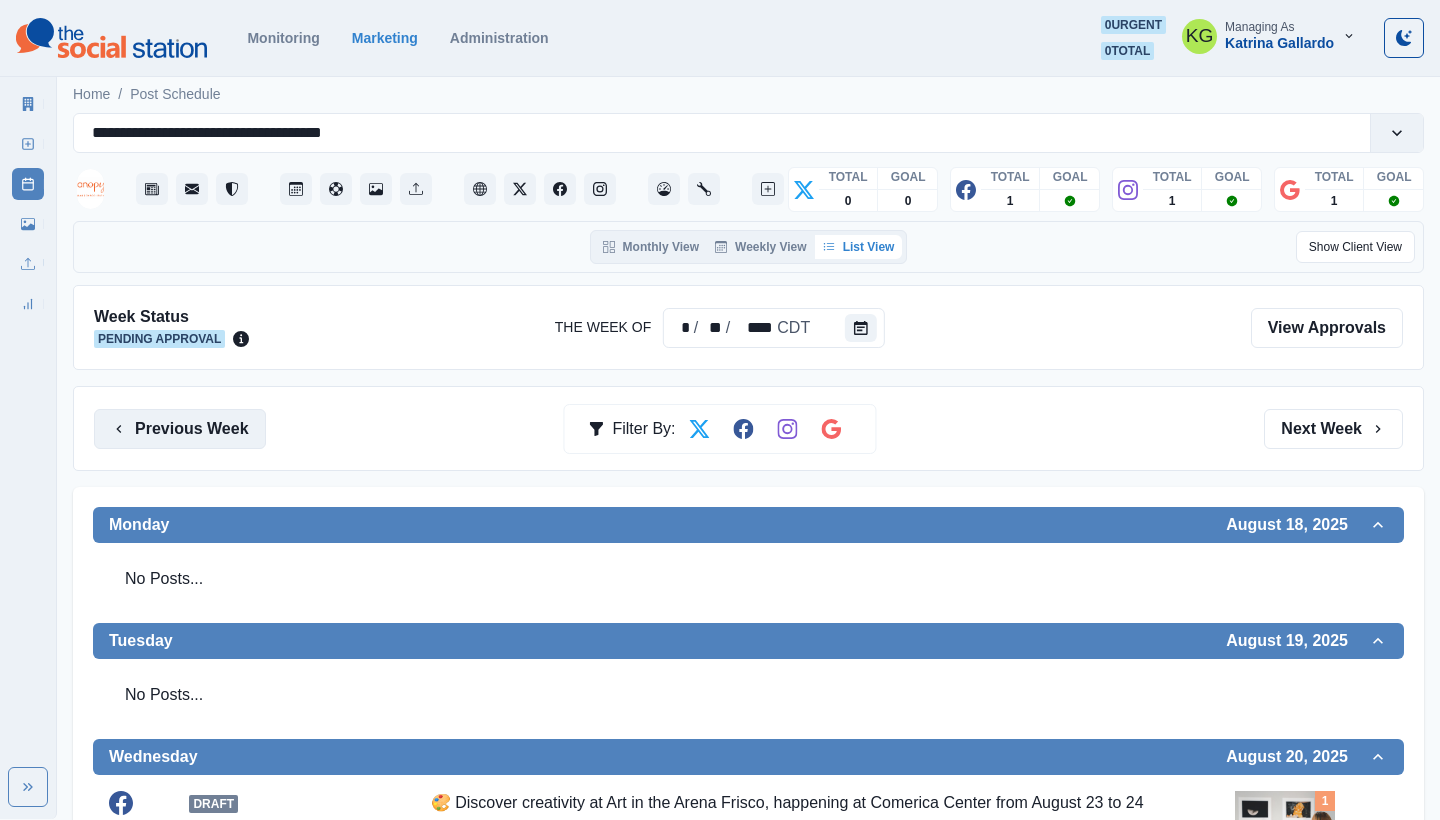 scroll, scrollTop: 0, scrollLeft: 0, axis: both 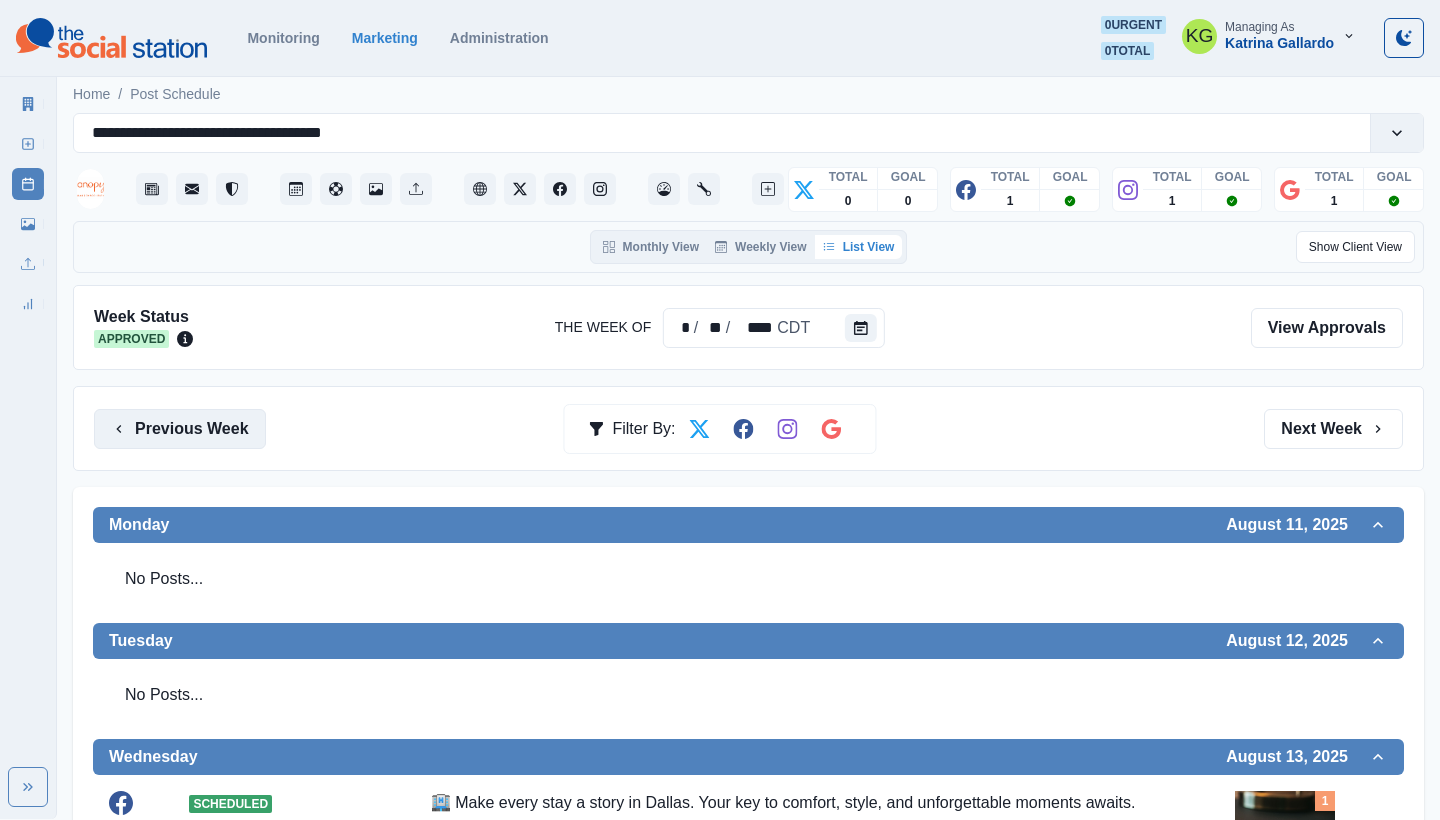 click on "Previous Week" at bounding box center [180, 429] 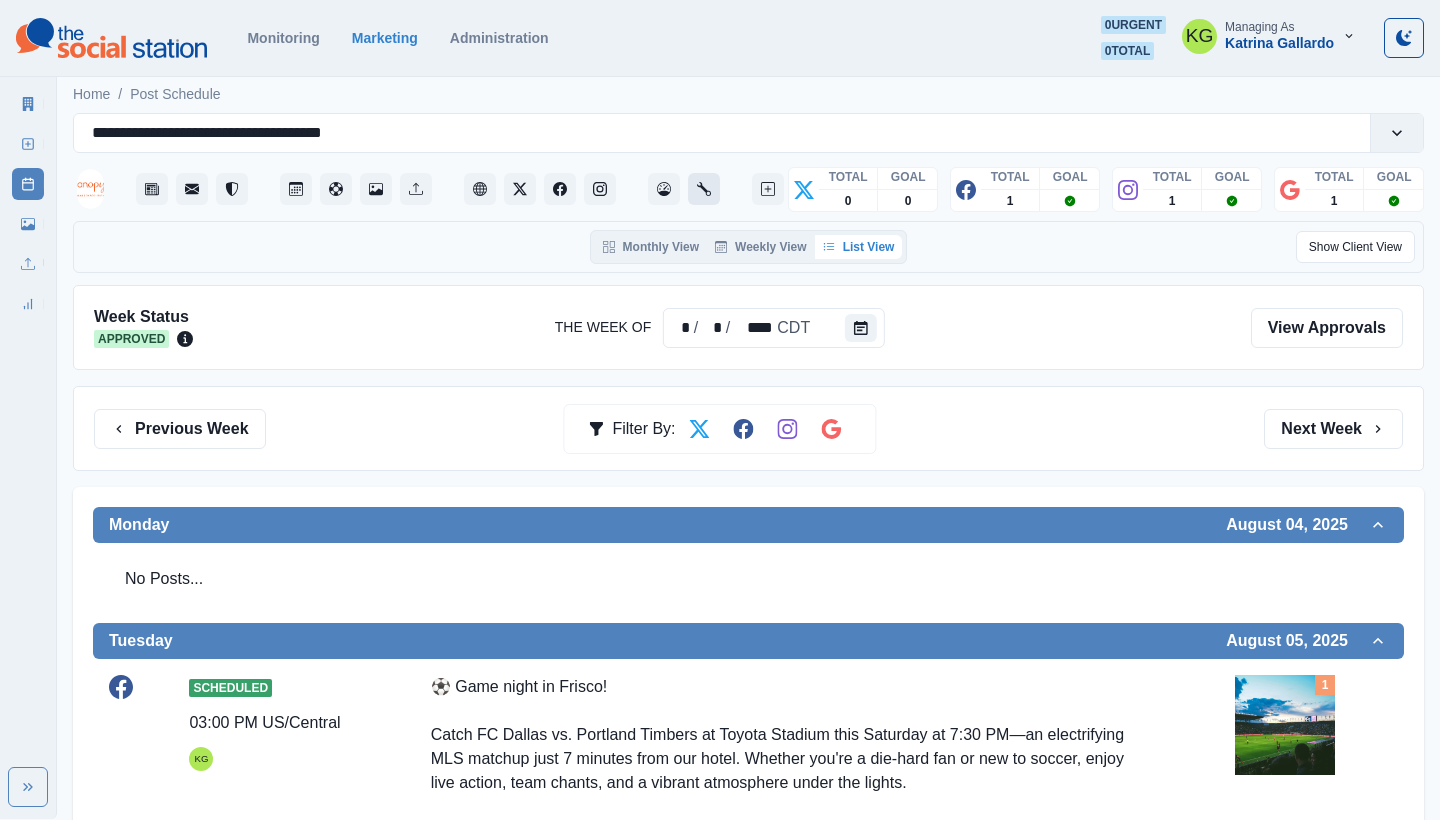 scroll, scrollTop: 0, scrollLeft: 0, axis: both 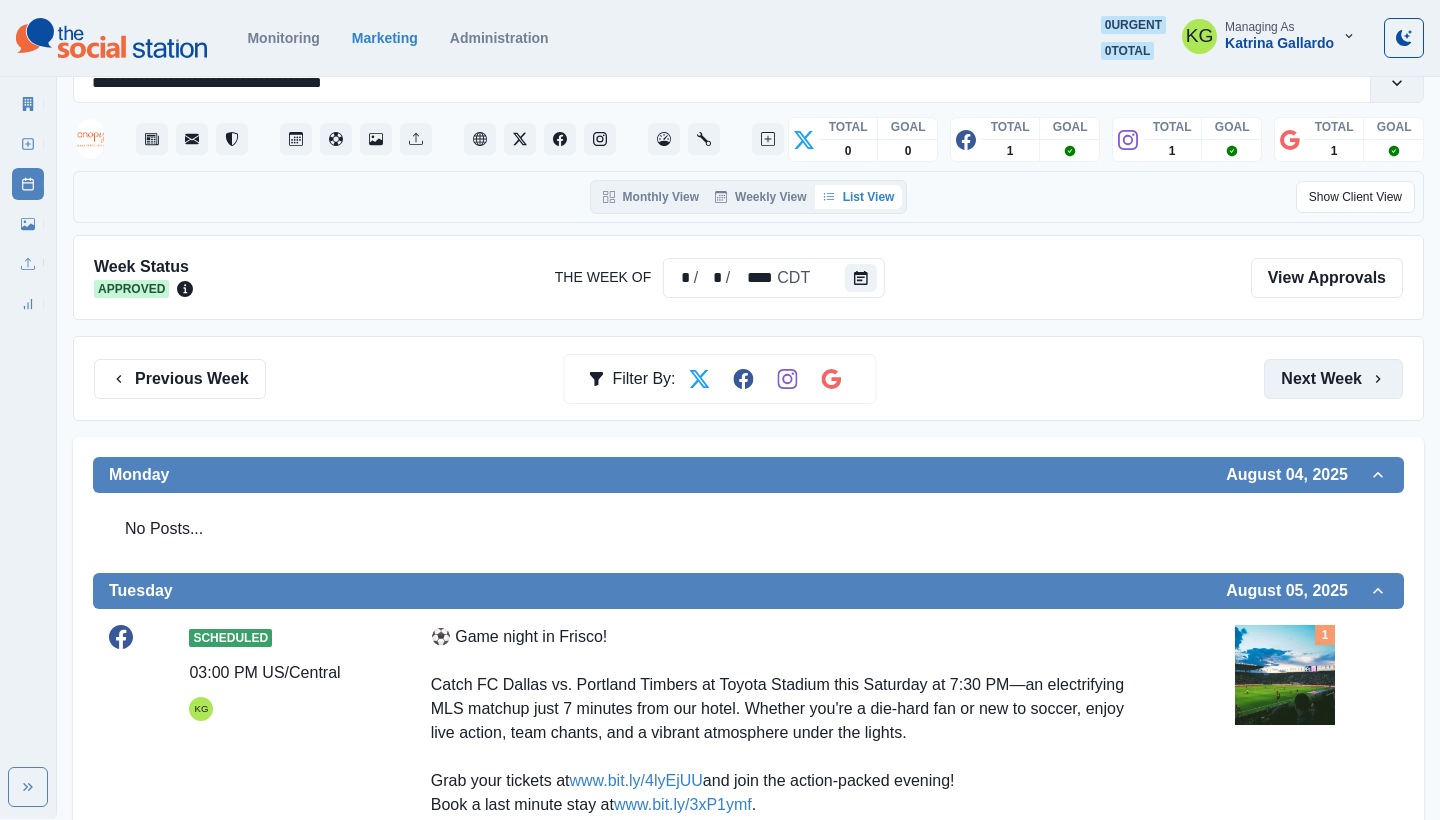 click on "Next Week" at bounding box center [1333, 379] 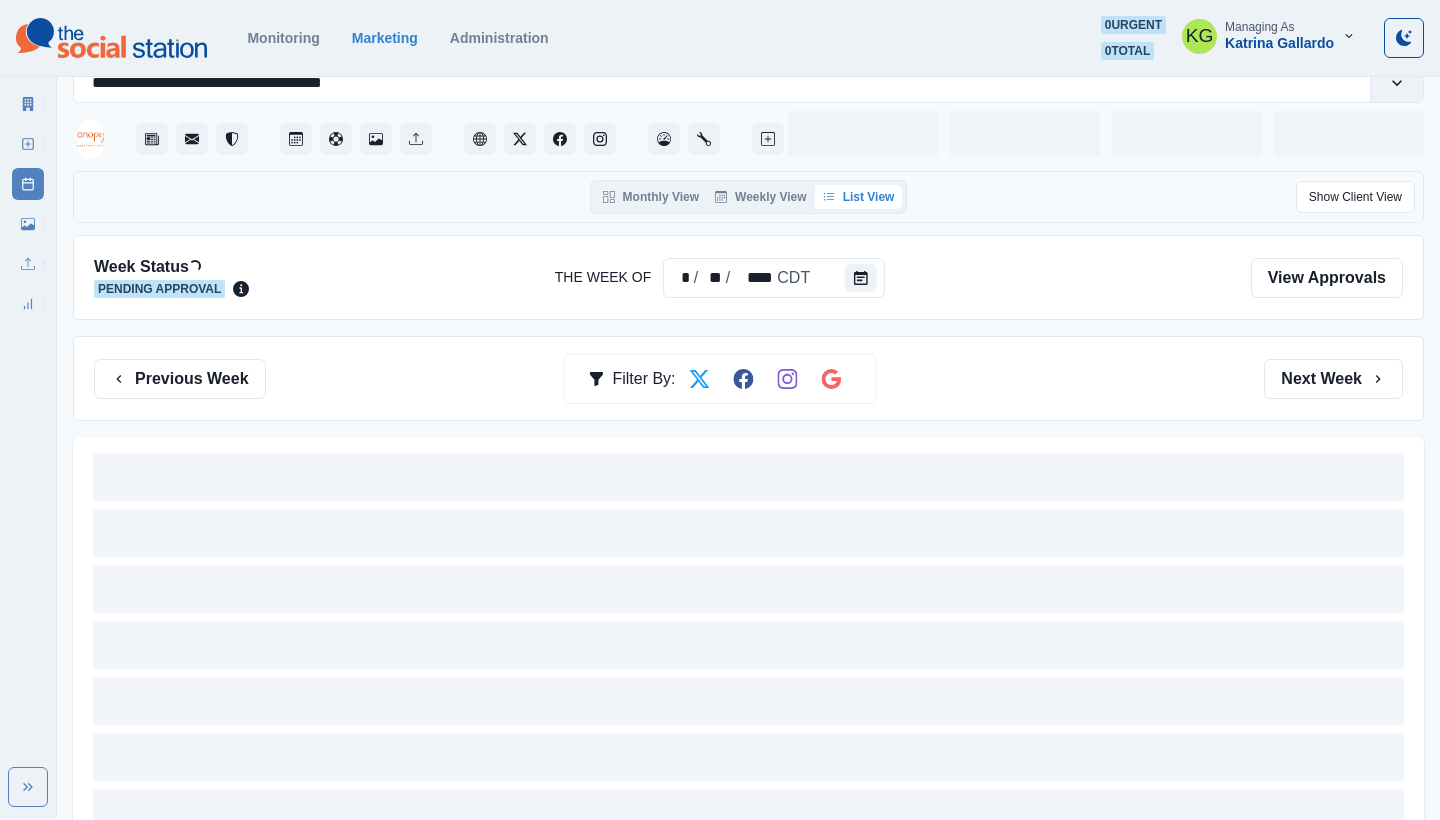 scroll, scrollTop: 0, scrollLeft: 0, axis: both 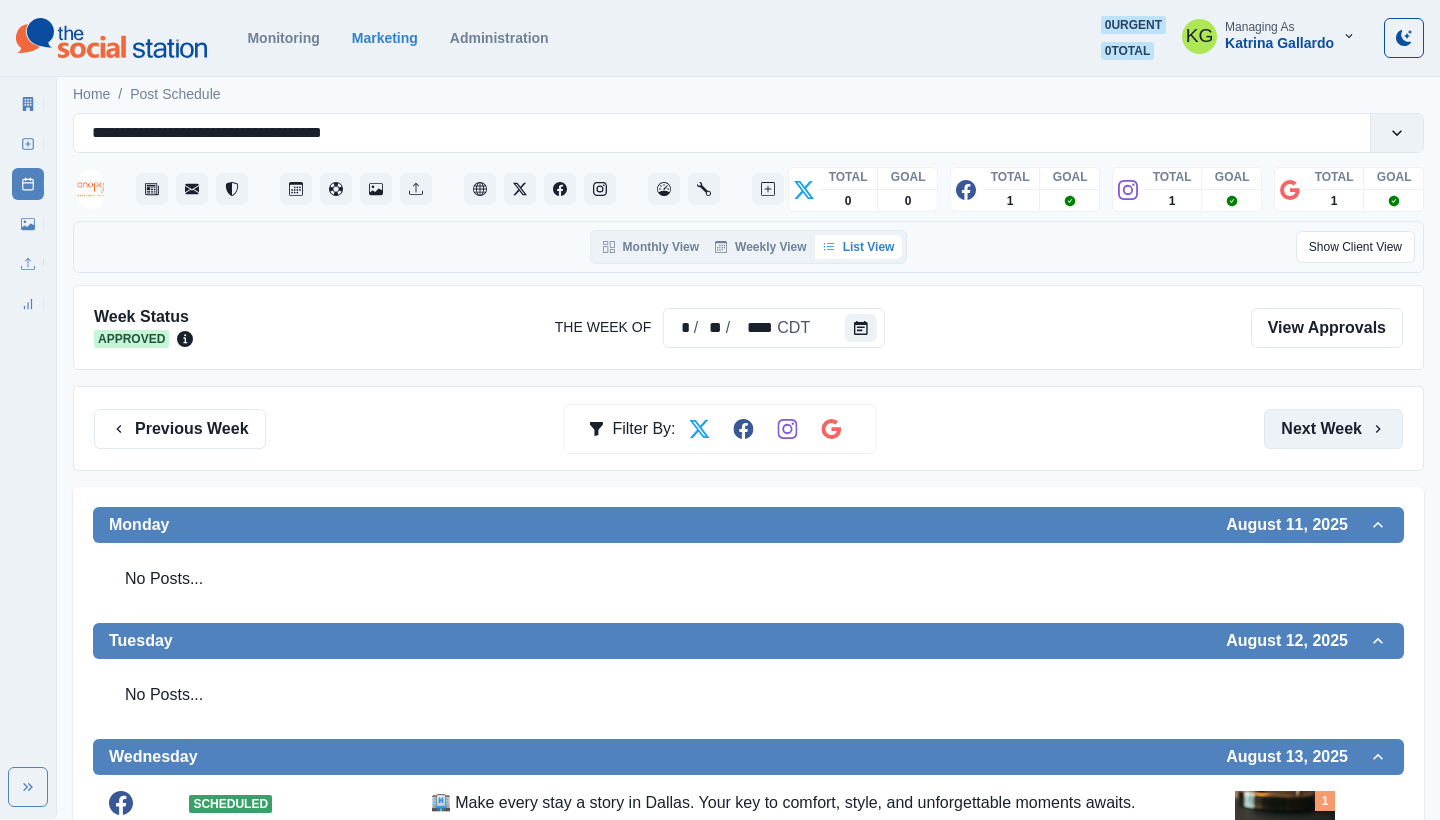 click on "Next Week" at bounding box center [1333, 429] 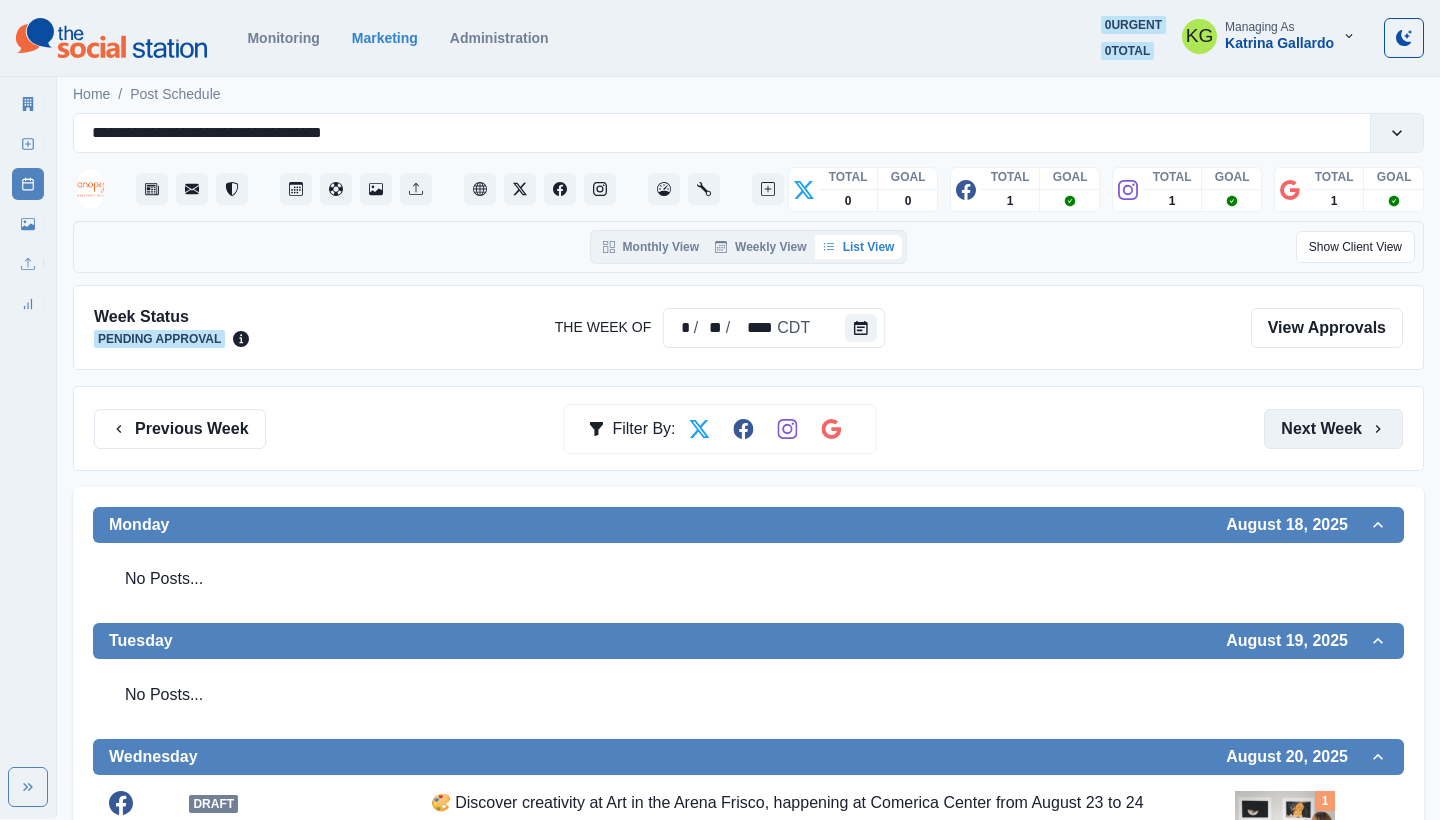 click on "Next Week" at bounding box center (1333, 429) 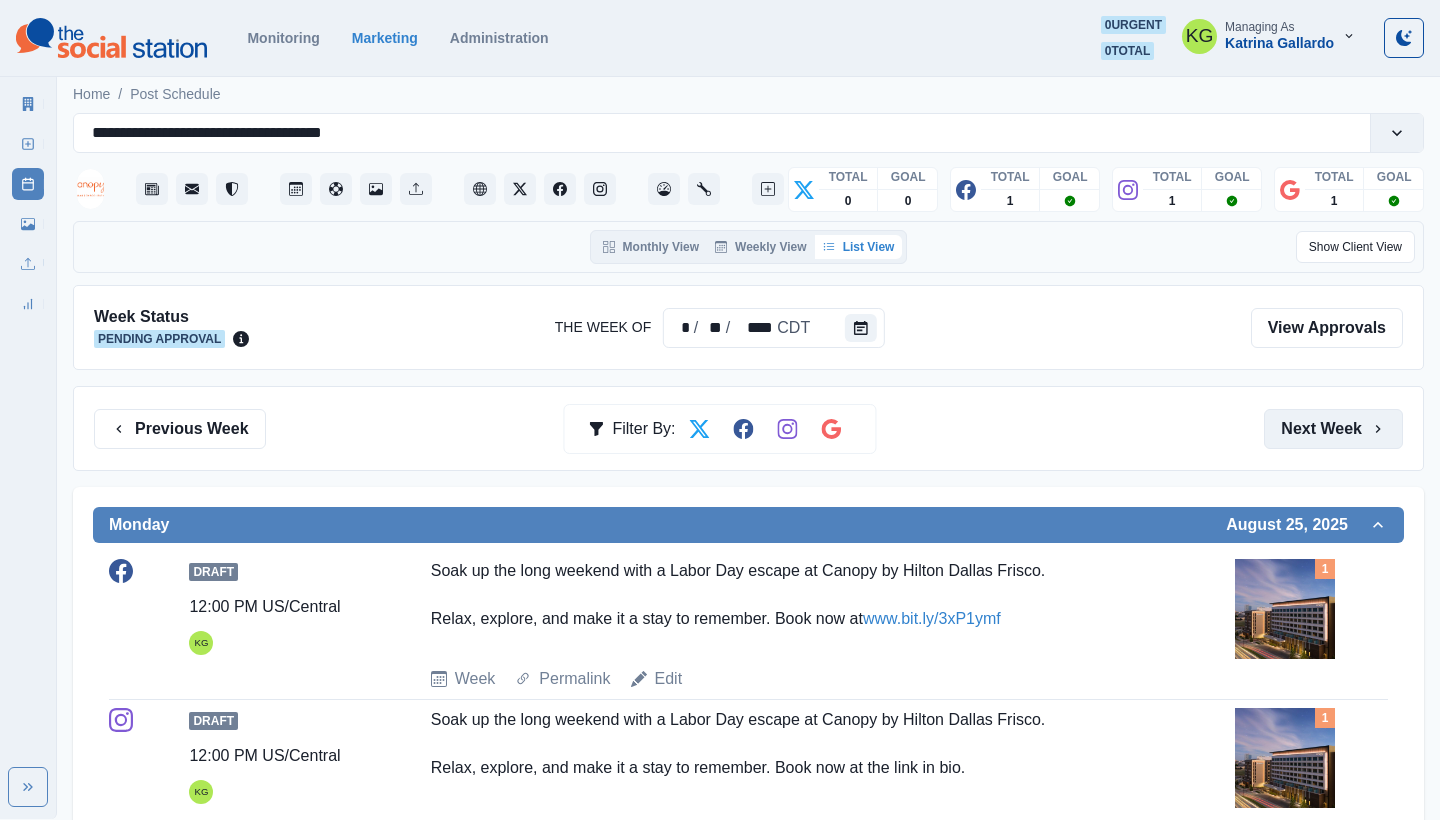 click on "Next Week" at bounding box center [1333, 429] 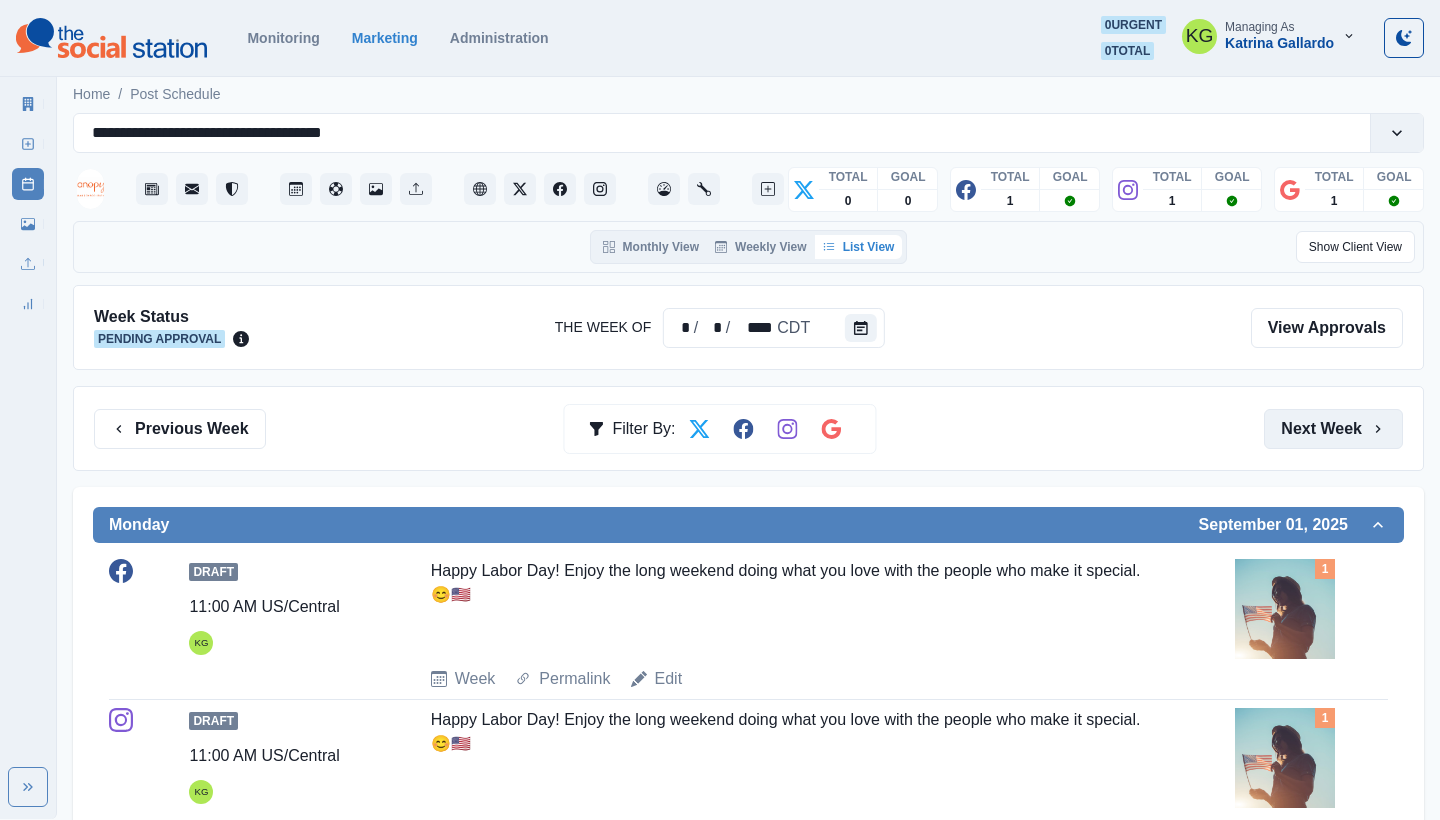 click on "Next Week" at bounding box center [1333, 429] 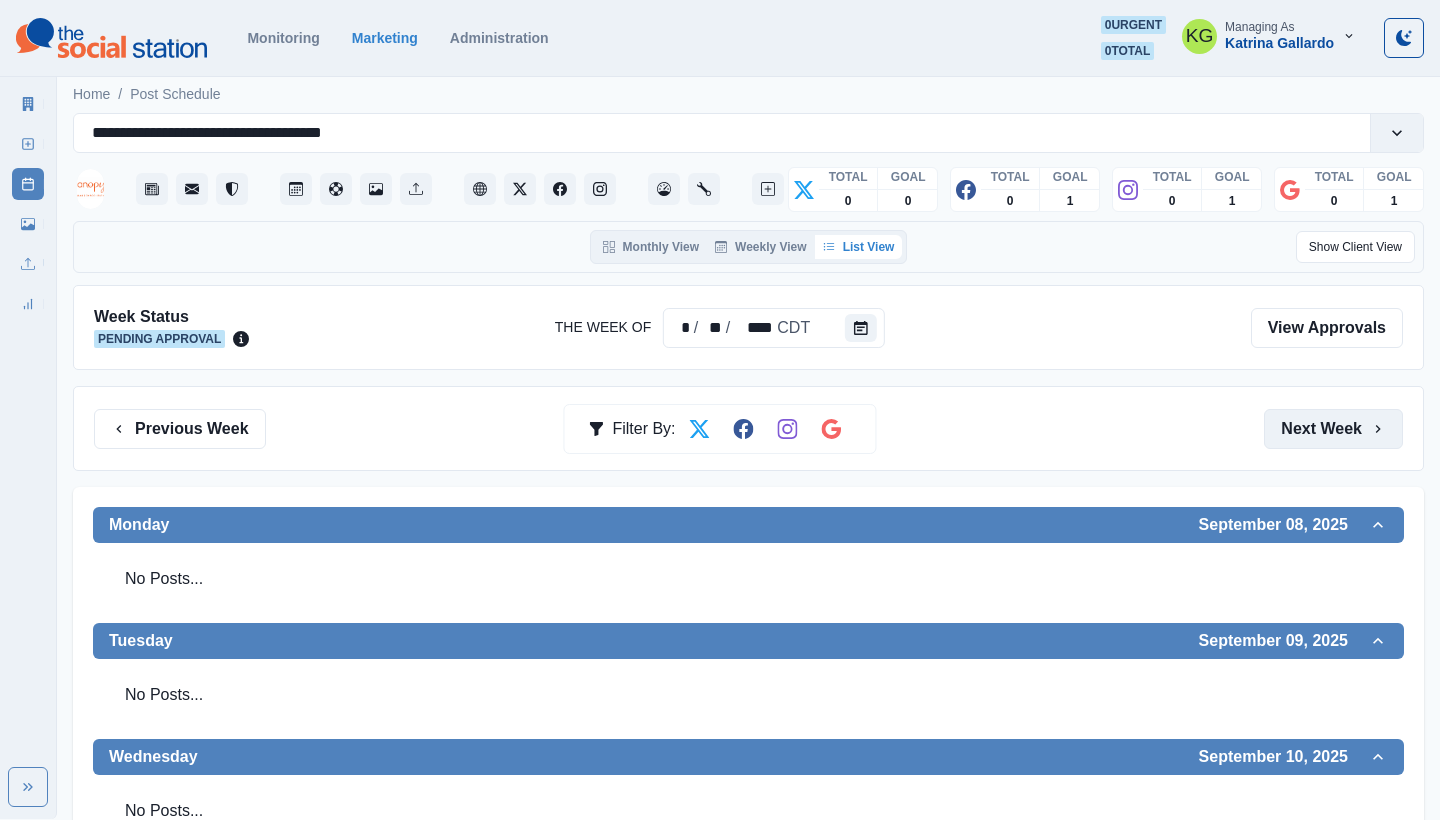 click on "Next Week" at bounding box center (1333, 429) 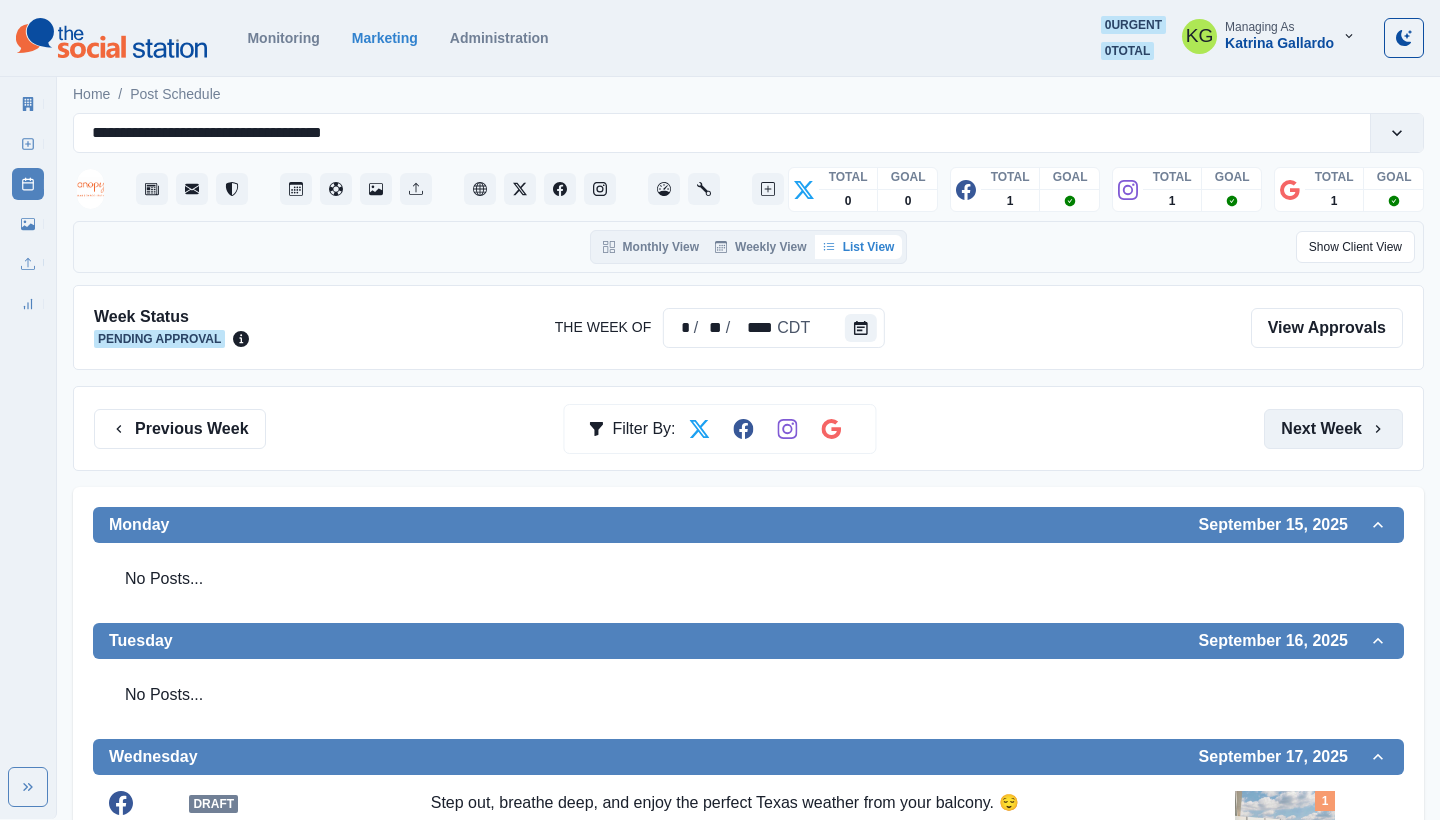 scroll, scrollTop: -1, scrollLeft: 0, axis: vertical 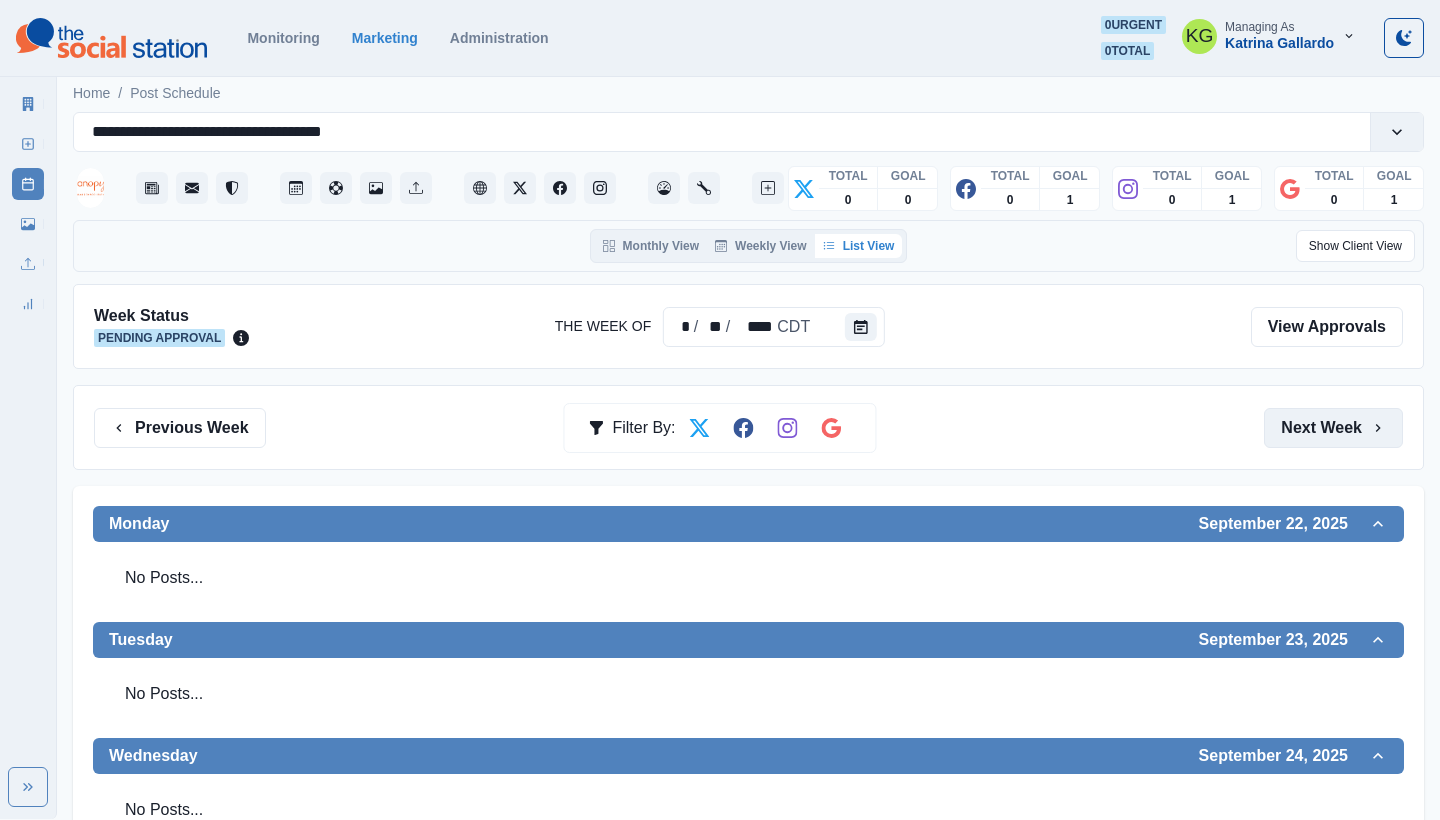 click on "Next Week" at bounding box center [1333, 428] 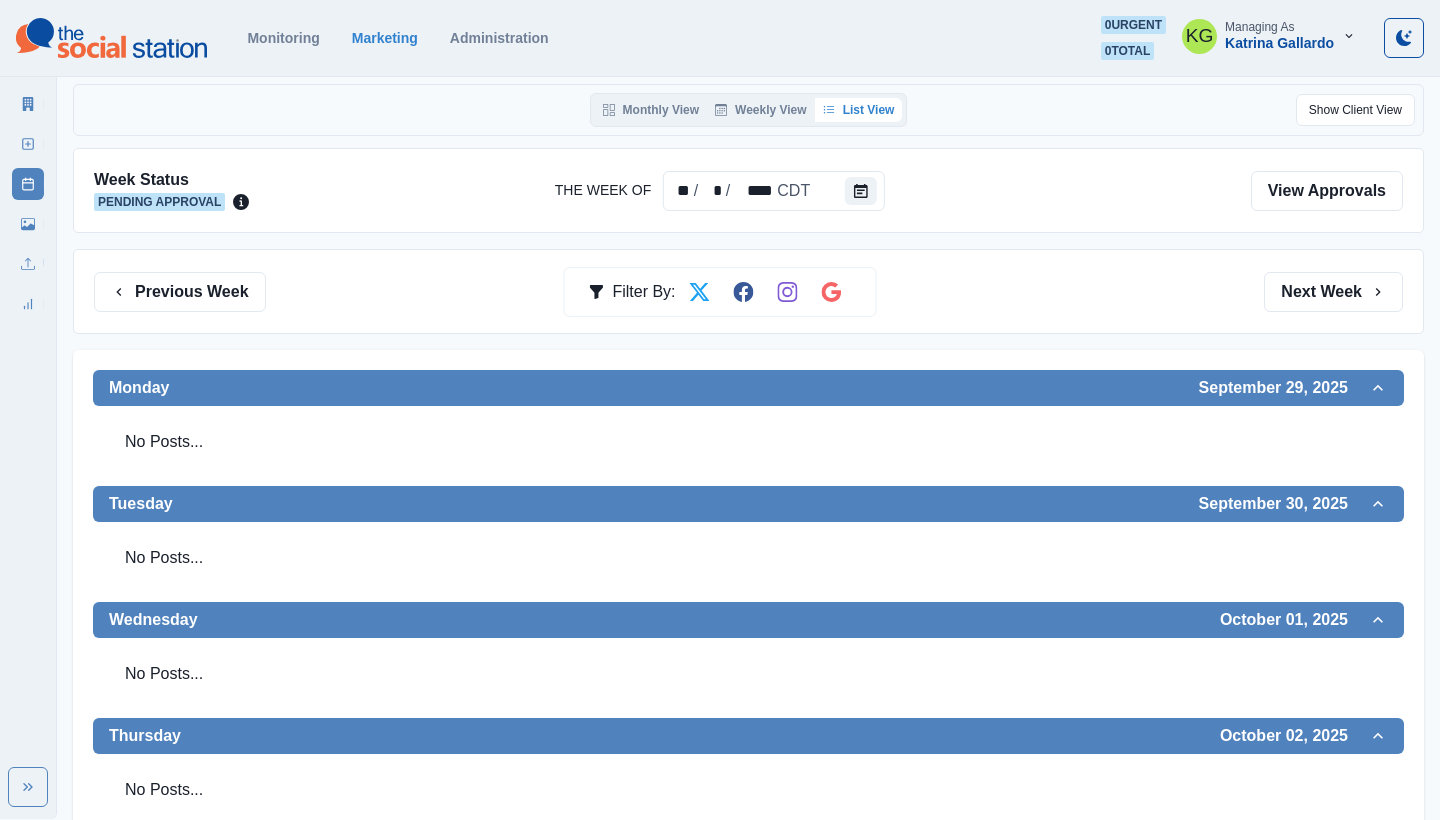 scroll, scrollTop: 325, scrollLeft: 0, axis: vertical 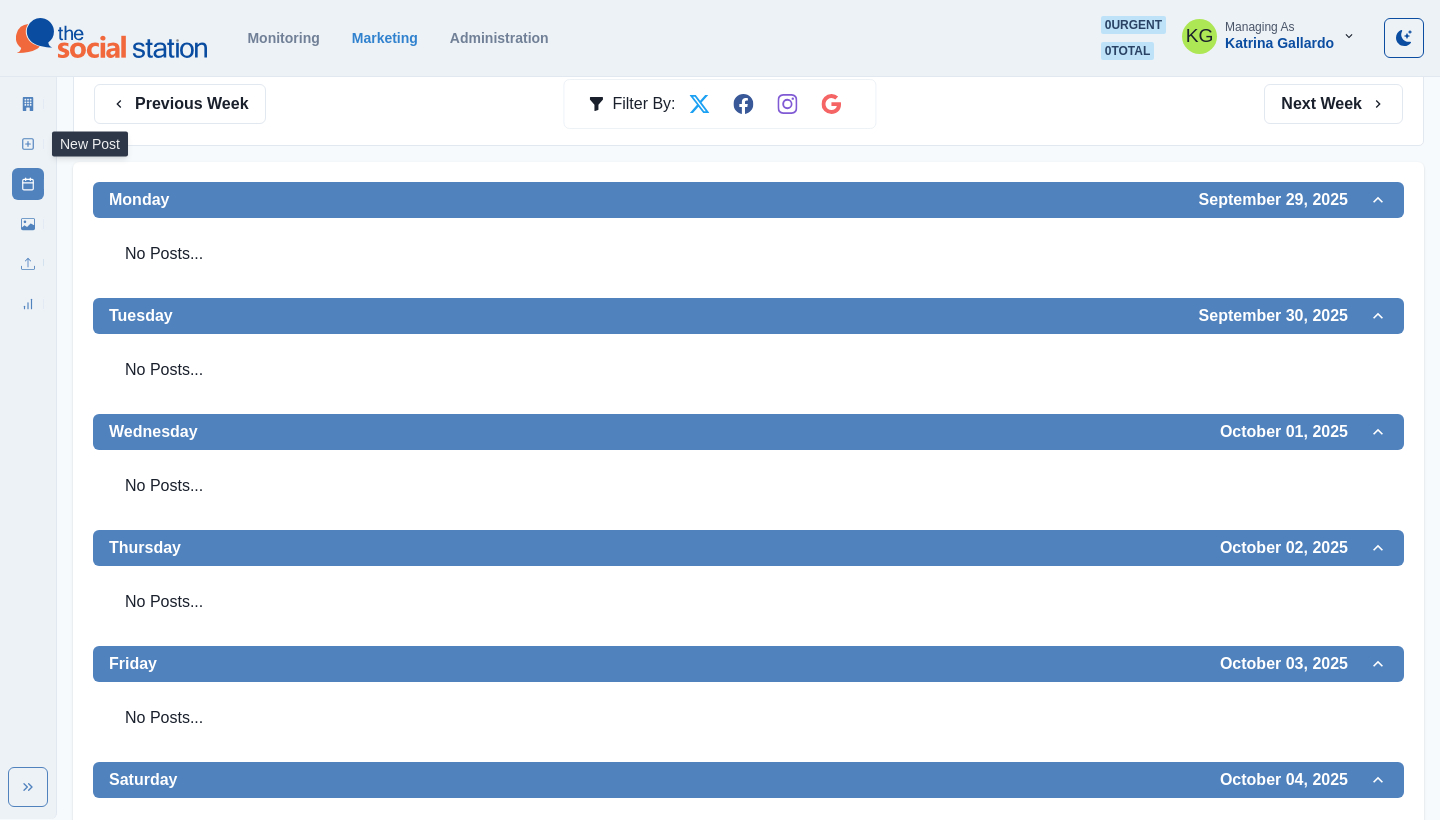 click 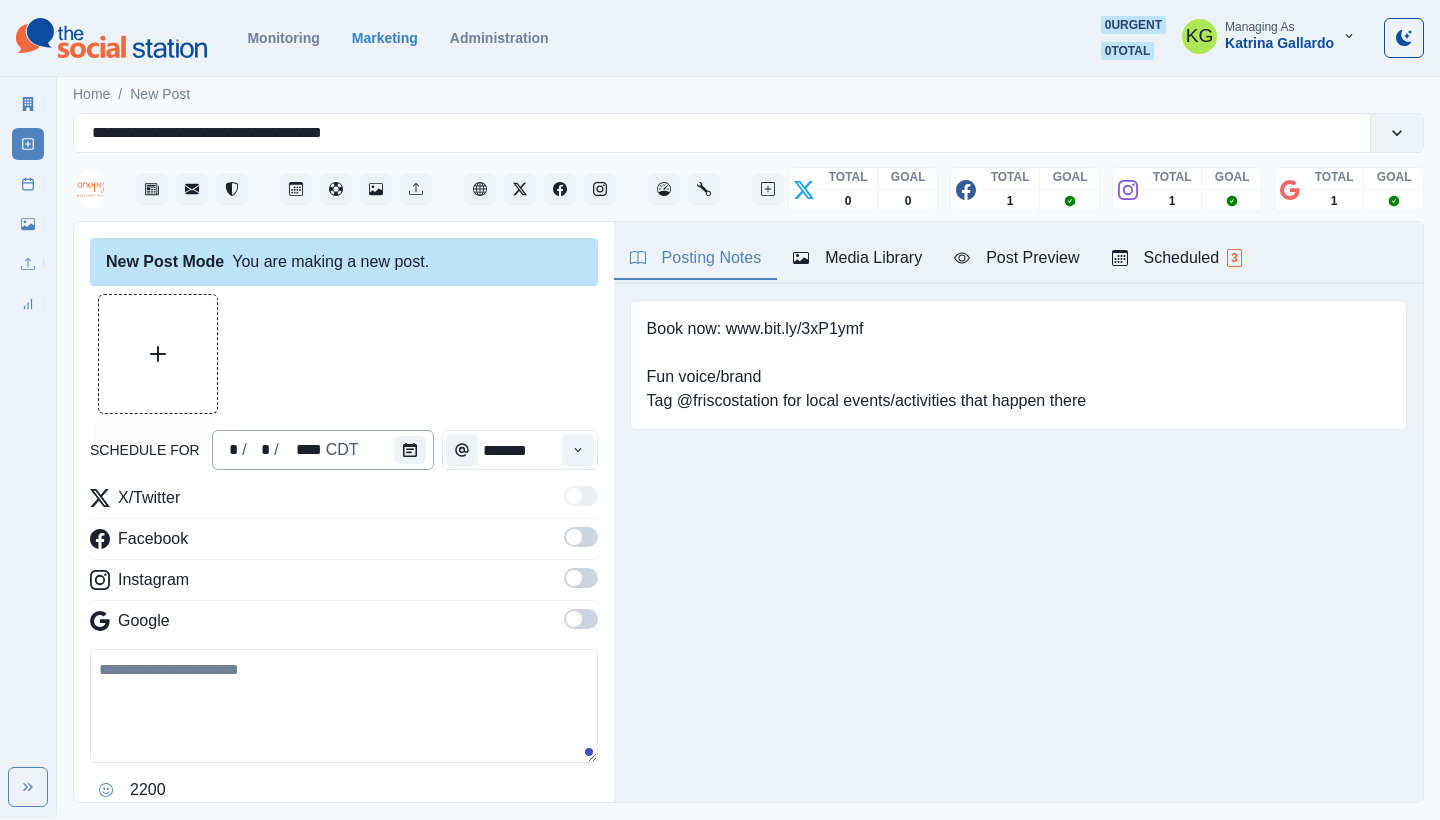 click on "* / * / **** CDT" at bounding box center (323, 450) 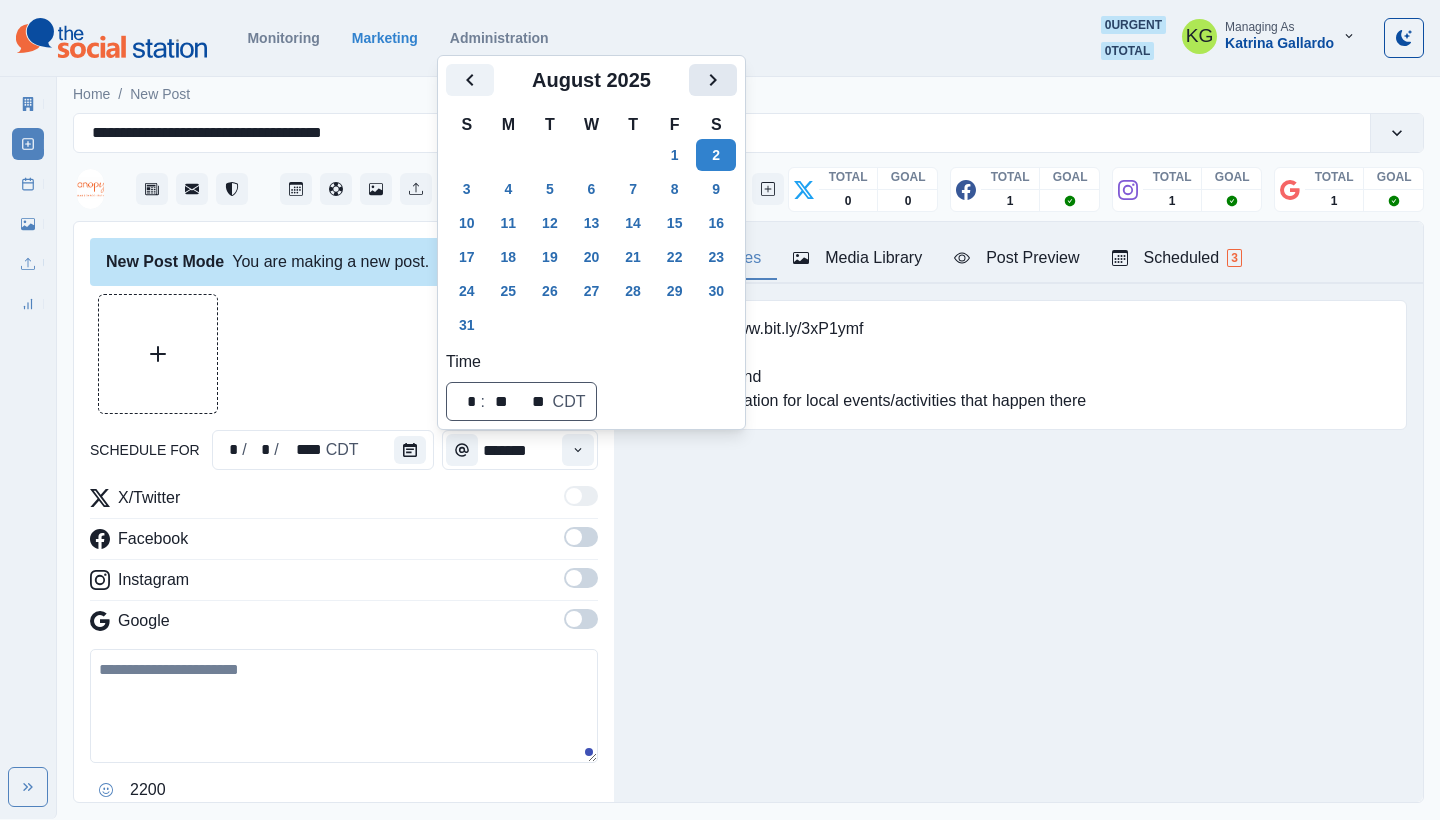click 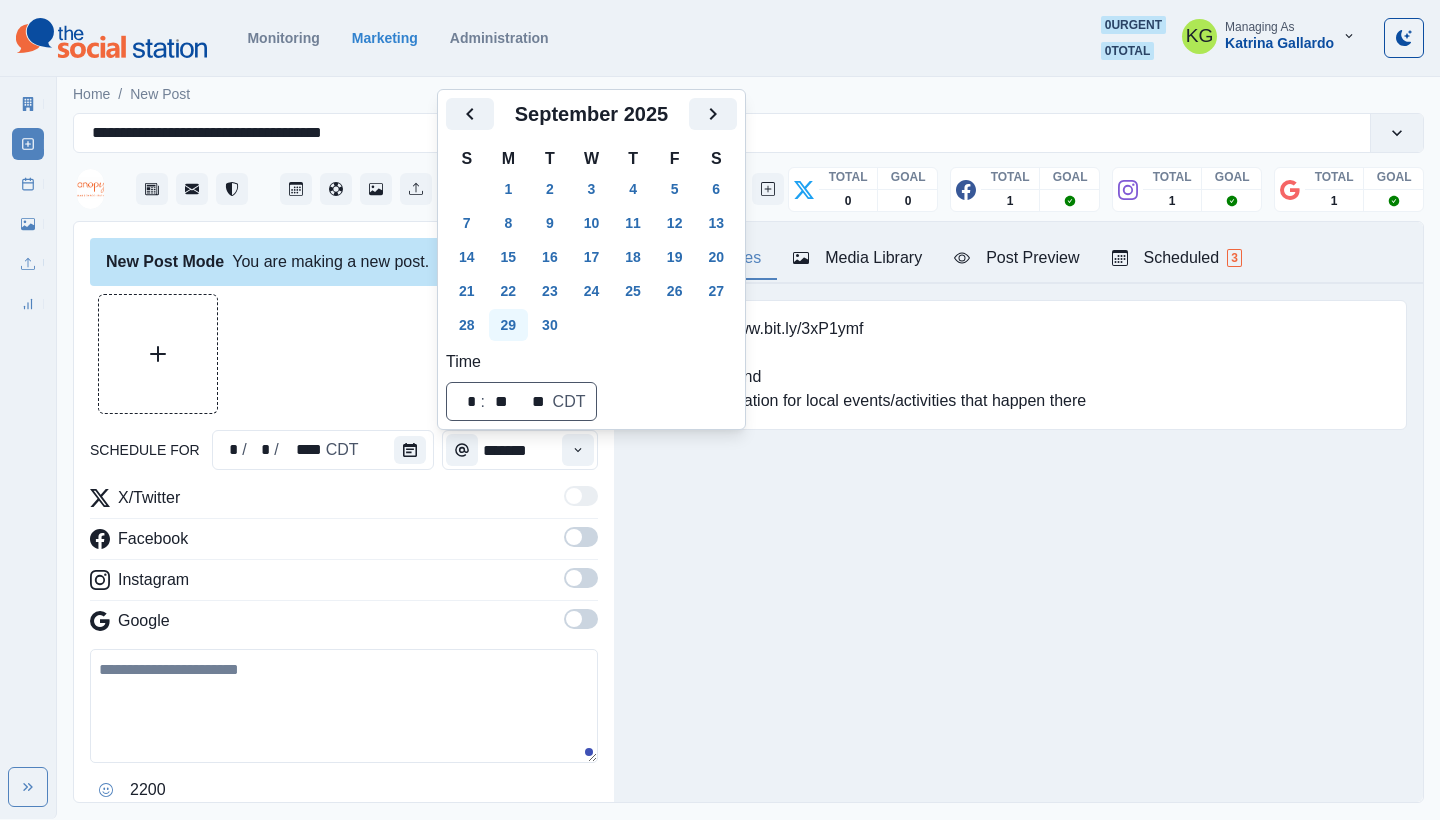 click on "29" at bounding box center [509, 325] 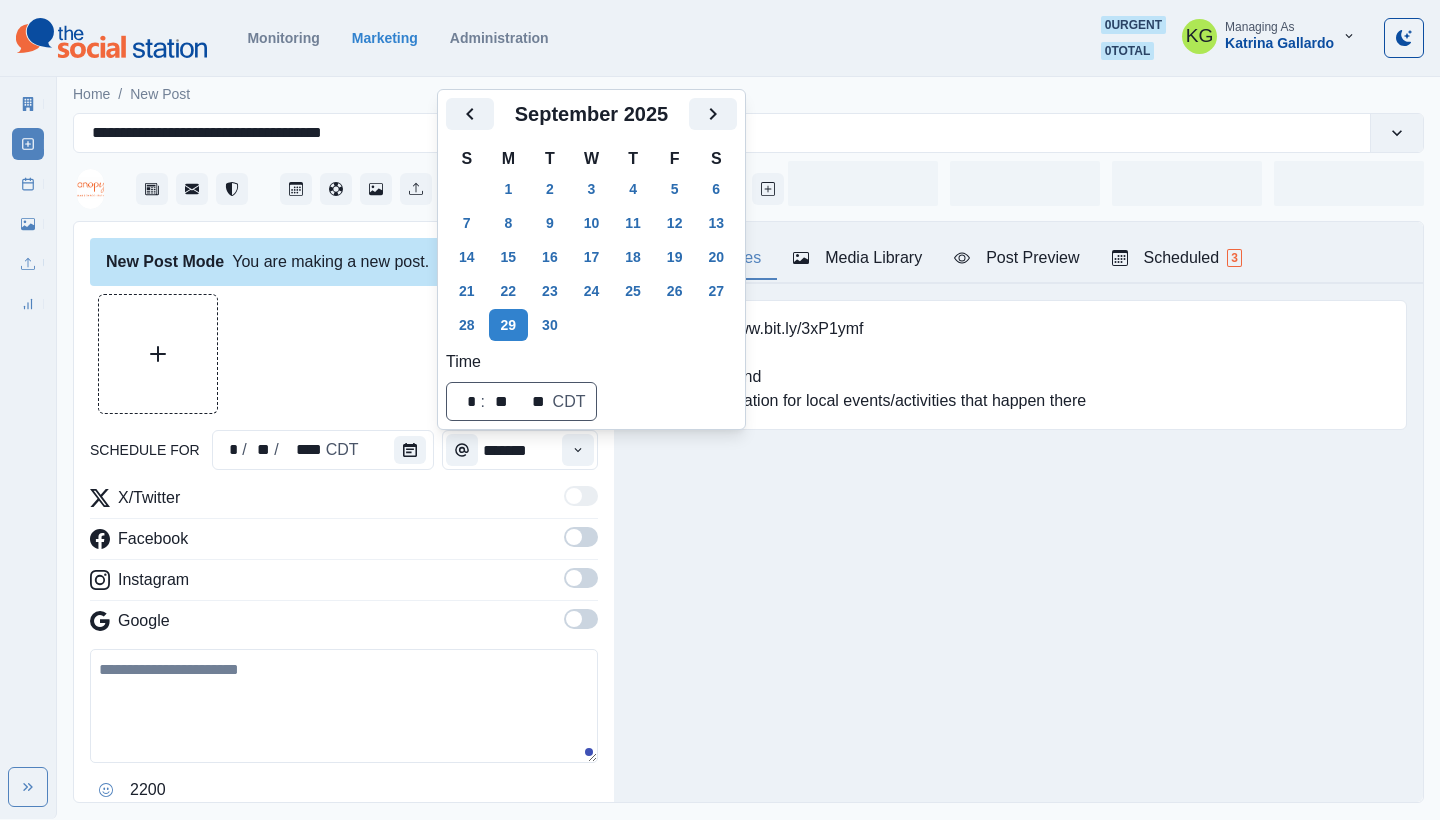 click at bounding box center (344, 354) 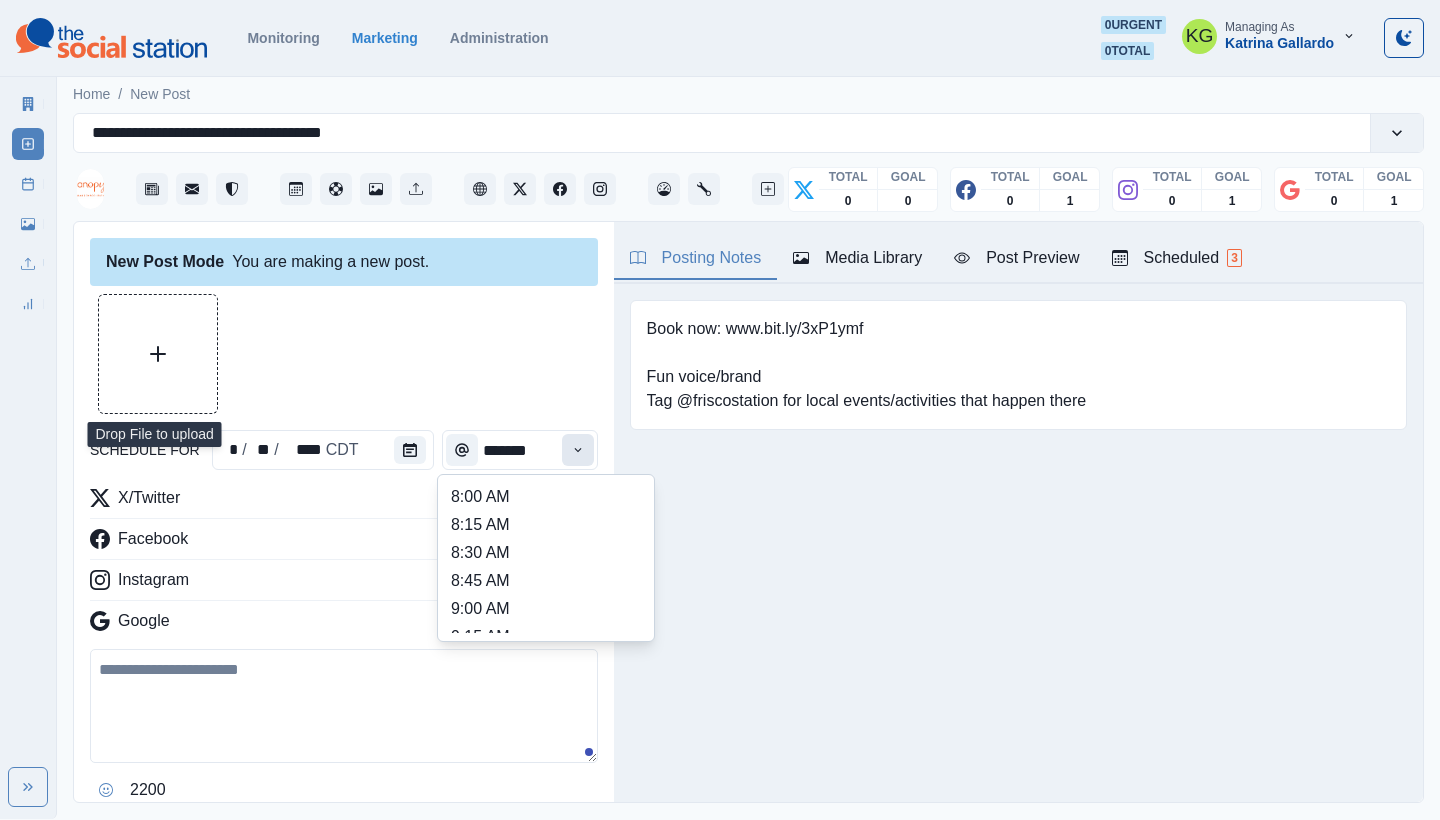 click 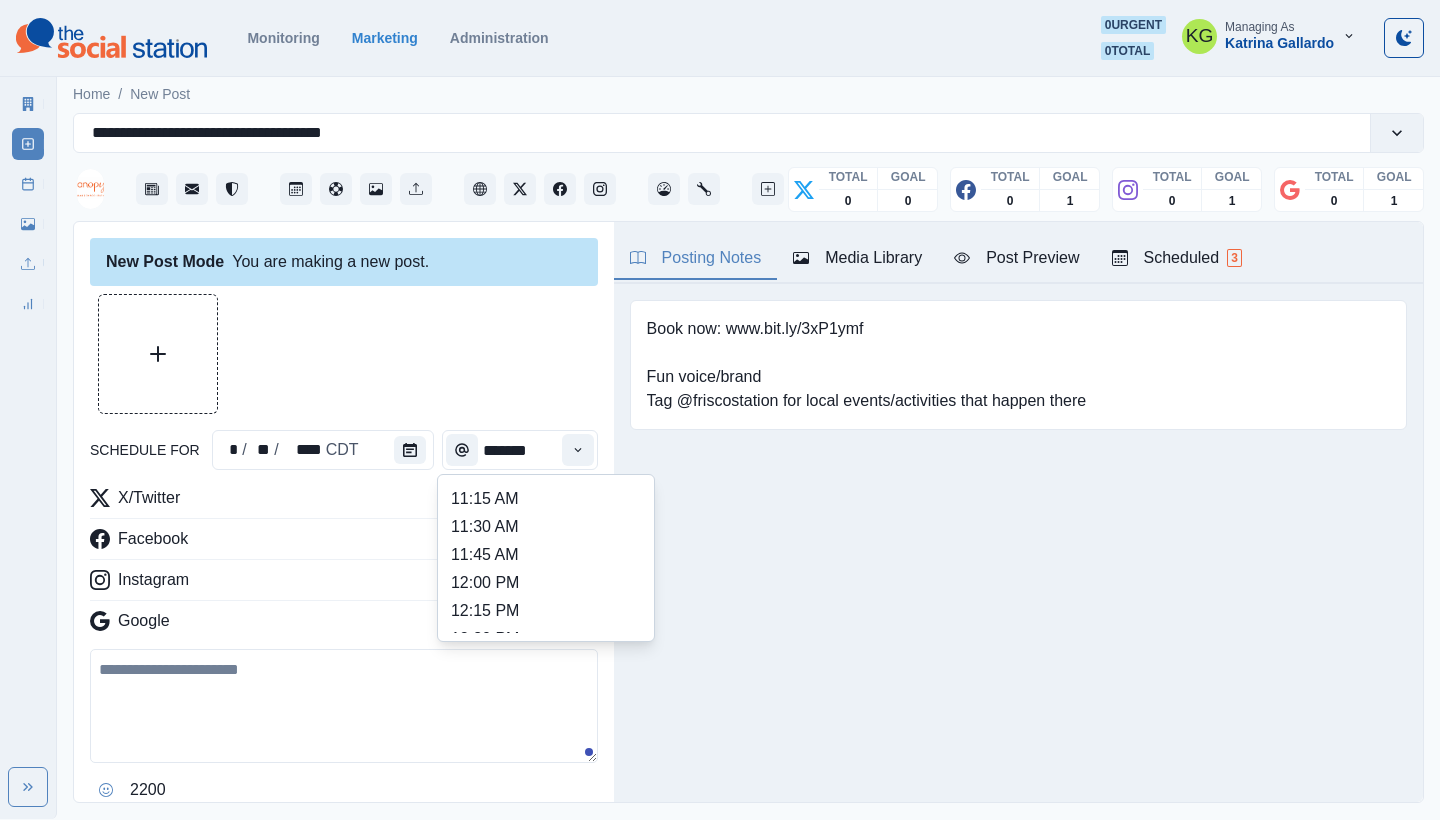 scroll, scrollTop: 374, scrollLeft: 0, axis: vertical 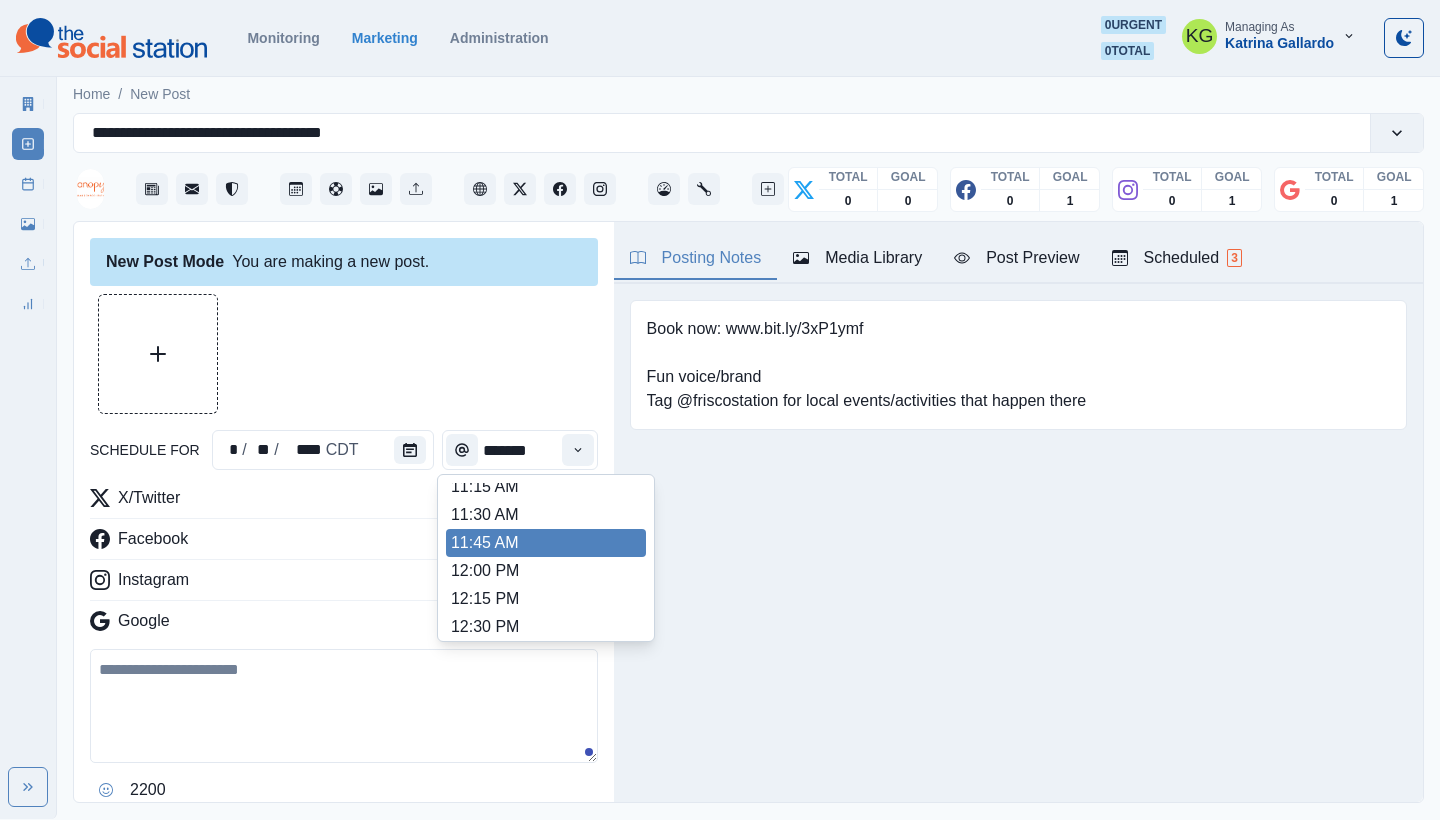 click on "11:30 AM" at bounding box center (546, 515) 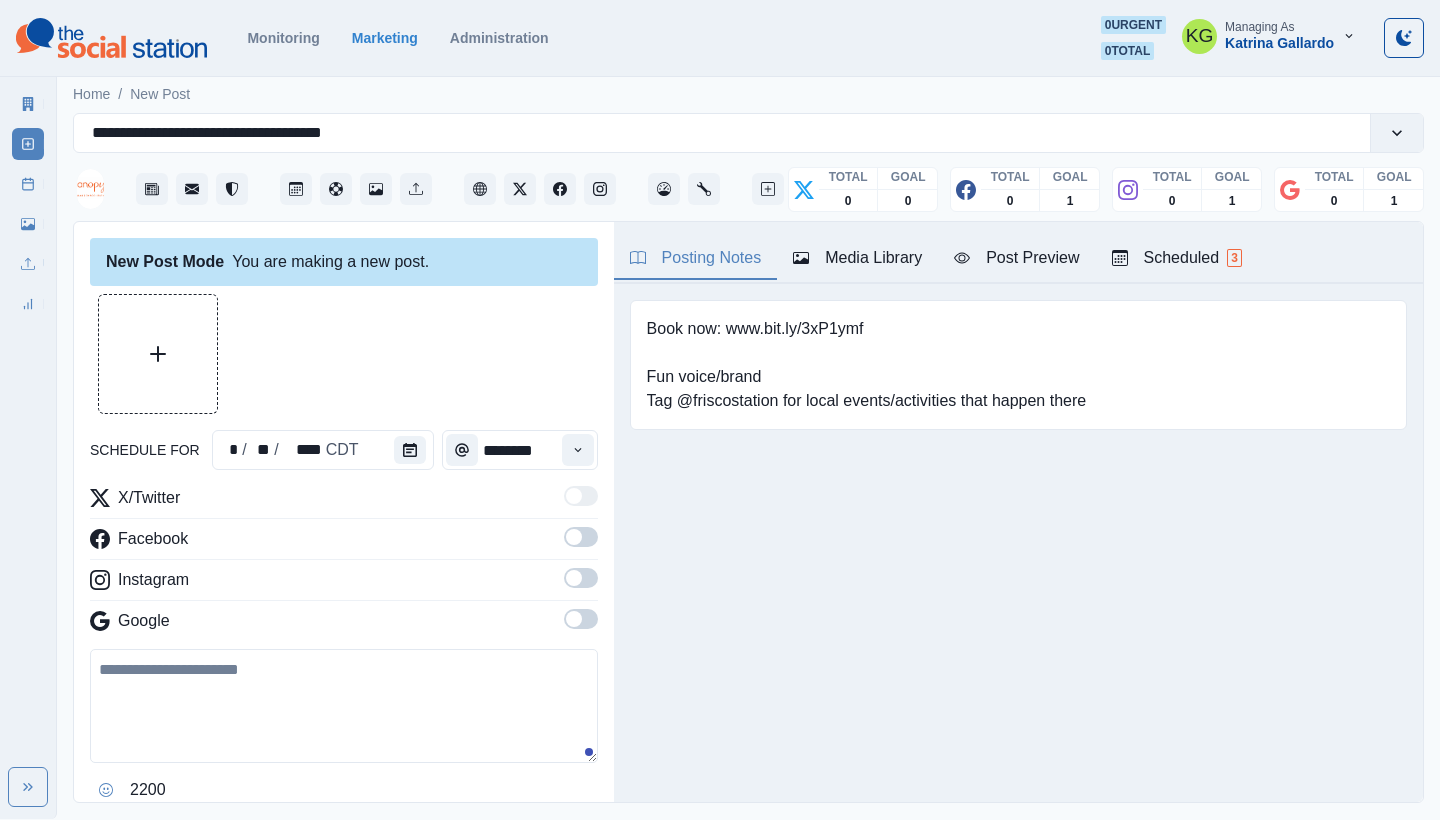 click at bounding box center [581, 619] 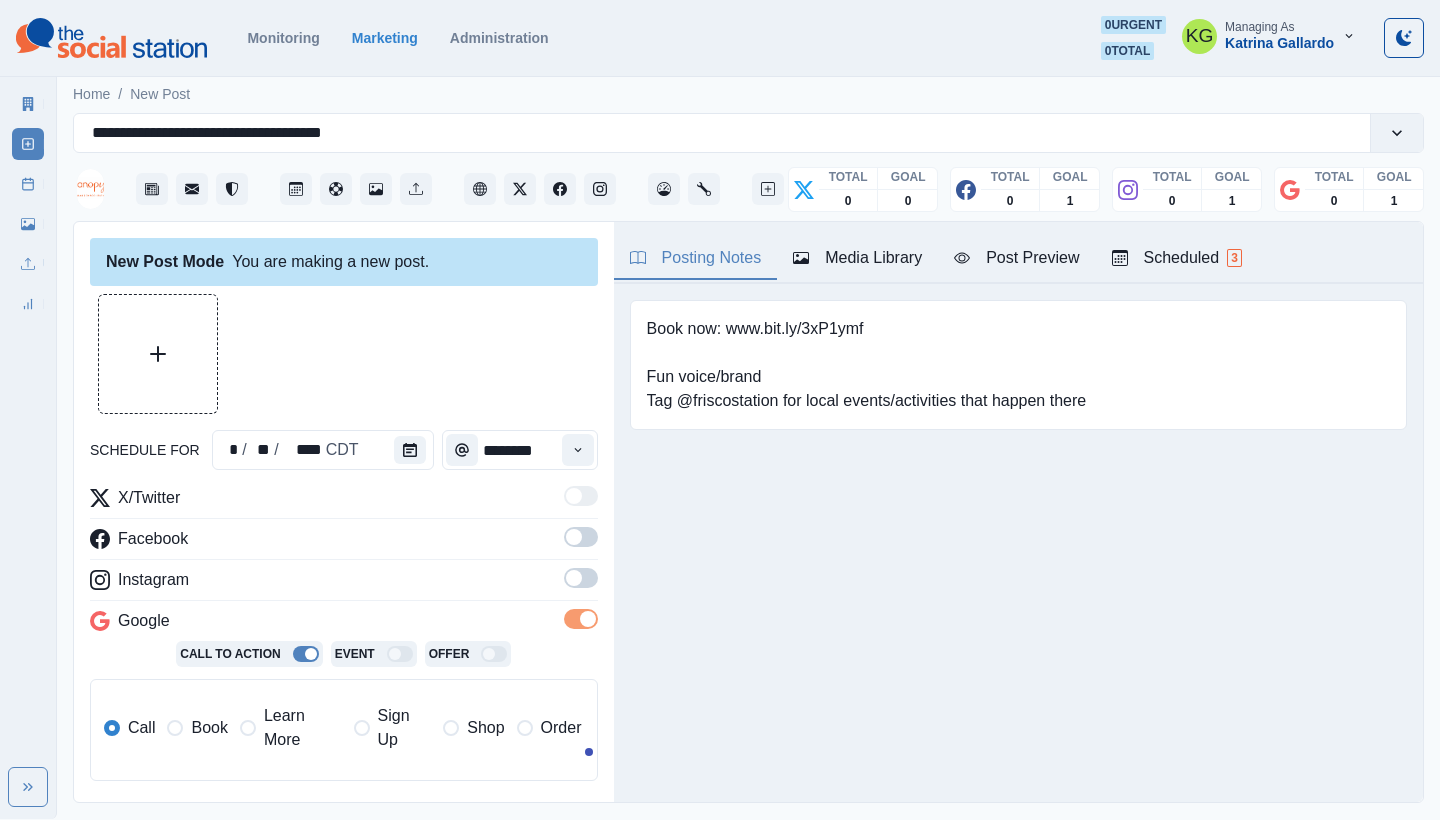 click at bounding box center [581, 578] 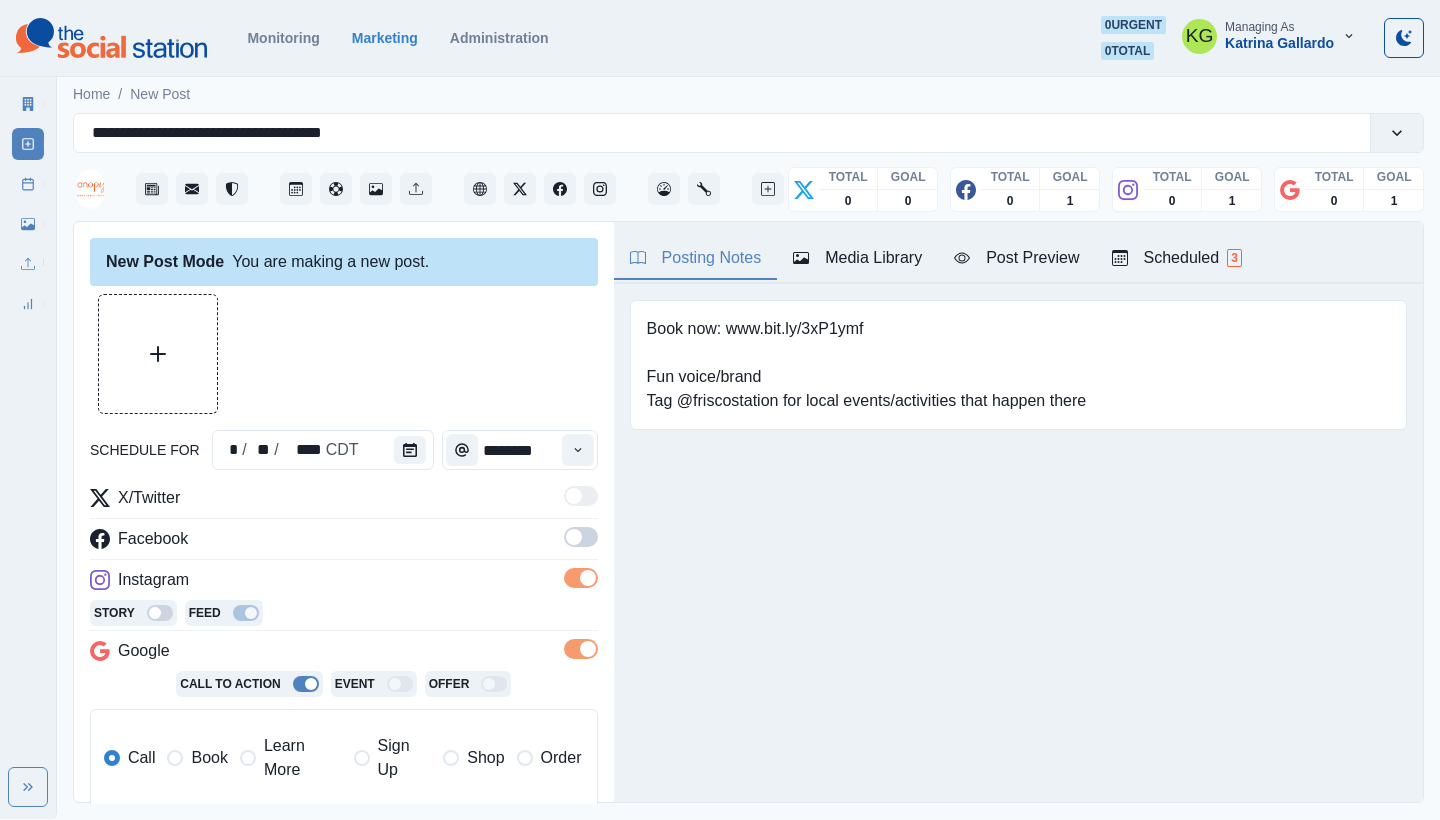 click at bounding box center [581, 537] 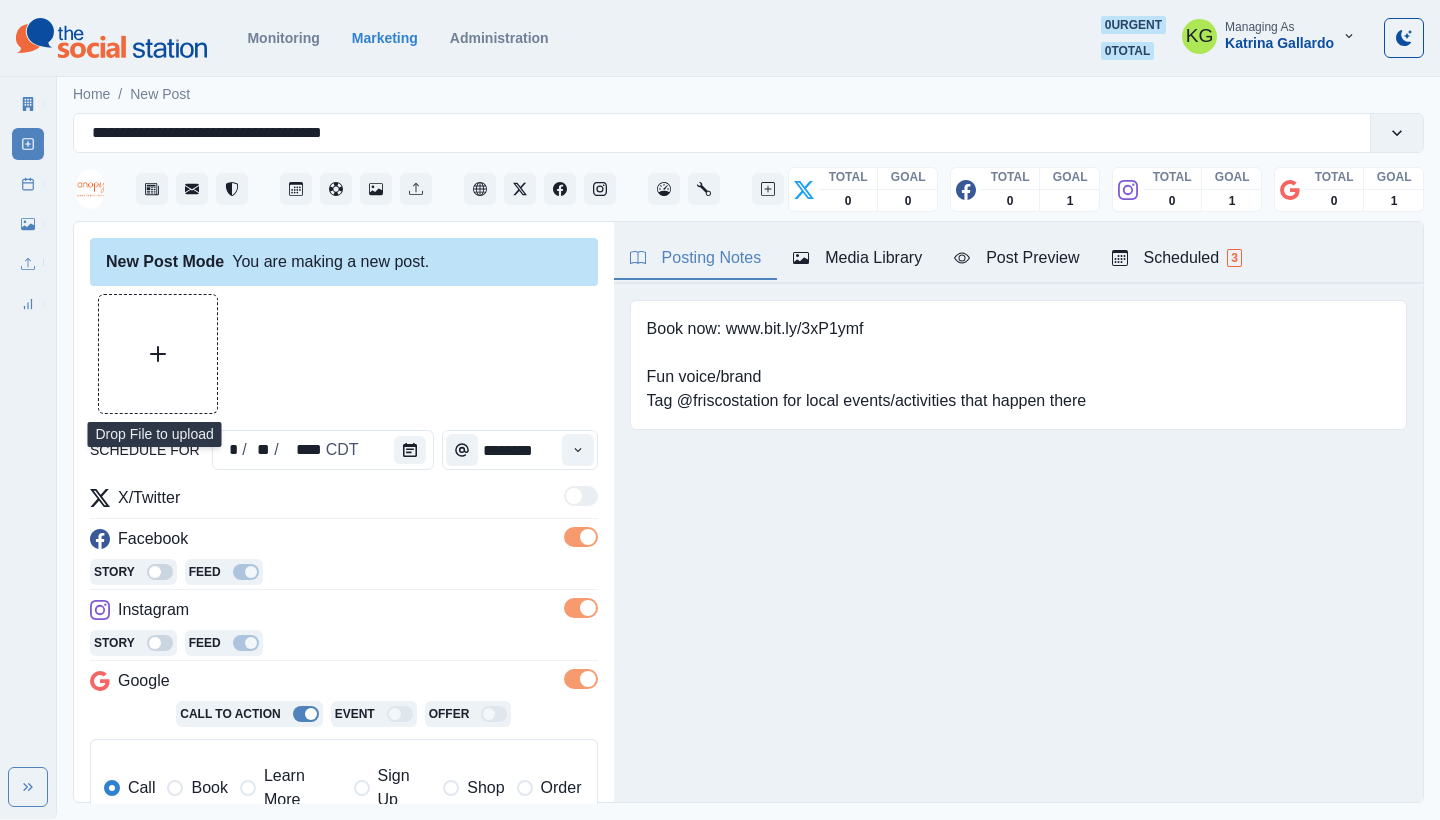 click at bounding box center [158, 354] 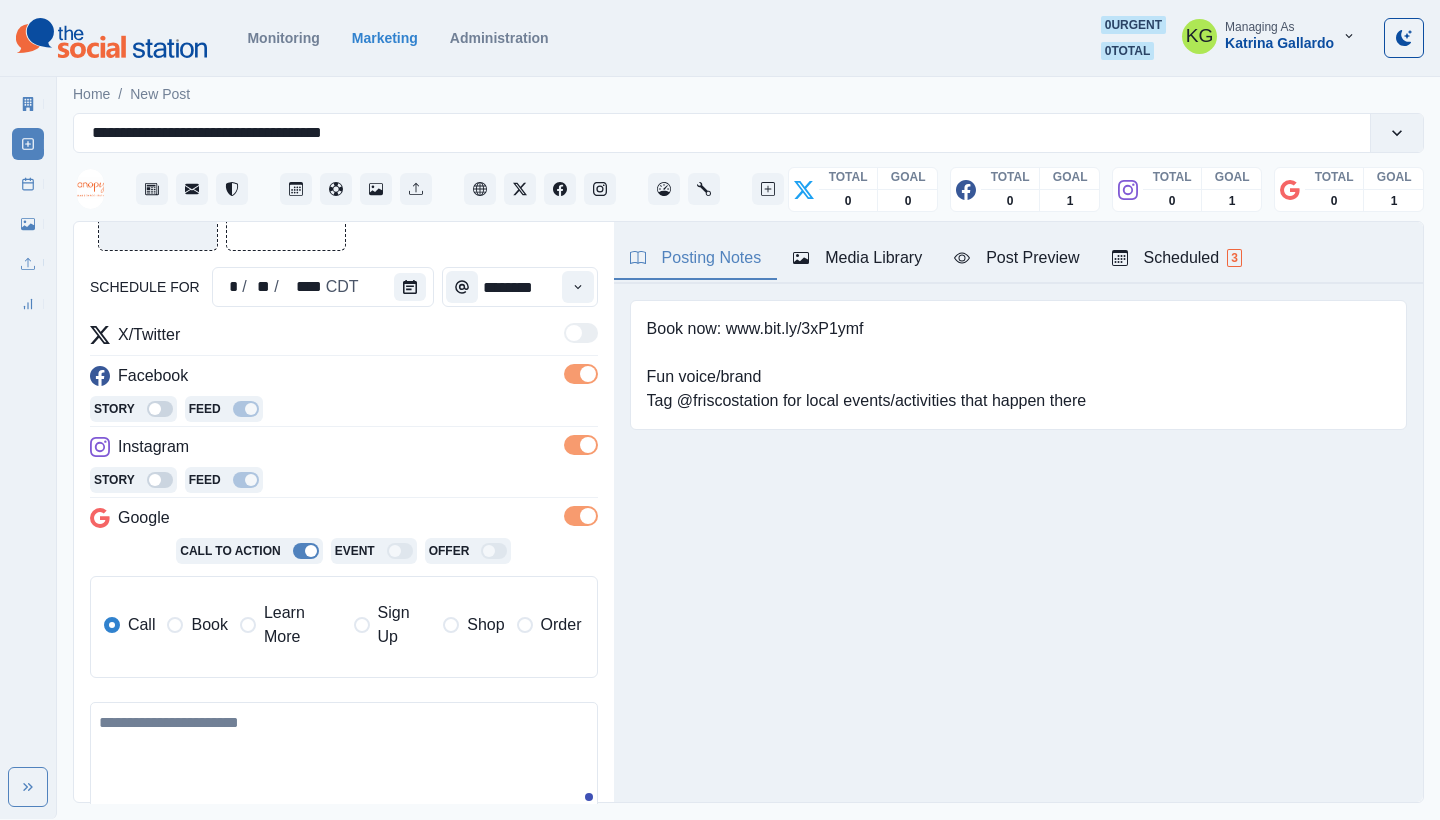 scroll, scrollTop: 166, scrollLeft: 0, axis: vertical 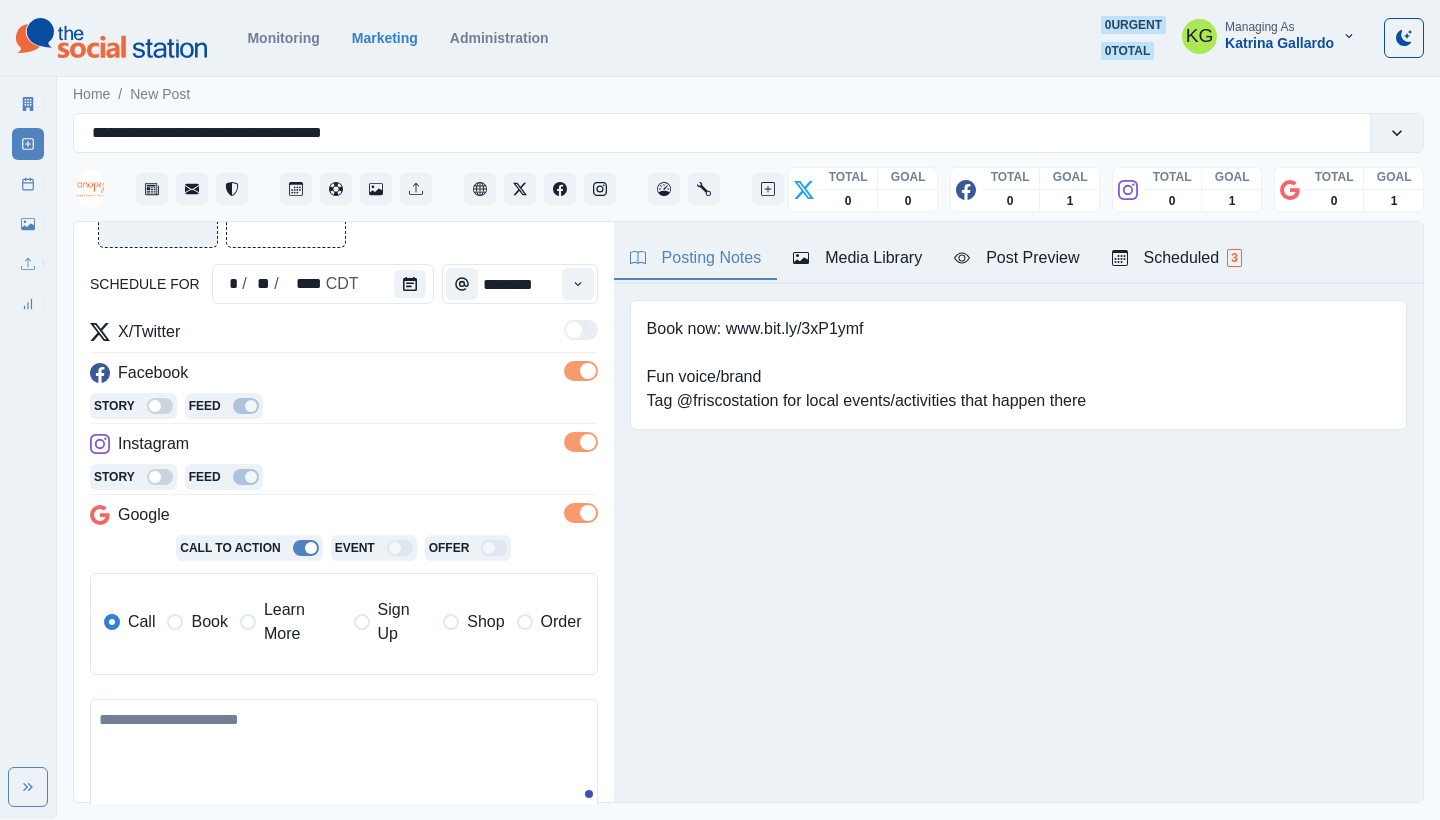 click on "Book" at bounding box center (209, 622) 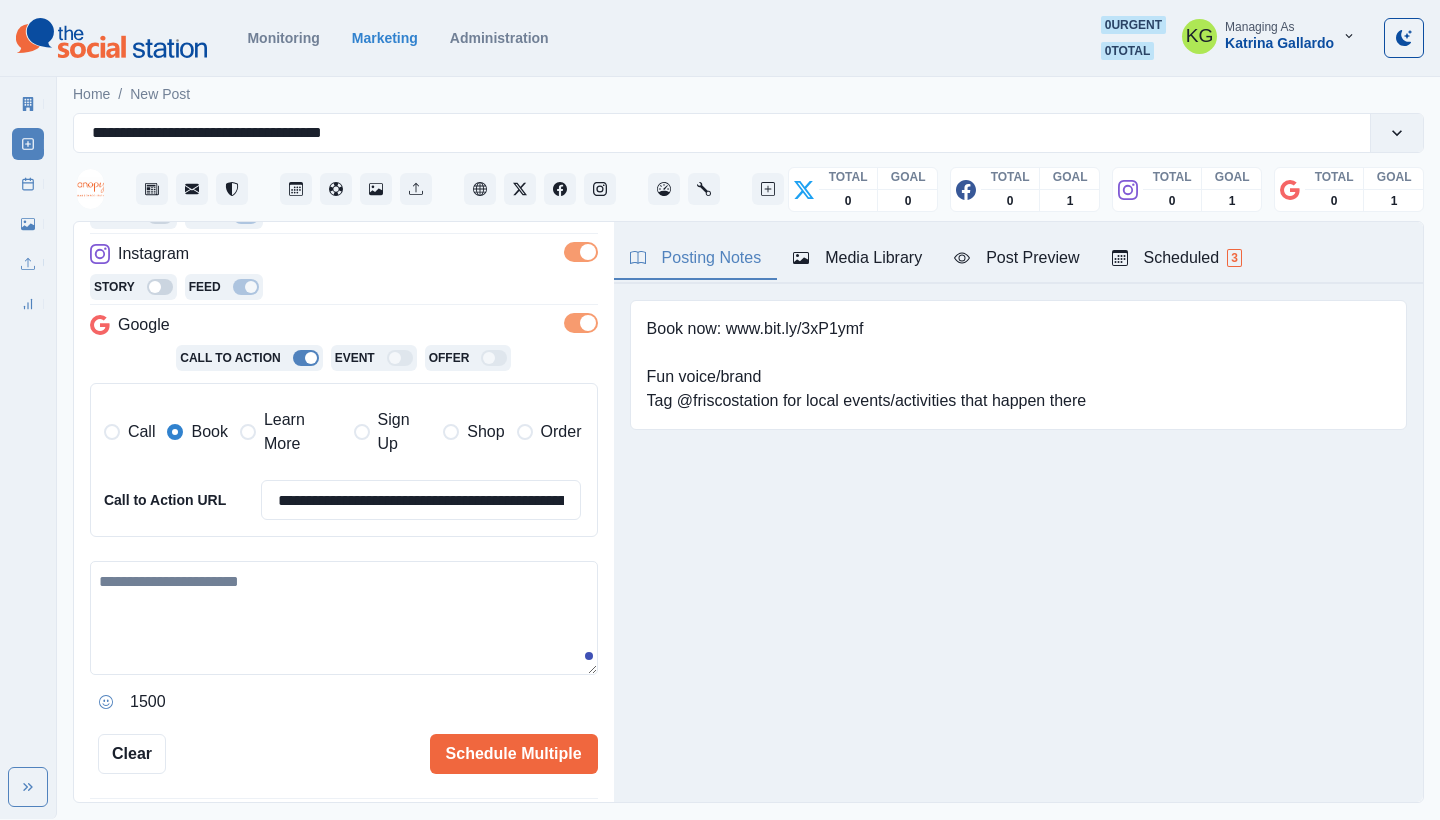 scroll, scrollTop: 383, scrollLeft: 0, axis: vertical 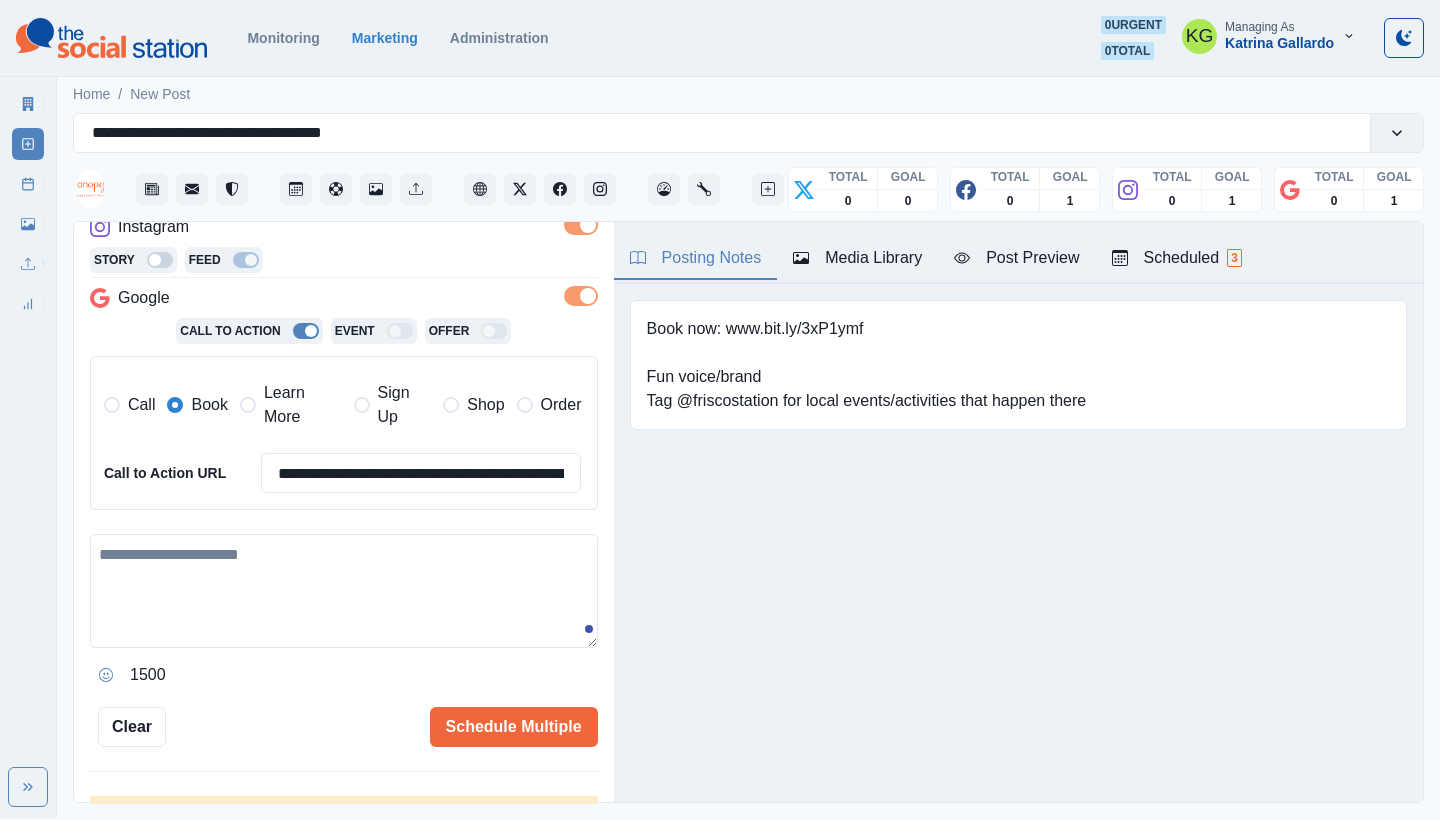 click at bounding box center [344, 591] 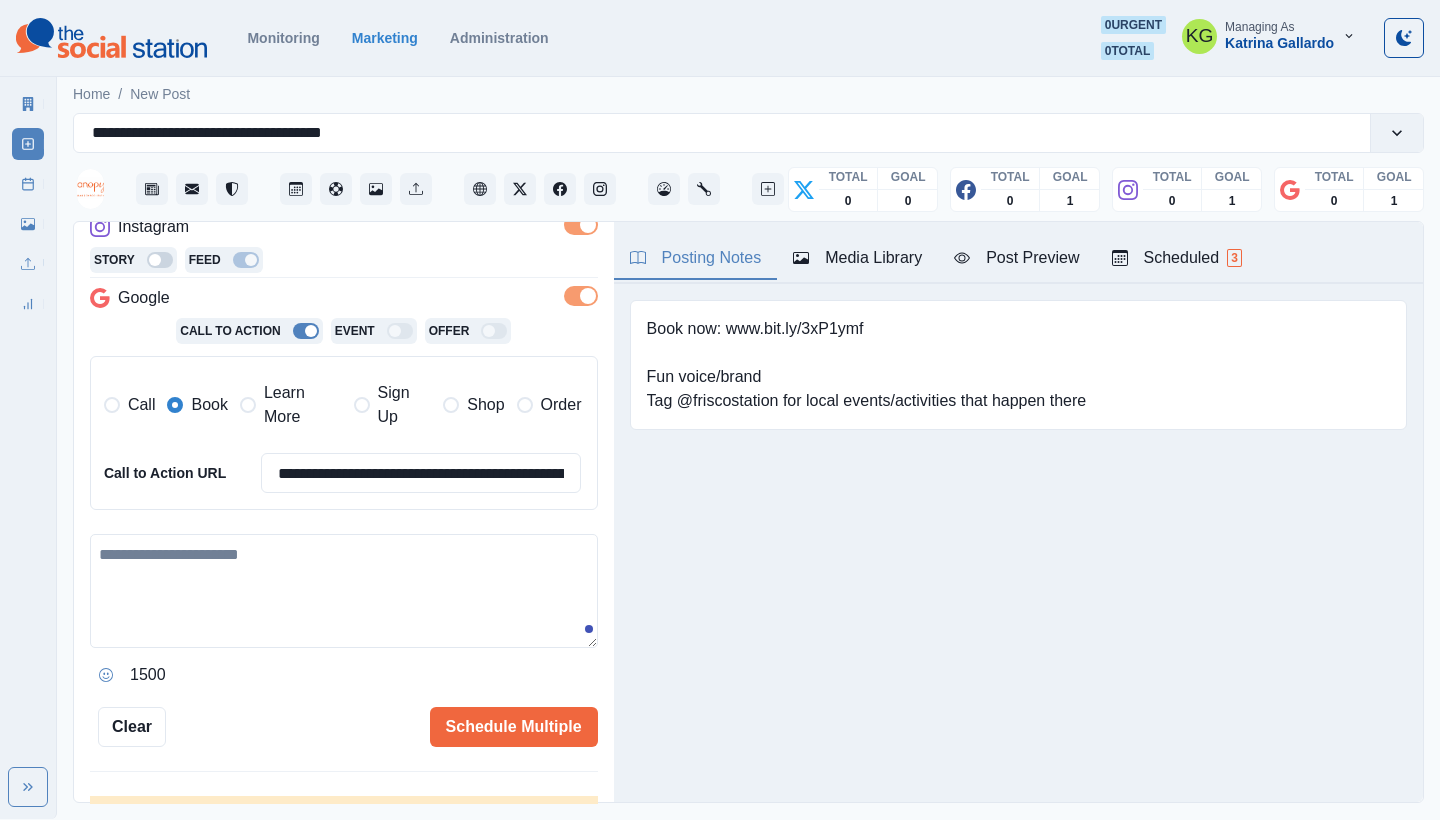 paste on "**********" 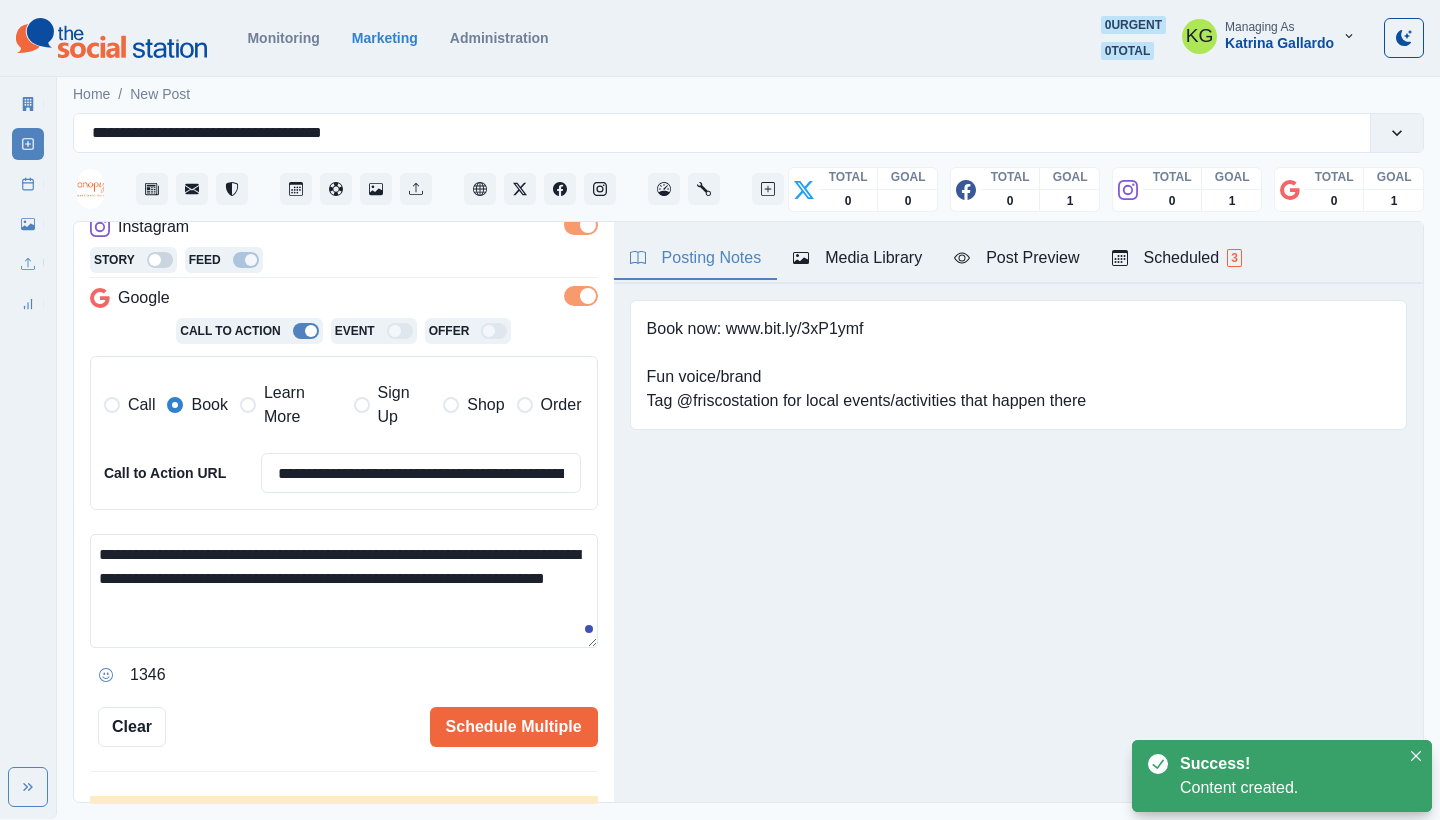 drag, startPoint x: 315, startPoint y: 568, endPoint x: 191, endPoint y: 568, distance: 124 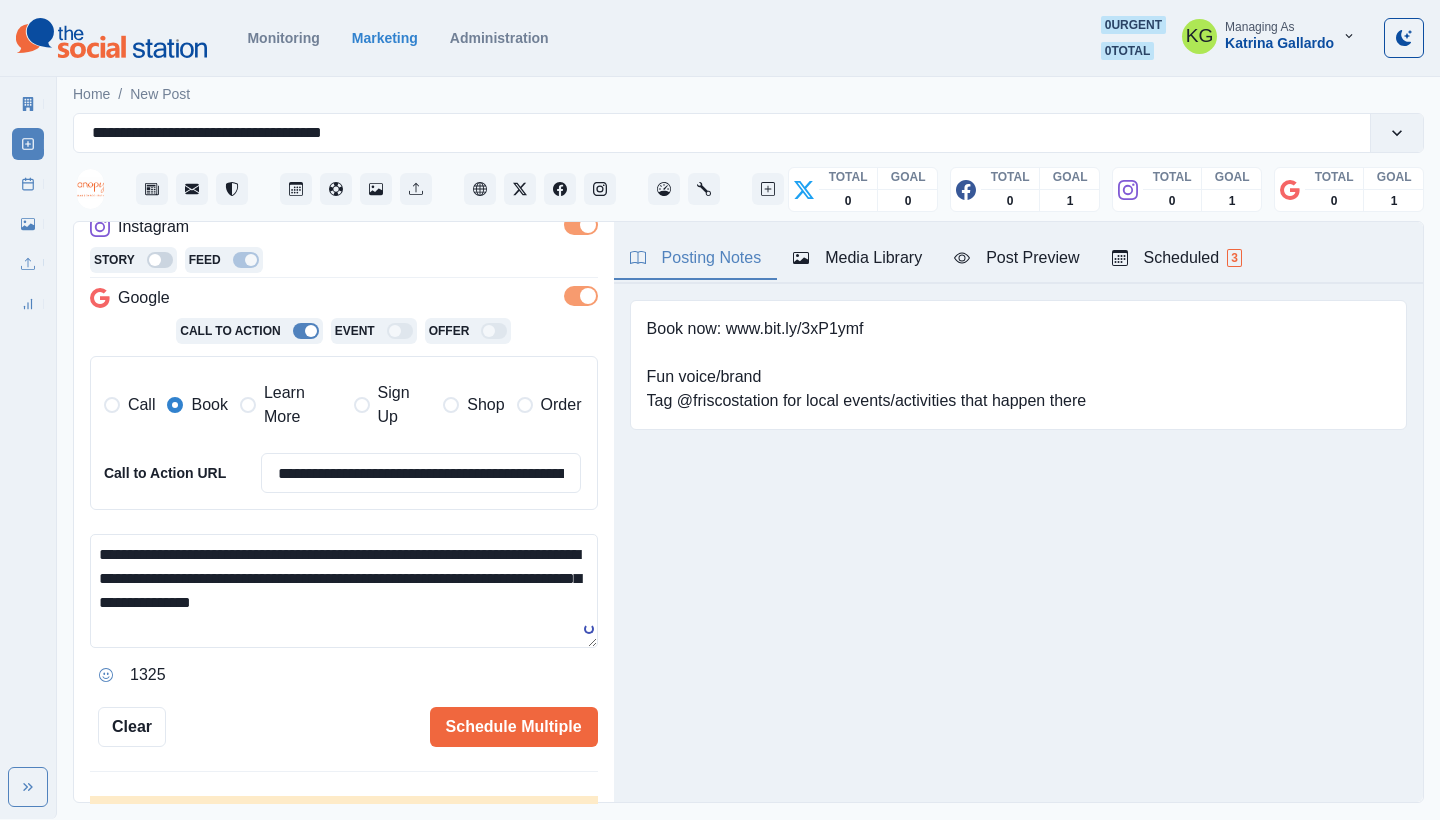 click on "**********" at bounding box center [344, 591] 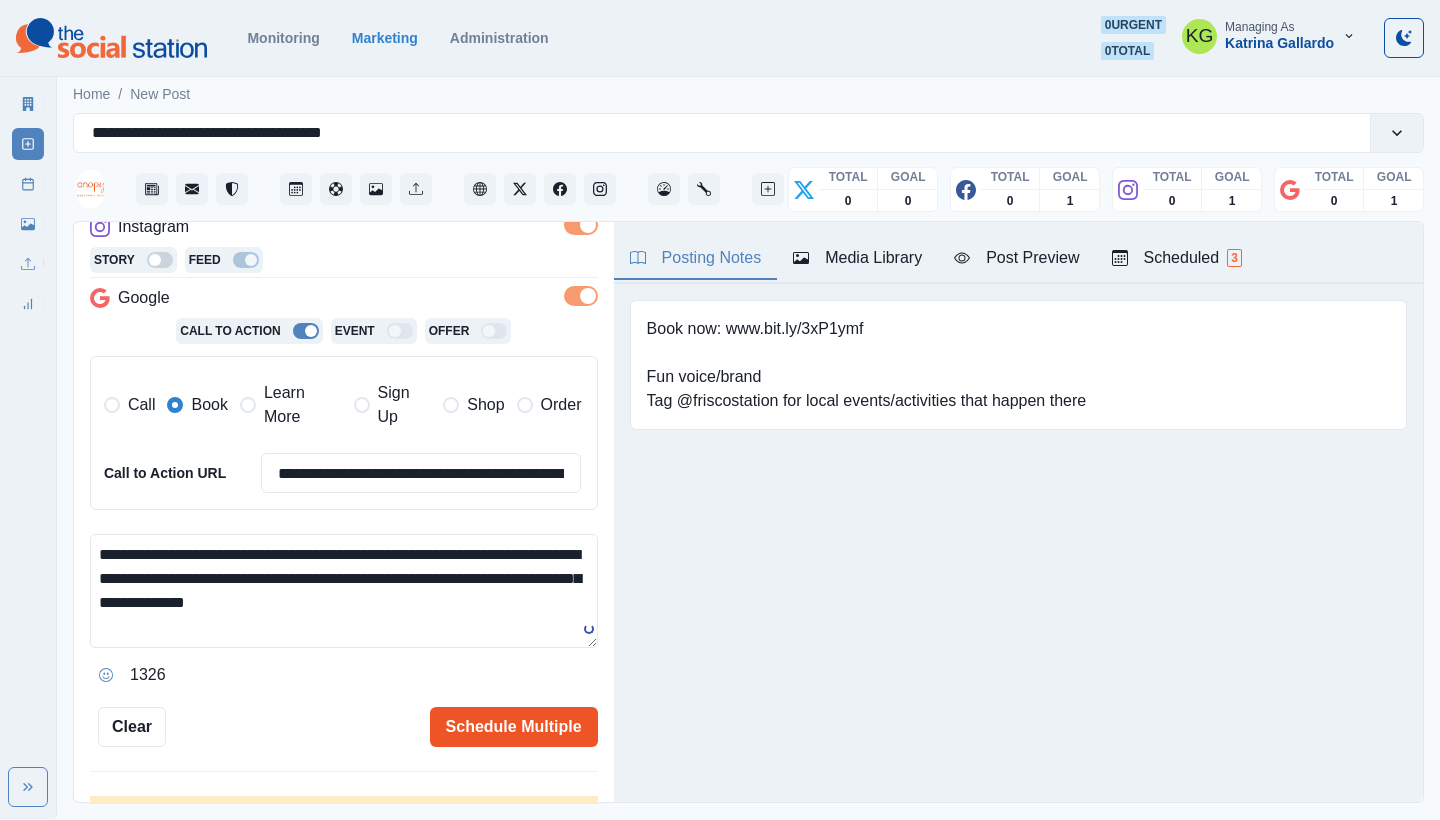 type on "**********" 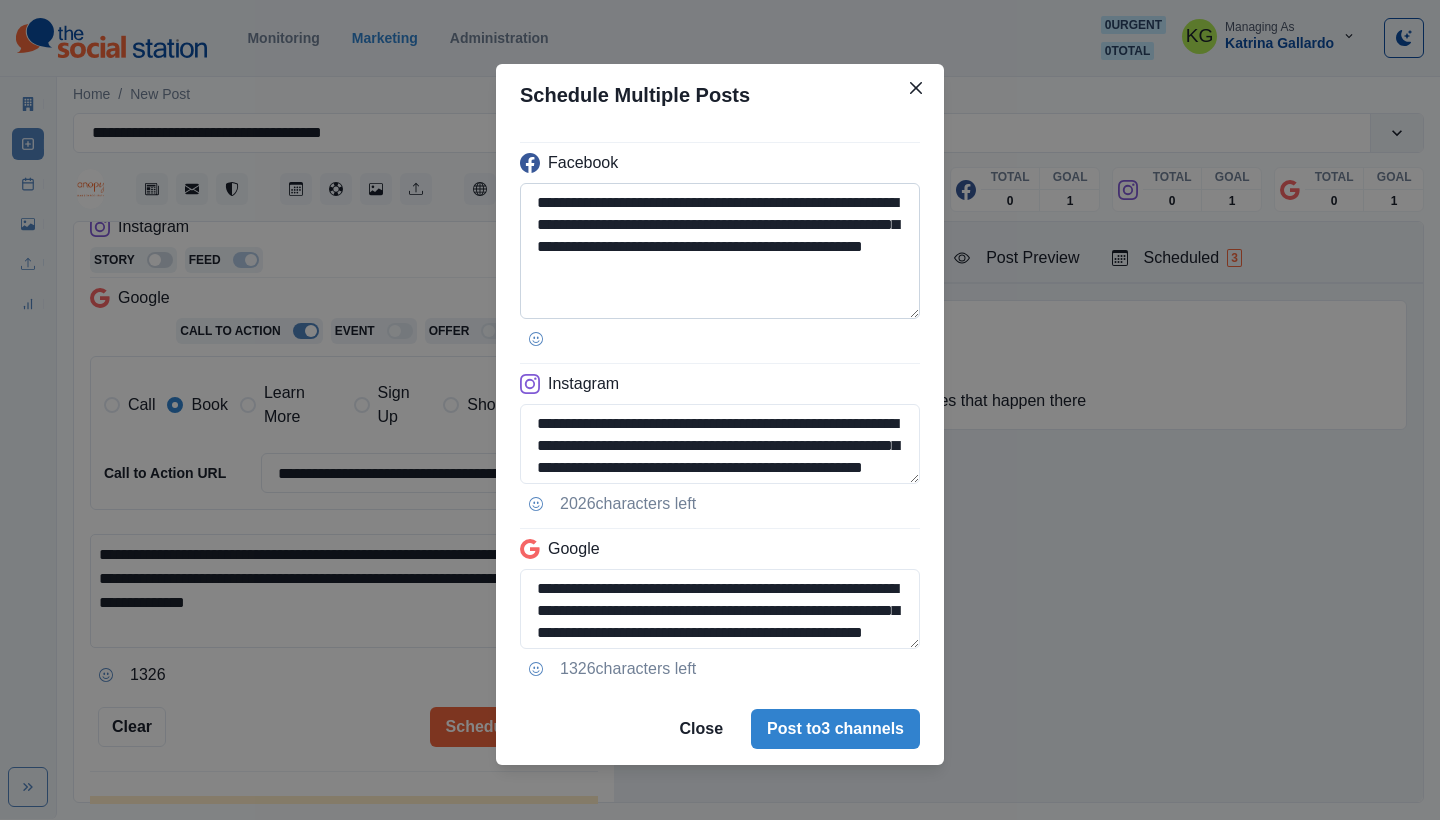 click on "**********" at bounding box center (720, 251) 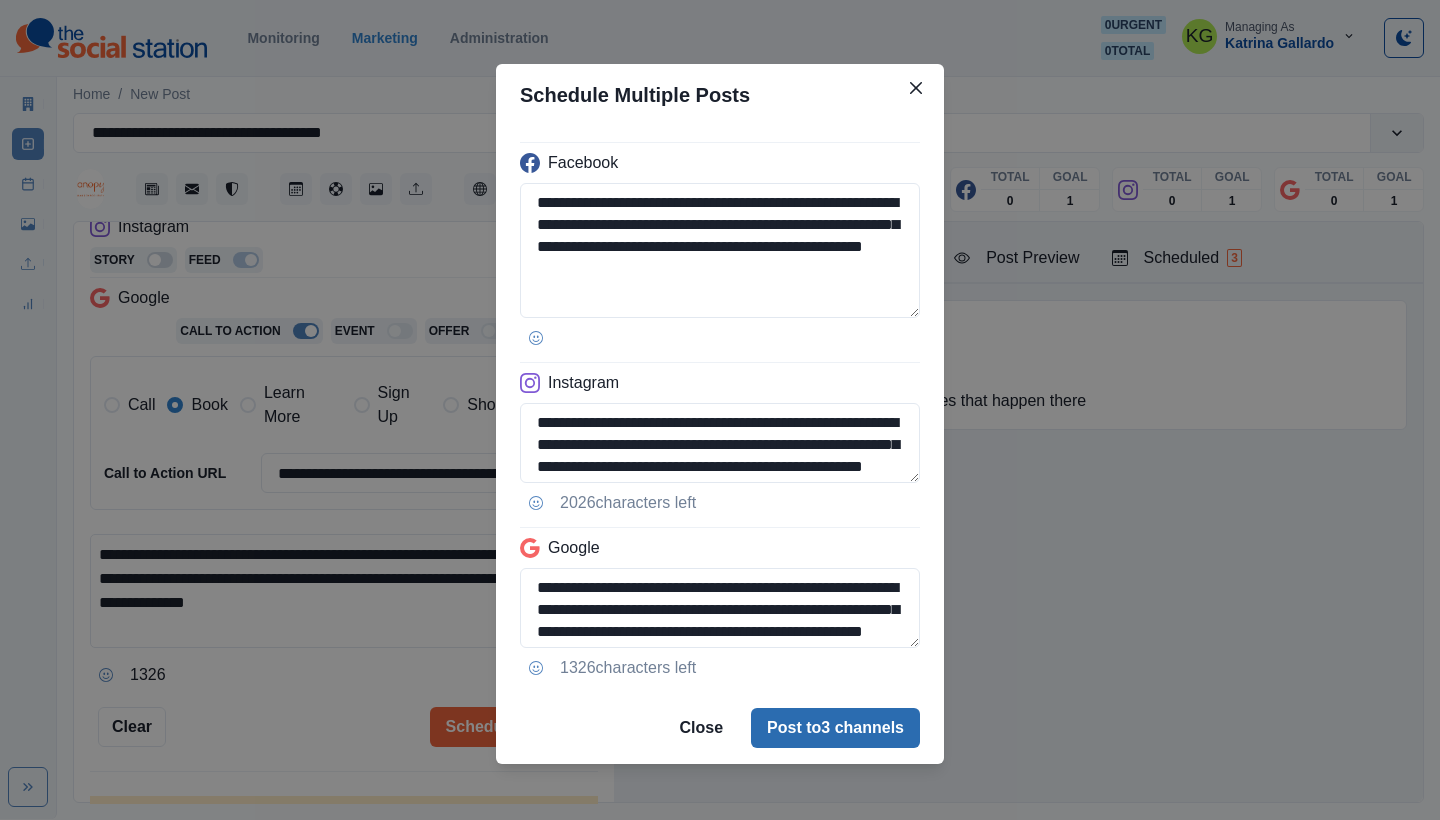 click on "Post to  3   channels" at bounding box center (835, 728) 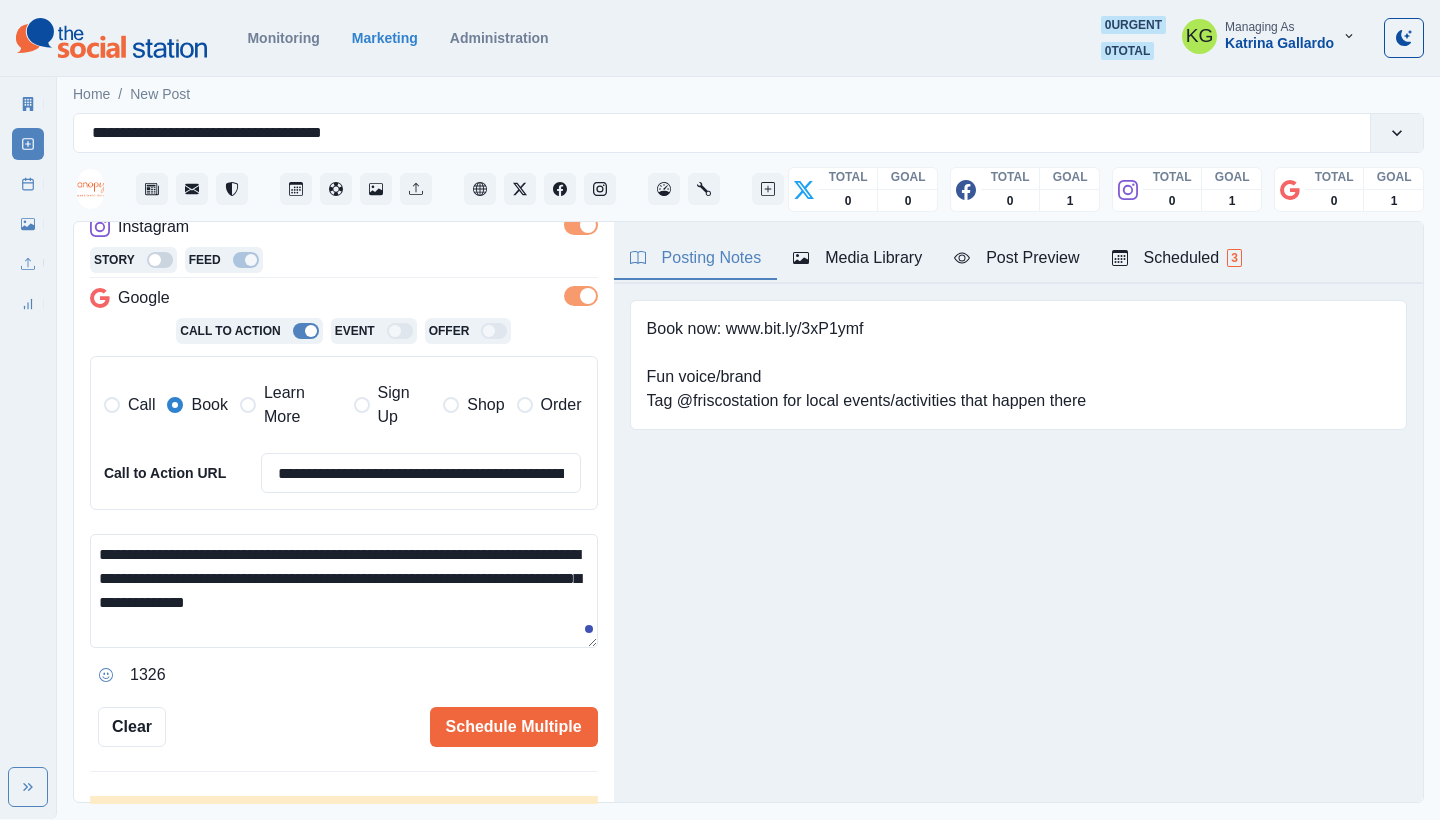 type 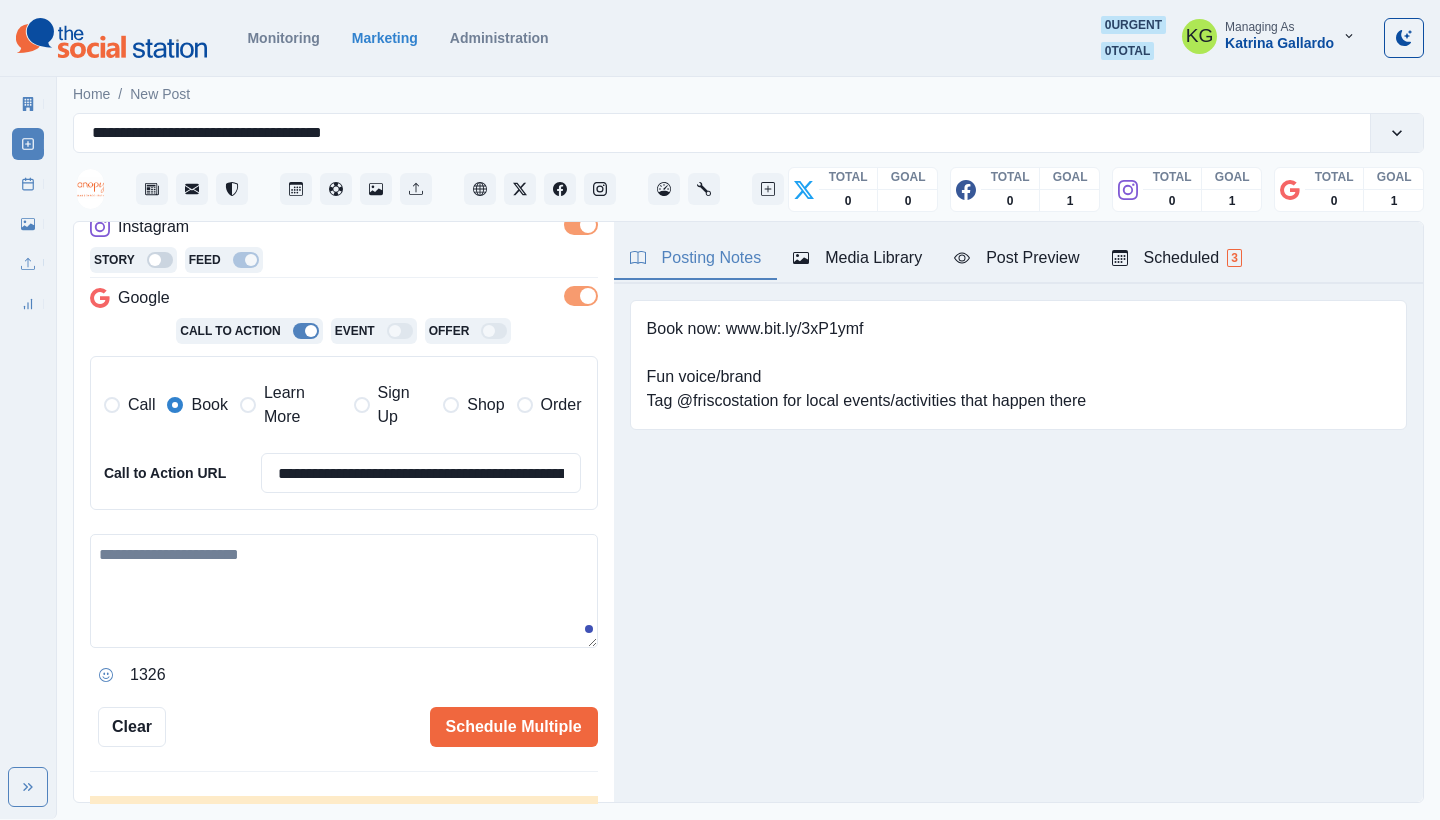 scroll, scrollTop: 194, scrollLeft: 0, axis: vertical 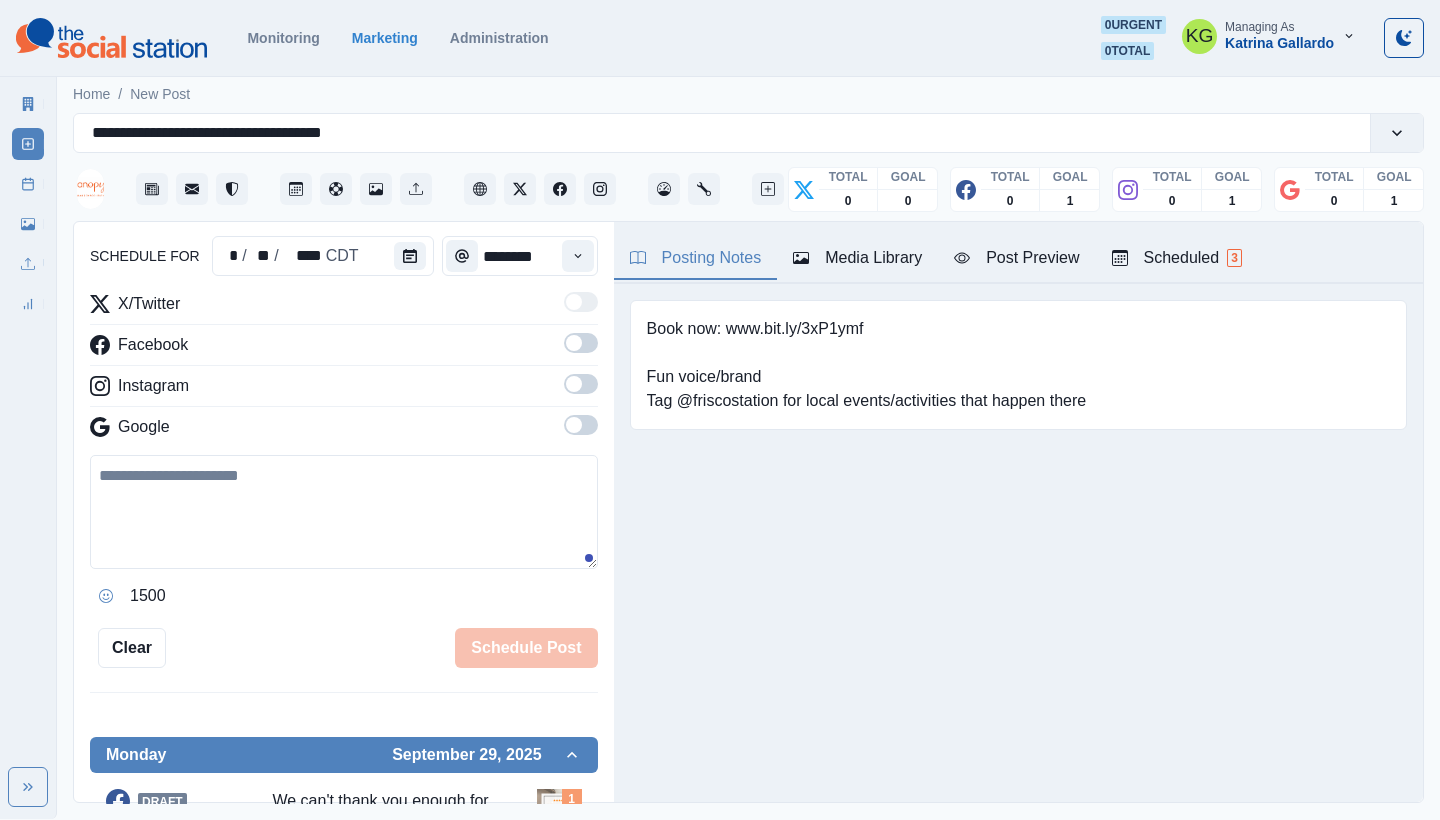 click 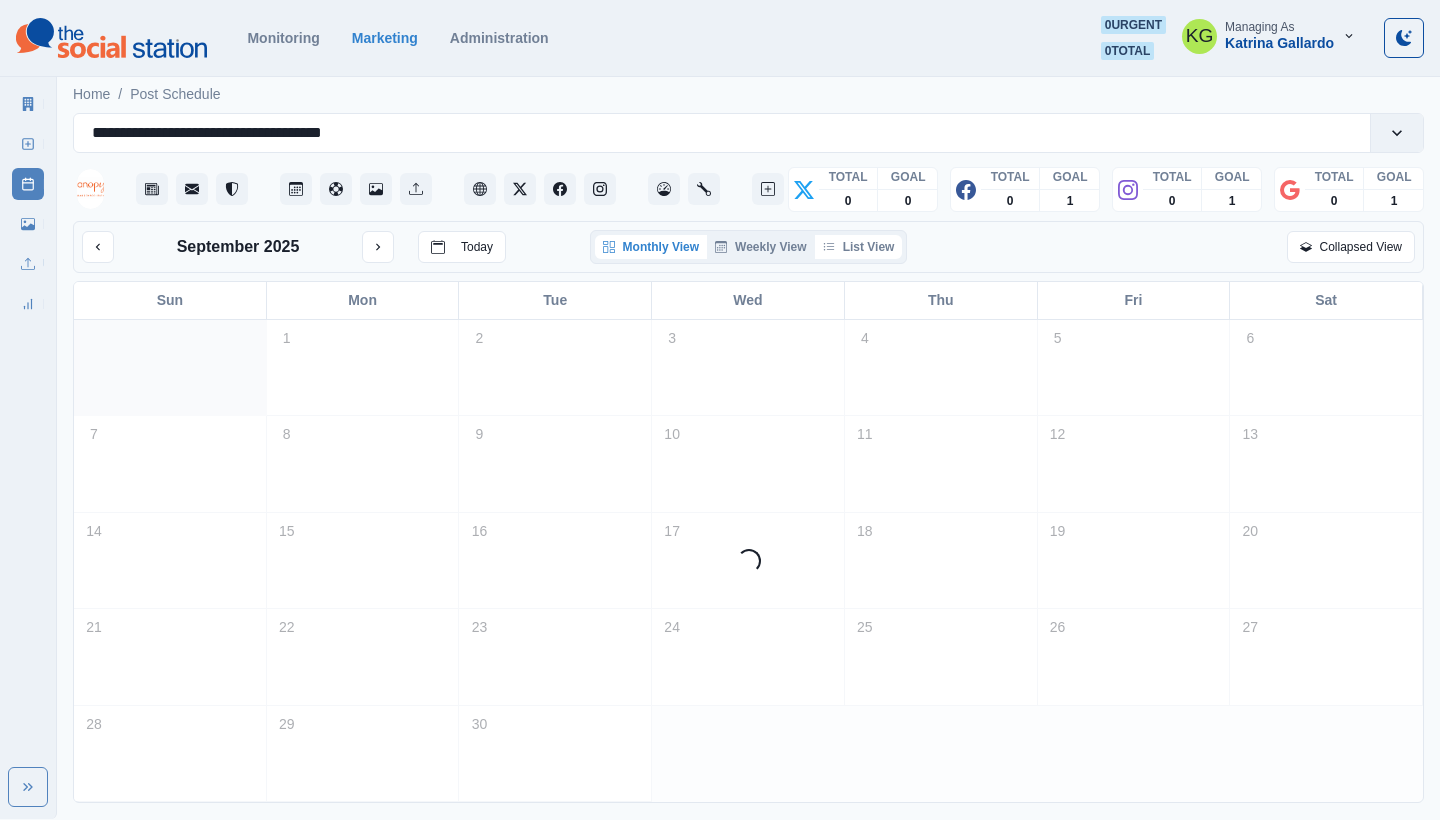 click on "List View" at bounding box center (859, 247) 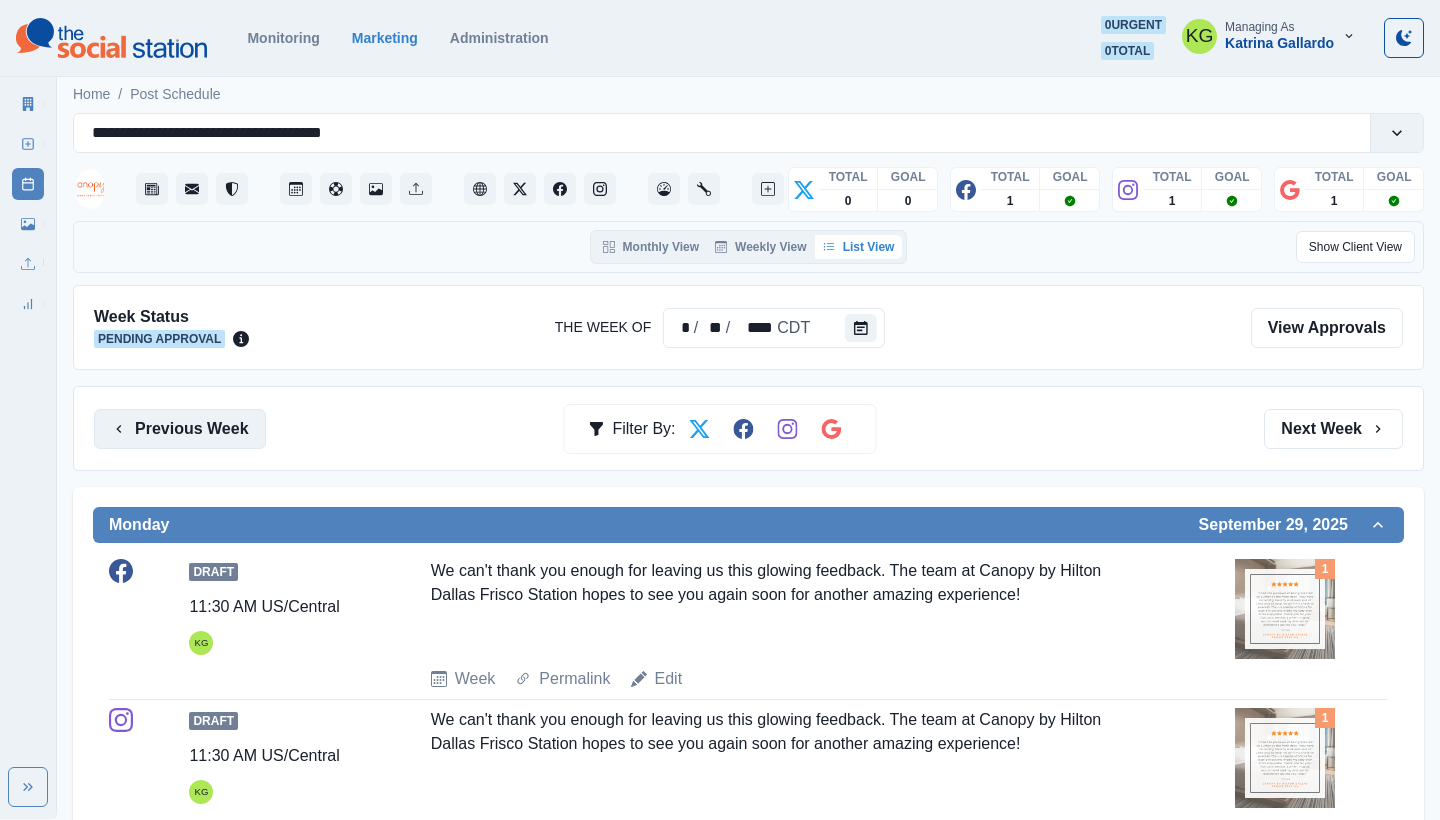 scroll, scrollTop: 0, scrollLeft: 0, axis: both 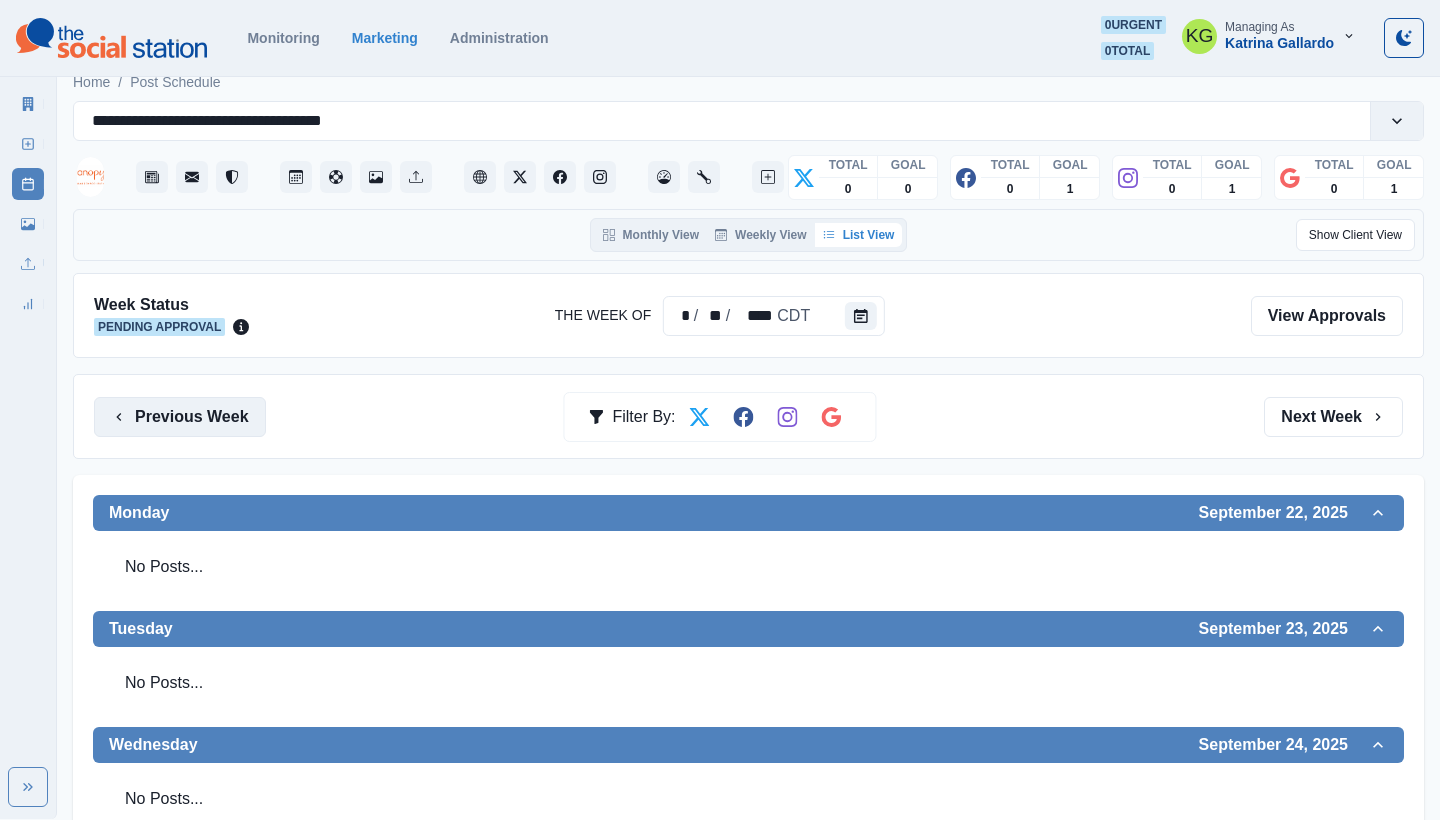 click on "Previous Week" at bounding box center [180, 417] 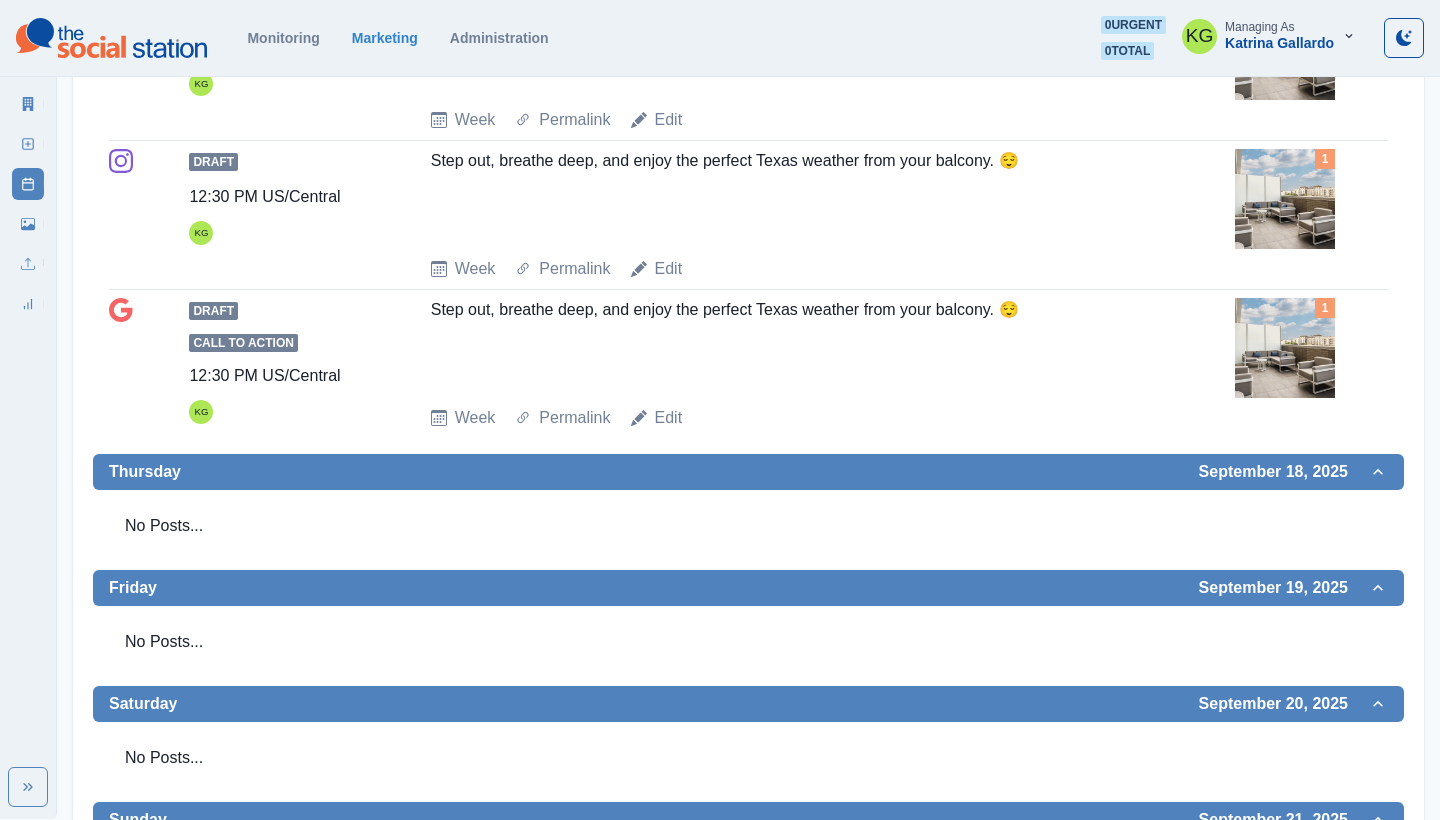 scroll, scrollTop: 262, scrollLeft: 0, axis: vertical 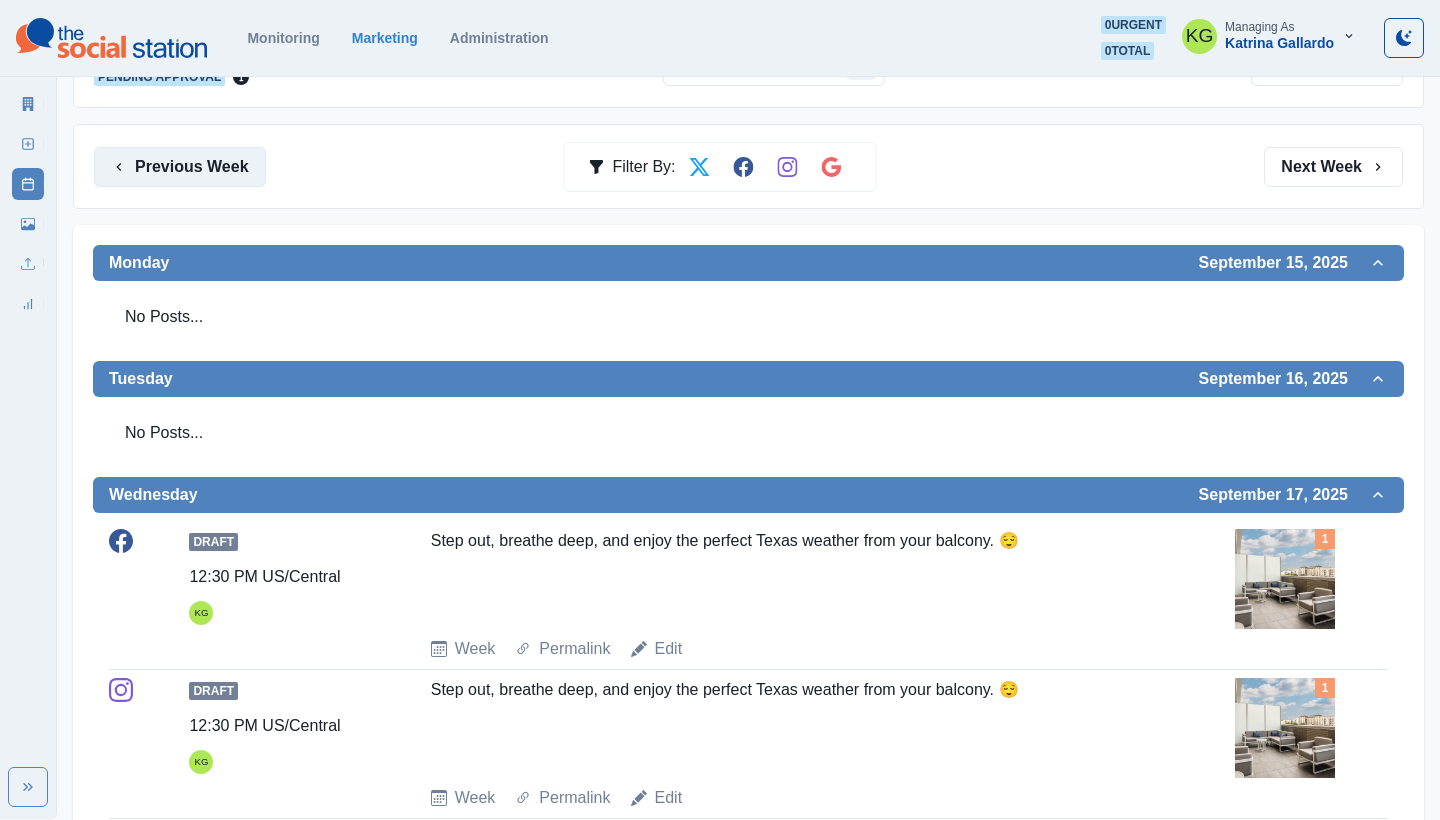 click on "Previous Week" at bounding box center (180, 167) 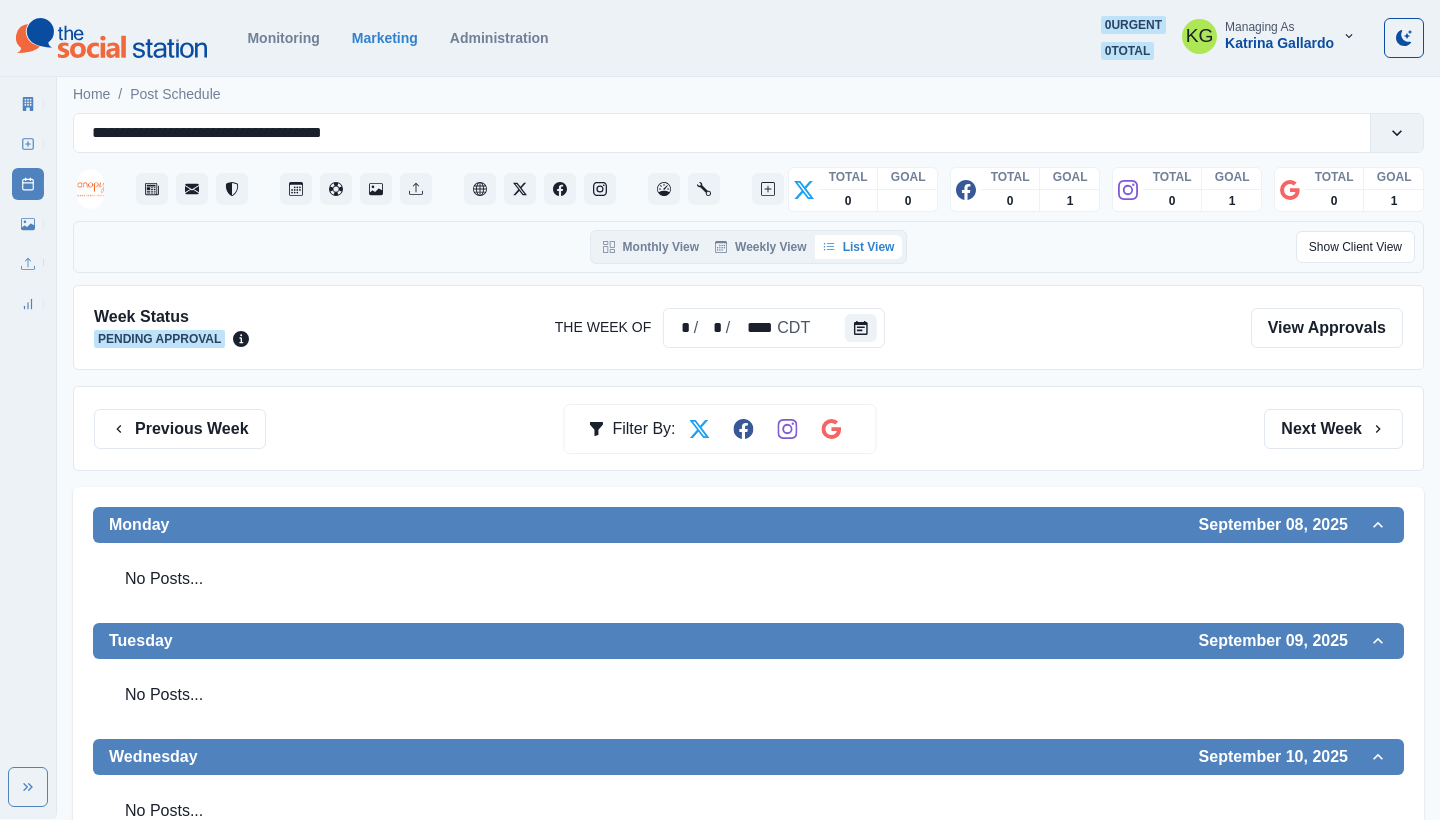 scroll, scrollTop: -2, scrollLeft: 0, axis: vertical 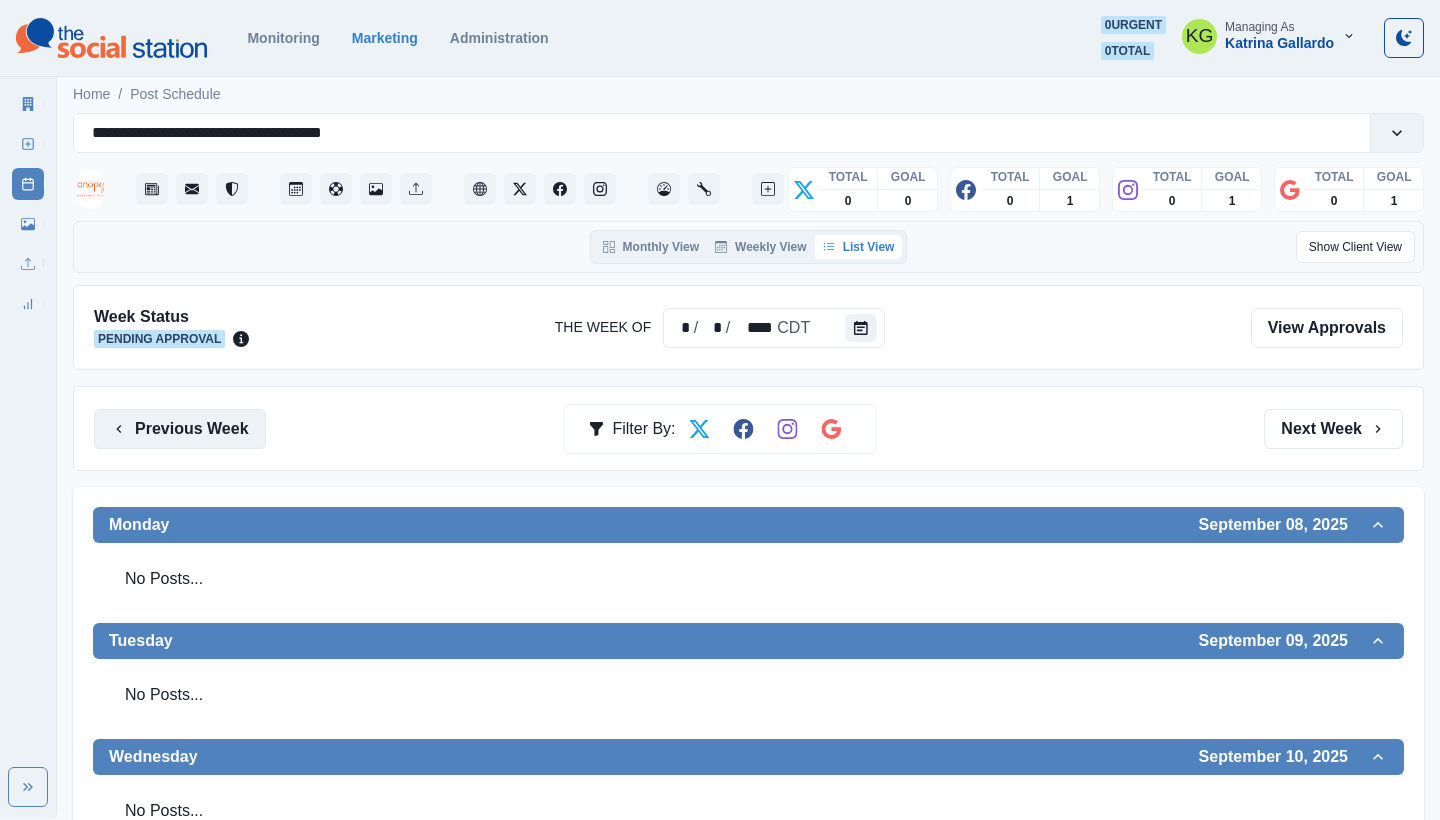 click on "Previous Week" at bounding box center [180, 429] 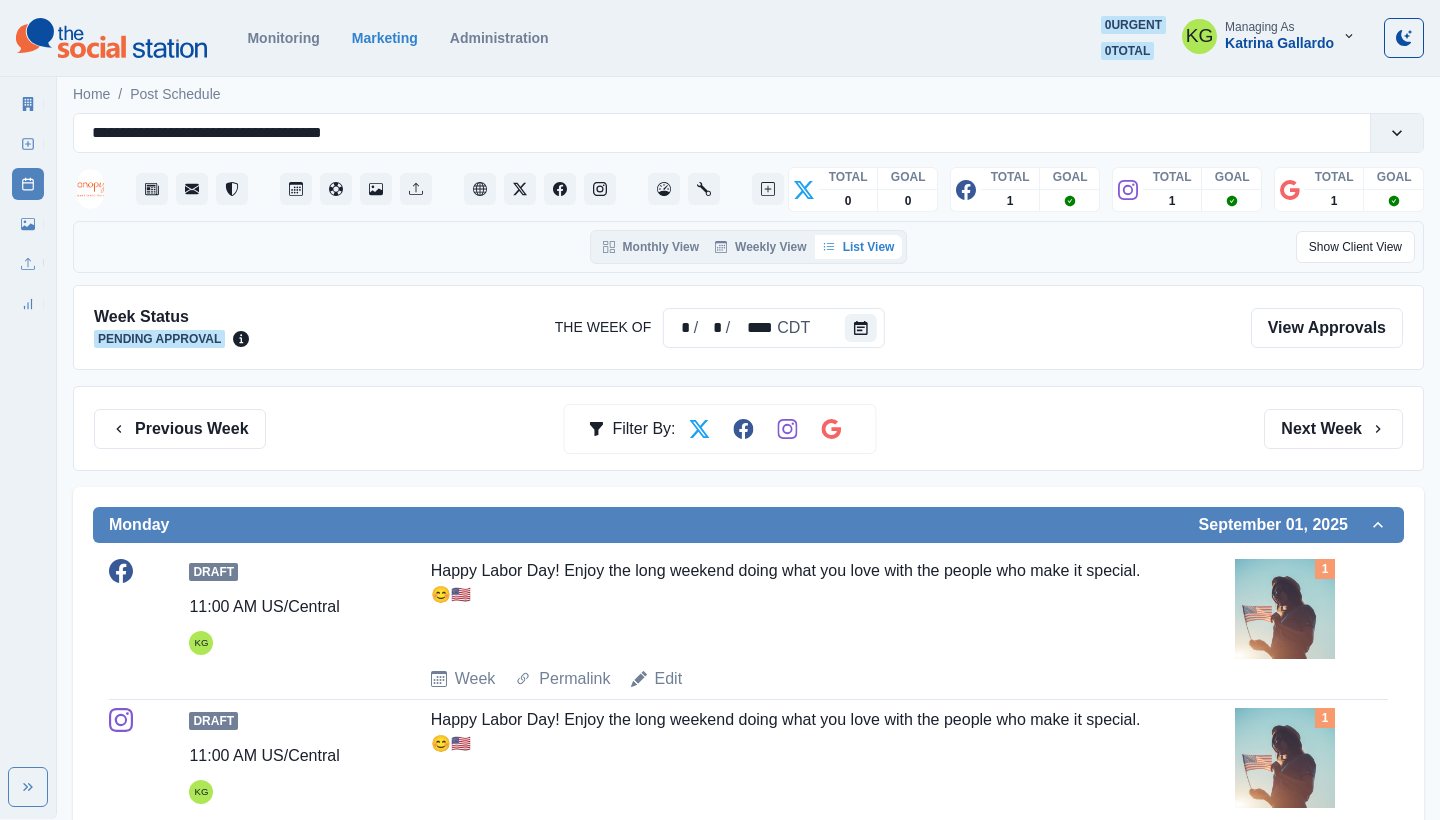 scroll, scrollTop: 0, scrollLeft: 0, axis: both 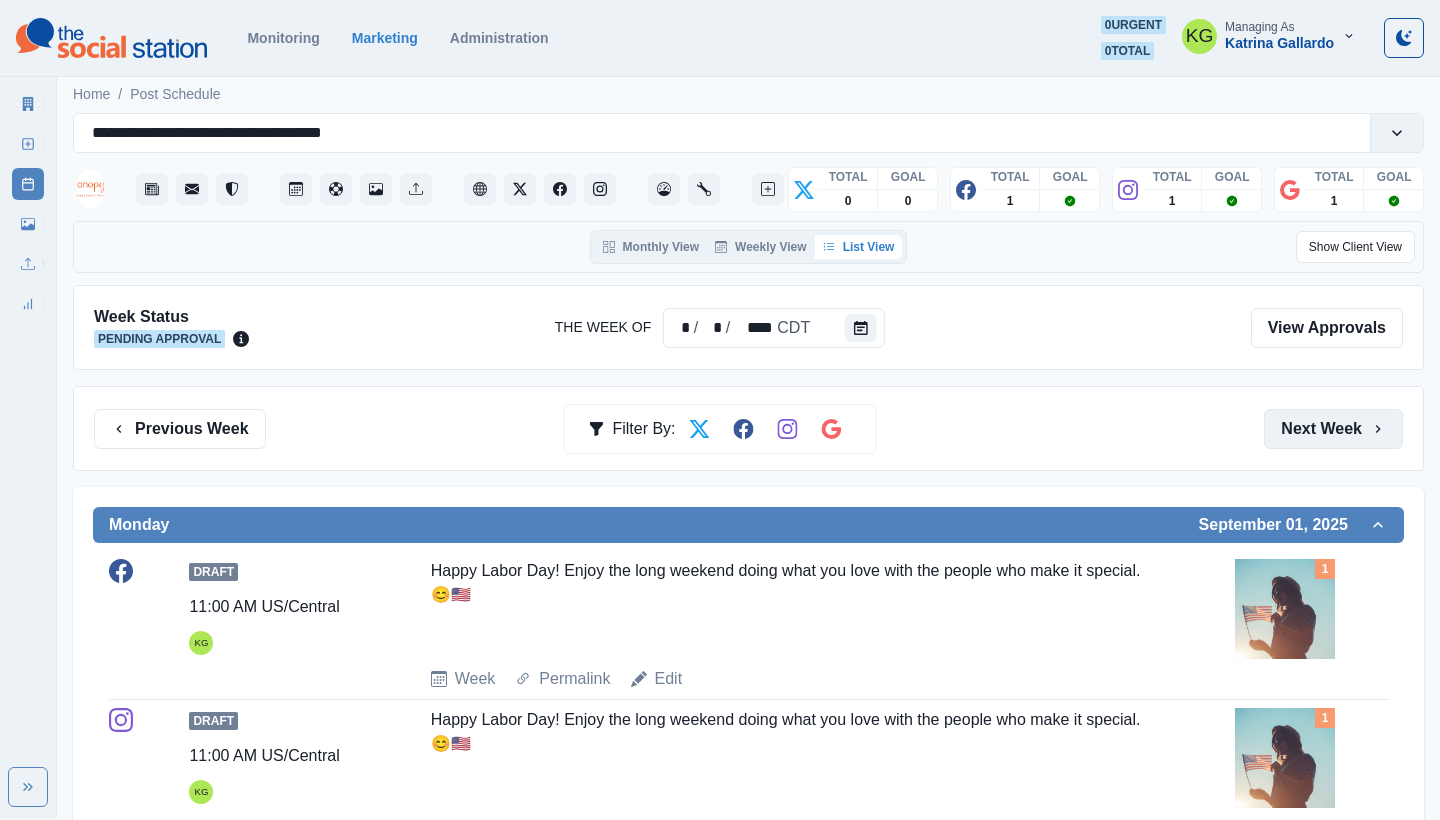 click on "Next Week" at bounding box center (1333, 429) 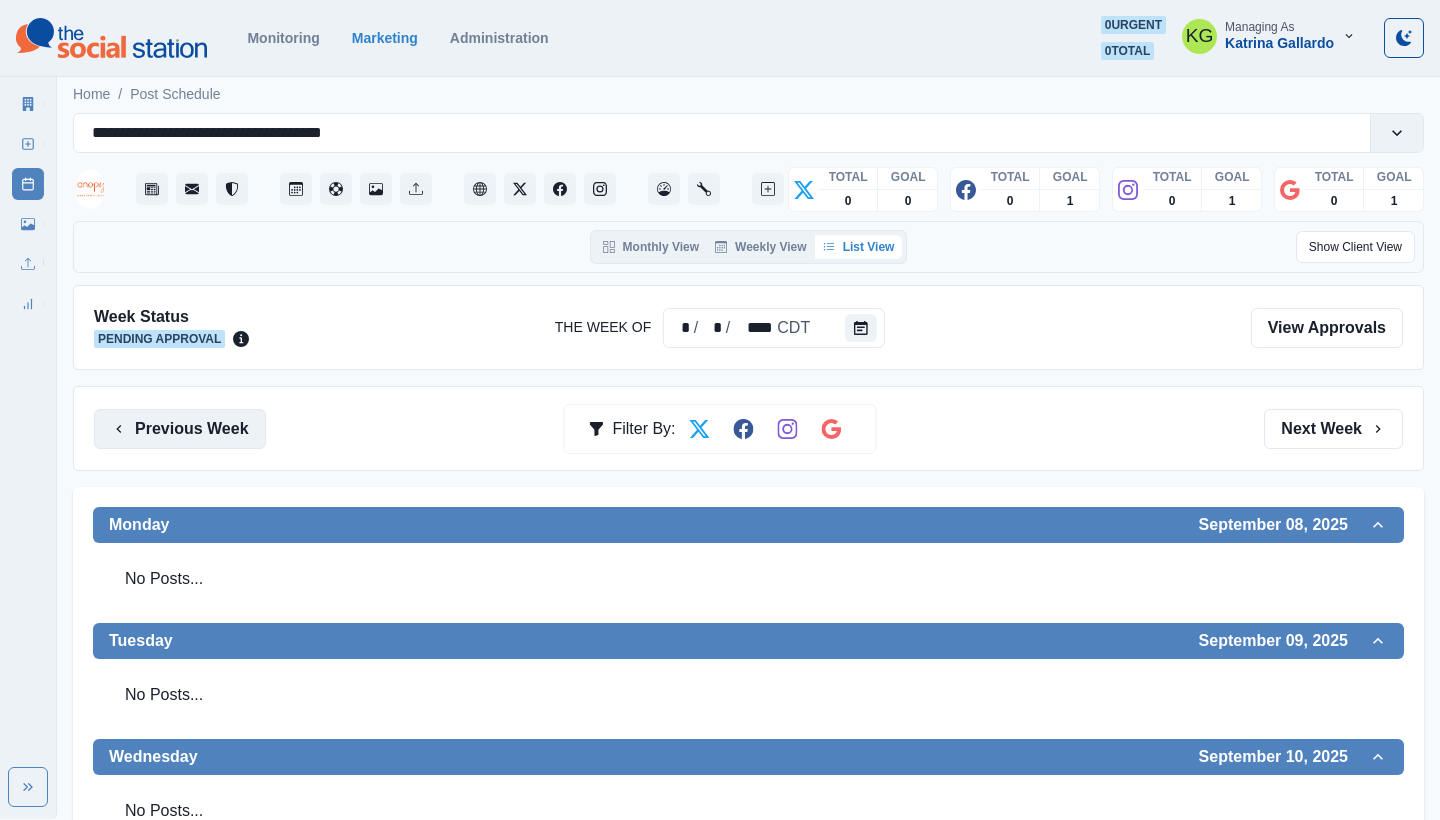 scroll, scrollTop: 0, scrollLeft: 0, axis: both 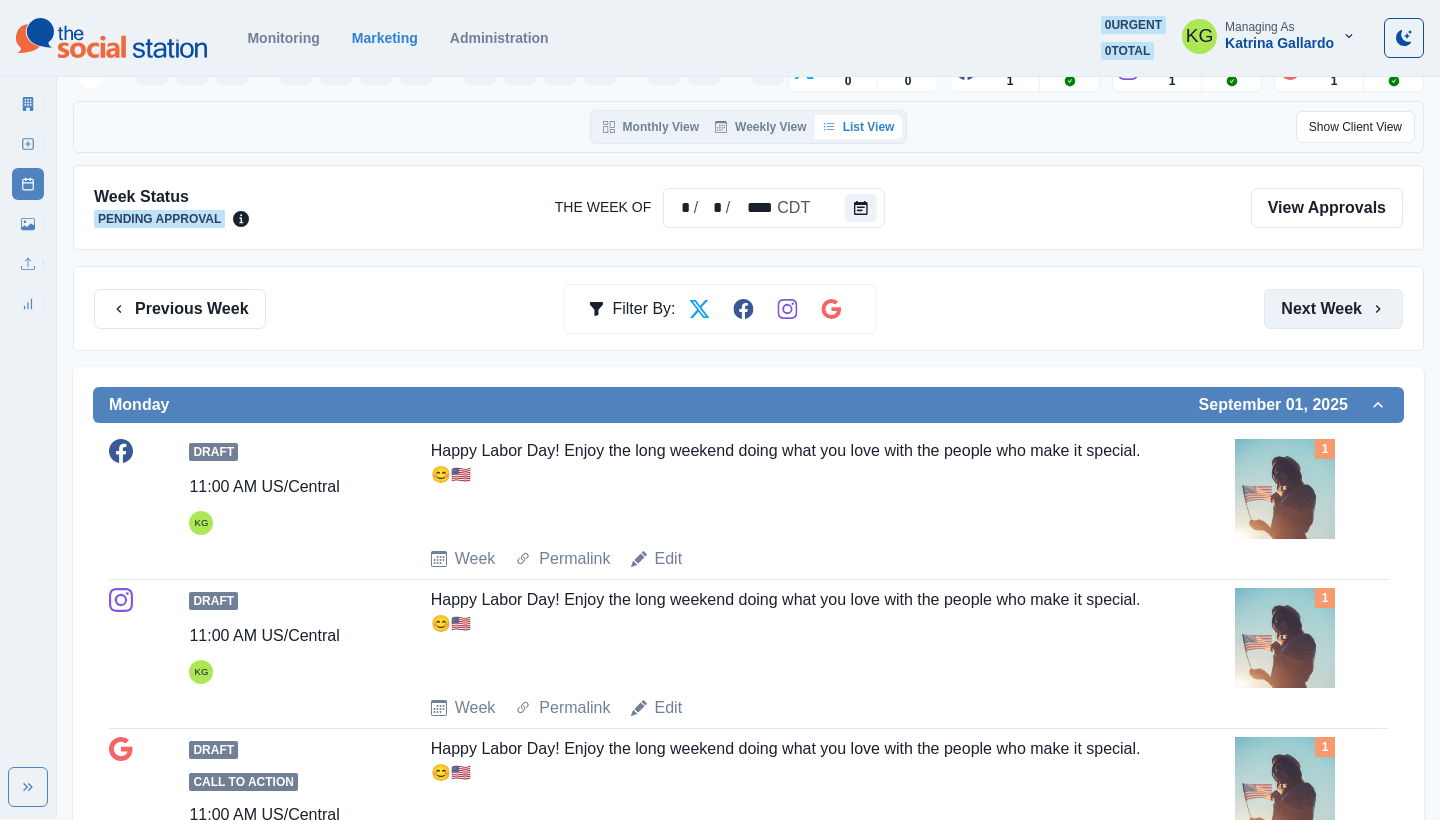 click on "Next Week" at bounding box center (1333, 309) 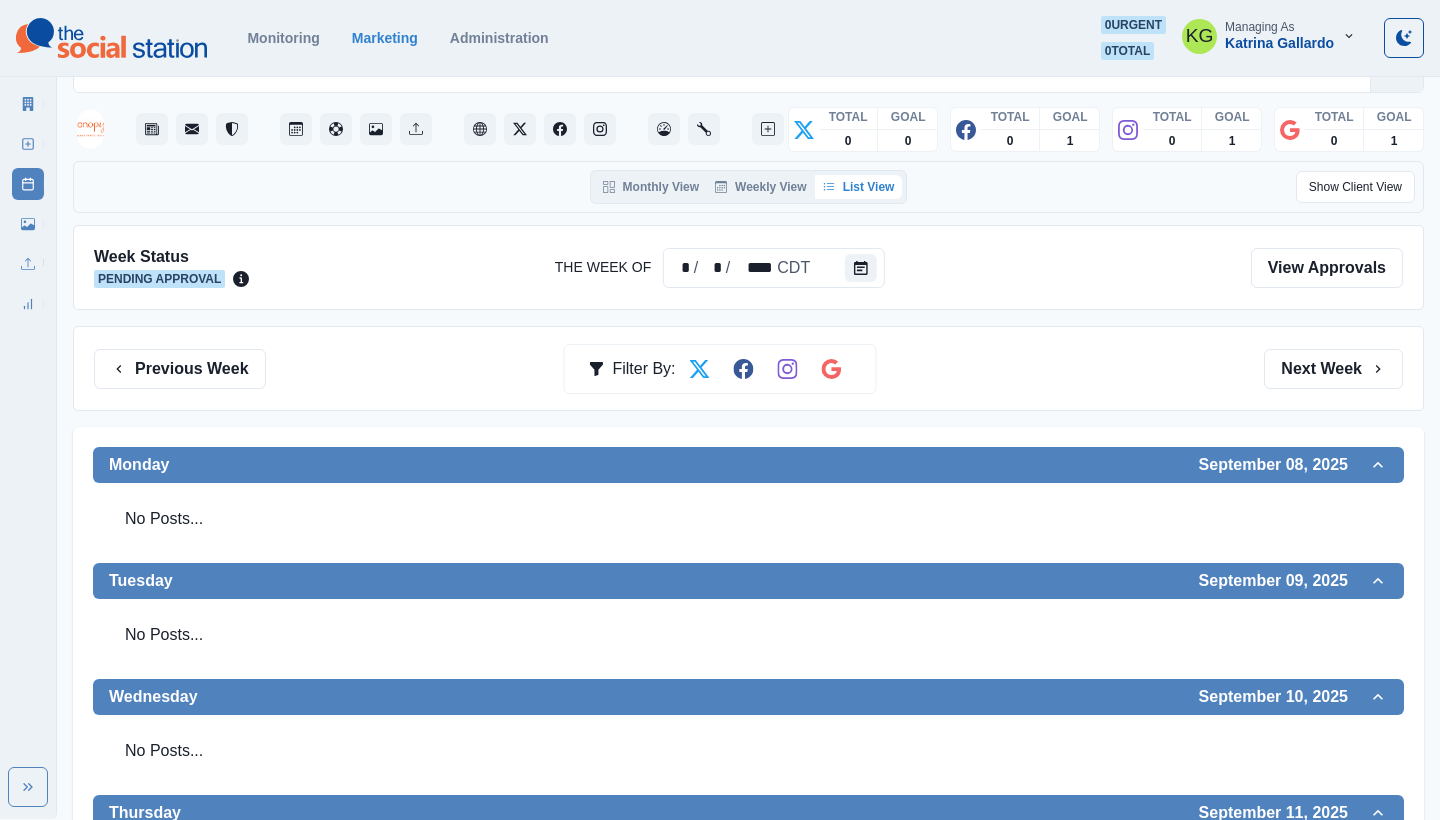 scroll, scrollTop: 11, scrollLeft: 0, axis: vertical 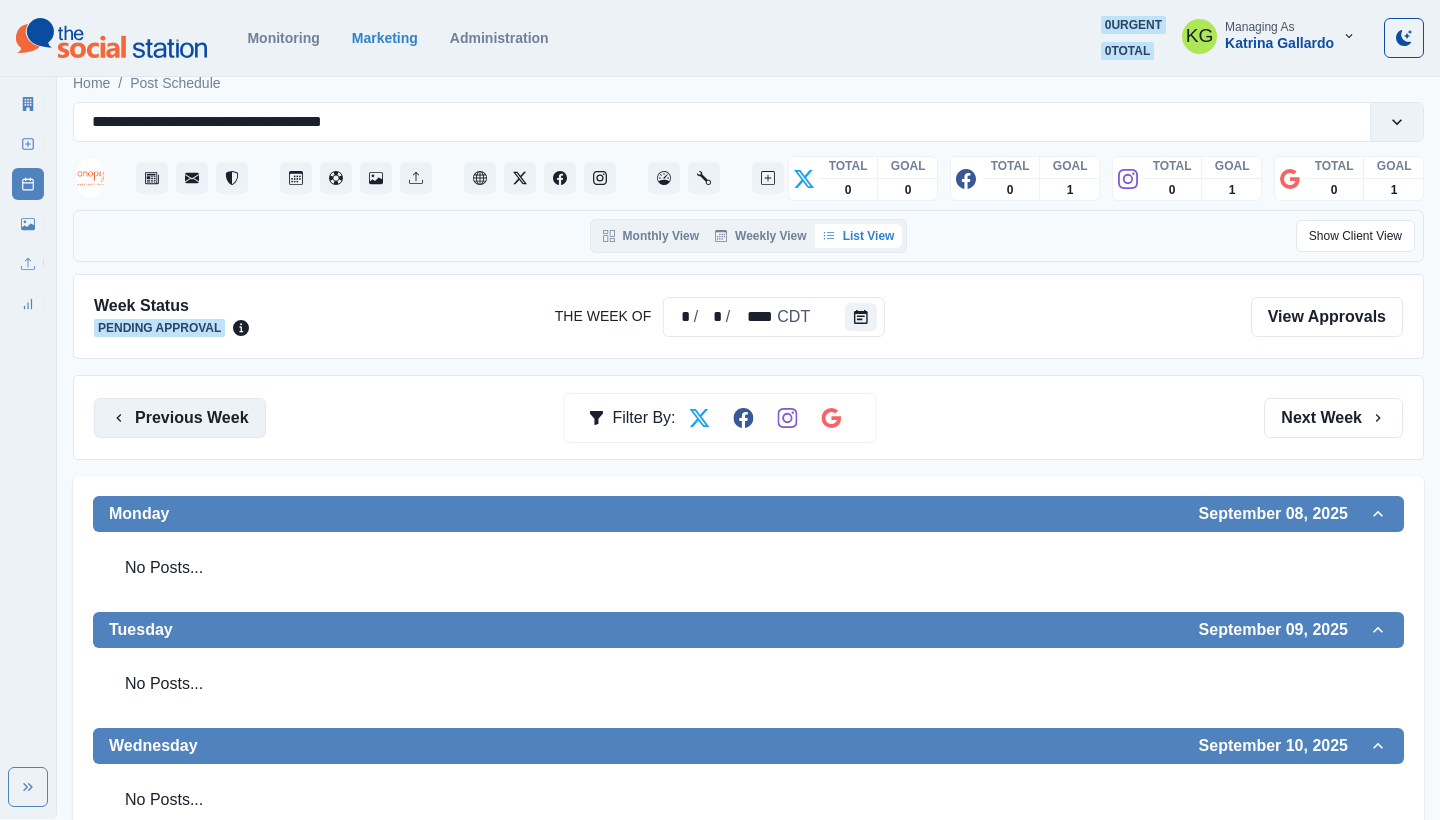 click on "Previous Week" at bounding box center [180, 418] 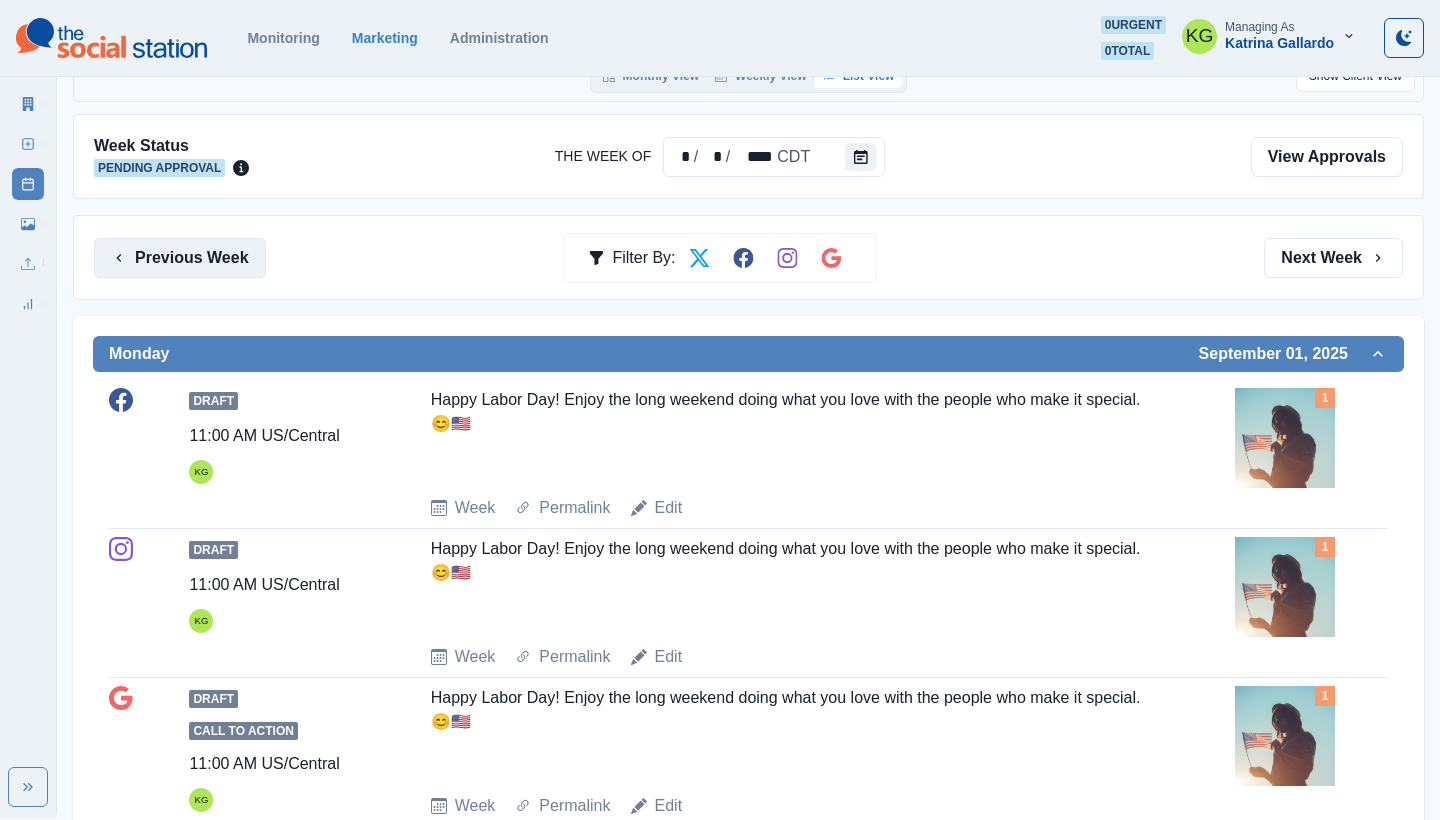 click on "Previous Week" at bounding box center [180, 258] 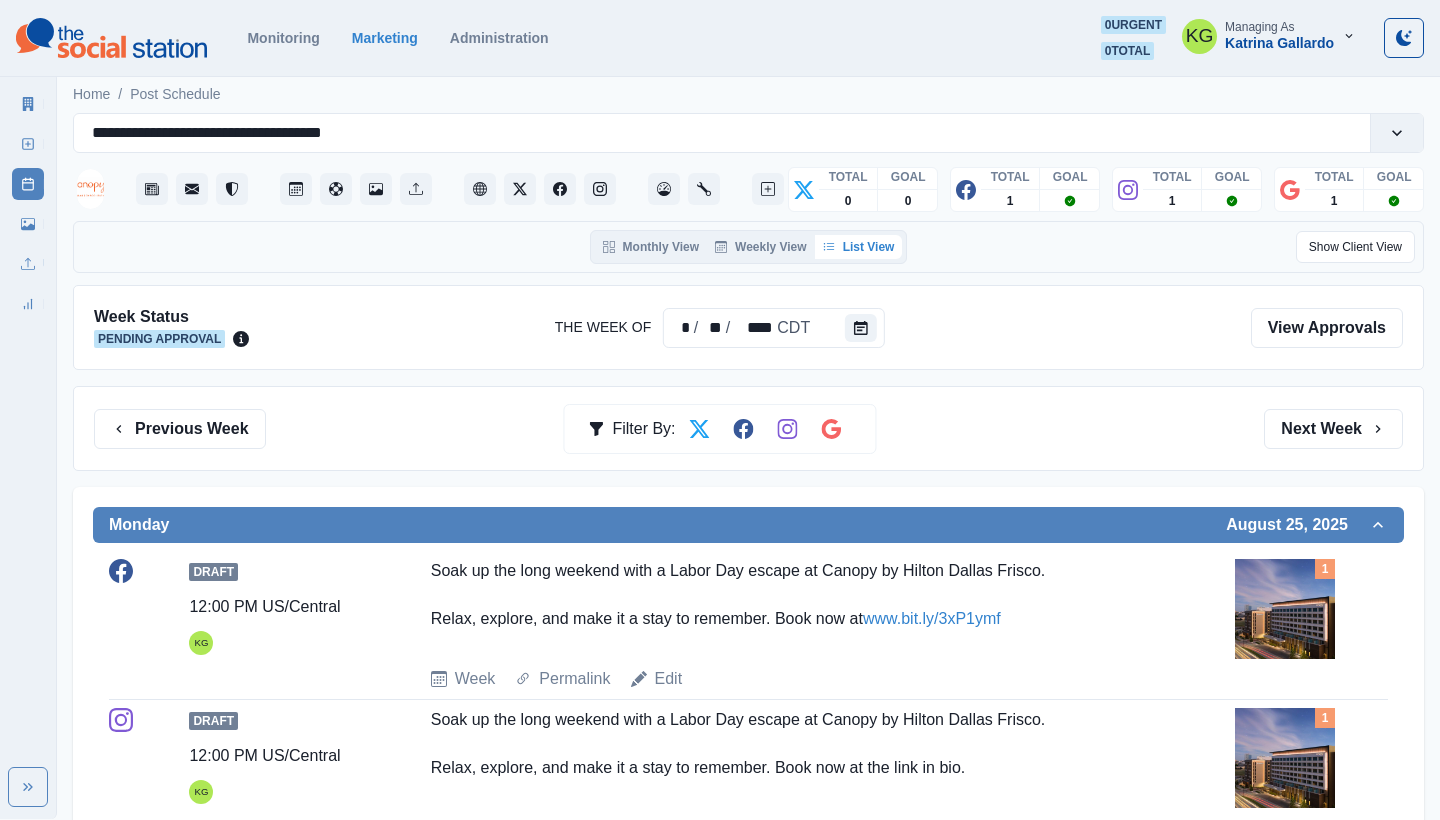 scroll, scrollTop: -1, scrollLeft: 0, axis: vertical 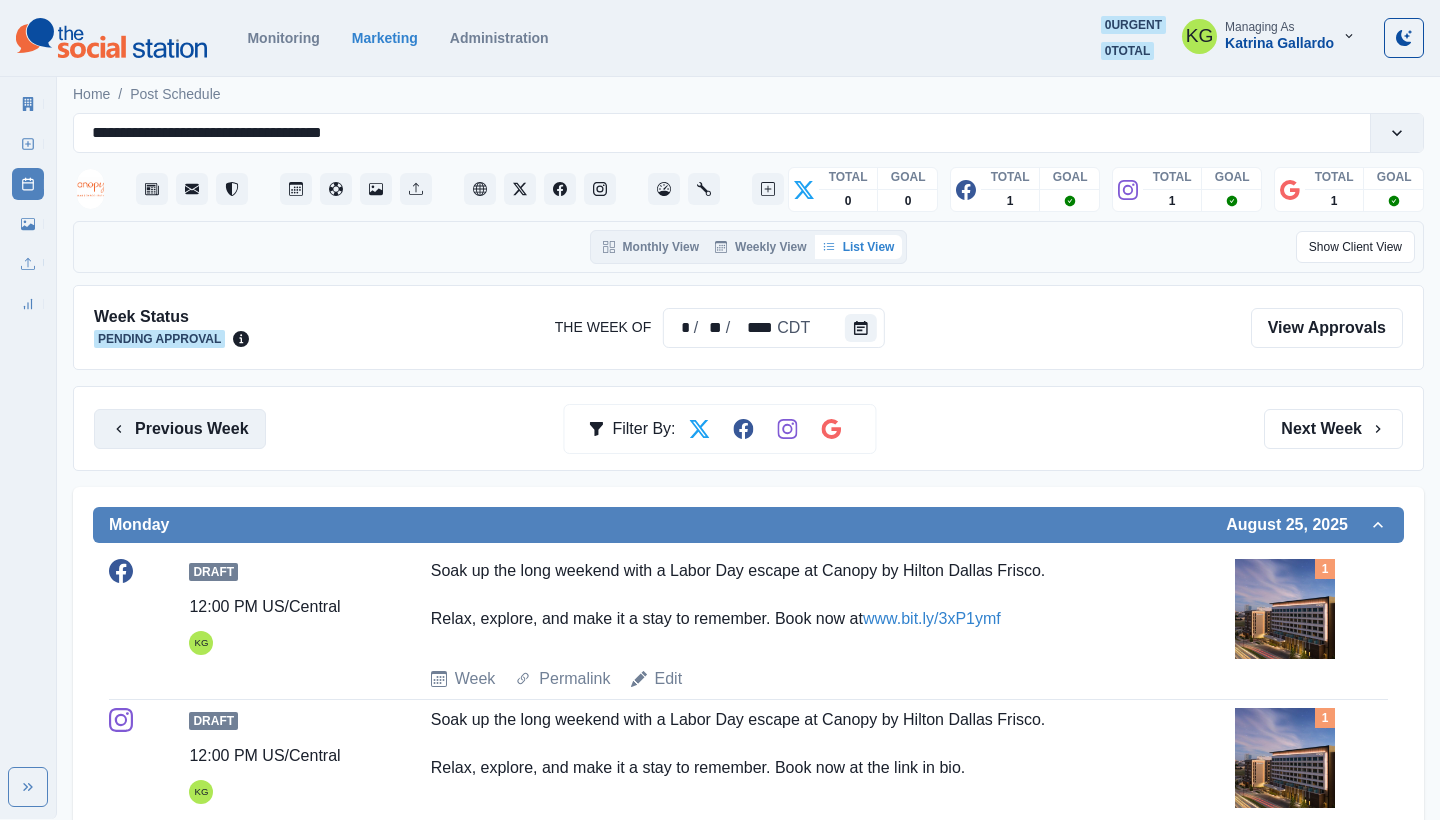 click on "Previous Week" at bounding box center (180, 429) 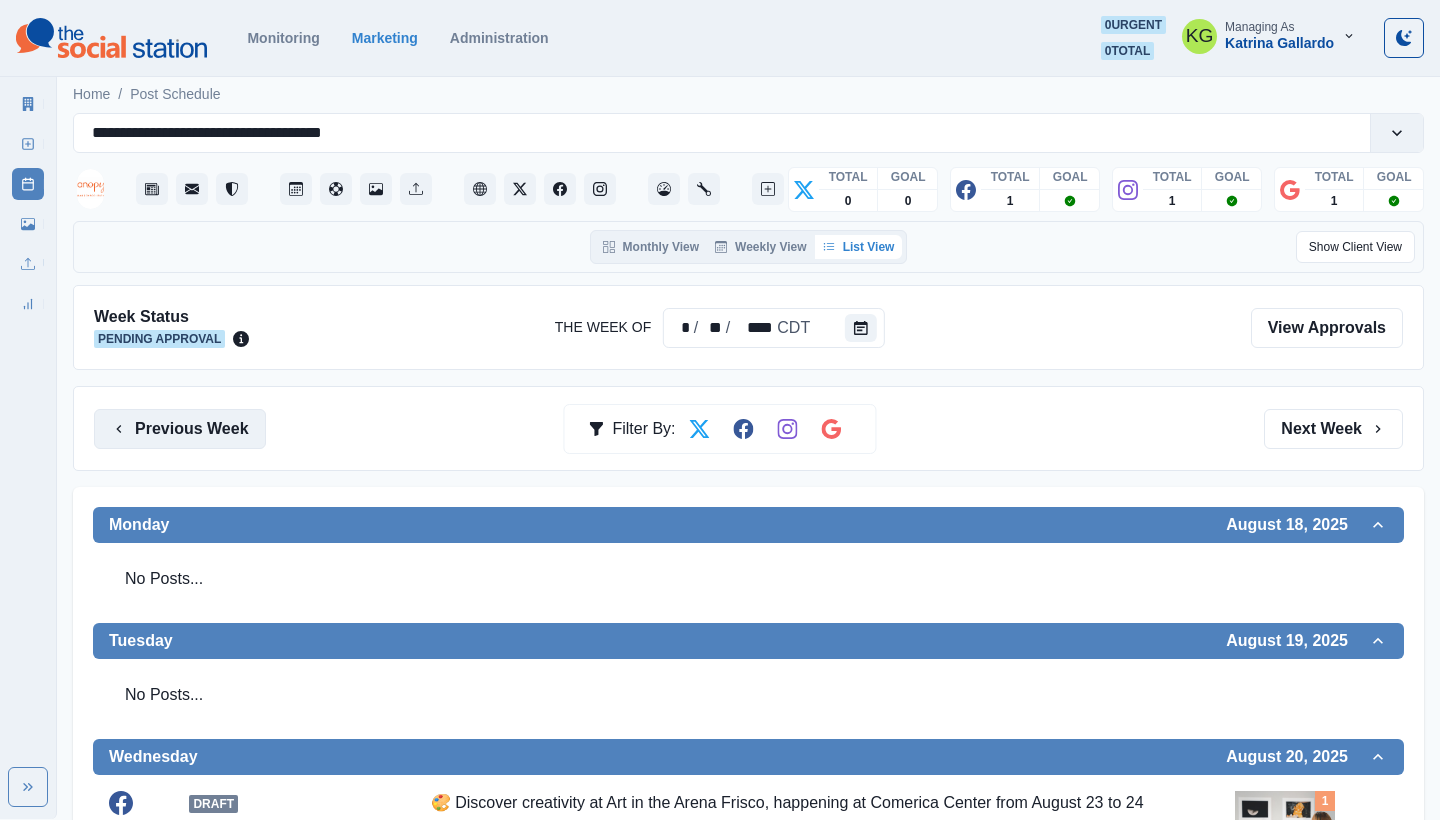 scroll, scrollTop: -2, scrollLeft: 0, axis: vertical 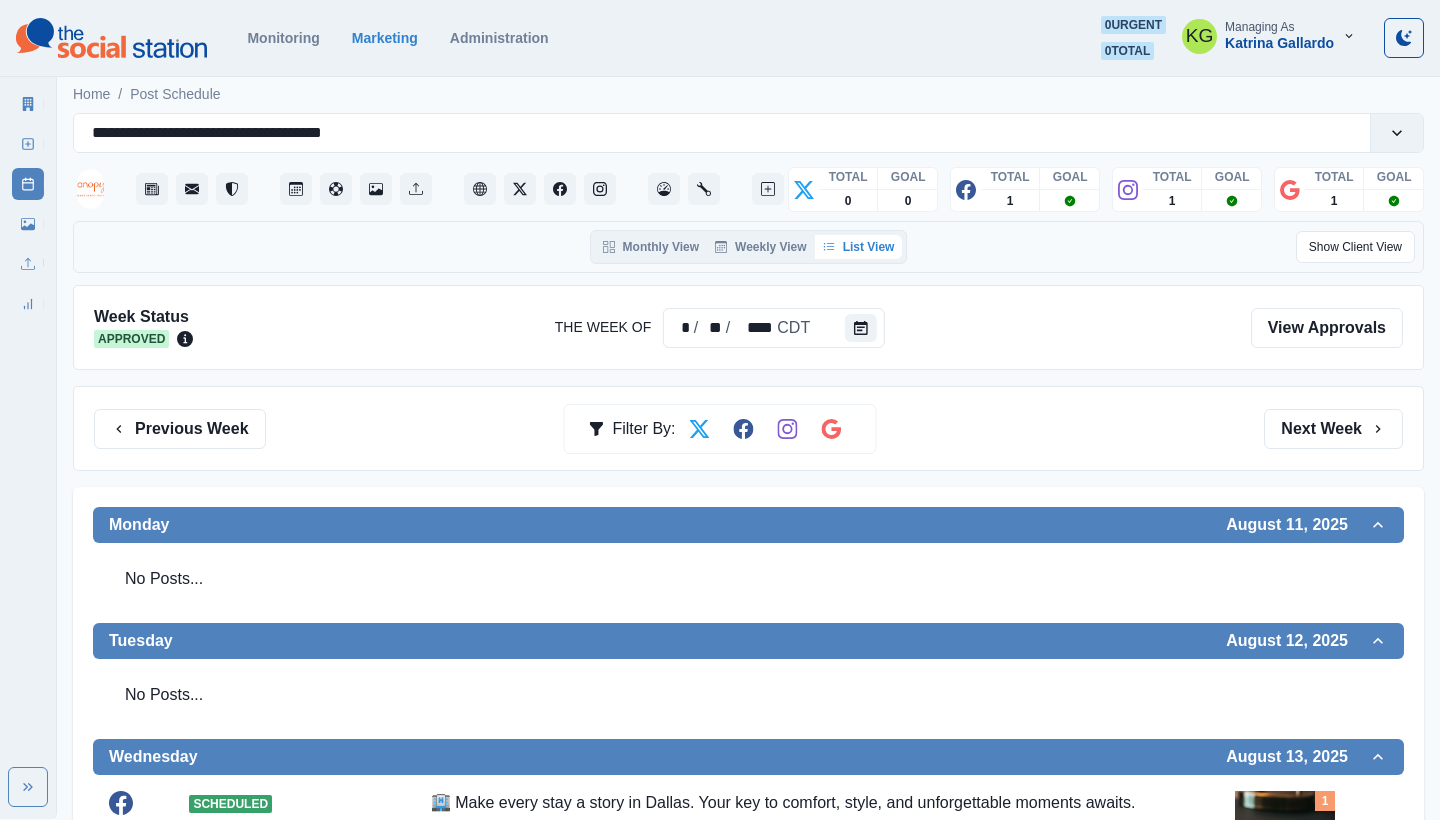 click on "Previous Week Filter By: Next Week" at bounding box center [748, 429] 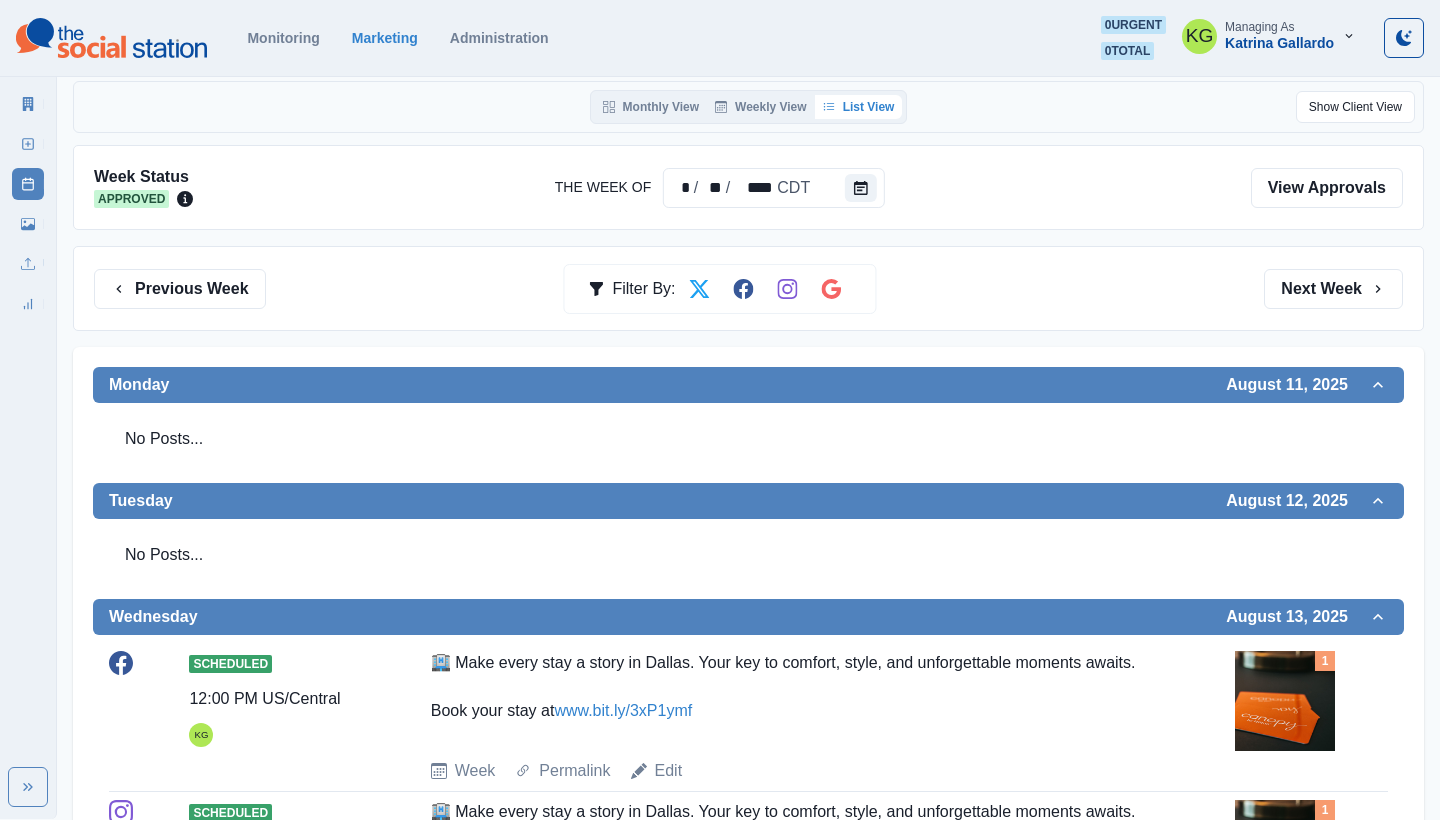 scroll, scrollTop: 141, scrollLeft: 1, axis: both 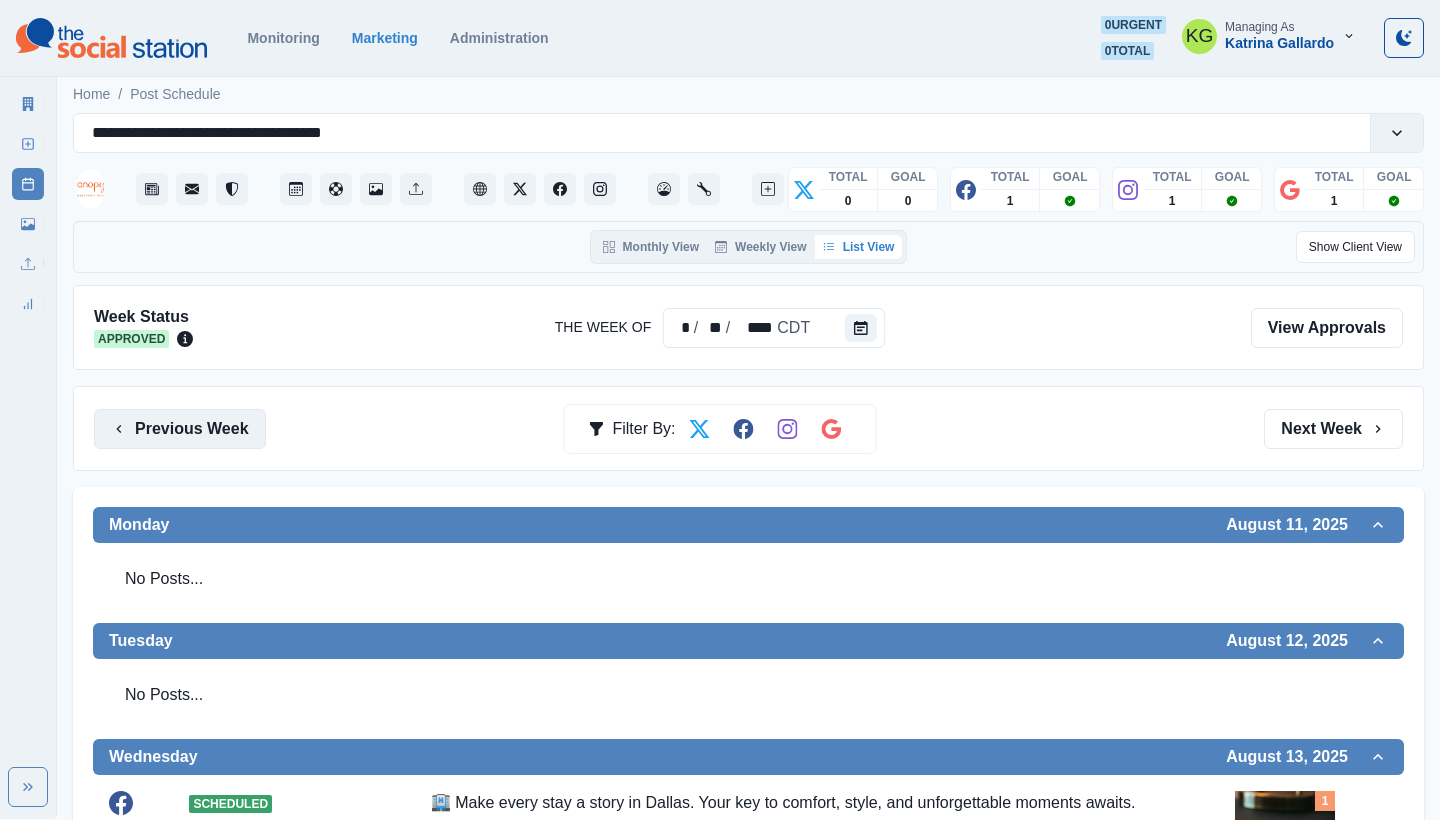 click on "Previous Week" at bounding box center [180, 429] 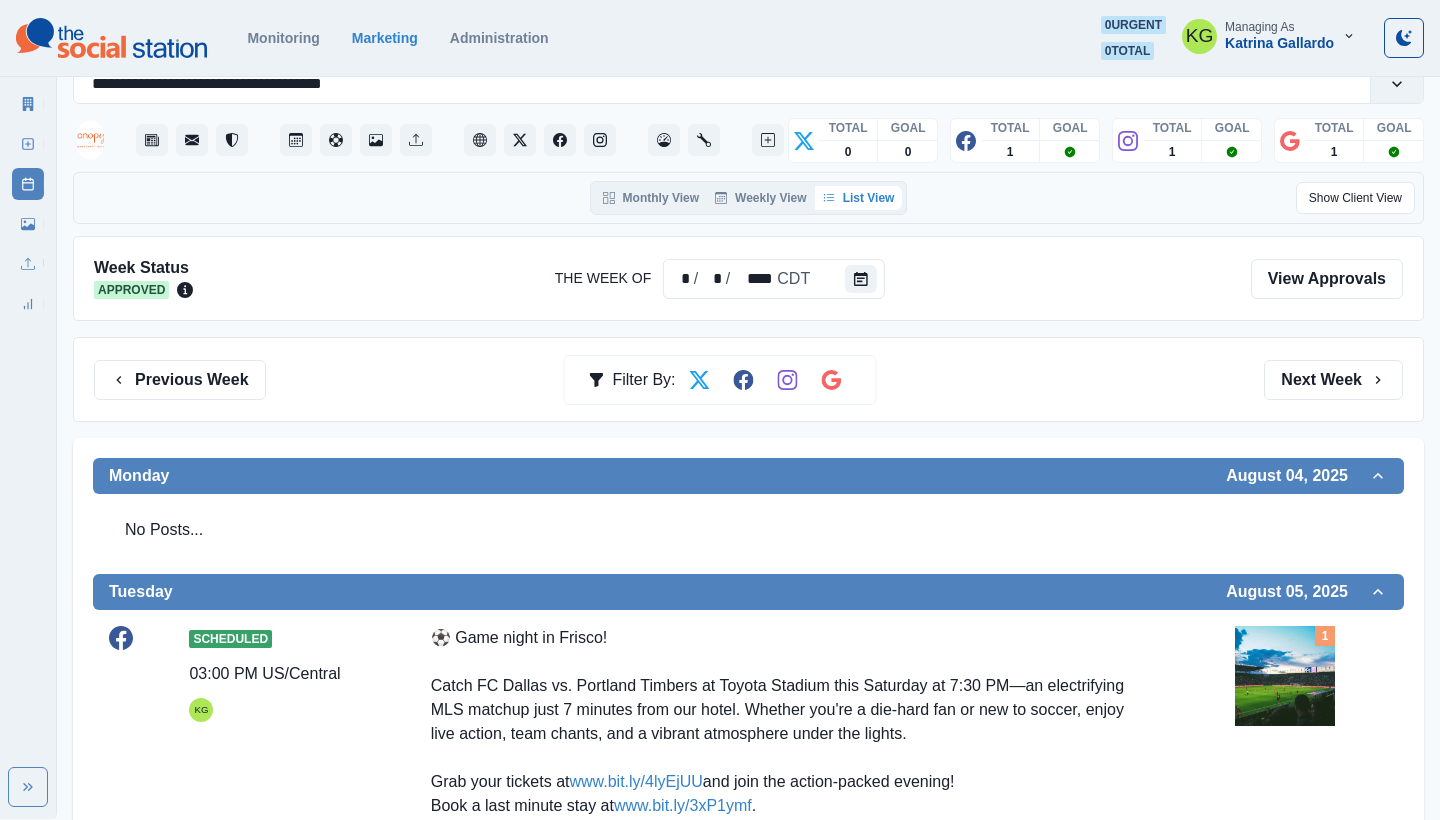 scroll, scrollTop: 50, scrollLeft: 0, axis: vertical 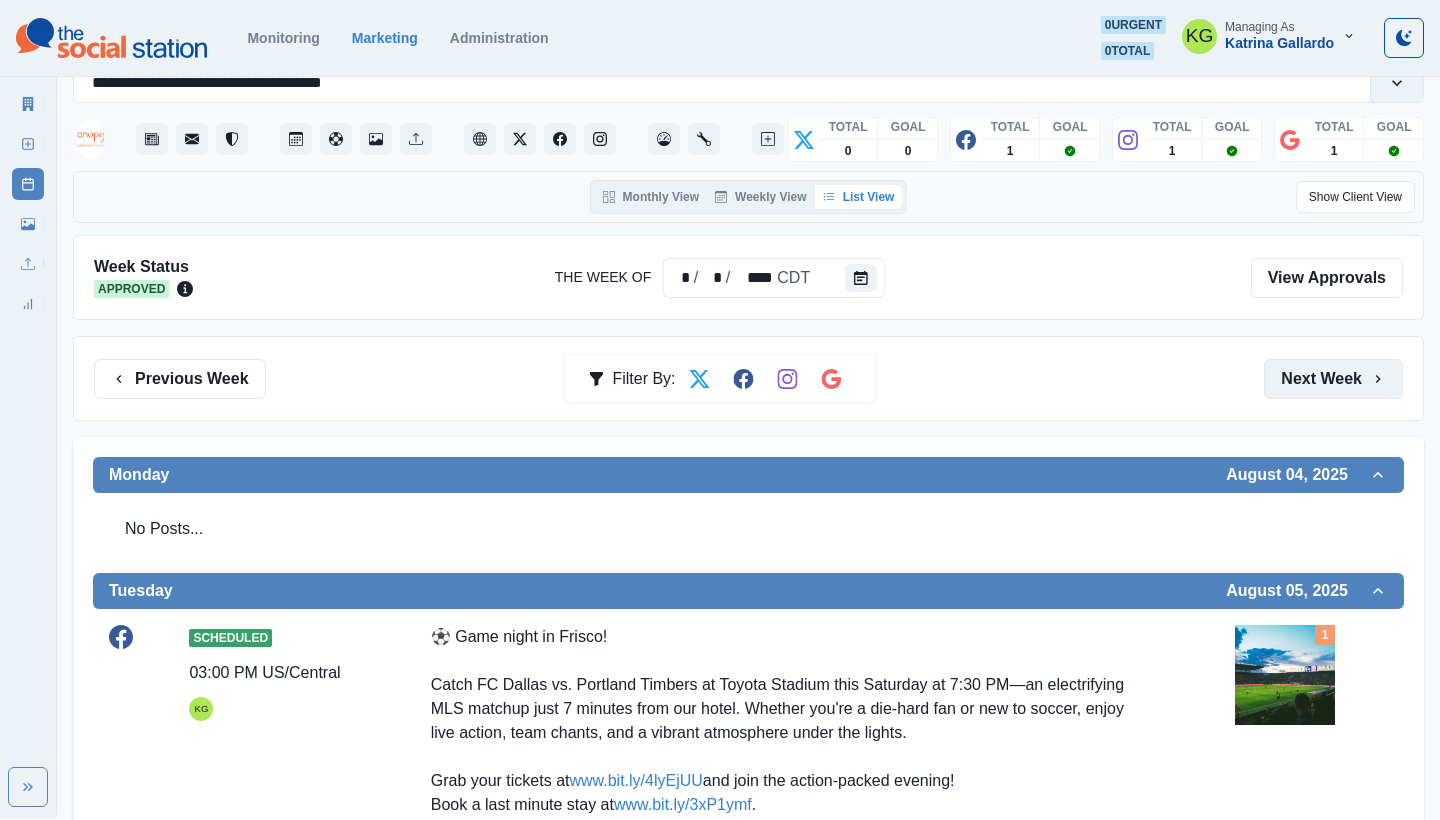 click on "Next Week" at bounding box center (1333, 379) 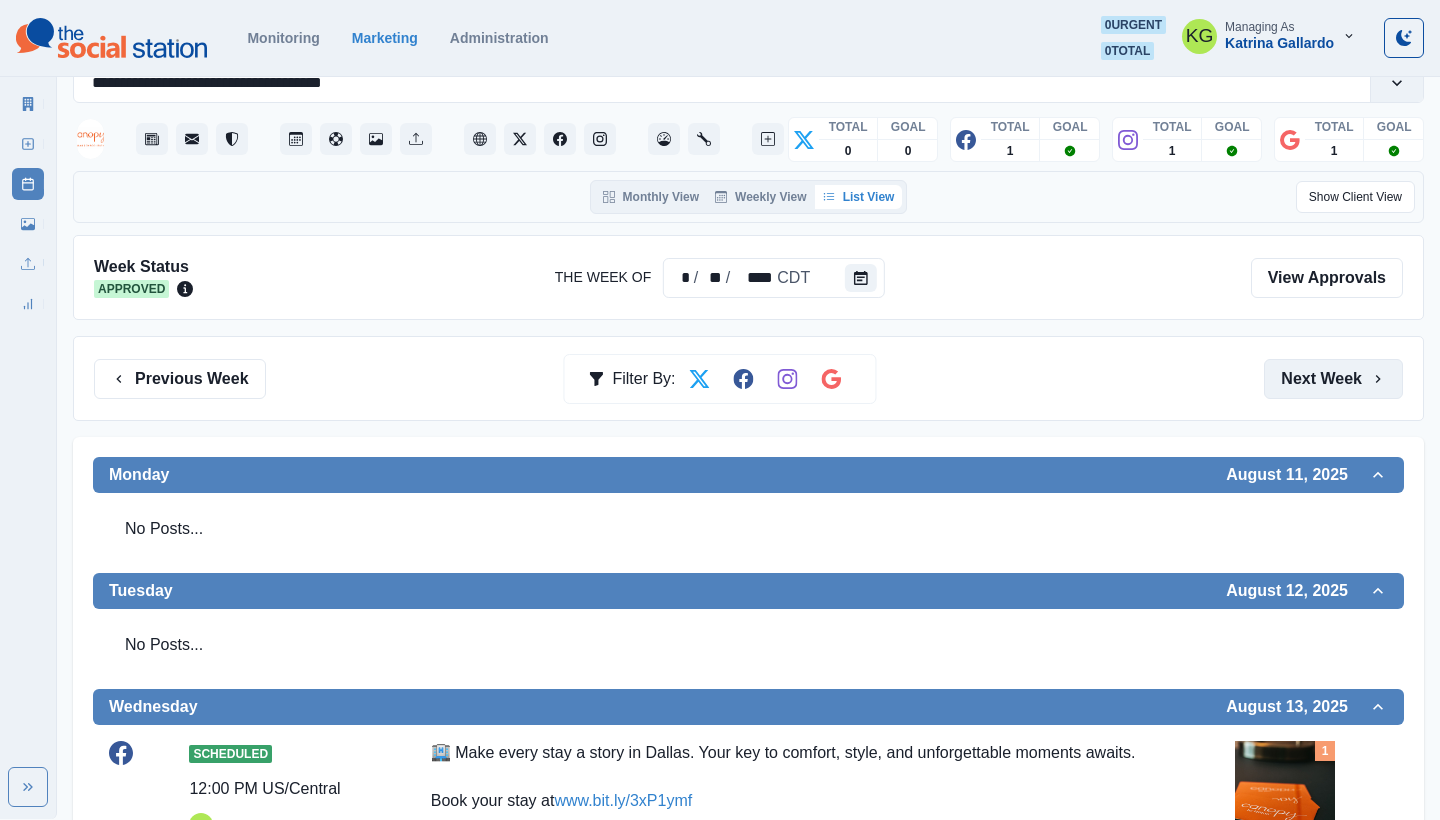 click on "Next Week" at bounding box center [1333, 379] 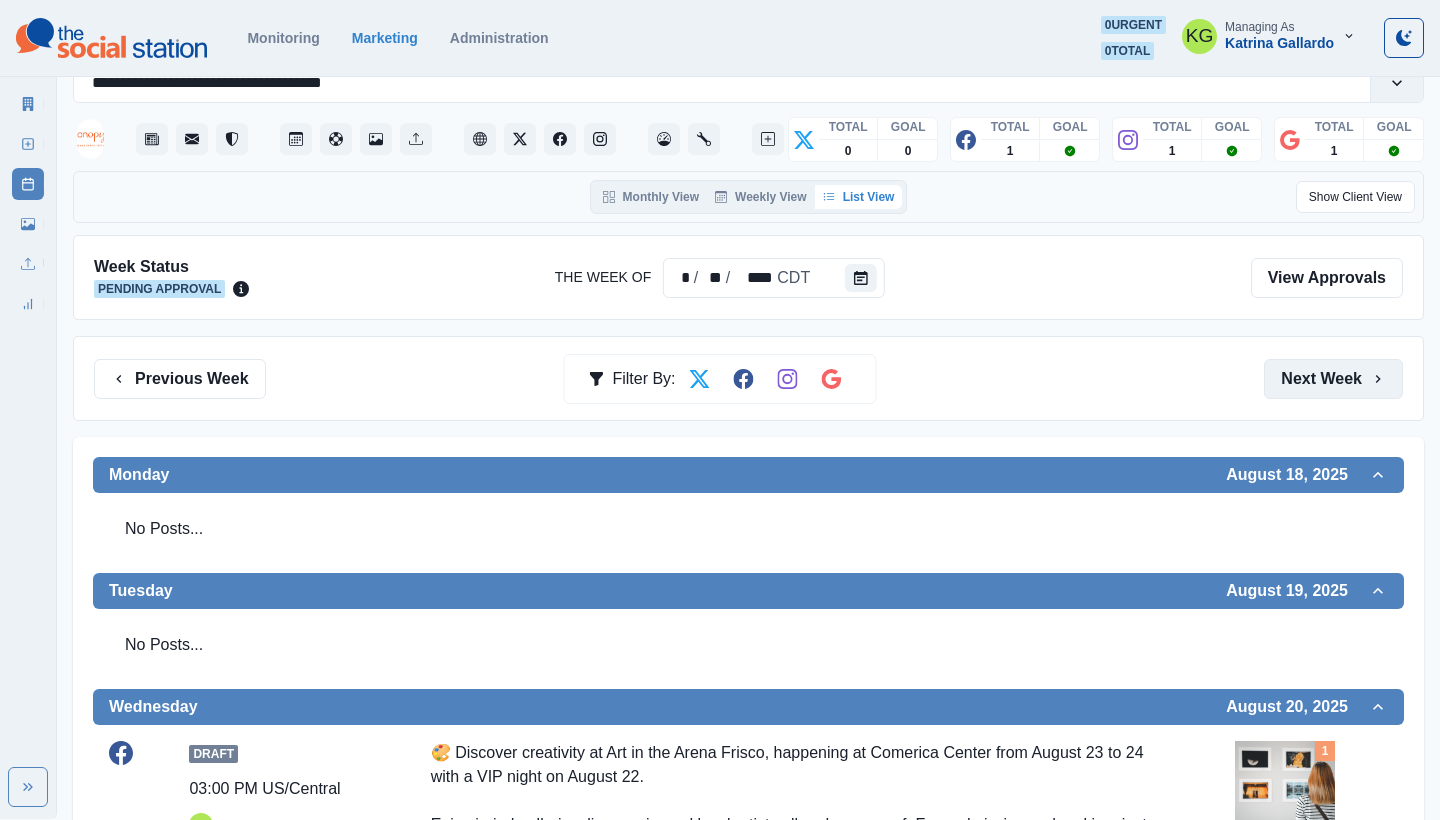 click on "Next Week" at bounding box center (1333, 379) 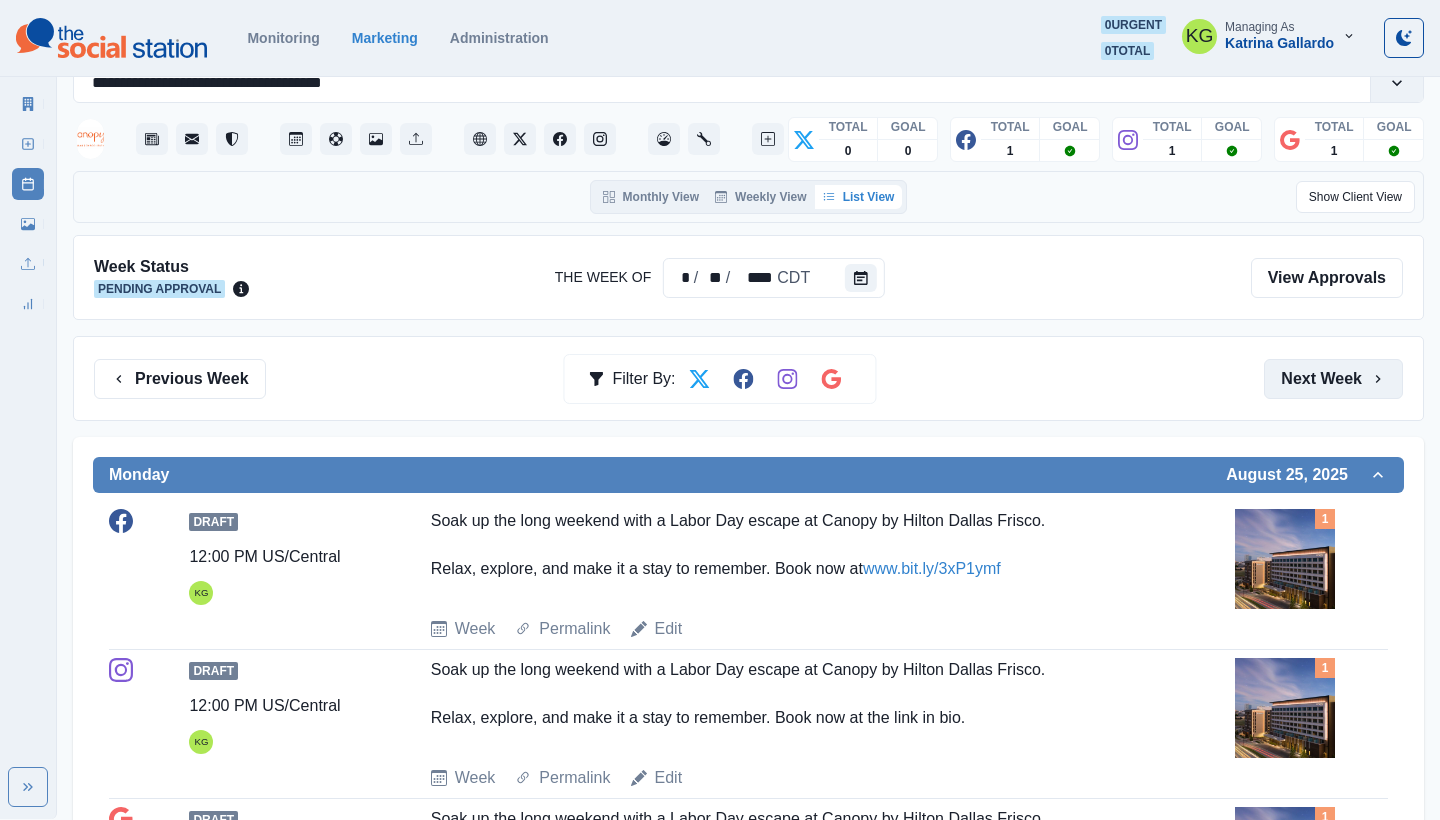 click on "Next Week" at bounding box center [1333, 379] 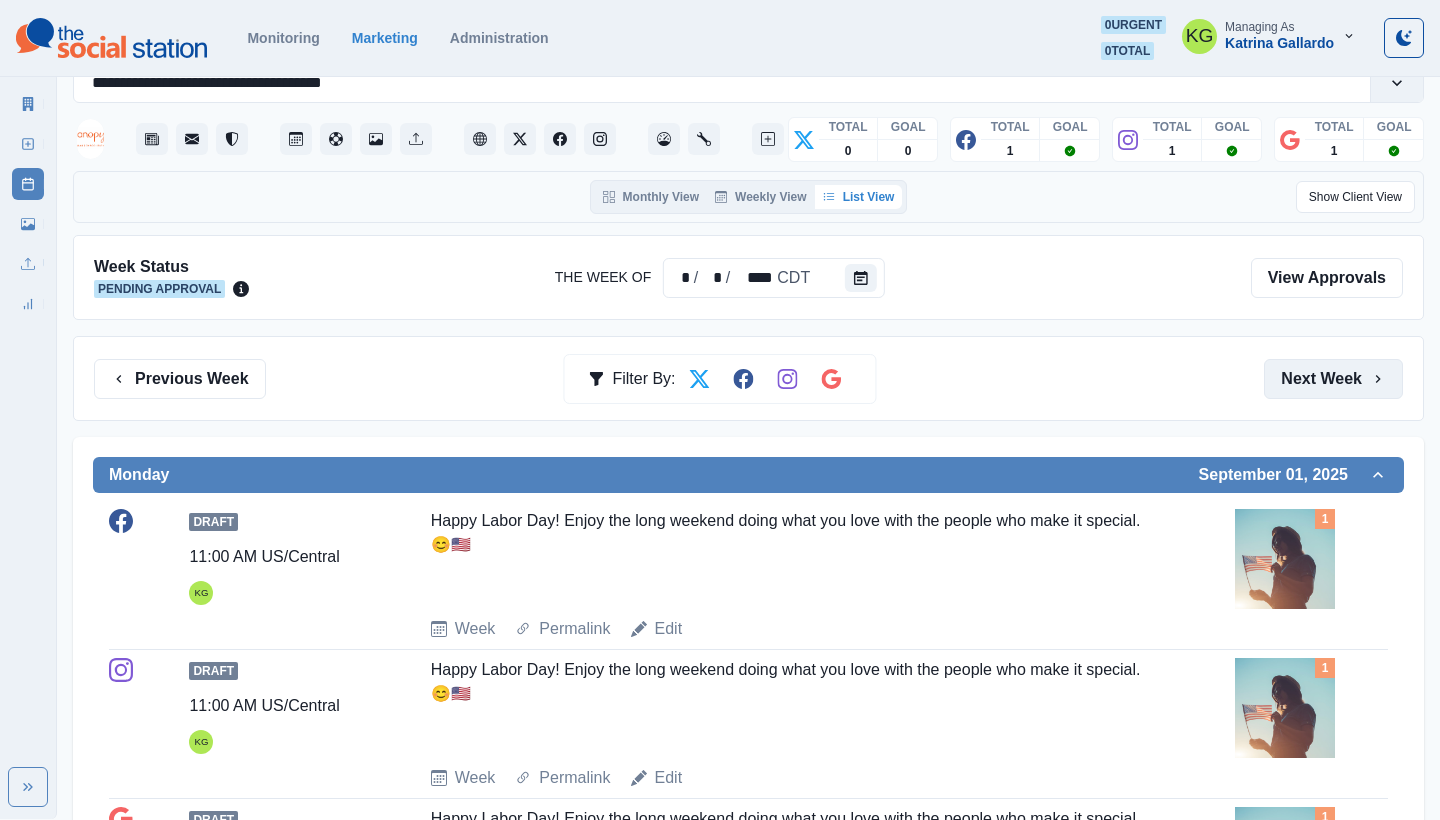 click on "Next Week" at bounding box center (1333, 379) 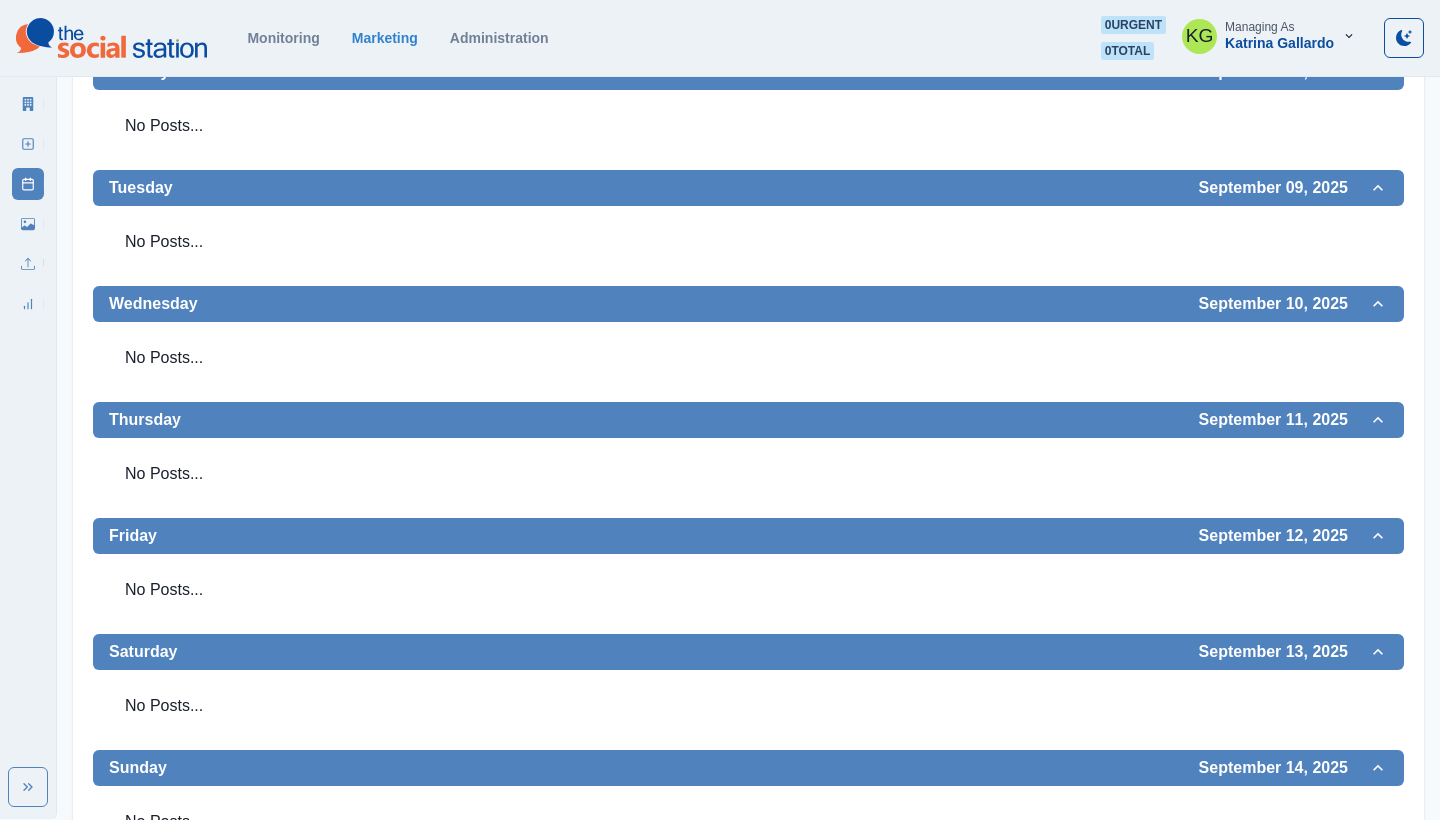 scroll, scrollTop: 303, scrollLeft: 0, axis: vertical 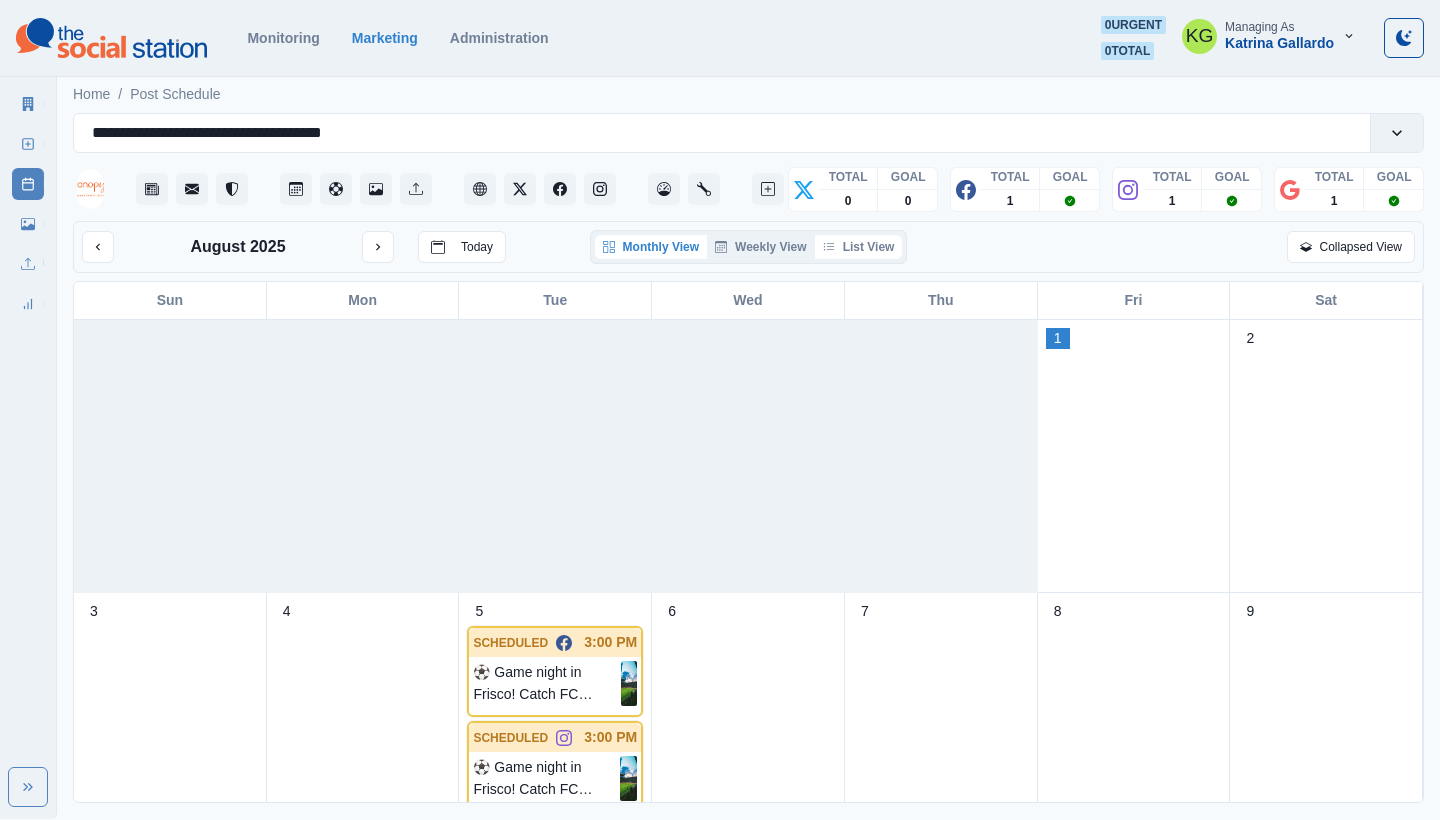 click on "List View" at bounding box center [859, 247] 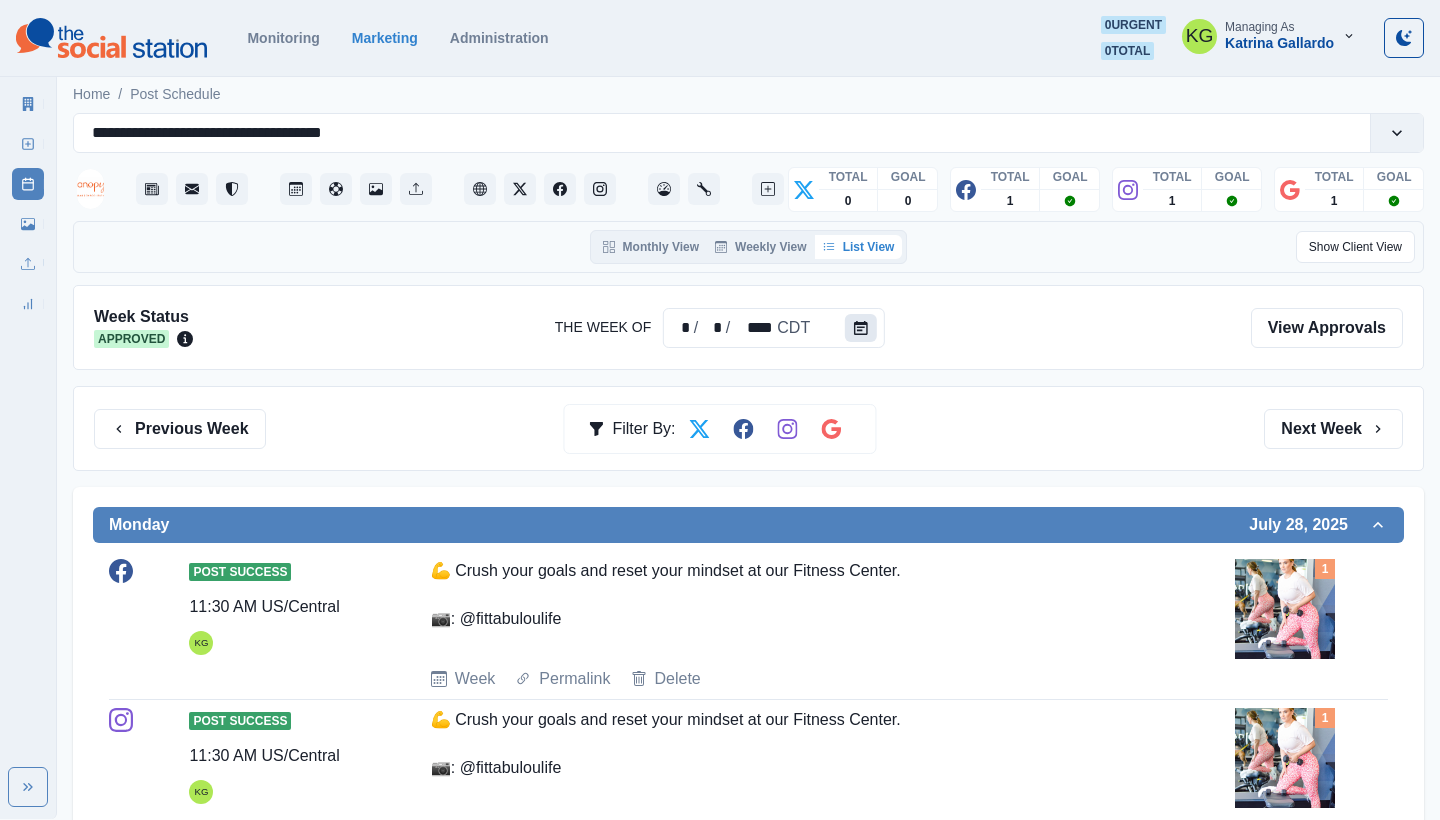 click at bounding box center [861, 328] 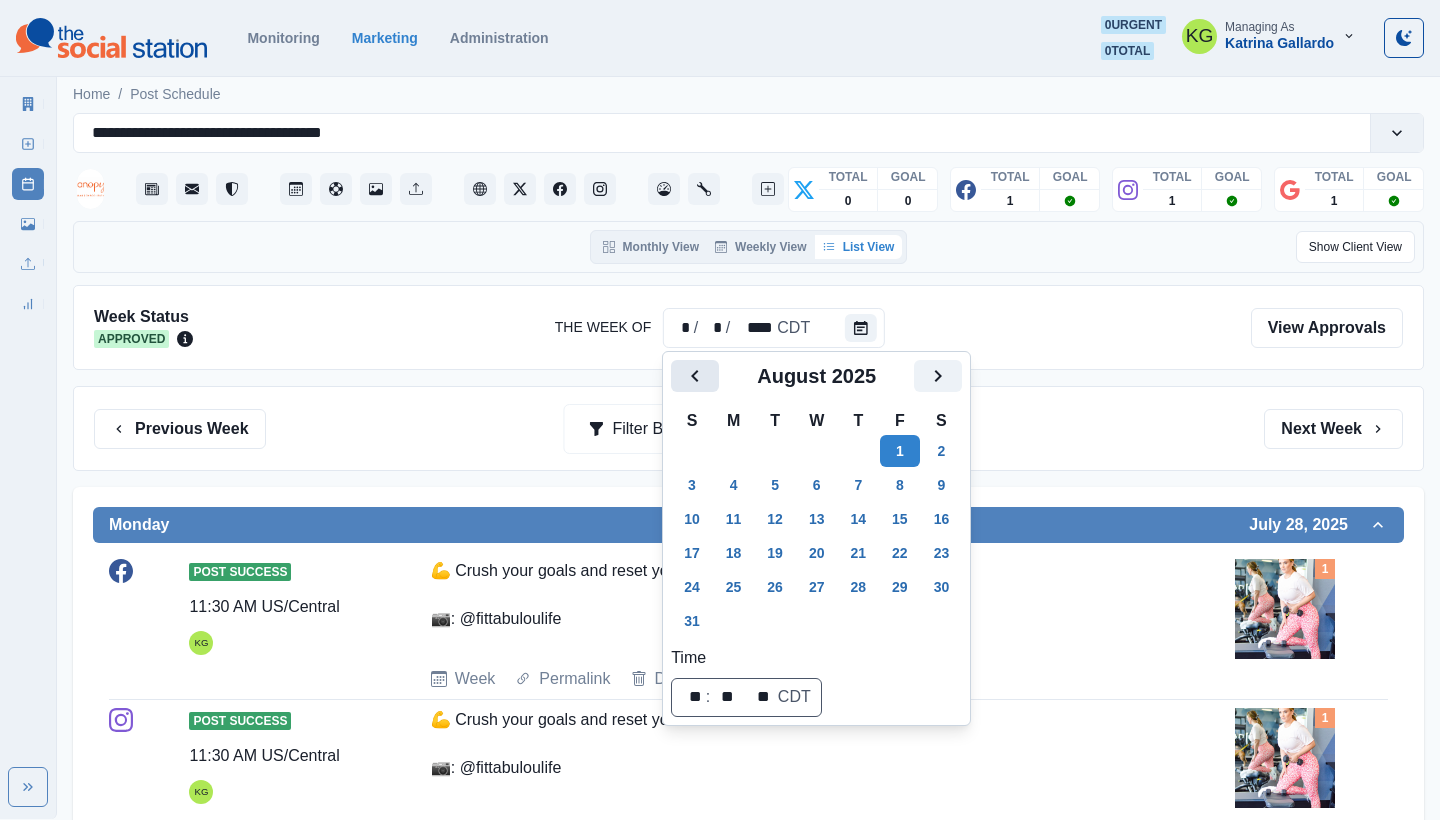 click 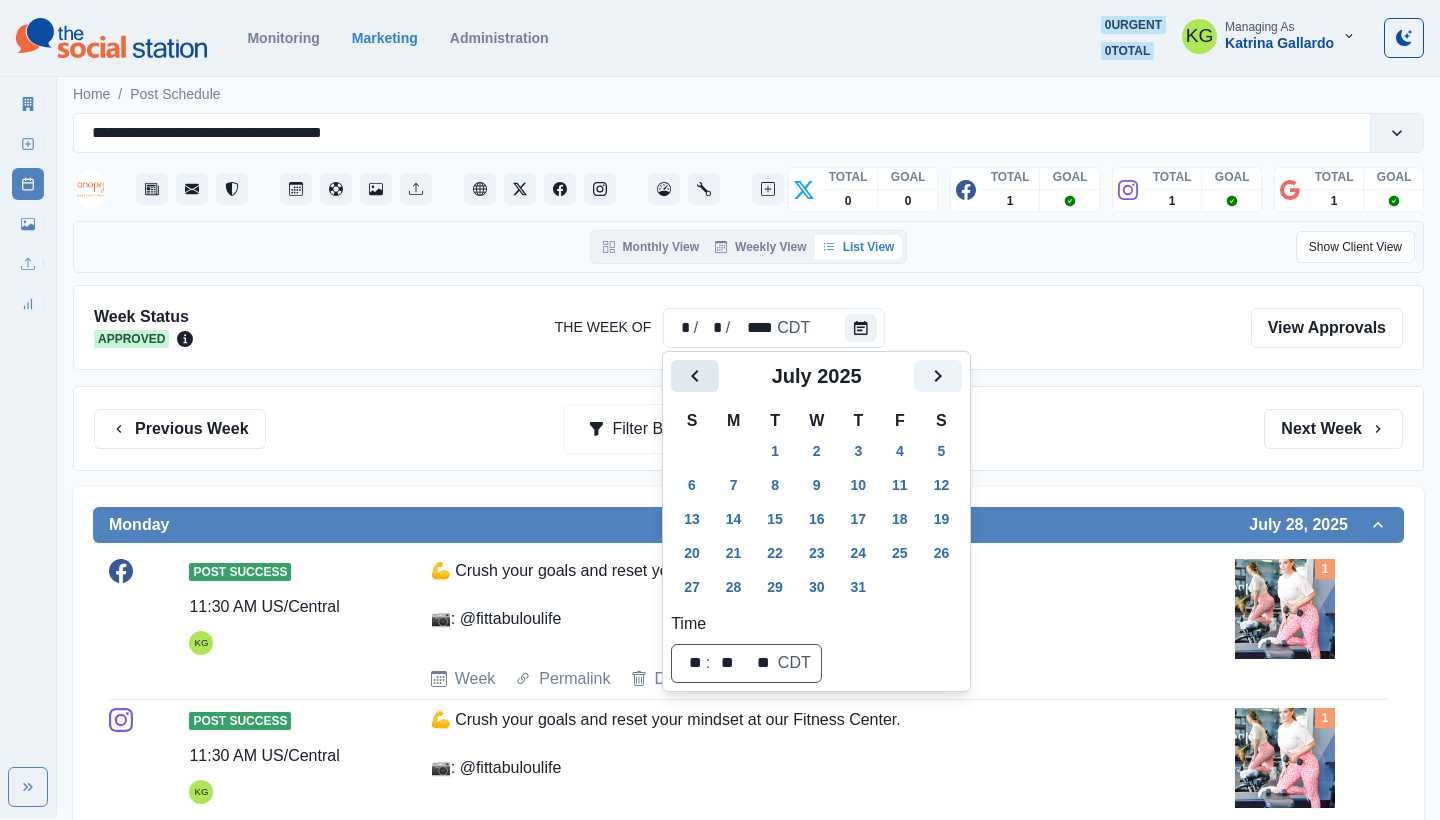click 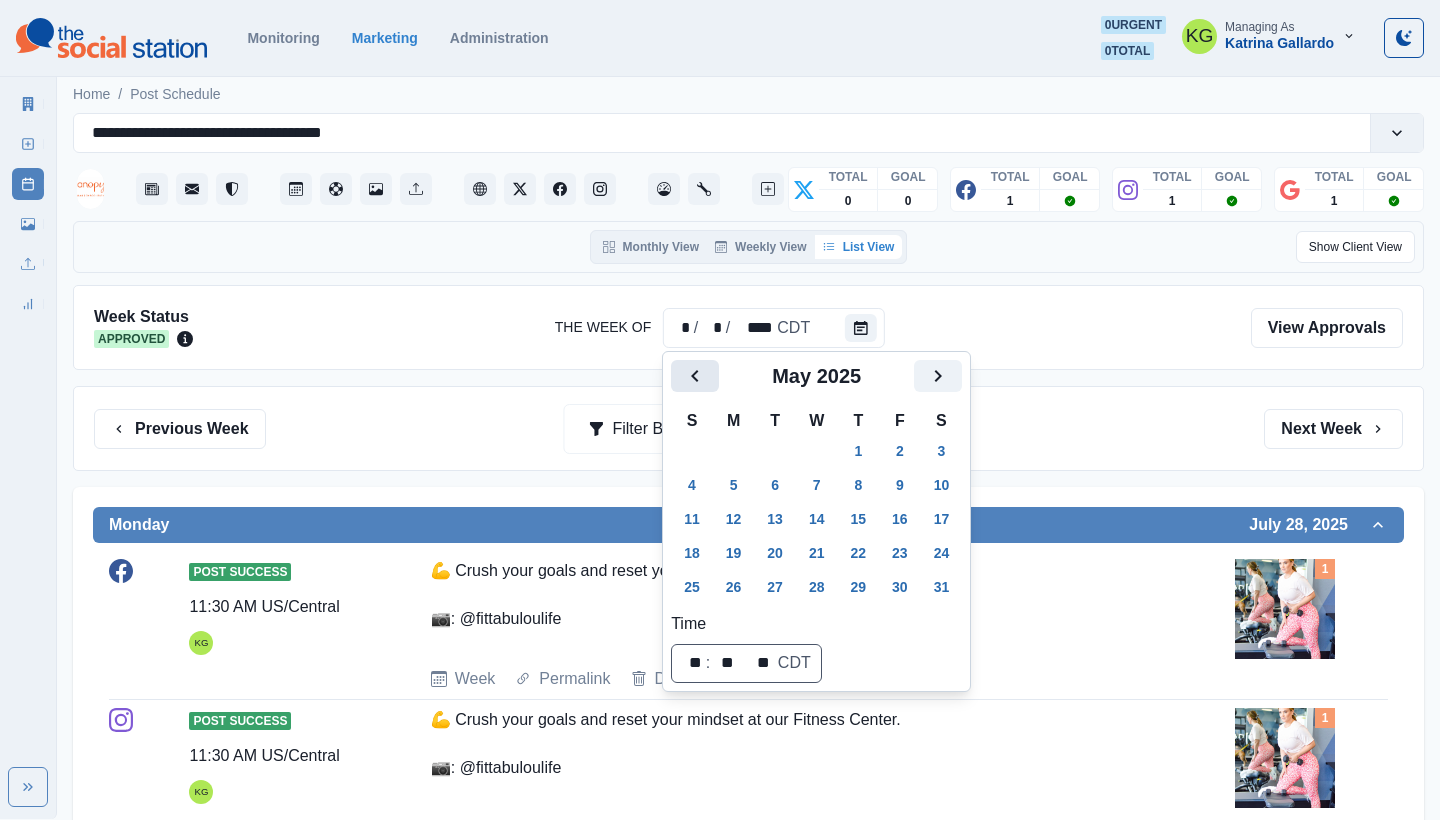 click 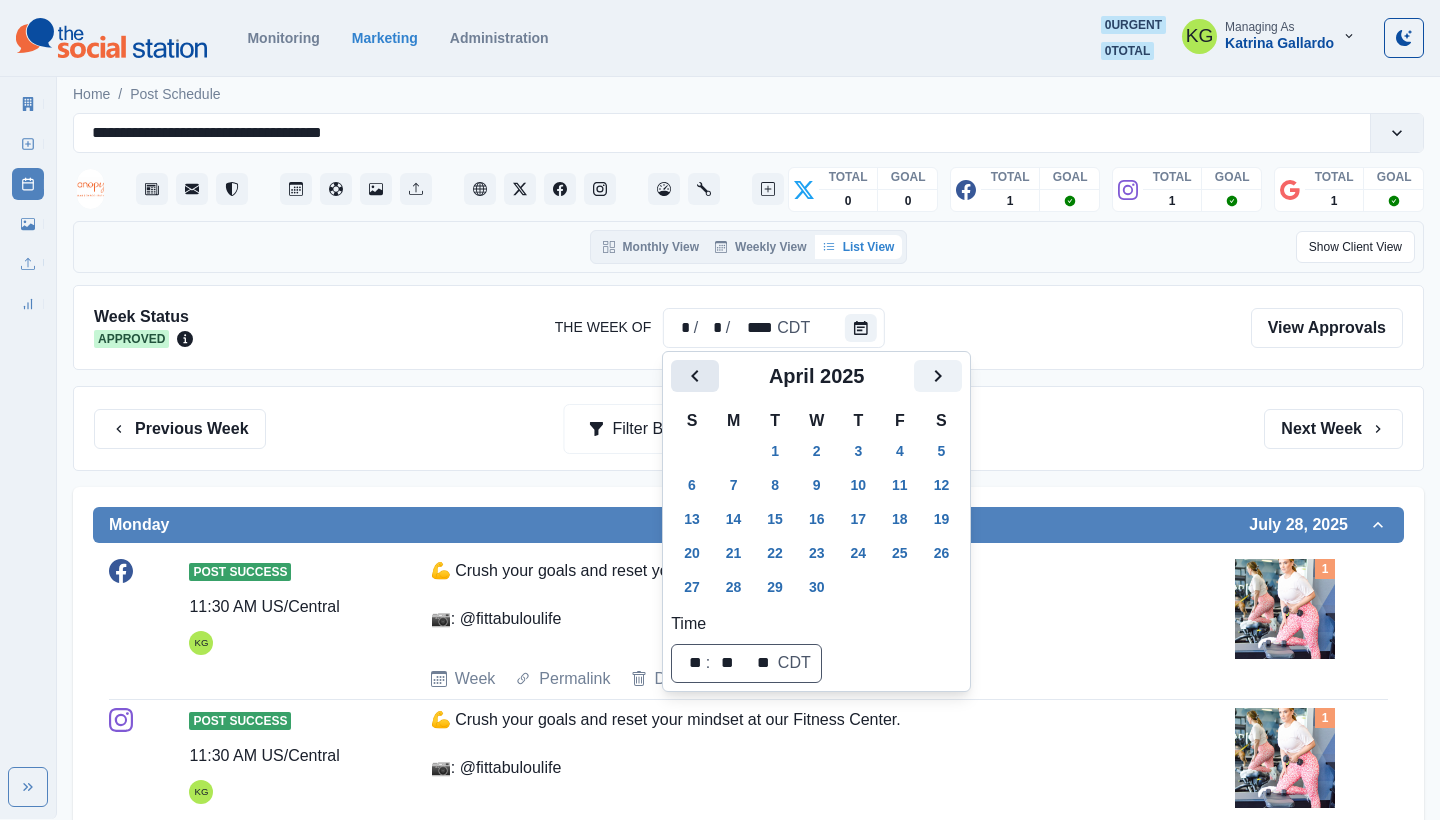 click 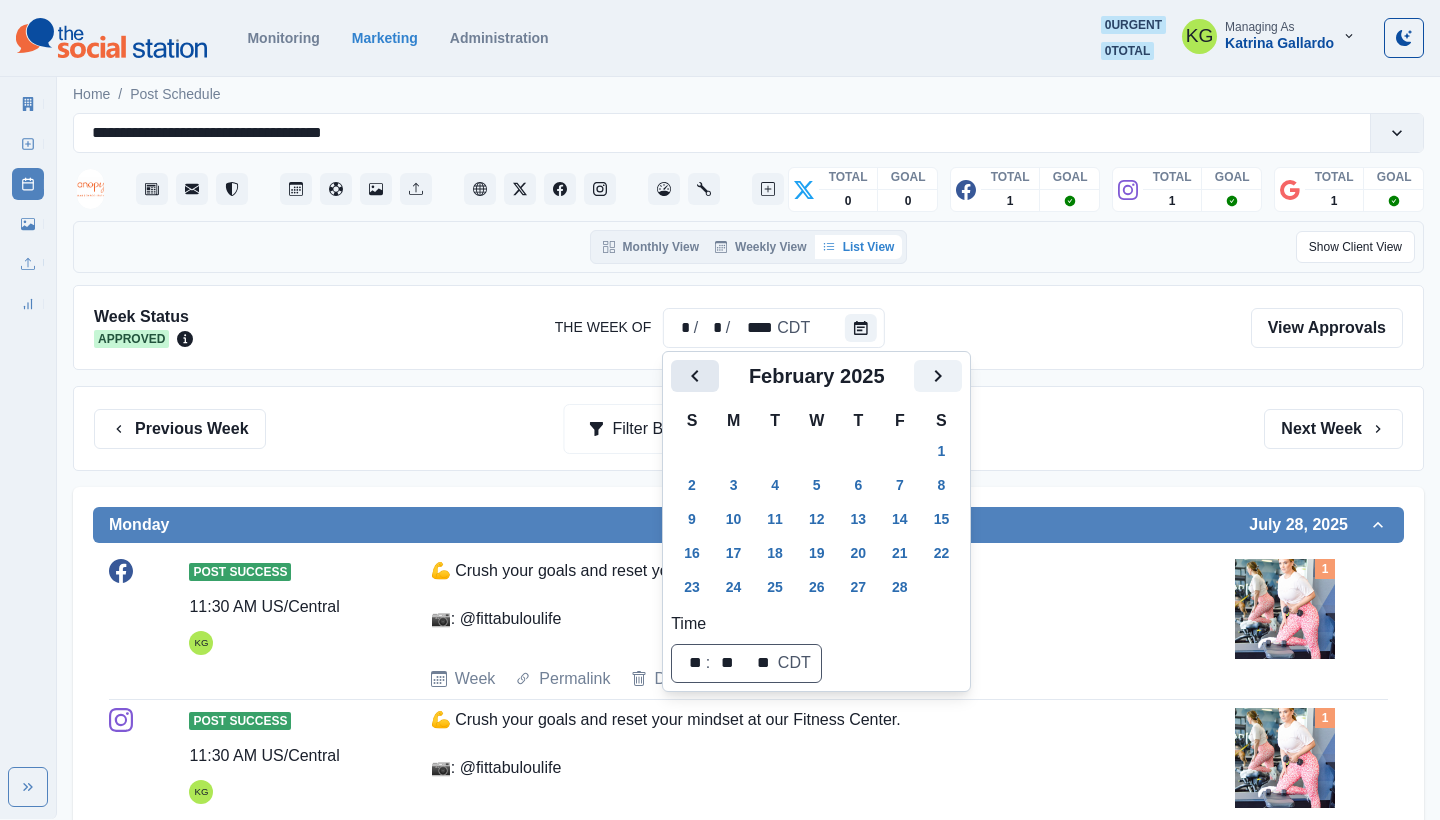click 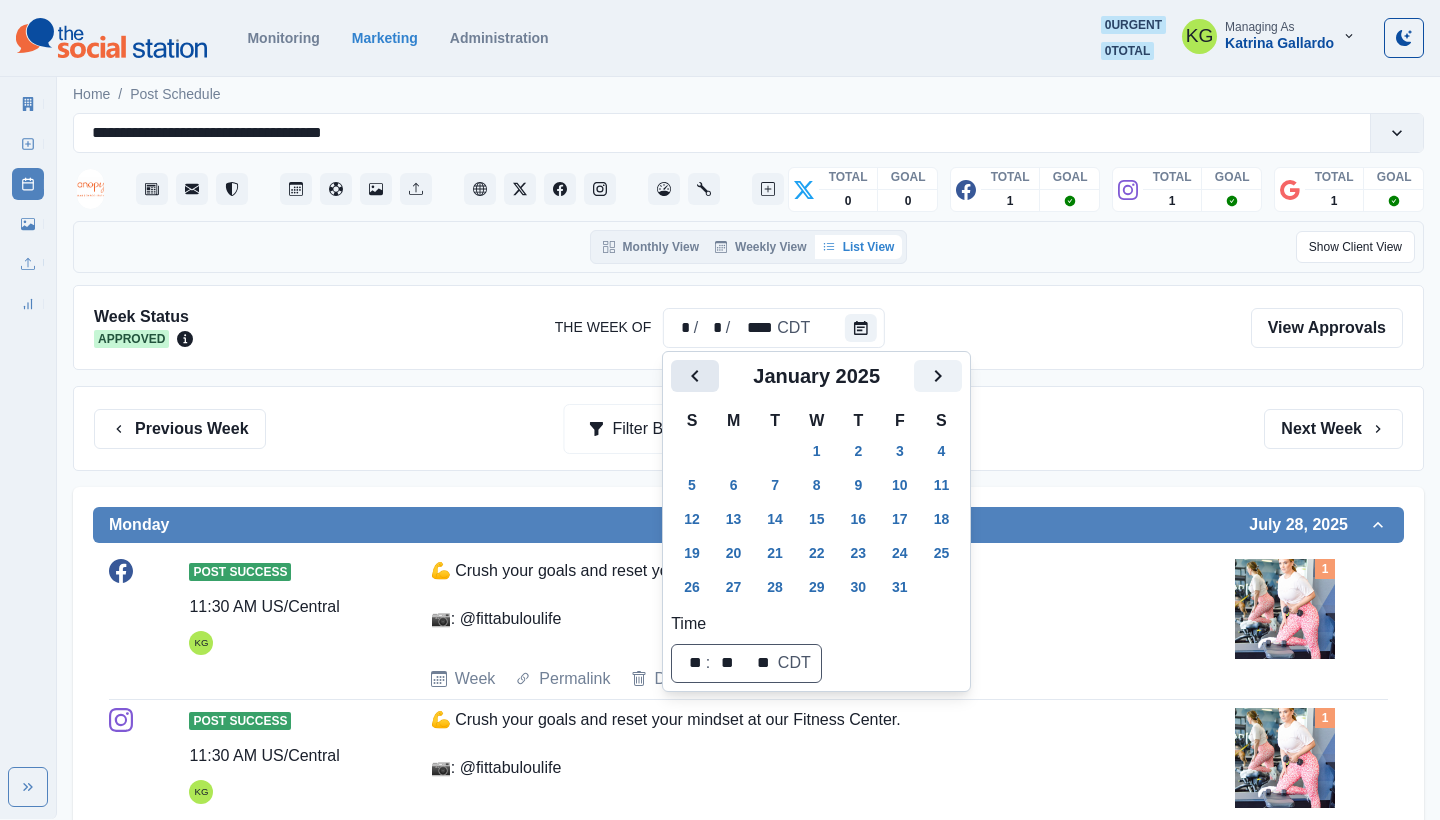 click 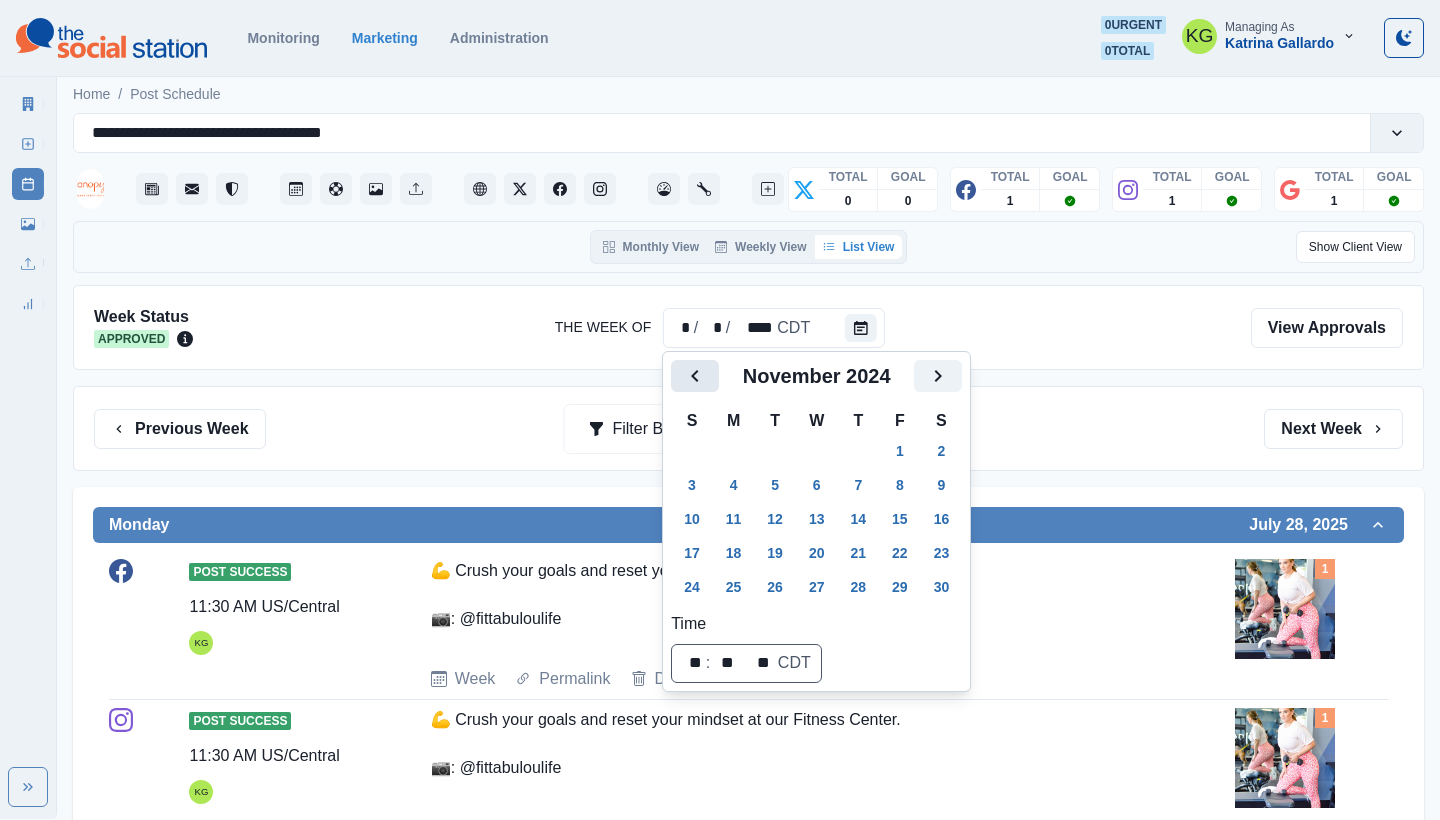 click 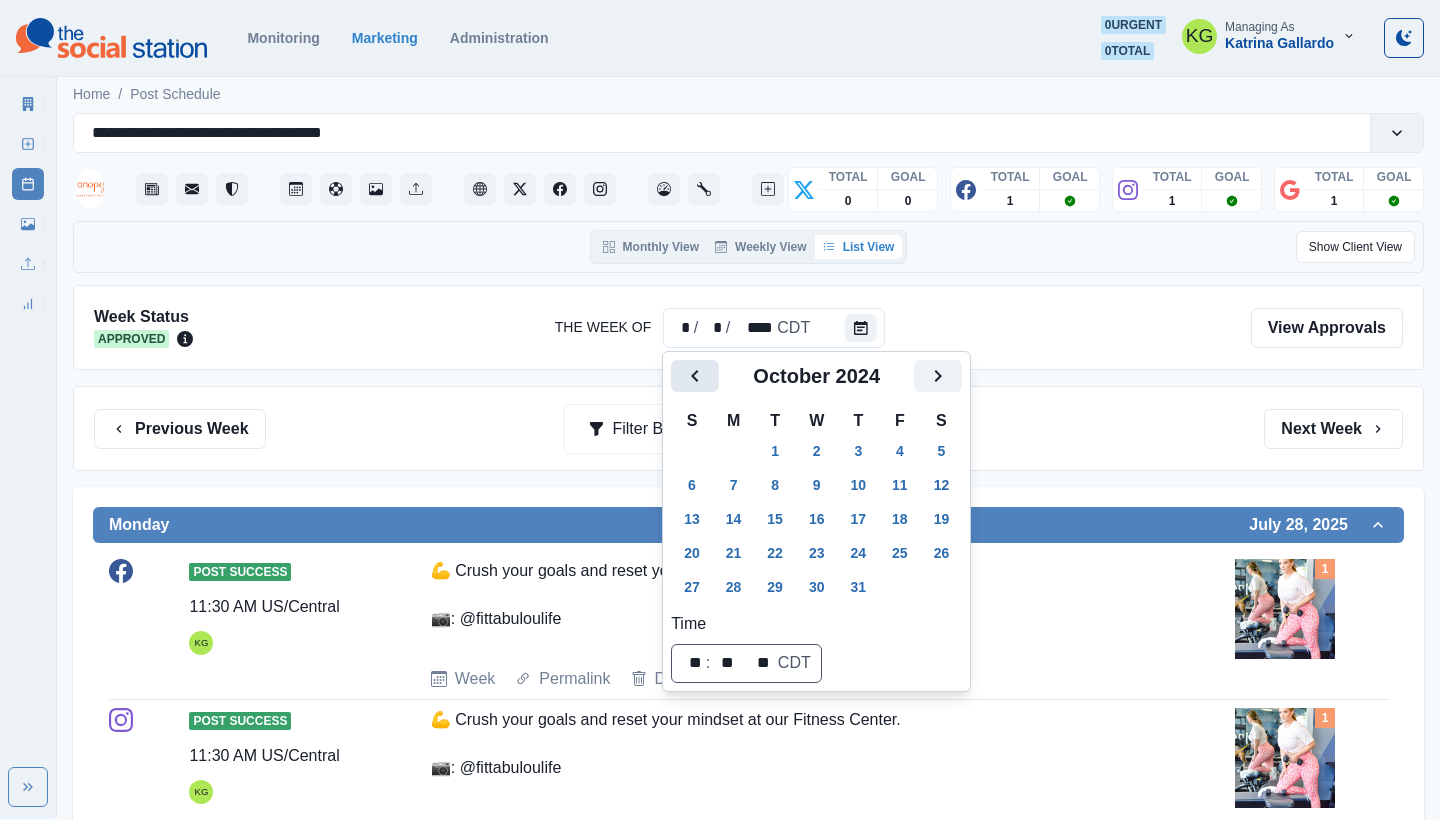 click 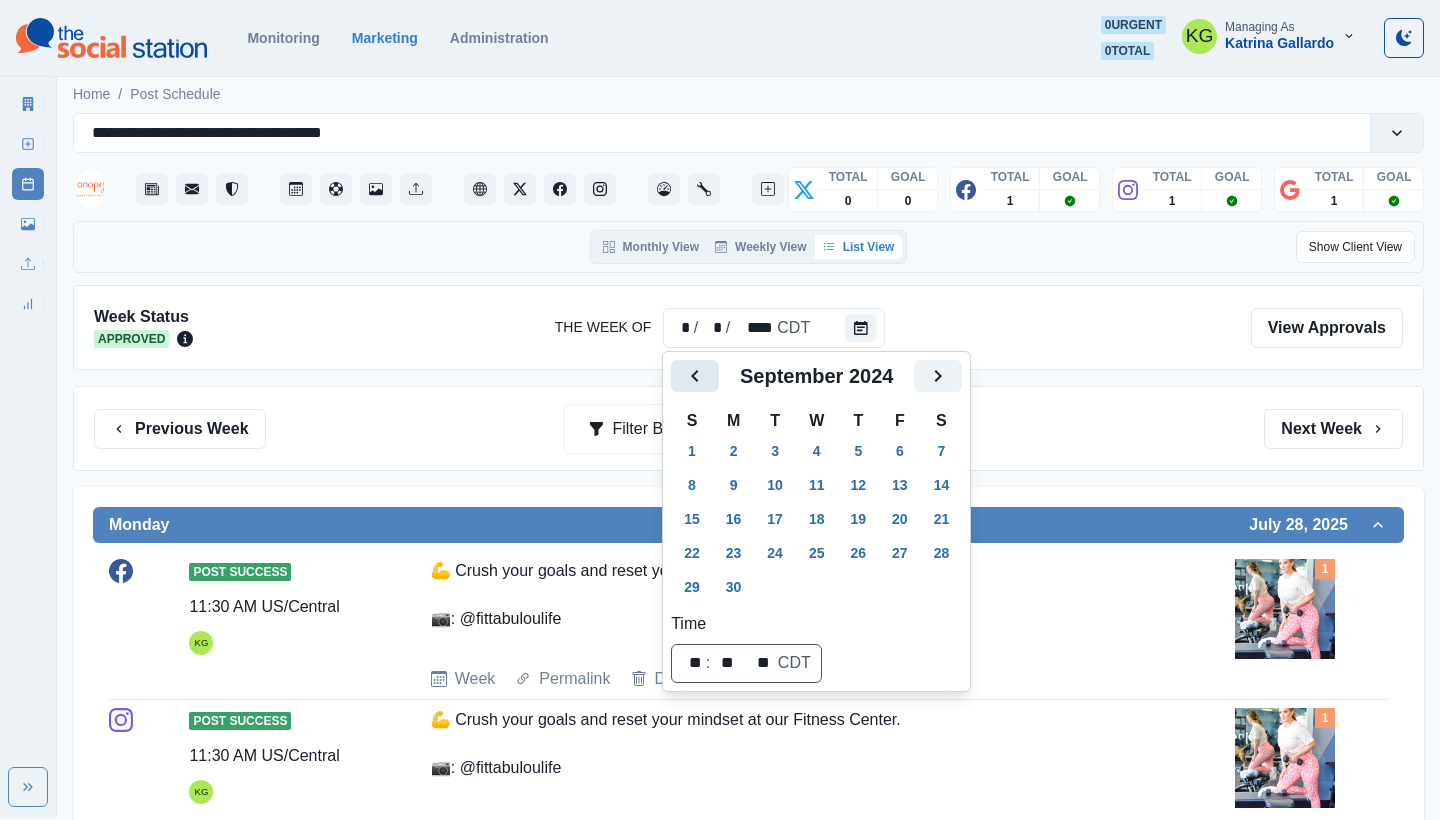 click 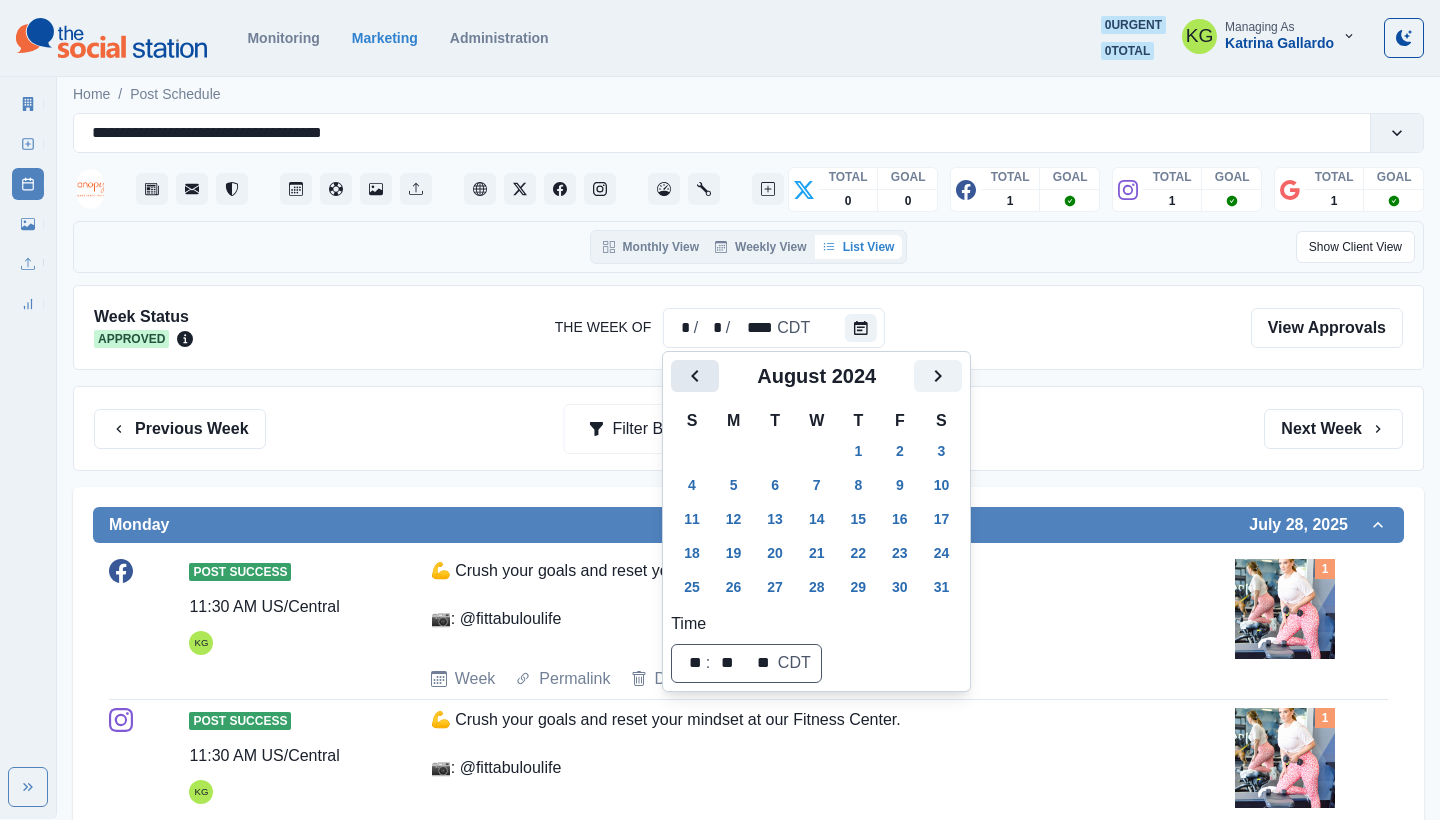 click 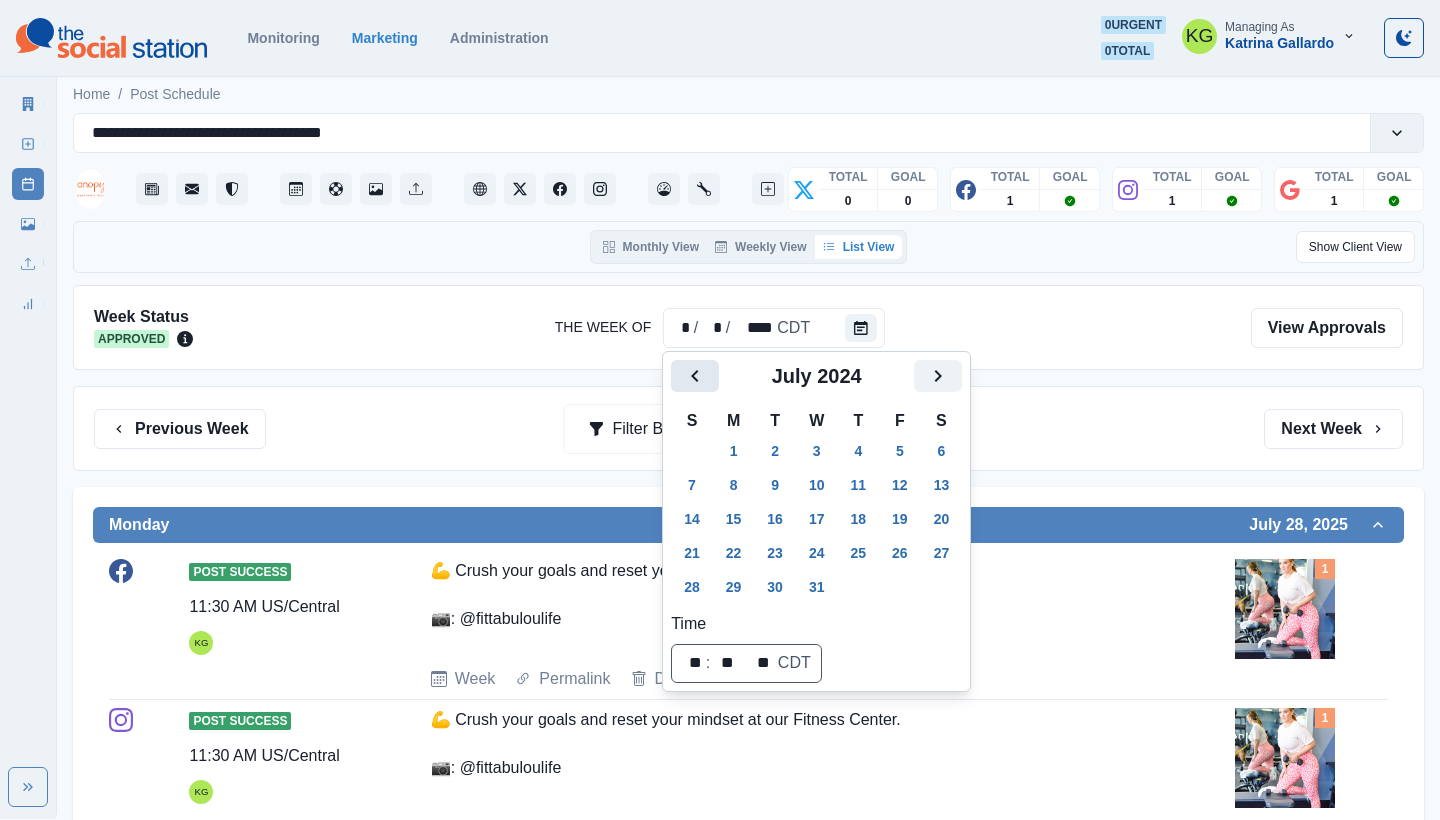click 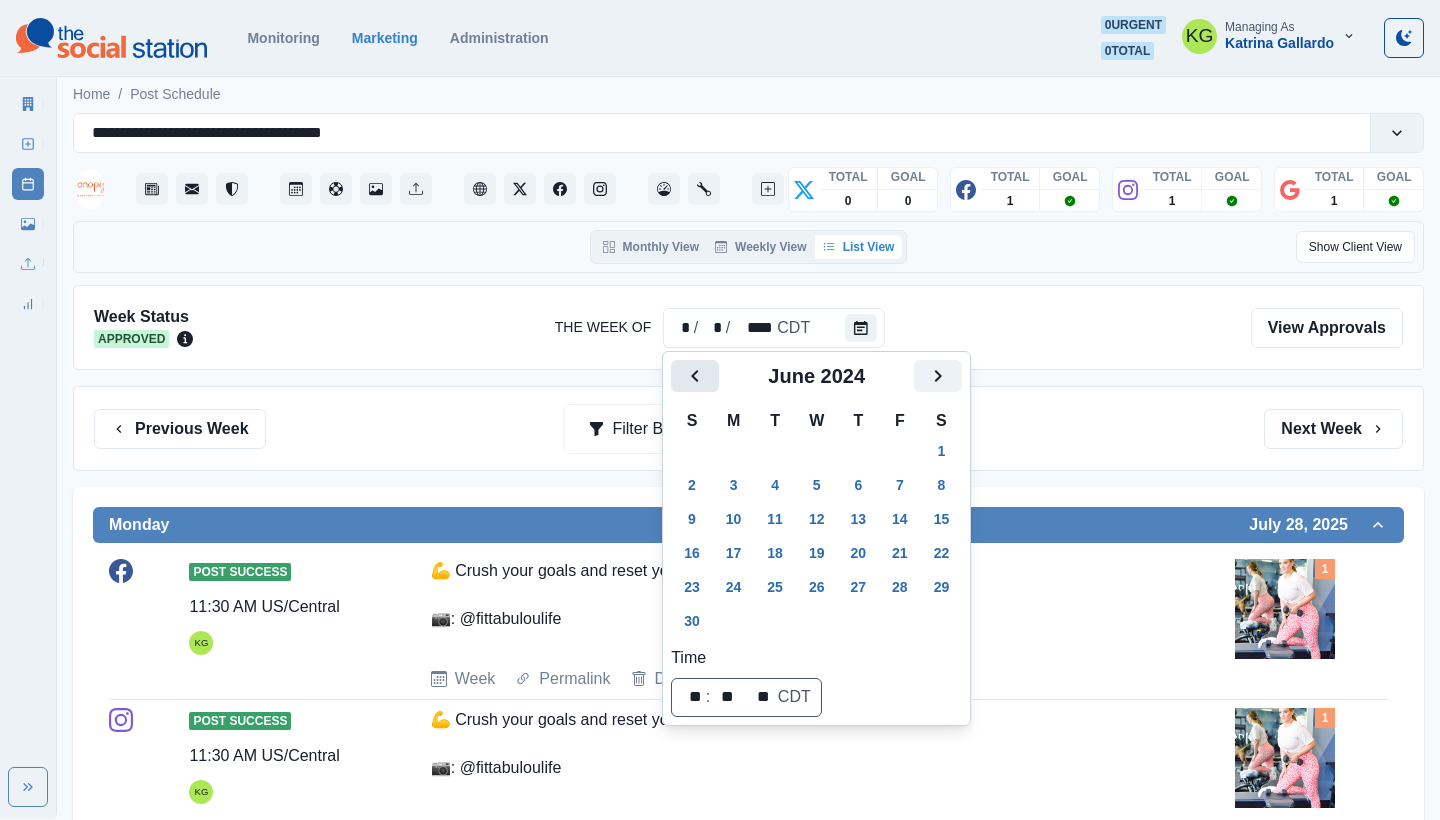 click 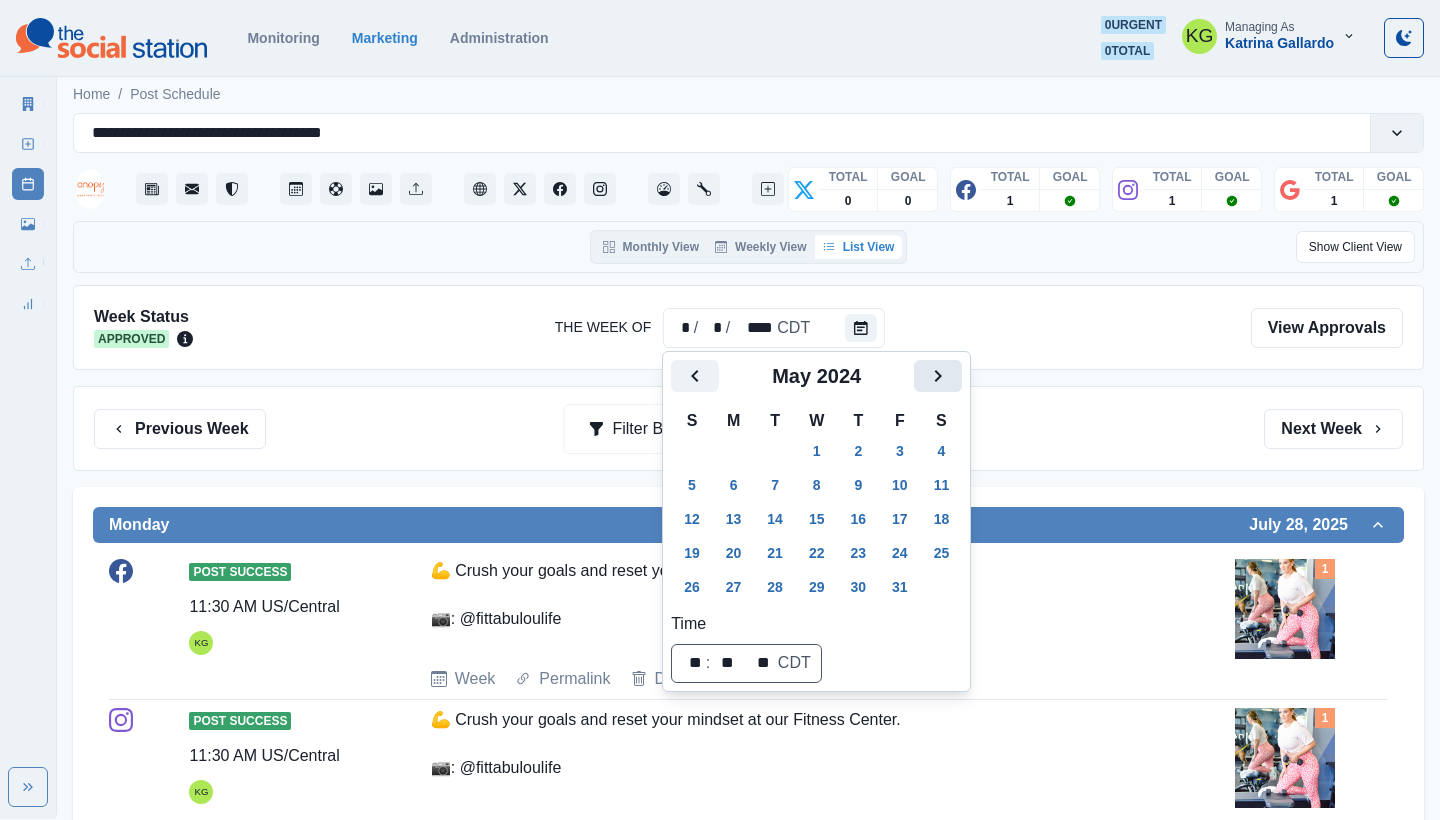 click 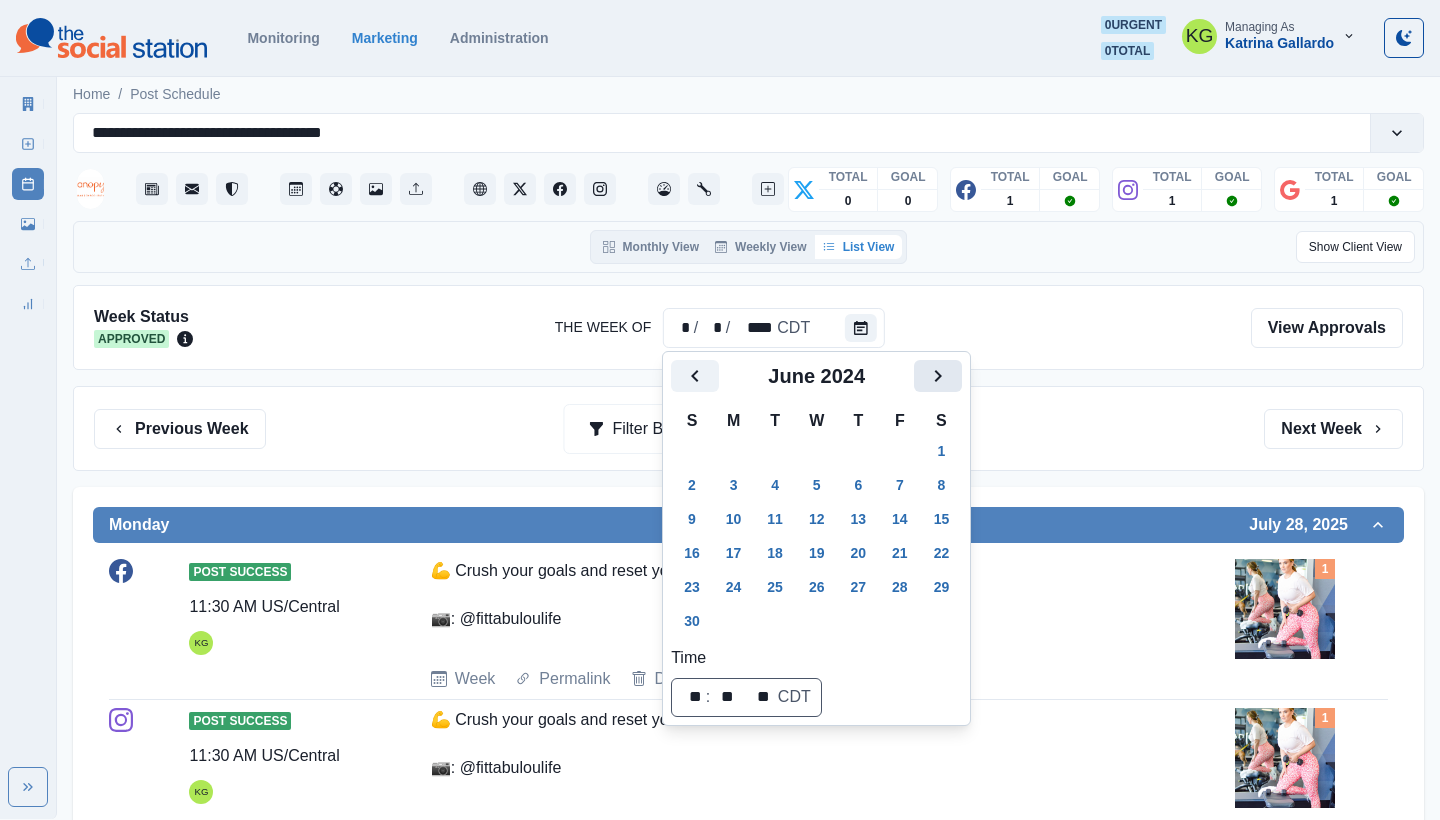 click 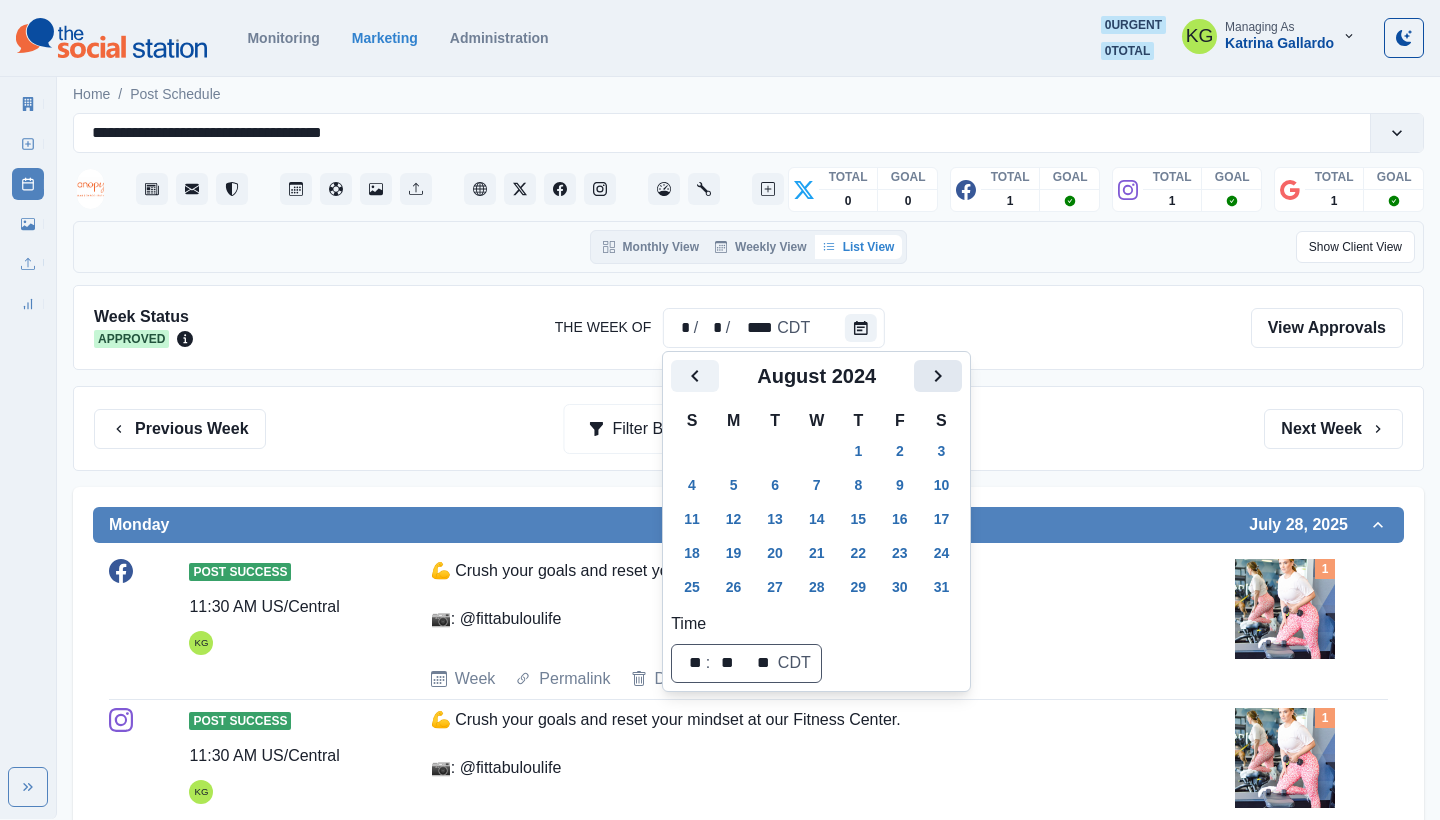 click 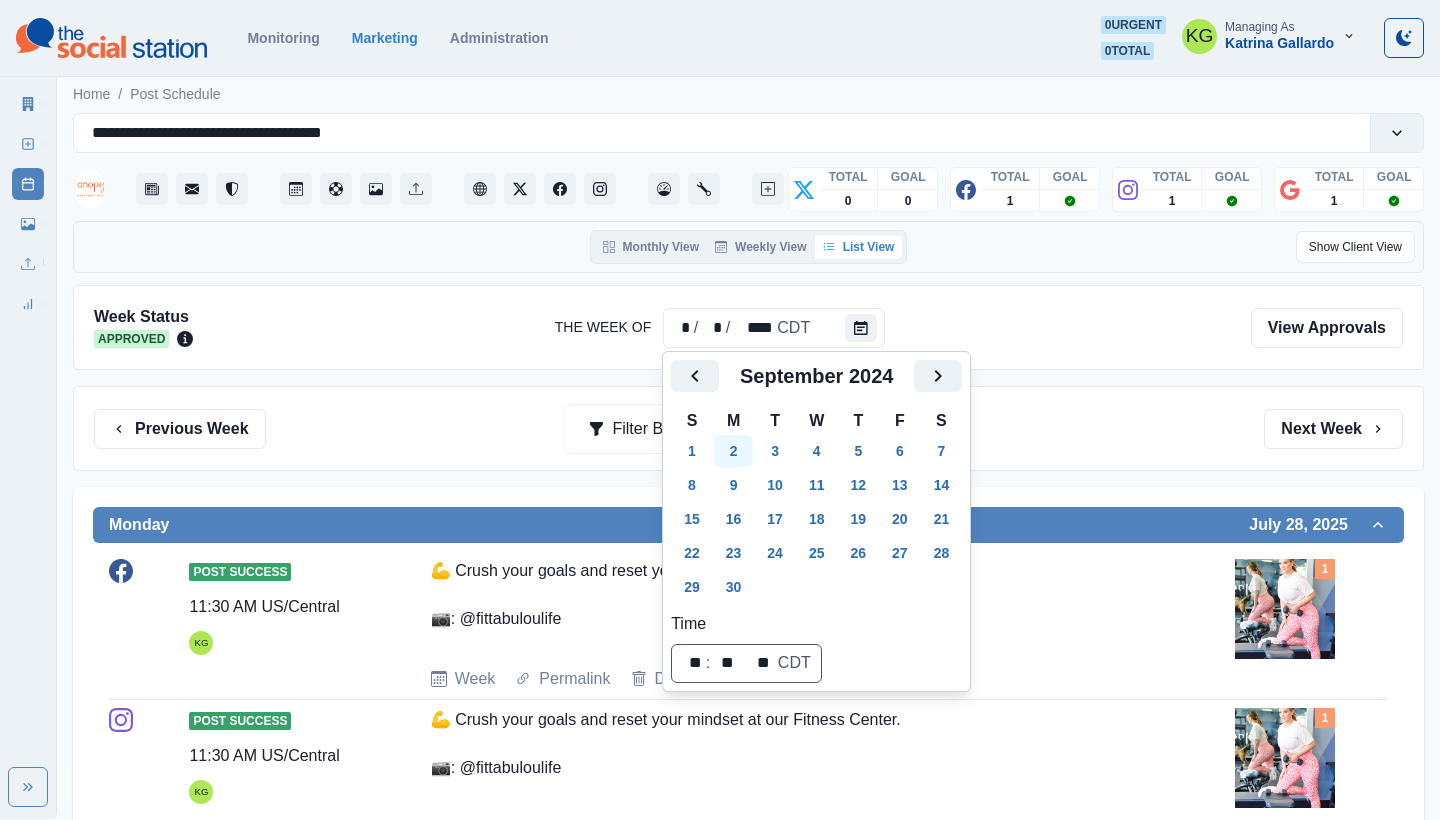 click on "2" at bounding box center (734, 451) 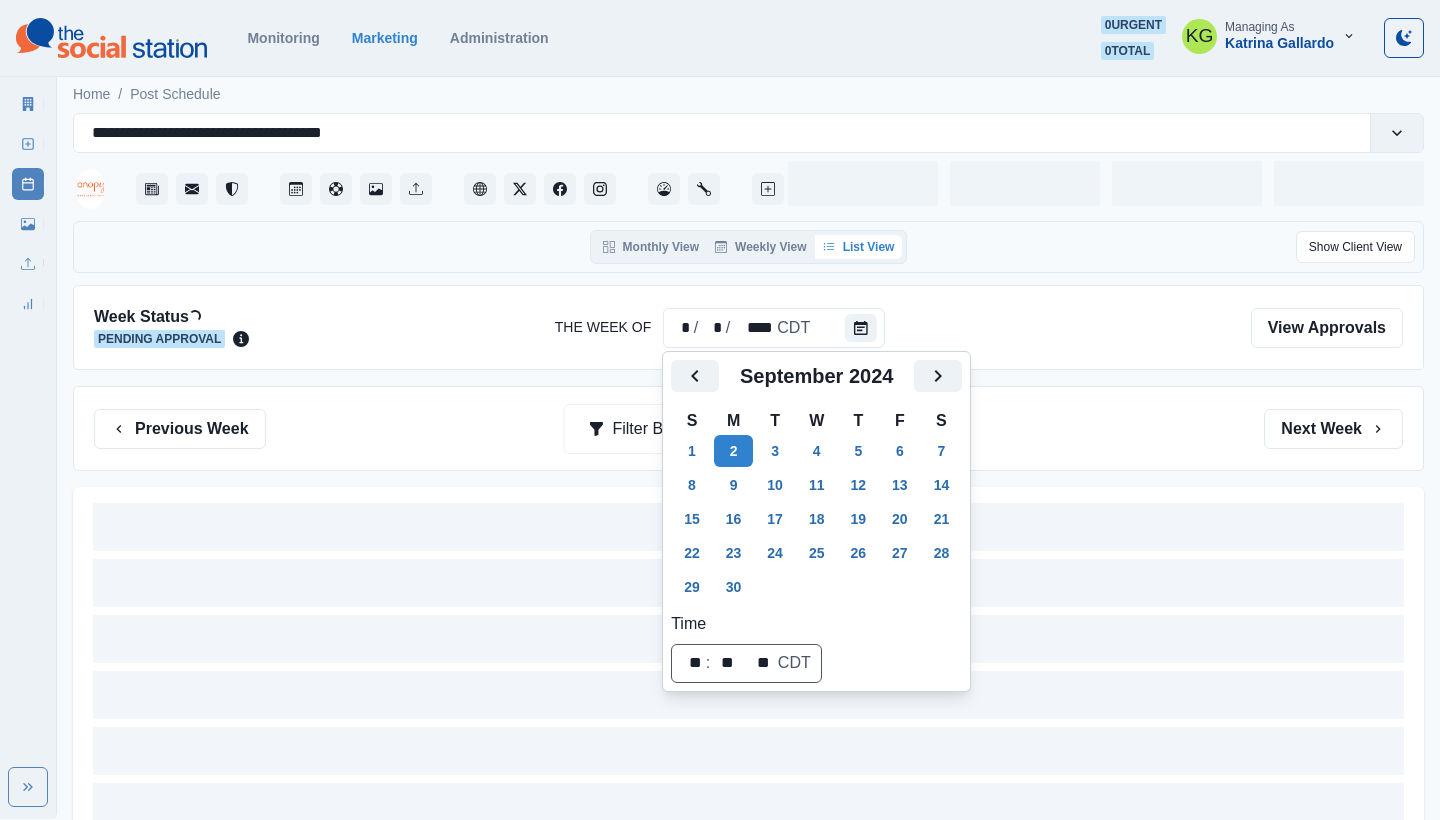 click on "Previous Week Filter By: Next Week" at bounding box center (748, 428) 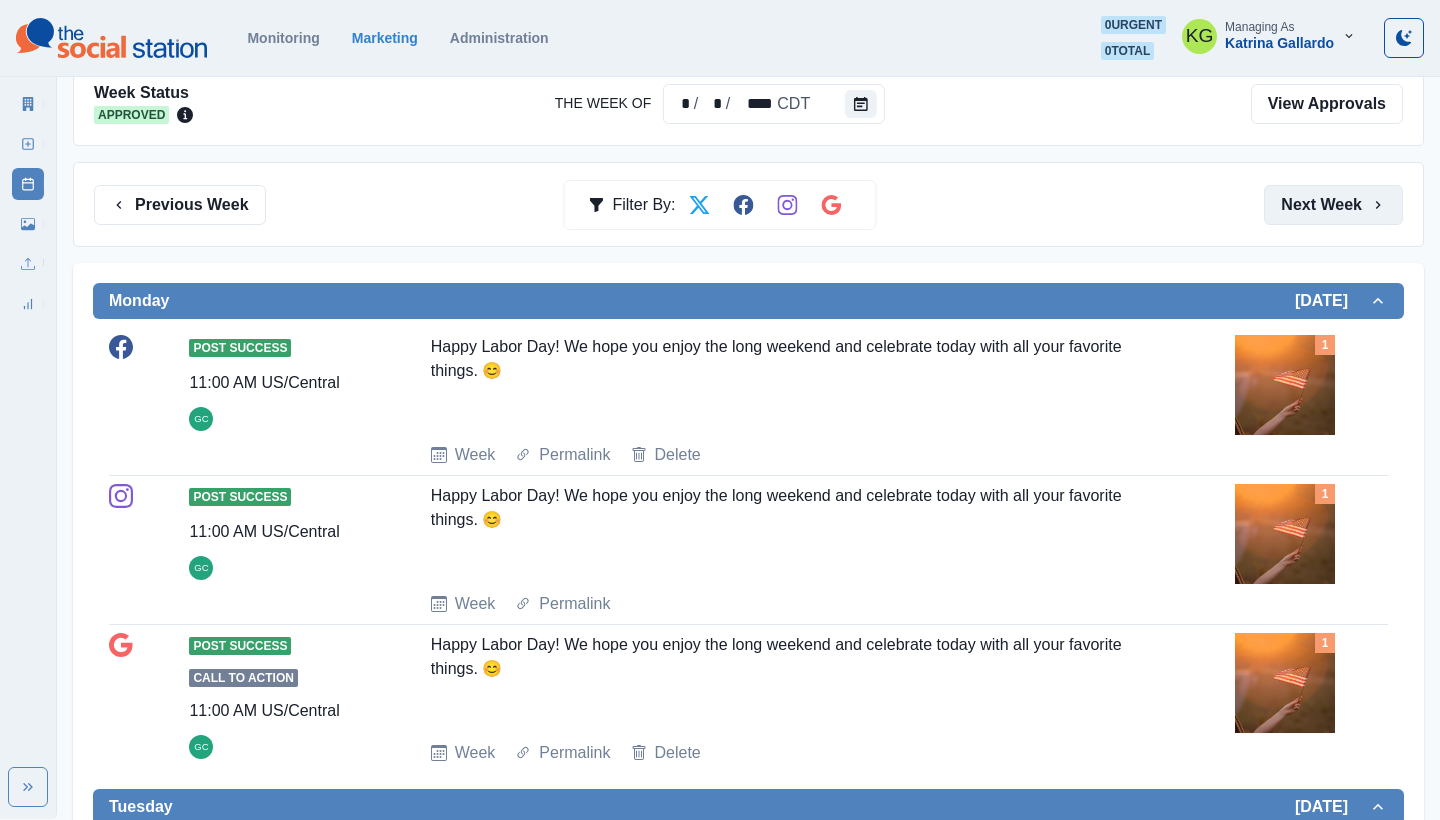 click on "Next Week" at bounding box center (1333, 205) 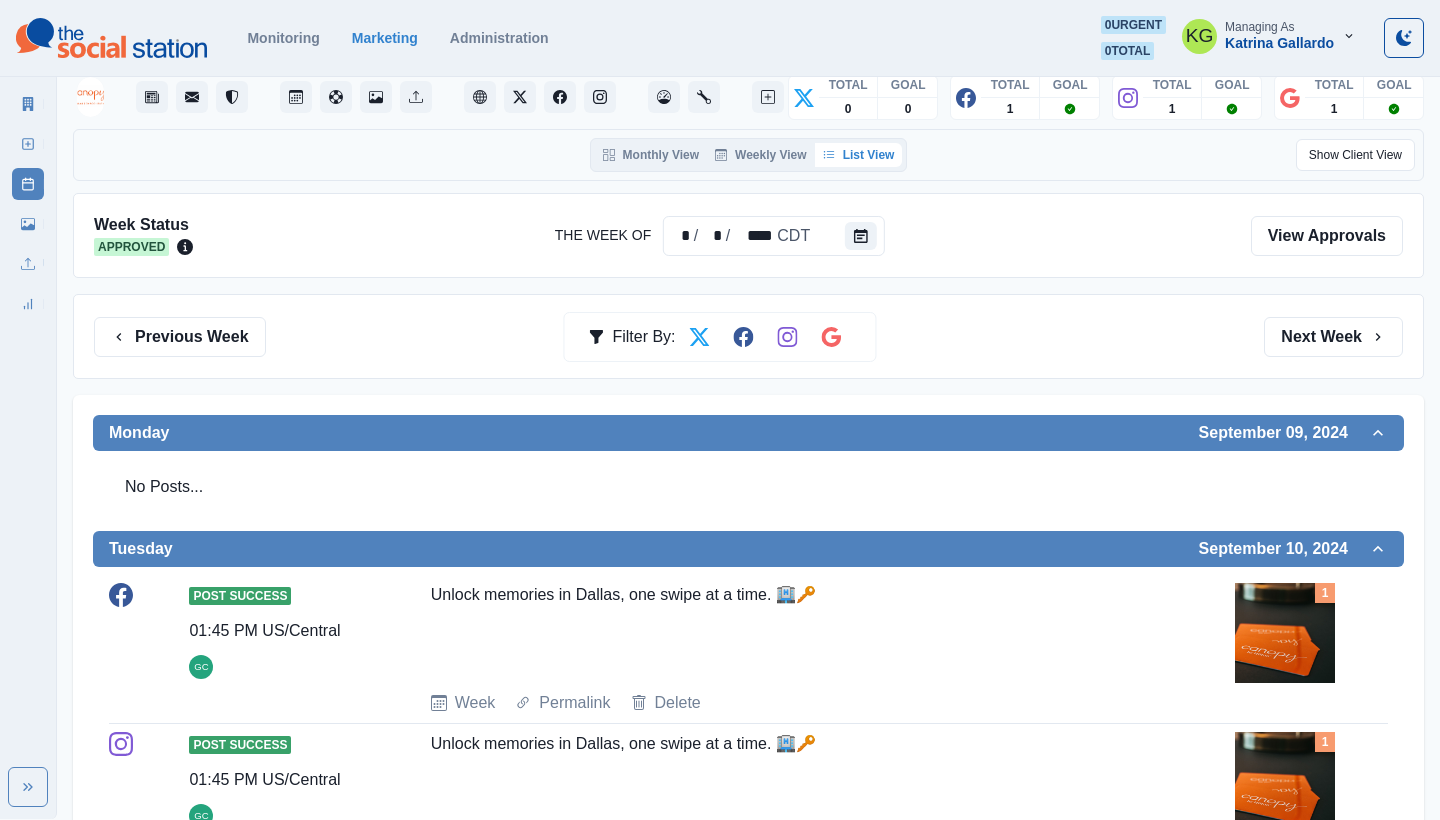 scroll, scrollTop: 91, scrollLeft: 0, axis: vertical 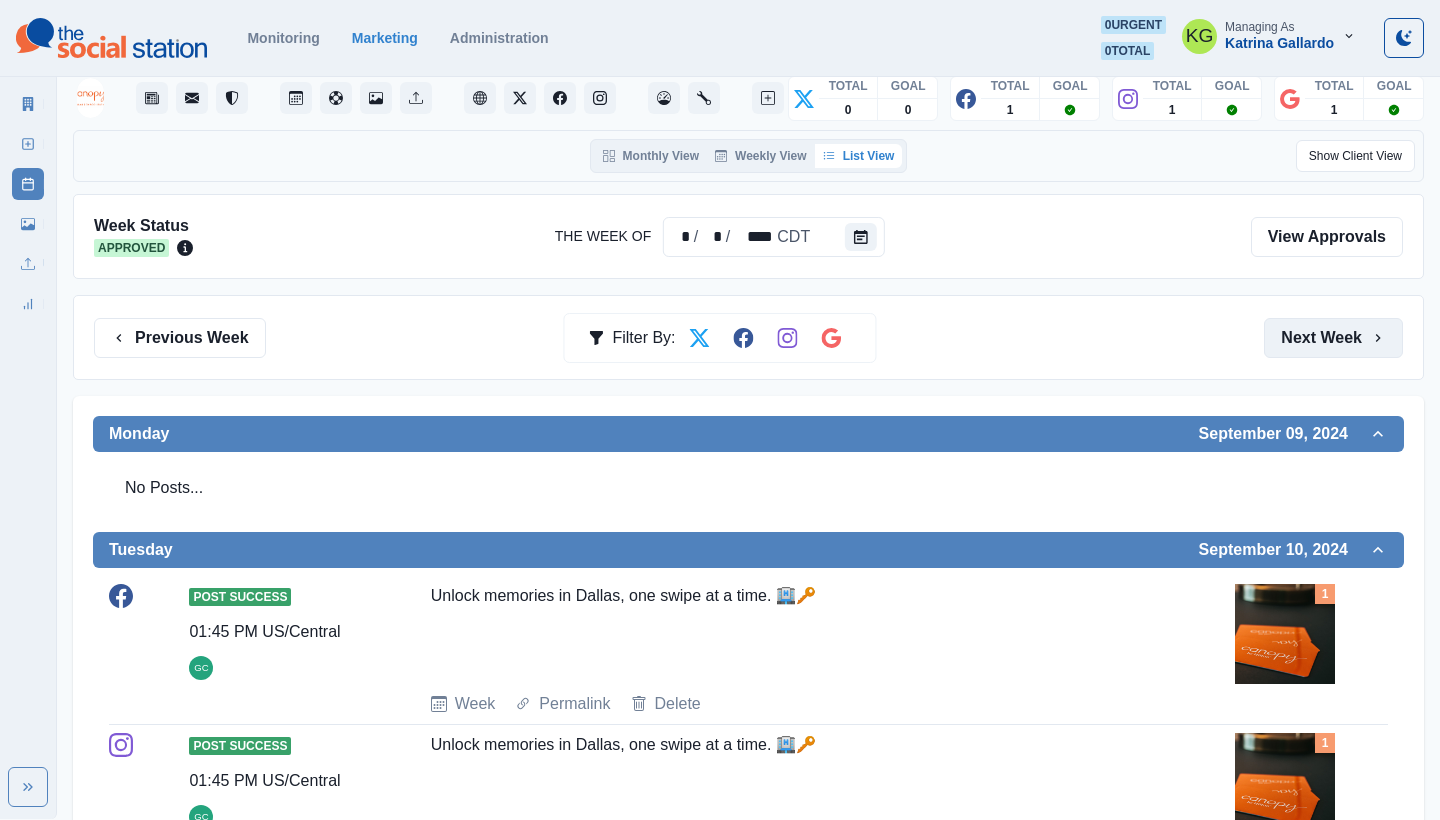 click on "Next Week" at bounding box center [1333, 338] 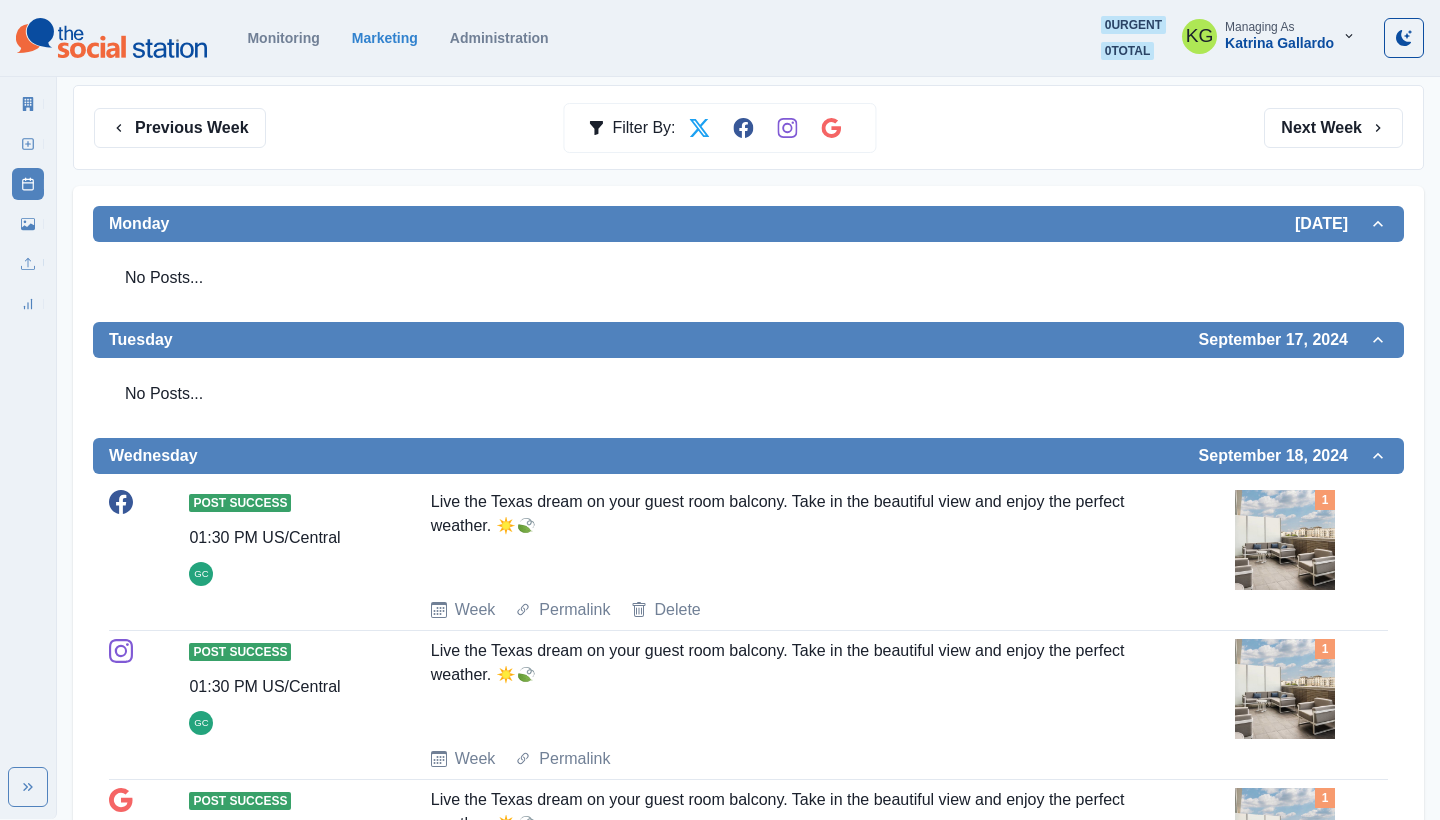 scroll, scrollTop: 354, scrollLeft: 0, axis: vertical 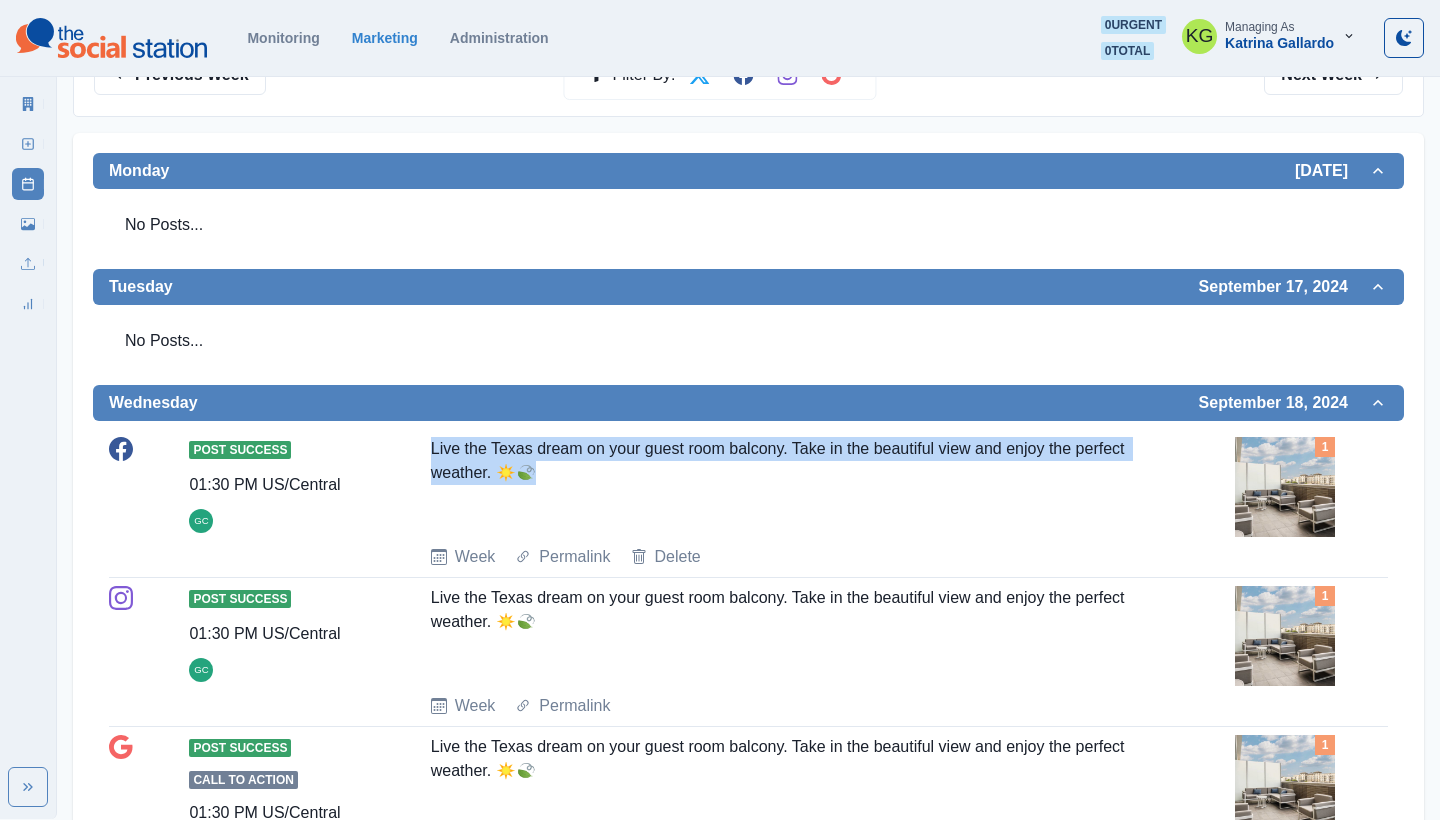 drag, startPoint x: 598, startPoint y: 466, endPoint x: 439, endPoint y: 434, distance: 162.18816 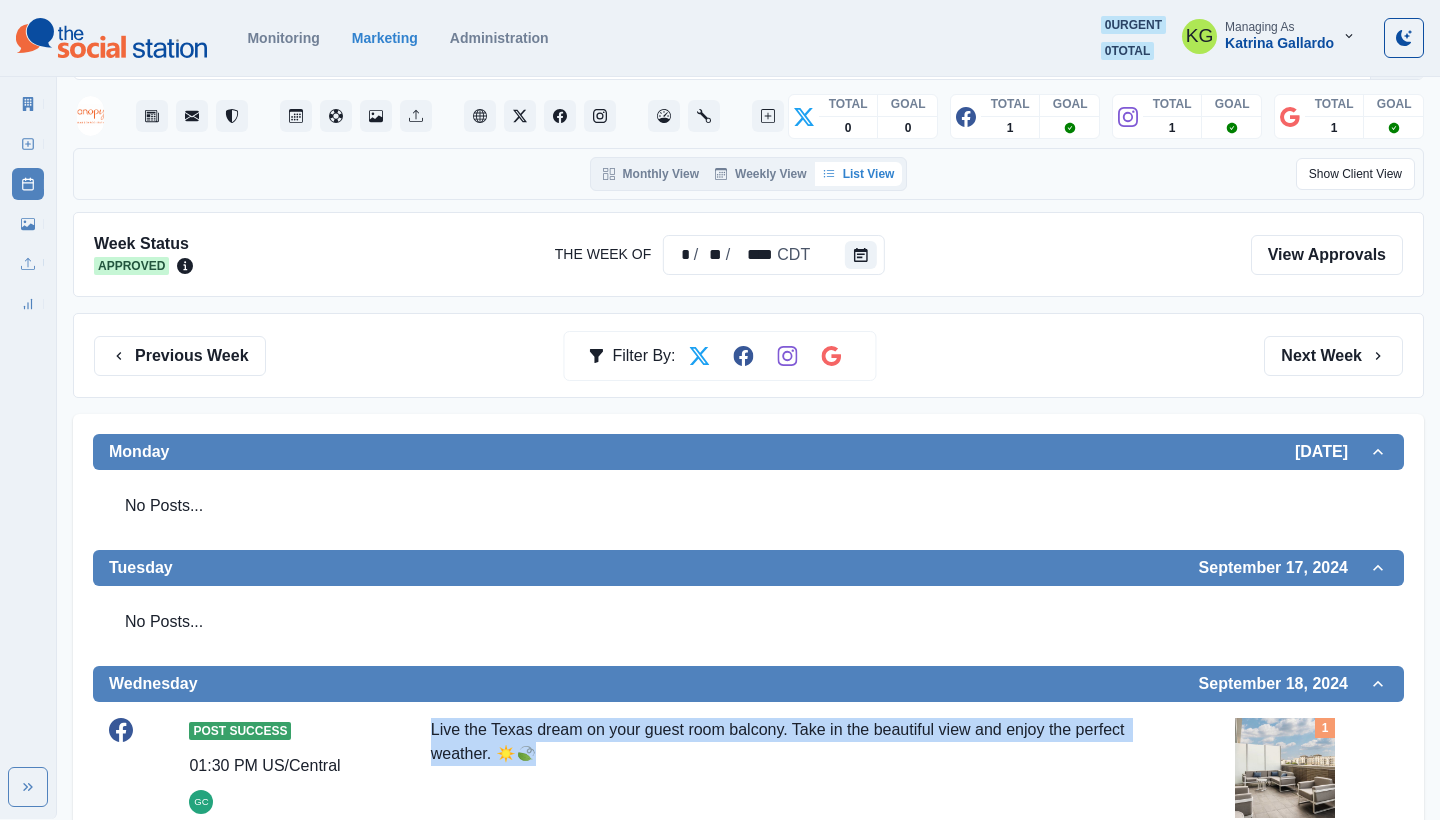 scroll, scrollTop: 49, scrollLeft: 0, axis: vertical 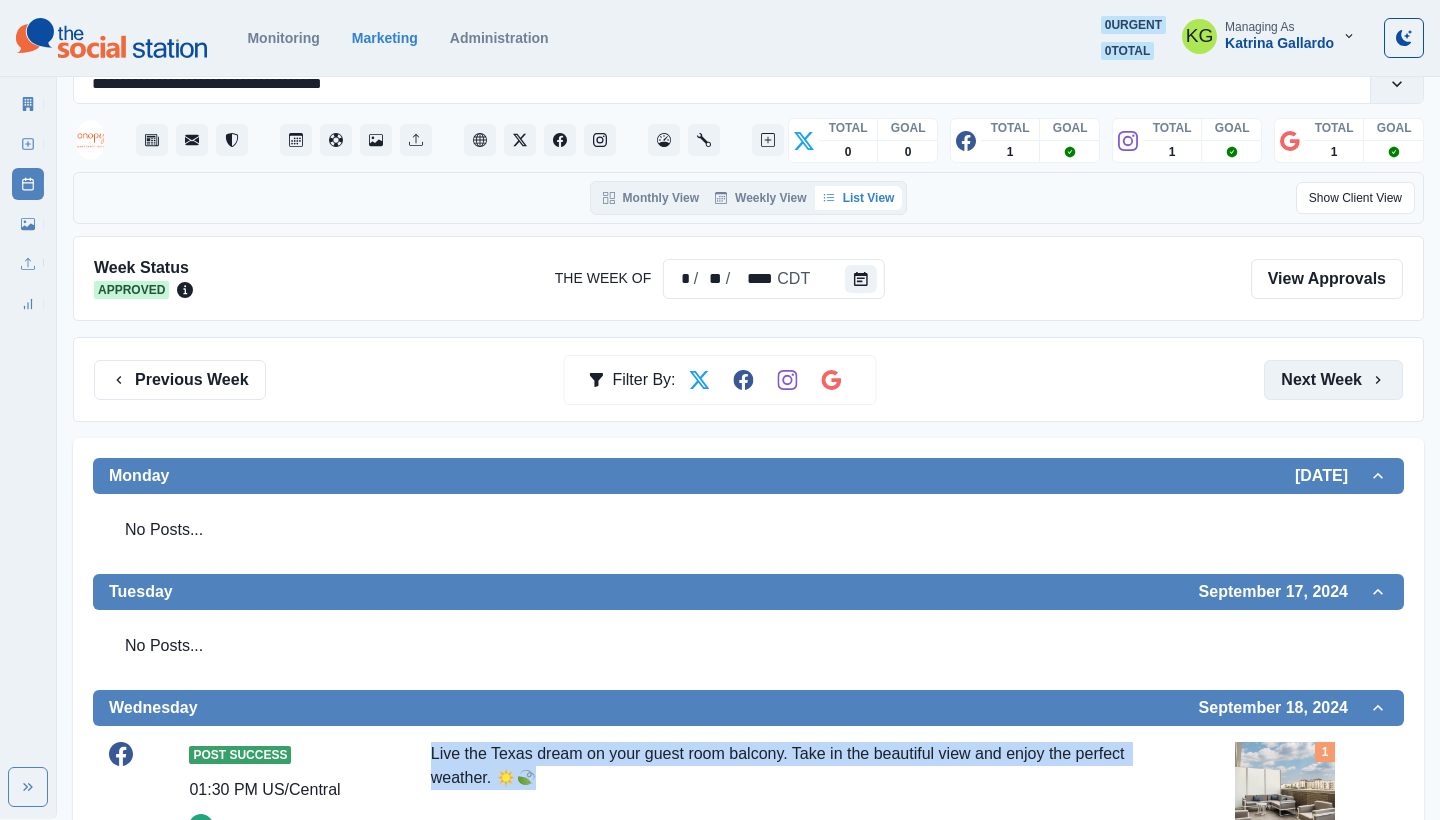 click on "Next Week" at bounding box center (1333, 380) 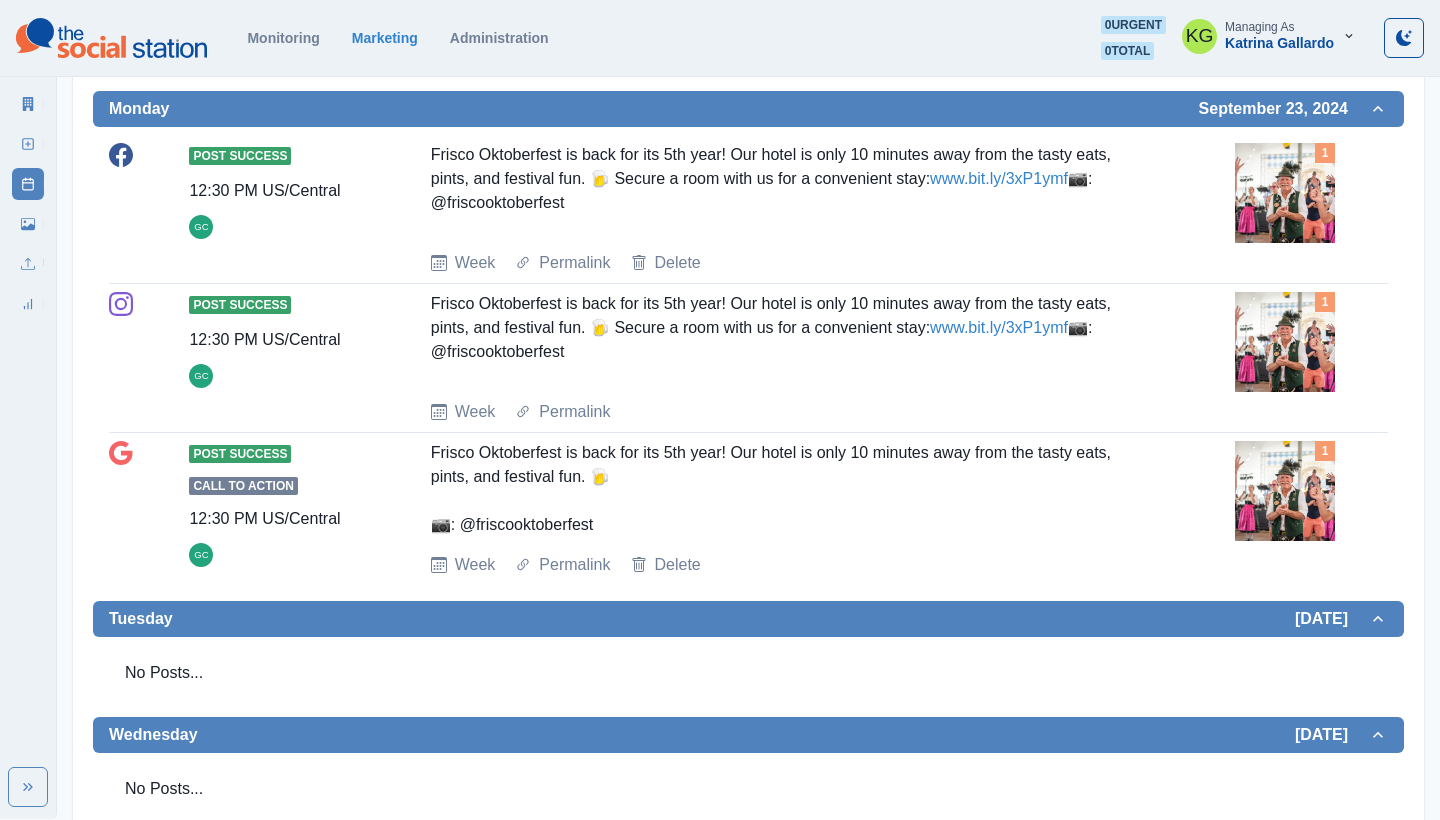 scroll, scrollTop: 312, scrollLeft: 0, axis: vertical 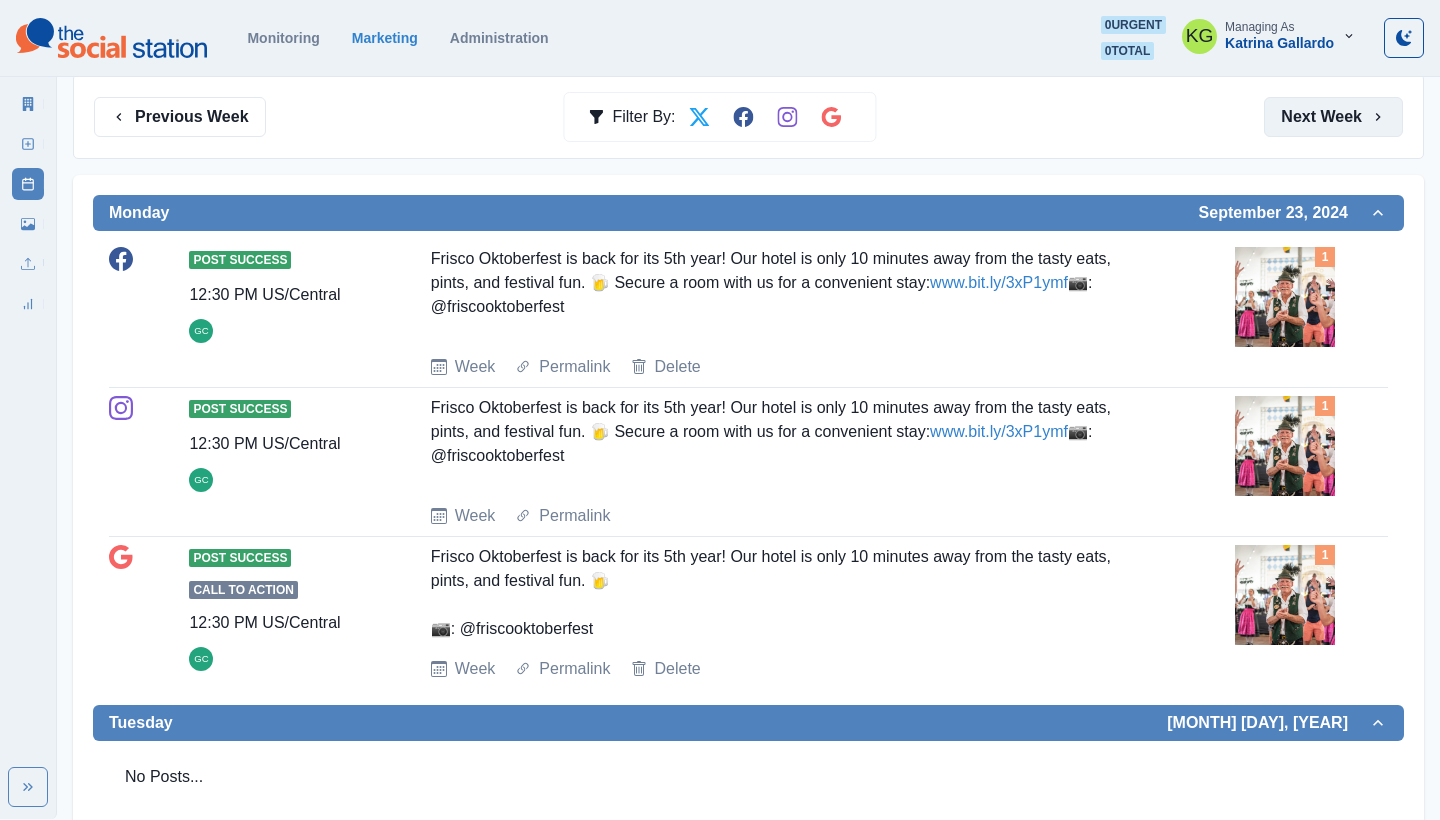 click on "Next Week" 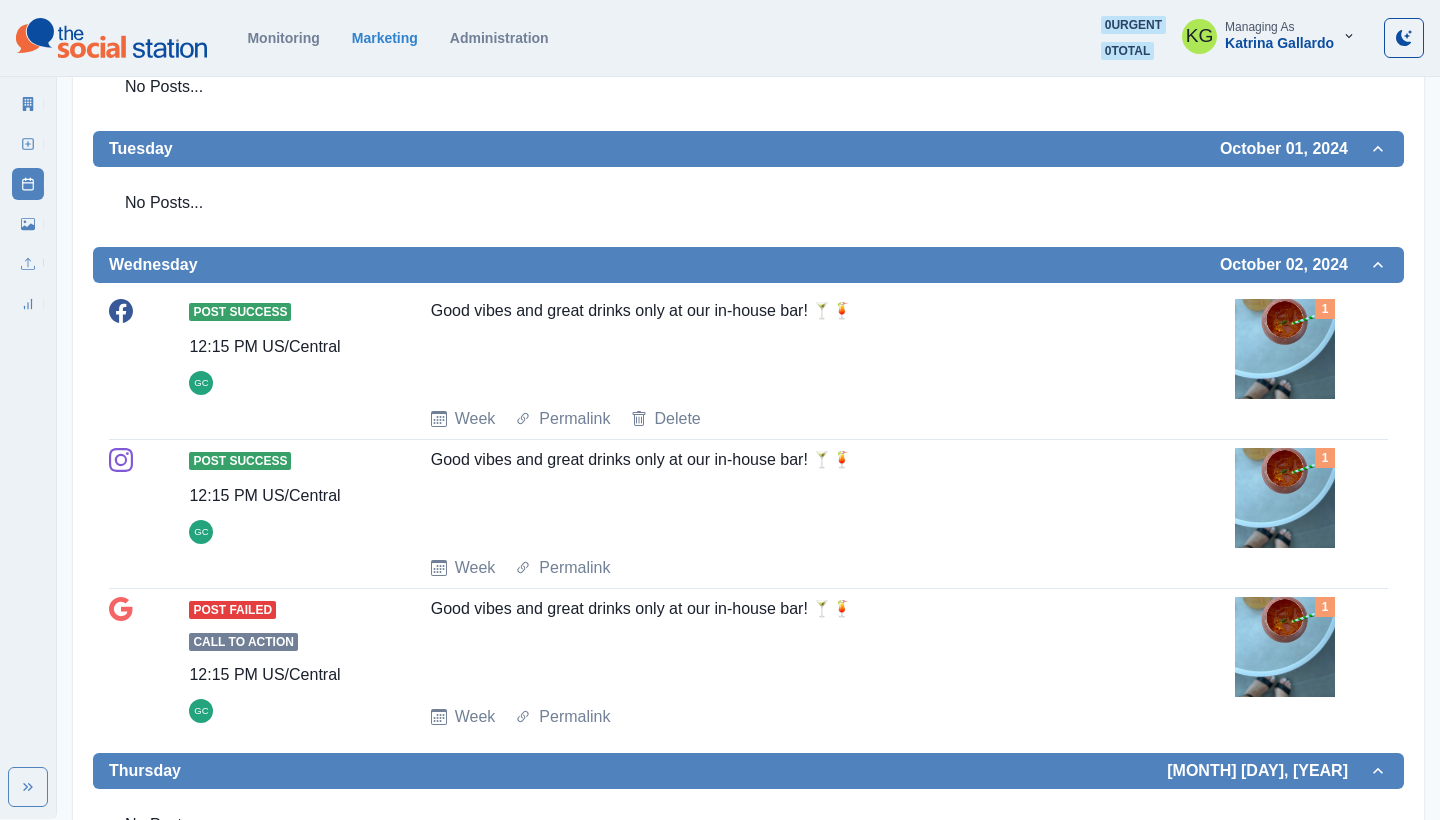 scroll, scrollTop: 554, scrollLeft: 0, axis: vertical 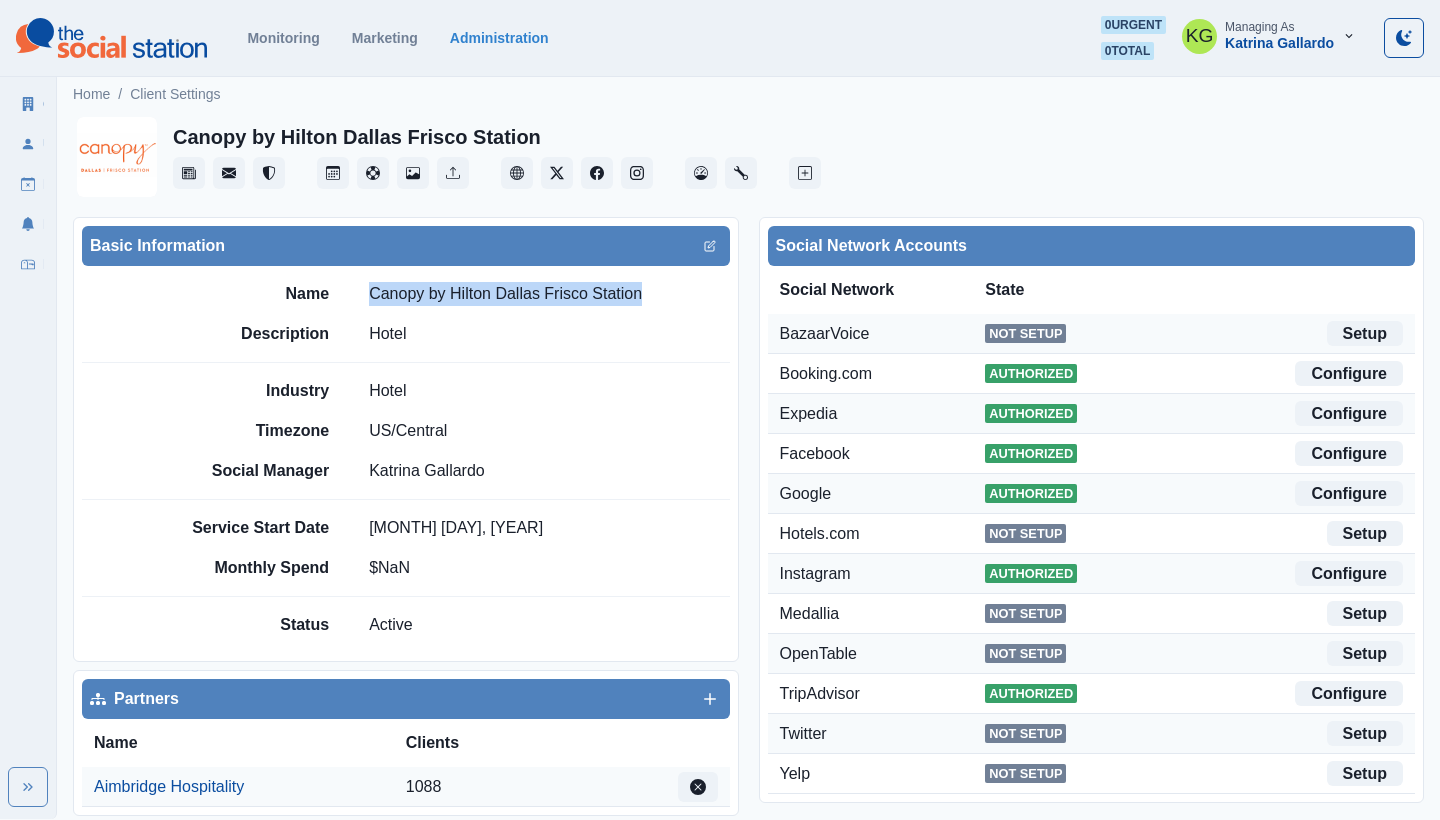 drag, startPoint x: 656, startPoint y: 297, endPoint x: 361, endPoint y: 295, distance: 295.00677 